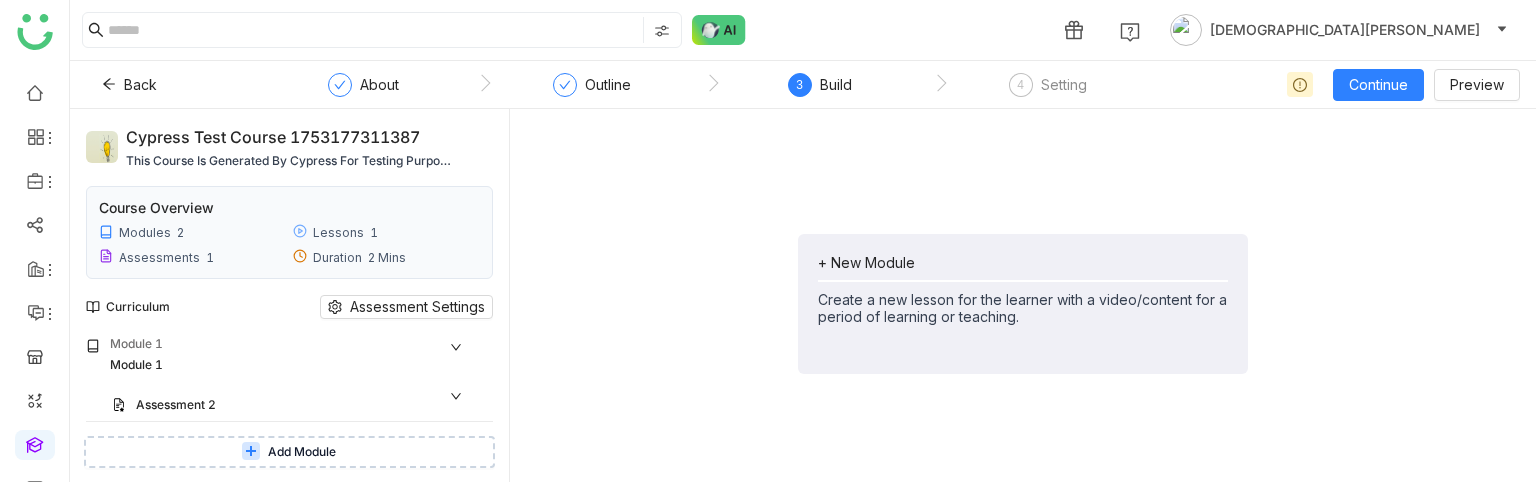 scroll, scrollTop: 0, scrollLeft: 0, axis: both 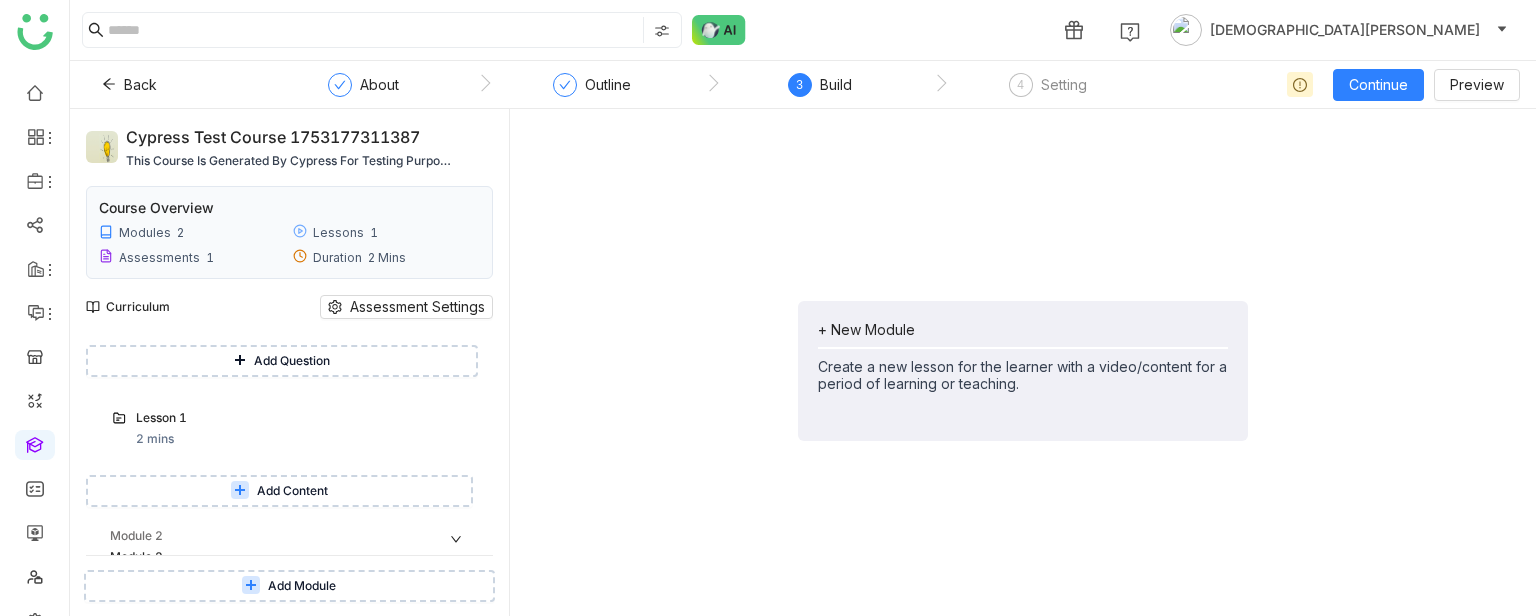 click on "Add Question" at bounding box center [292, 361] 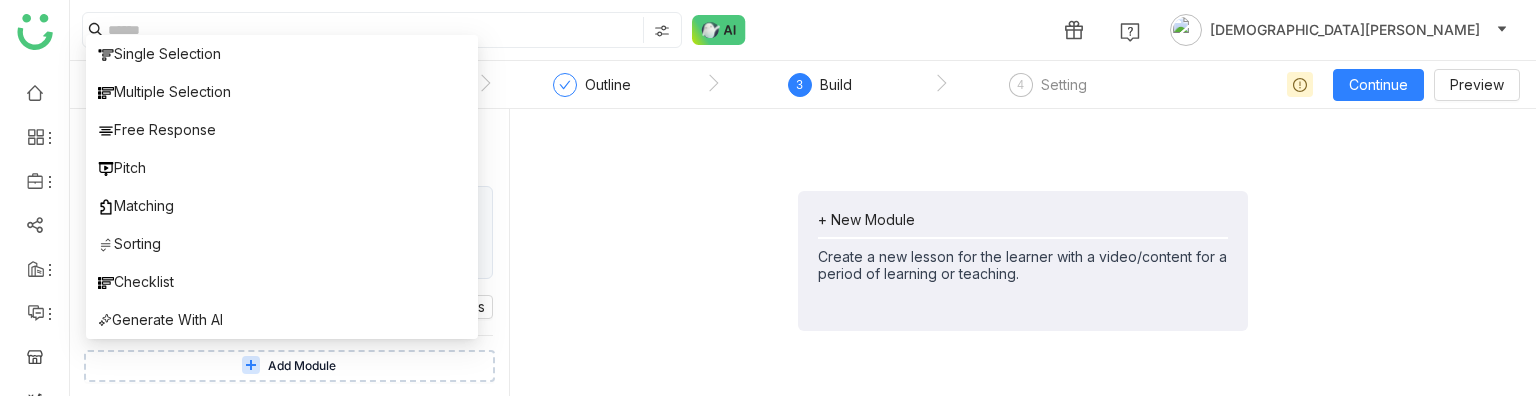 click on "+ New Module   Create a new lesson for the learner with a video/content for a period of learning or teaching." 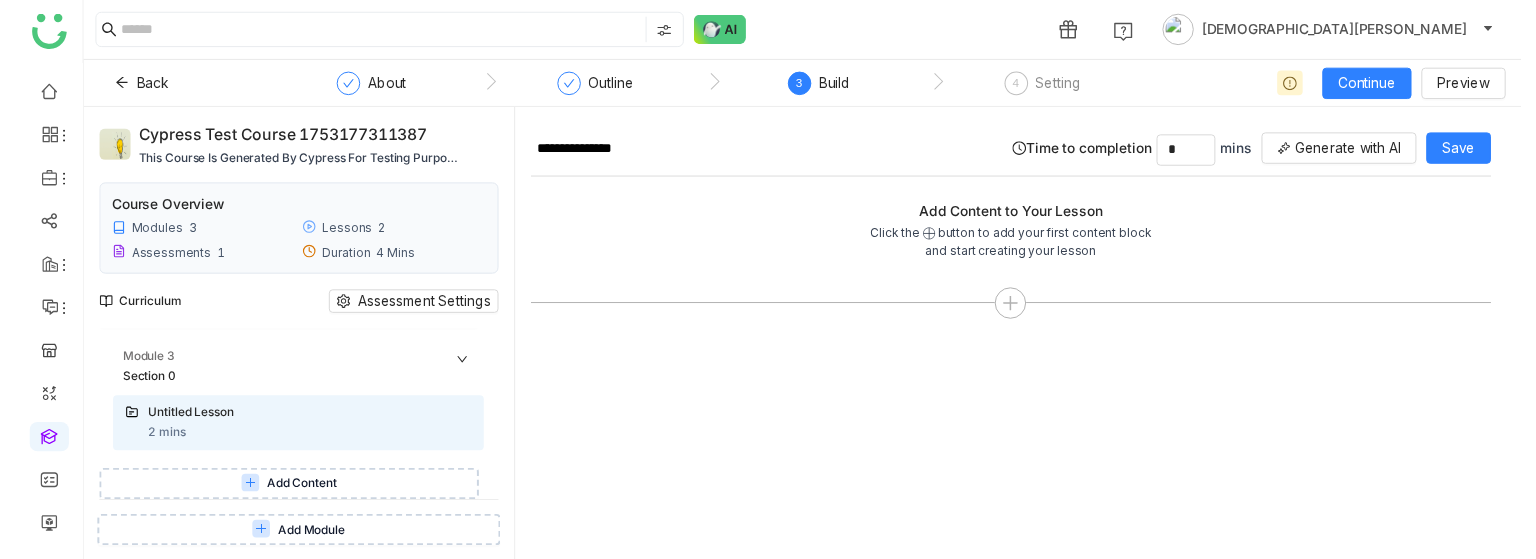 scroll, scrollTop: 385, scrollLeft: 0, axis: vertical 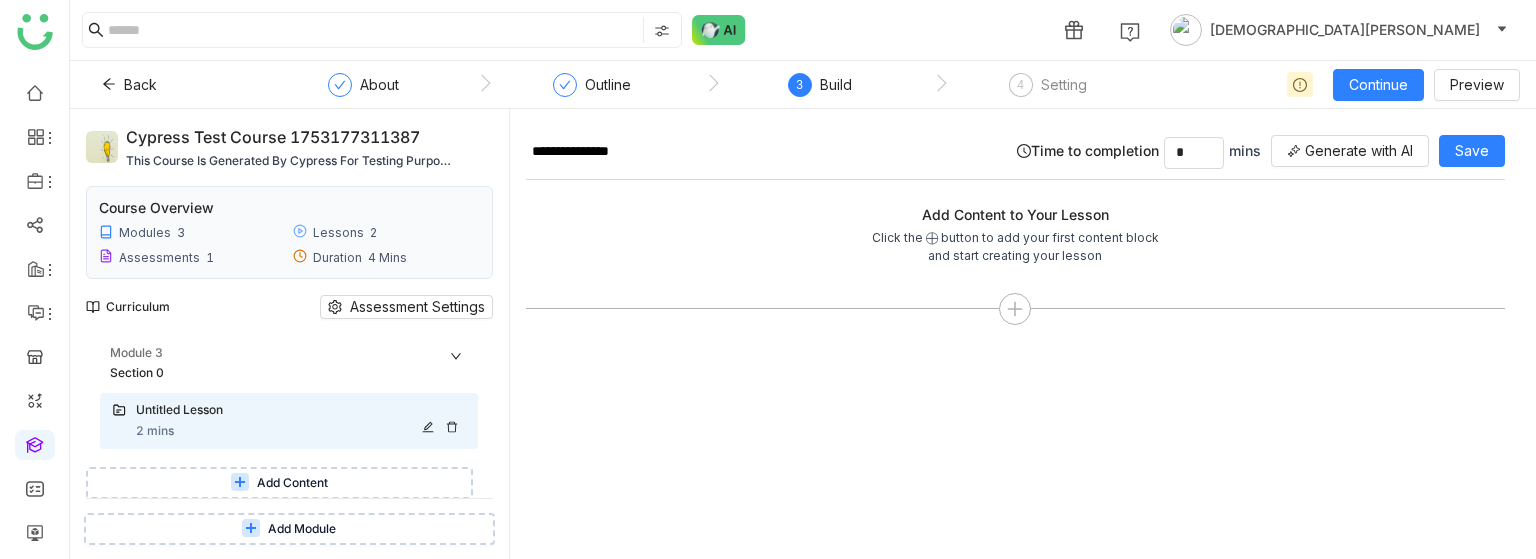 click 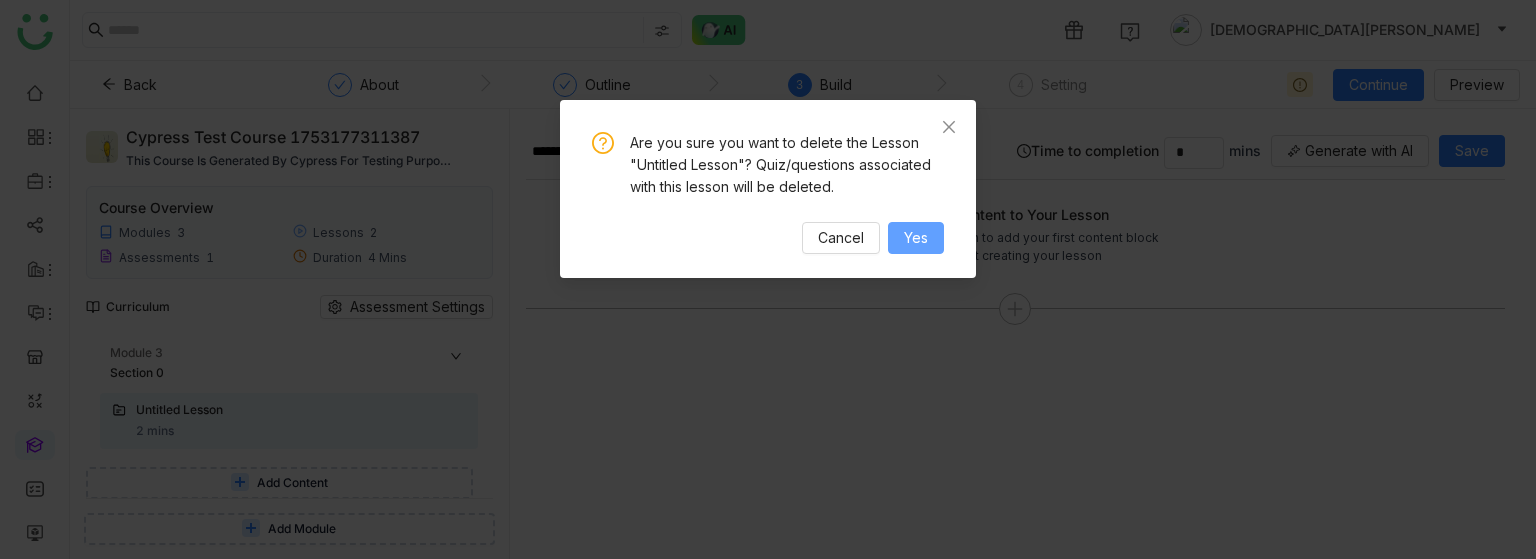 click on "Yes" at bounding box center (916, 238) 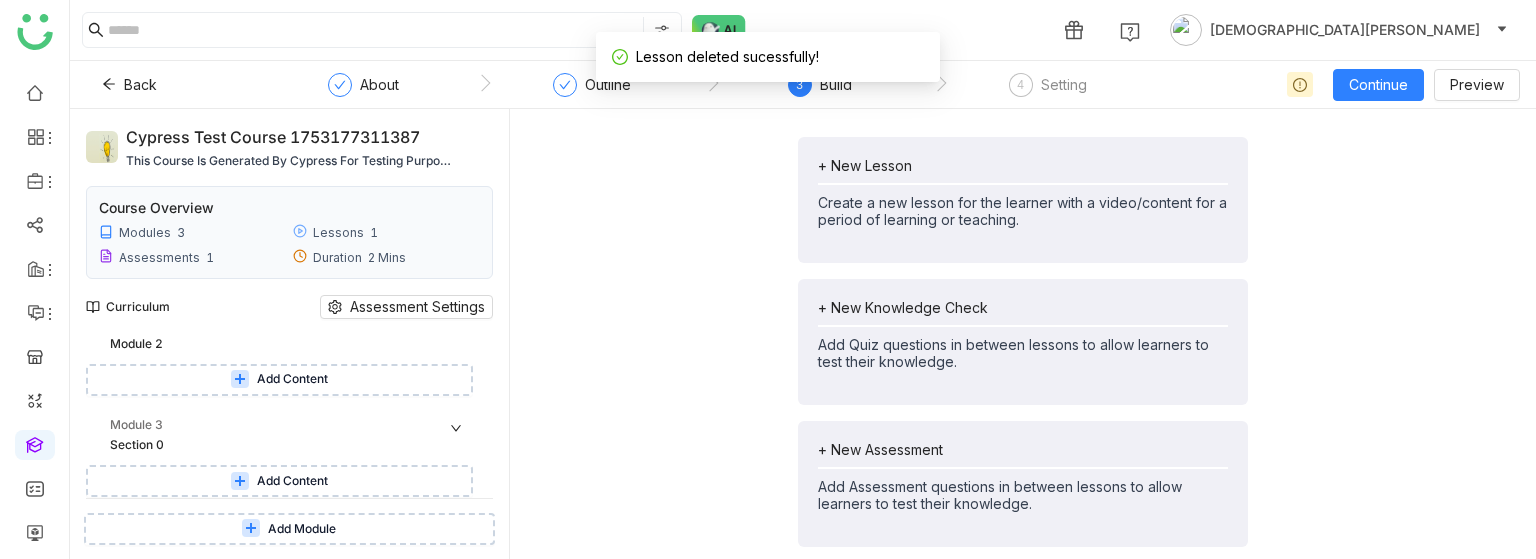 scroll, scrollTop: 311, scrollLeft: 0, axis: vertical 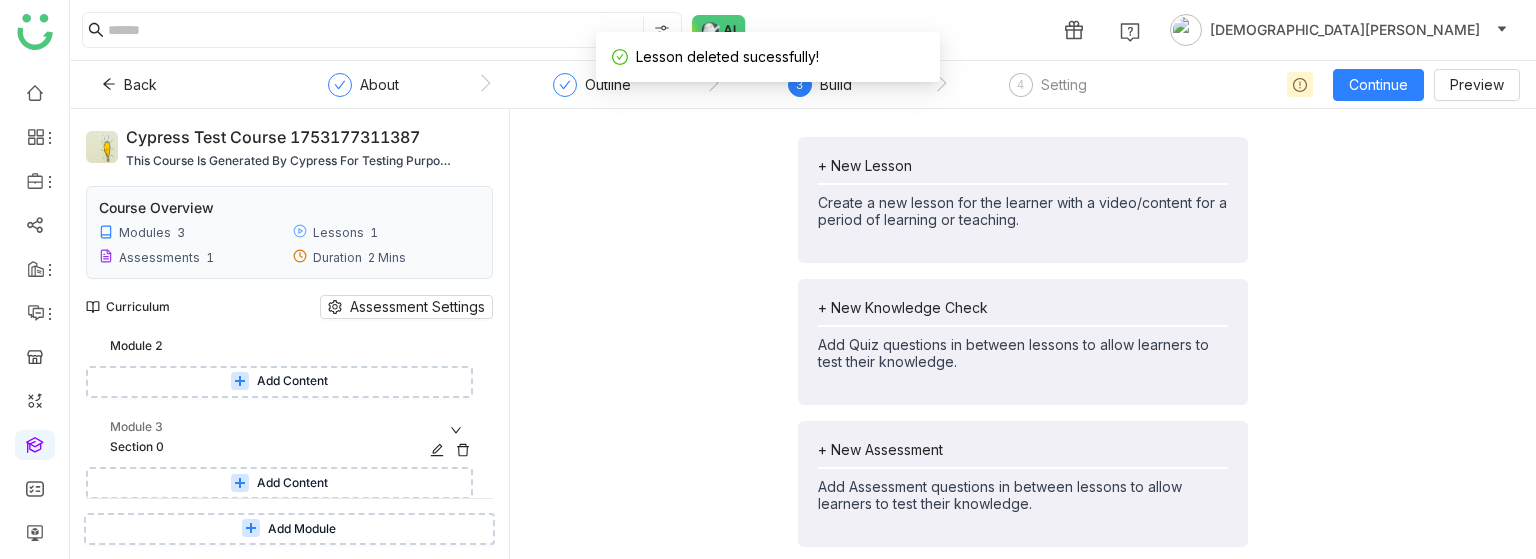click 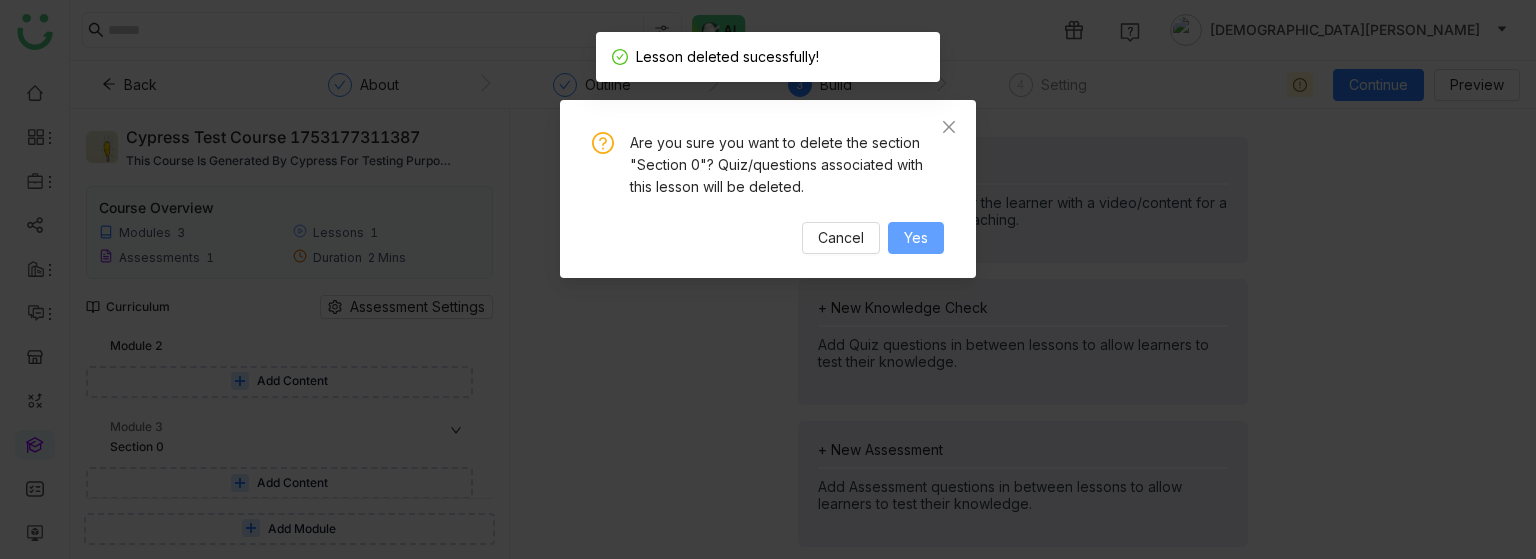 click on "Yes" at bounding box center (916, 238) 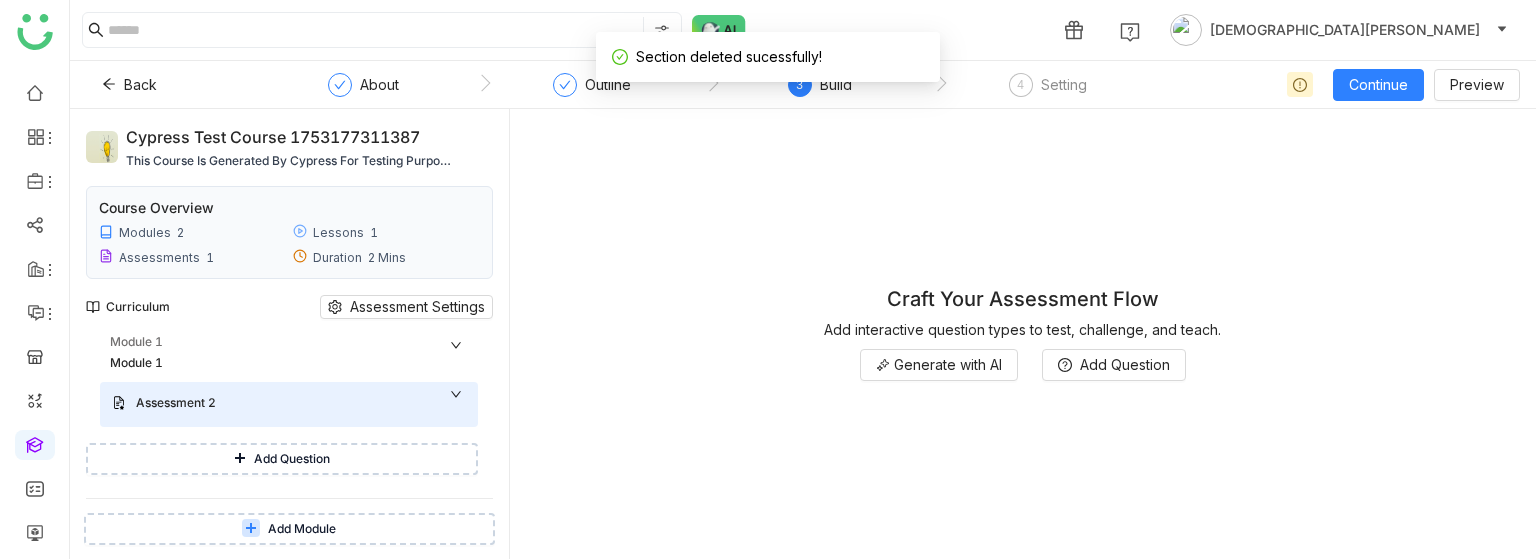 scroll, scrollTop: 0, scrollLeft: 0, axis: both 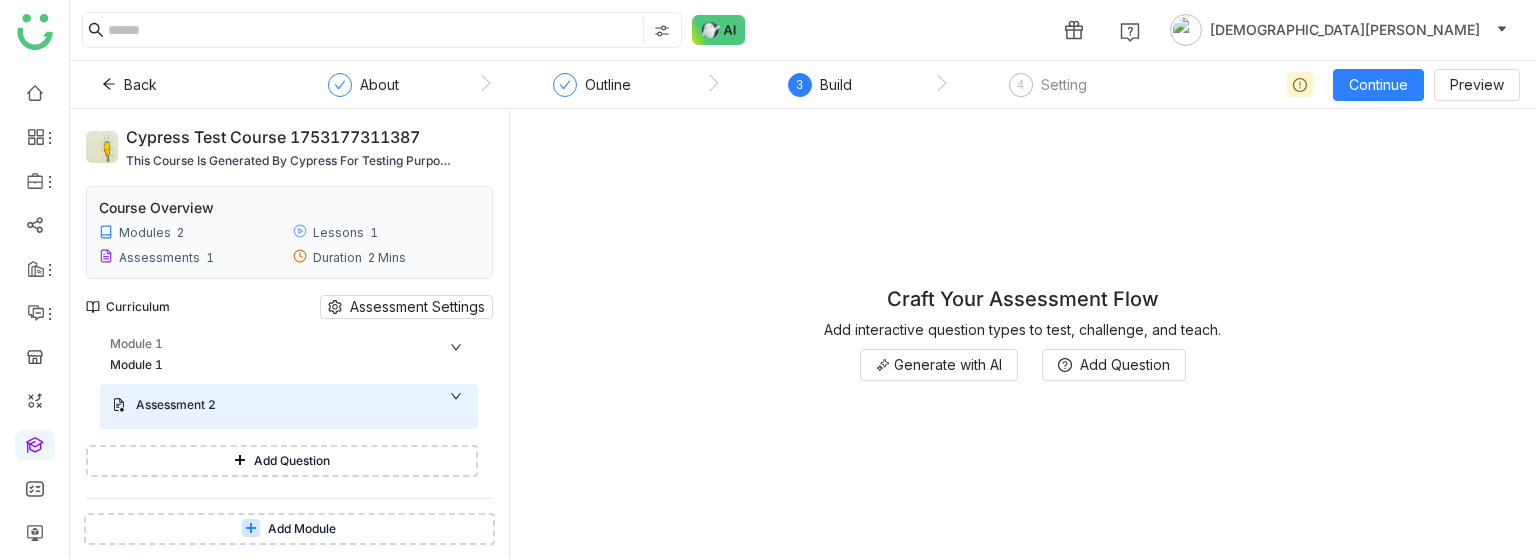 click on "Add Question" at bounding box center (282, 461) 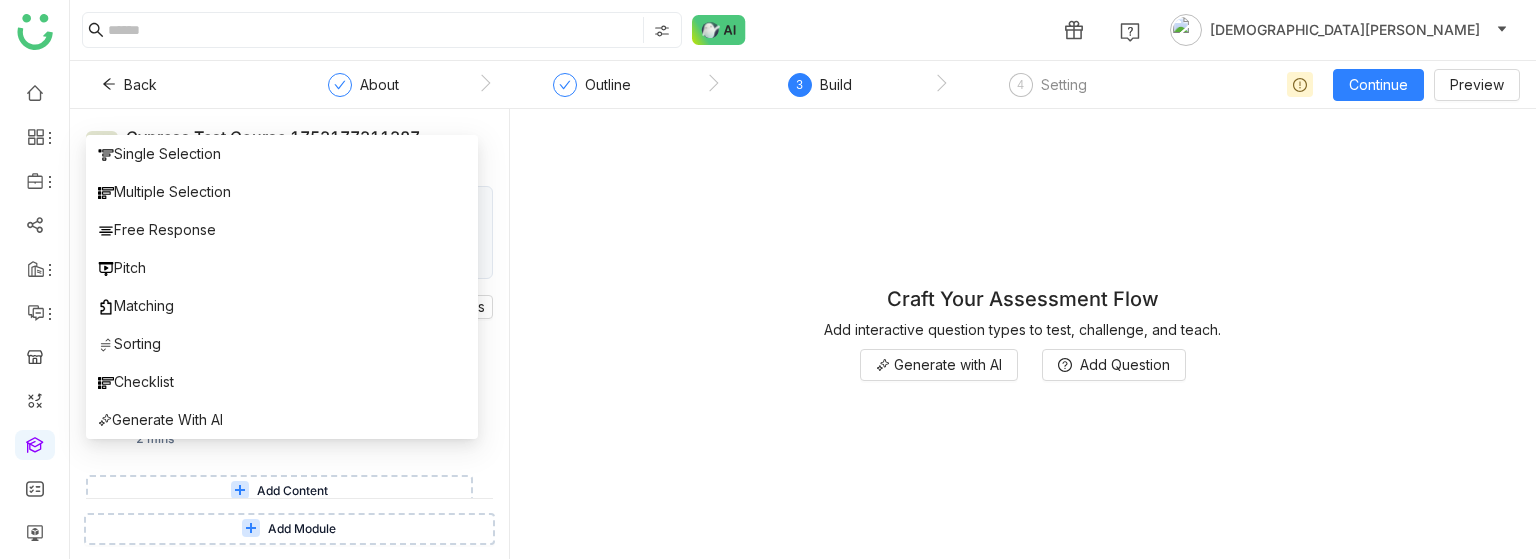 scroll, scrollTop: 200, scrollLeft: 0, axis: vertical 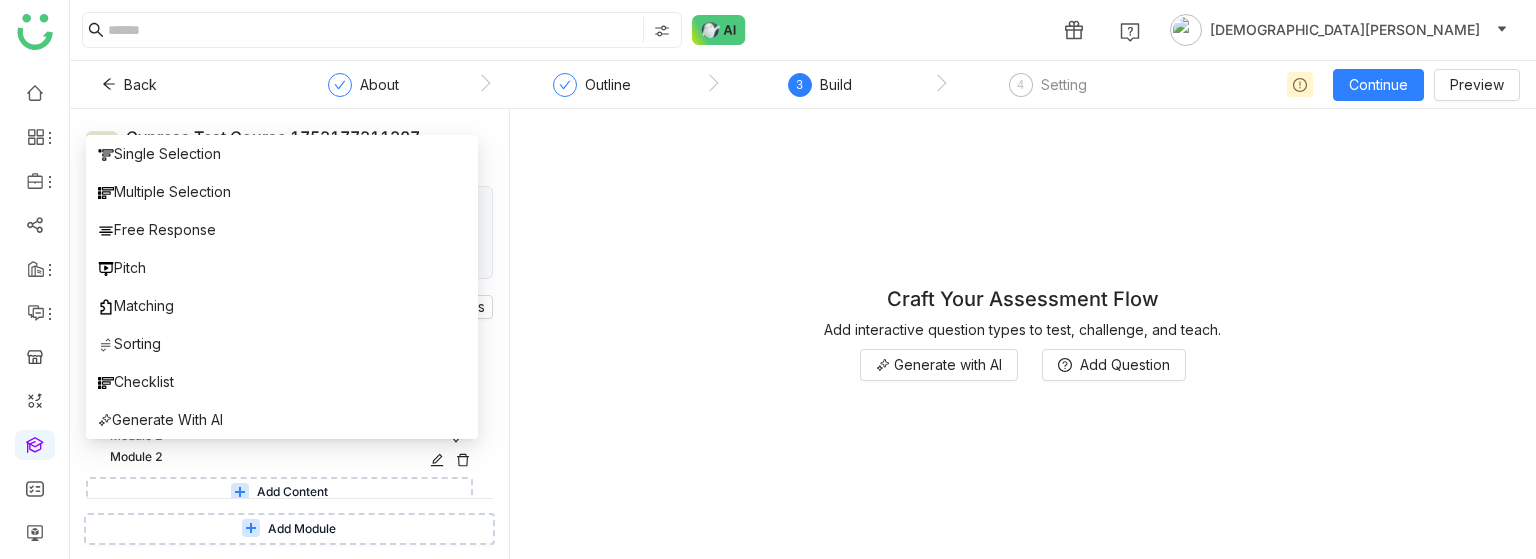click on "Module 2" at bounding box center [272, 457] 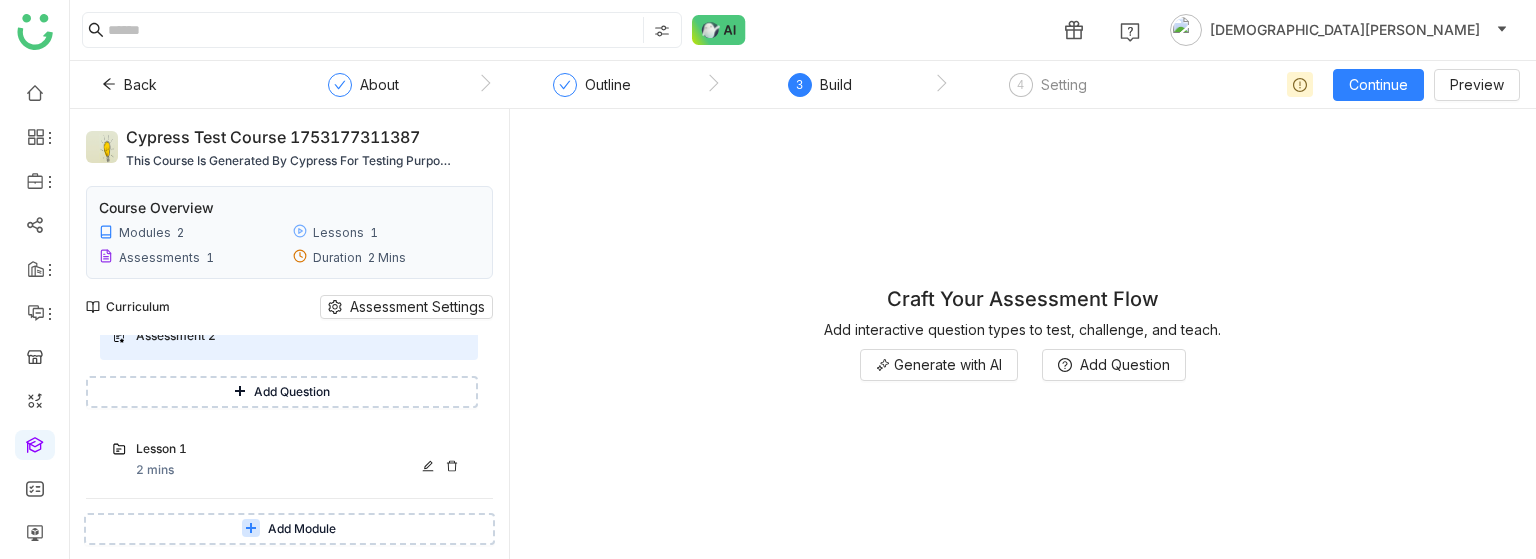 scroll, scrollTop: 169, scrollLeft: 0, axis: vertical 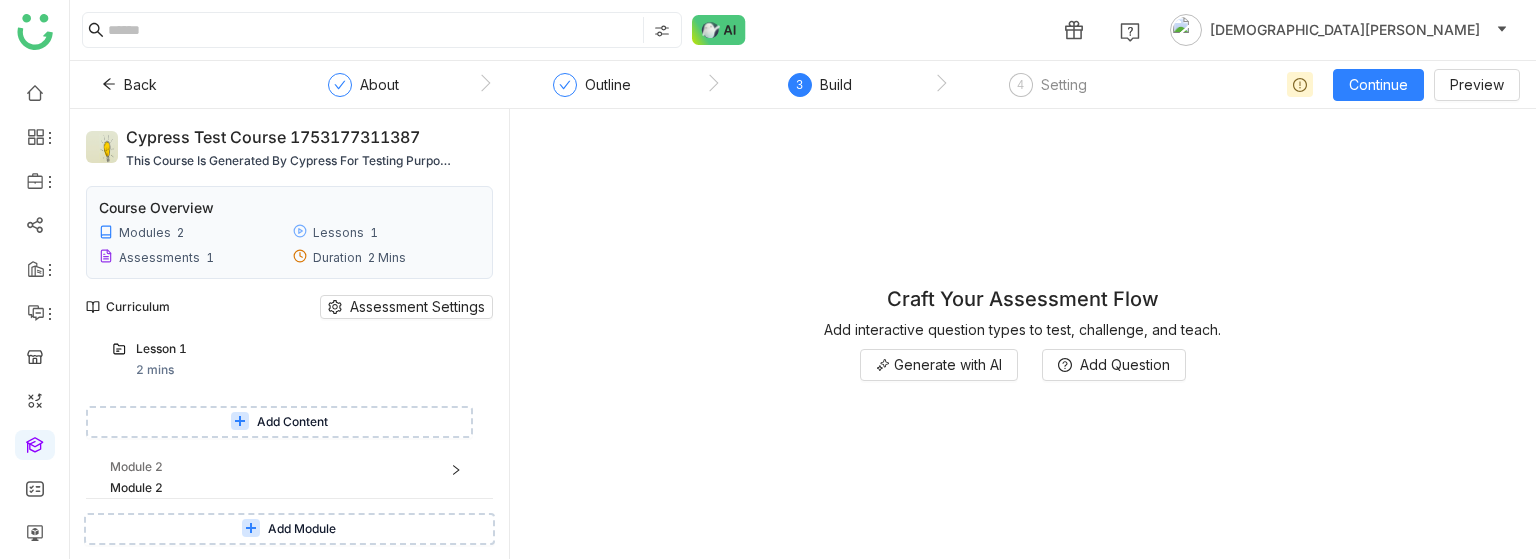 click on "Add Content" at bounding box center [292, 422] 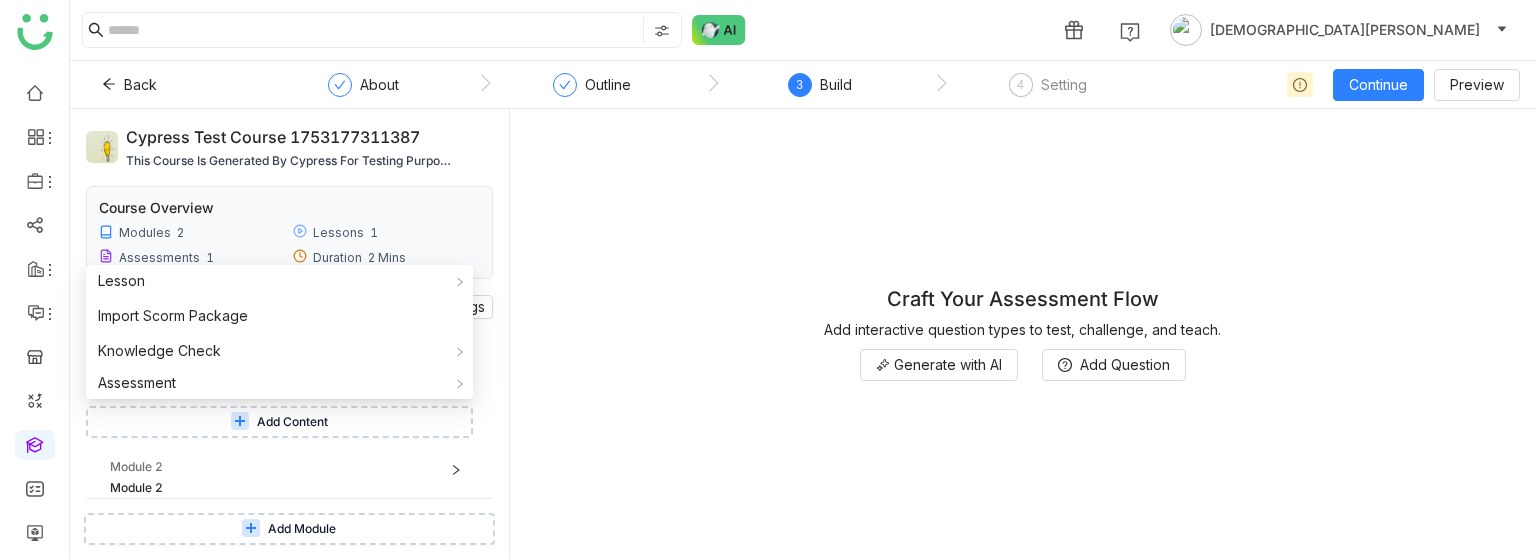 type 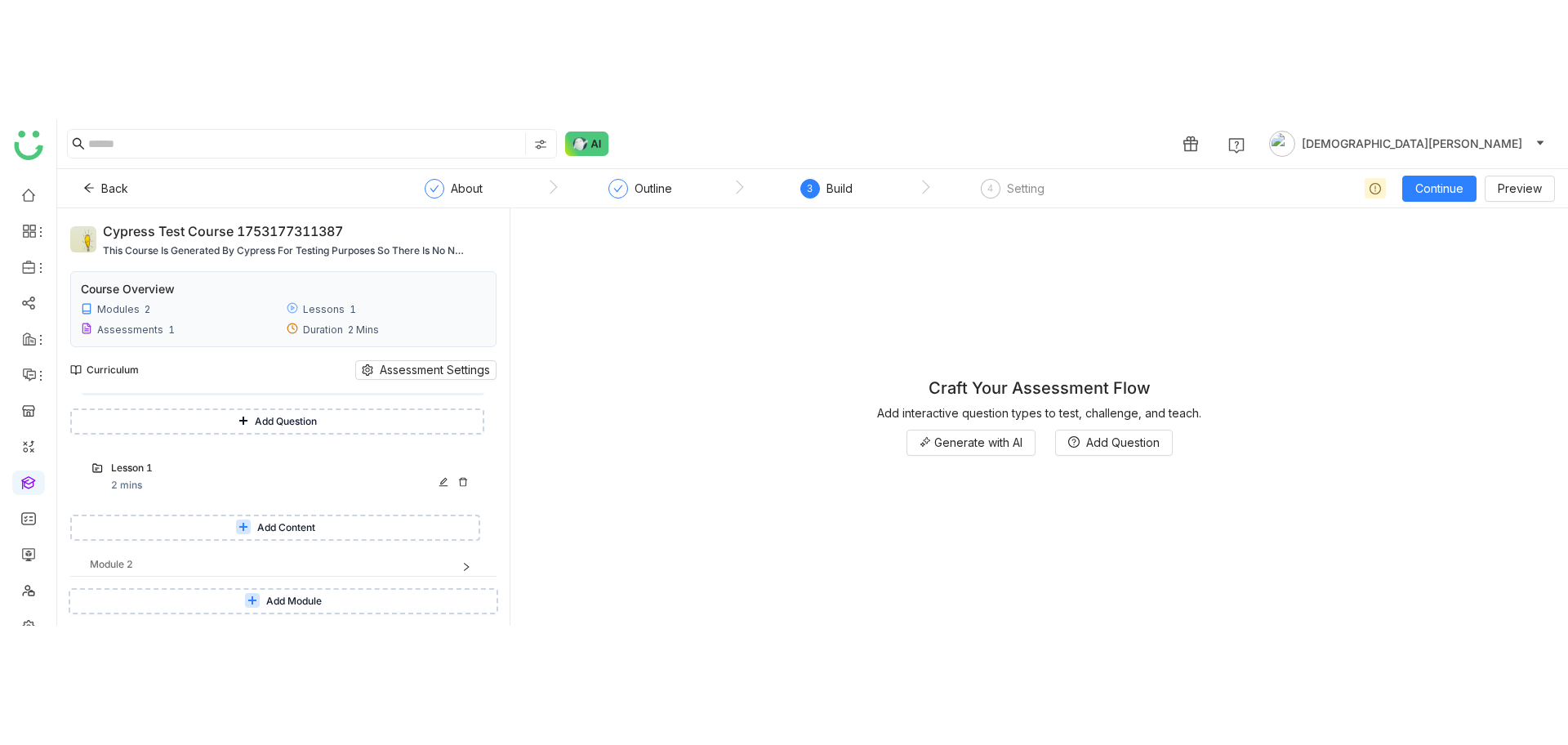 scroll, scrollTop: 90, scrollLeft: 0, axis: vertical 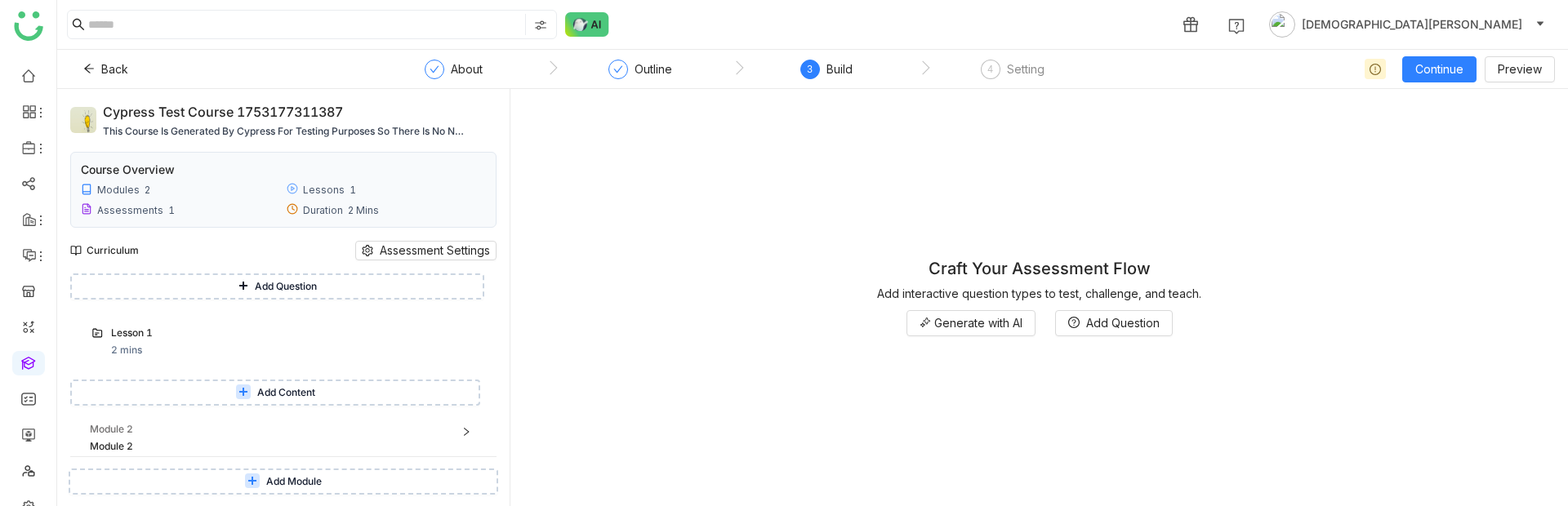 click on "Add Content" at bounding box center (286, 393) 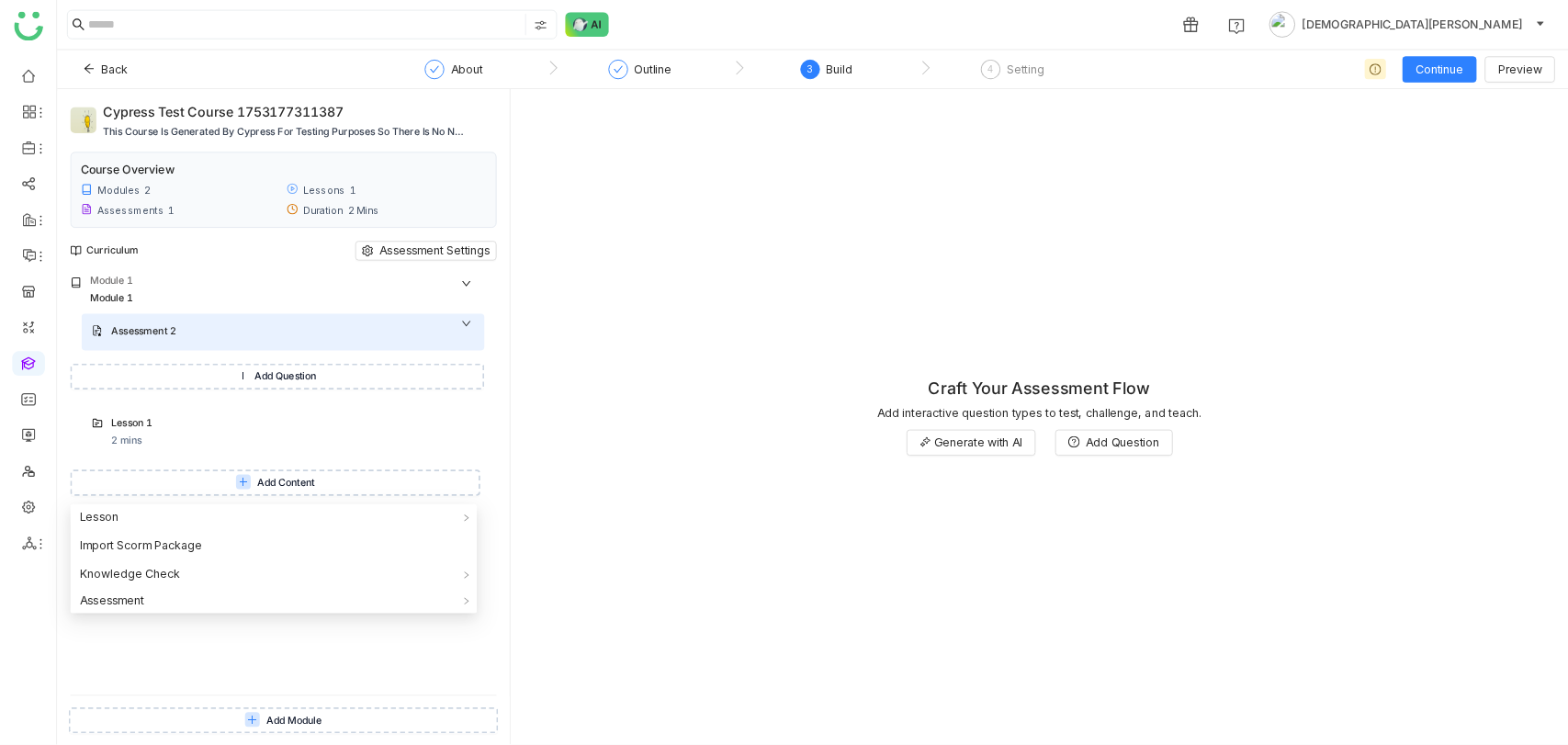 scroll, scrollTop: 0, scrollLeft: 0, axis: both 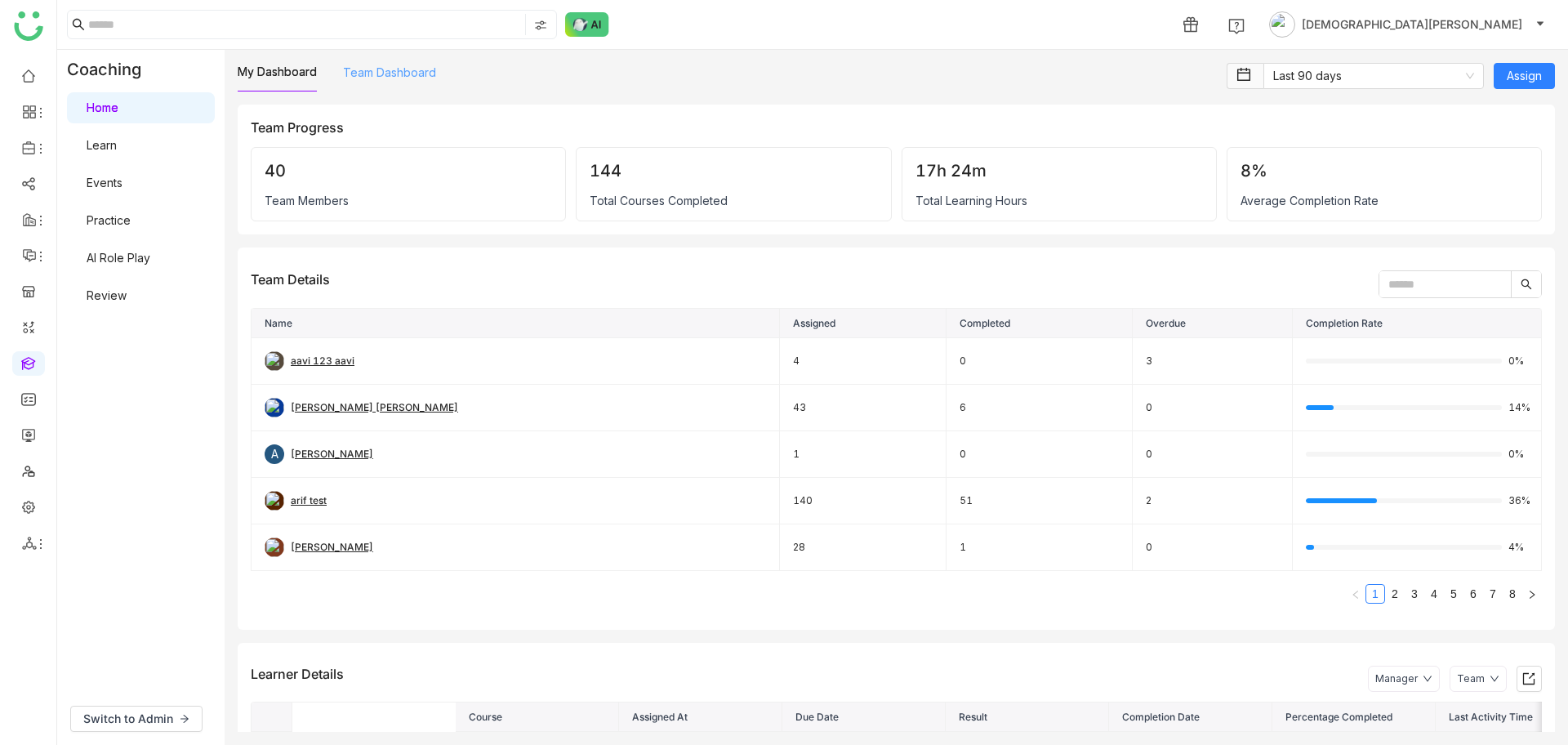 click on "Team Dashboard" at bounding box center [390, 72] 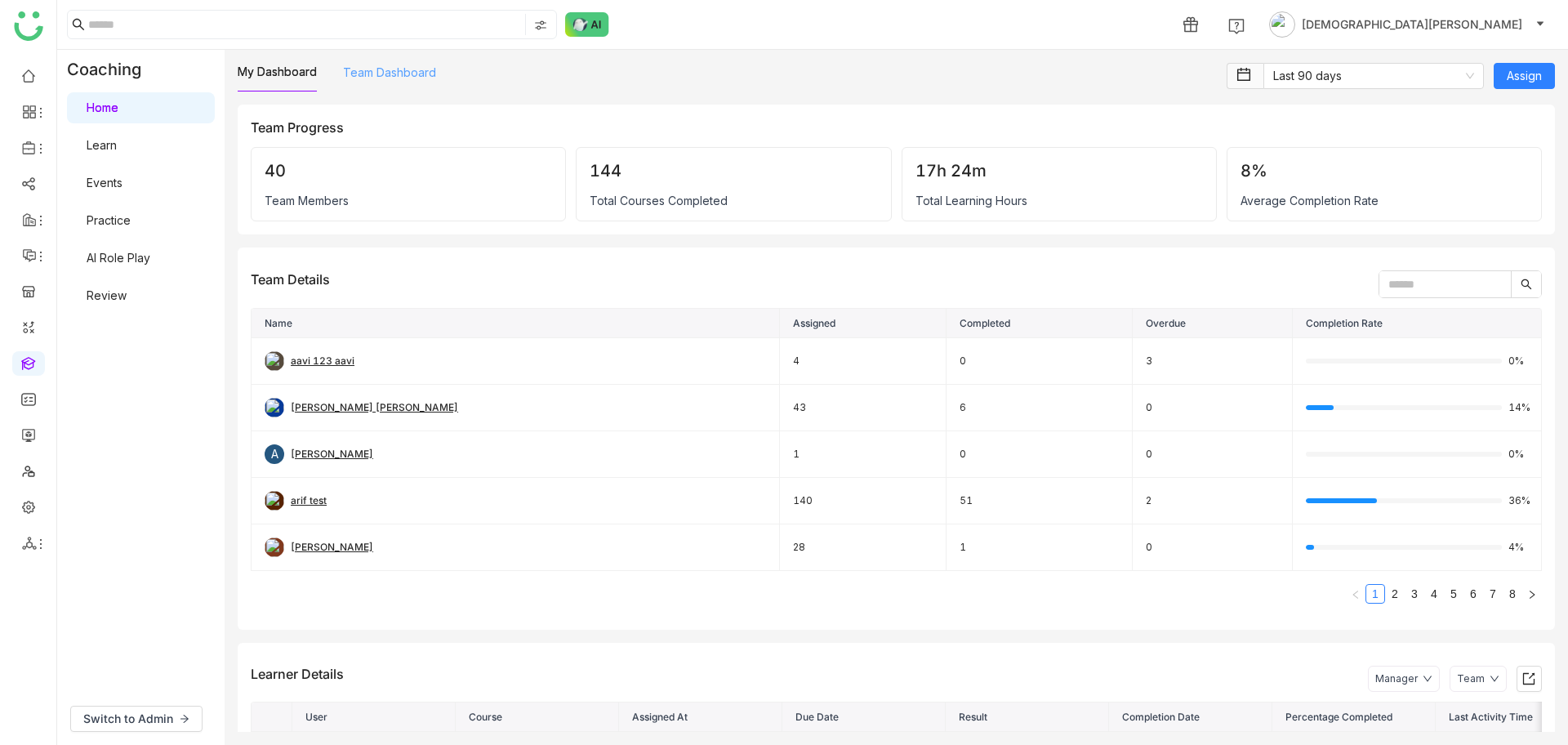 click on "Team Dashboard" at bounding box center (390, 72) 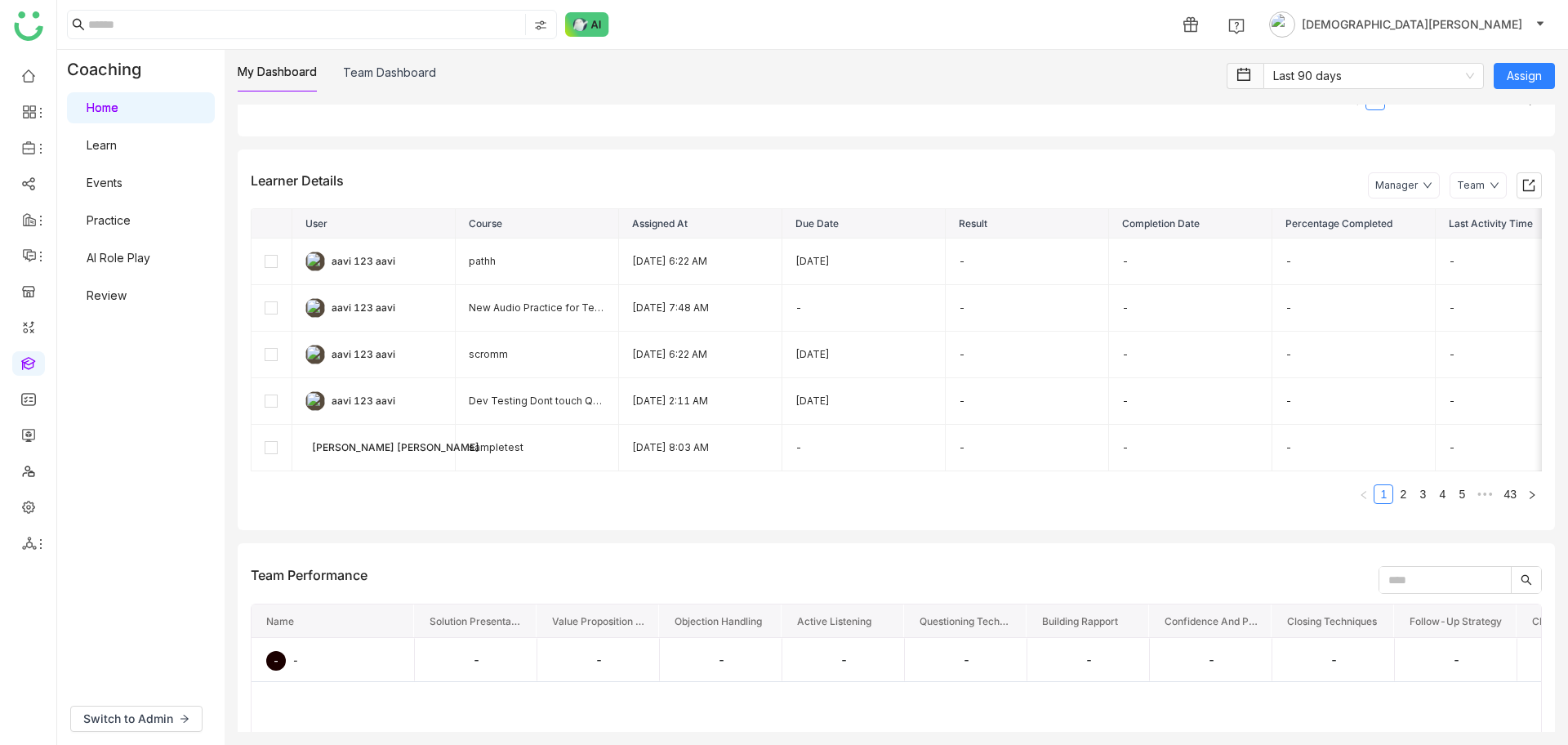 scroll, scrollTop: 494, scrollLeft: 0, axis: vertical 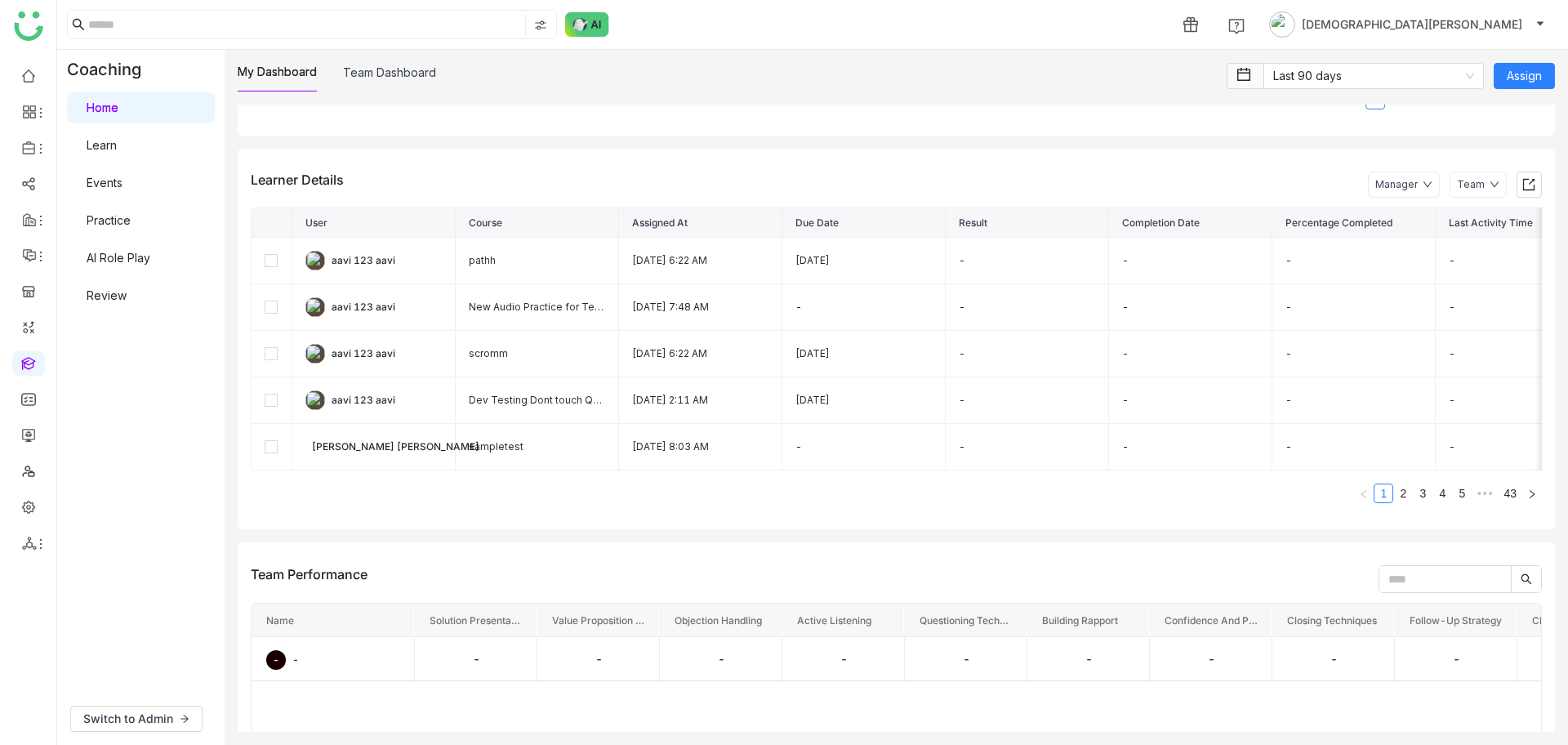 click on "Team" 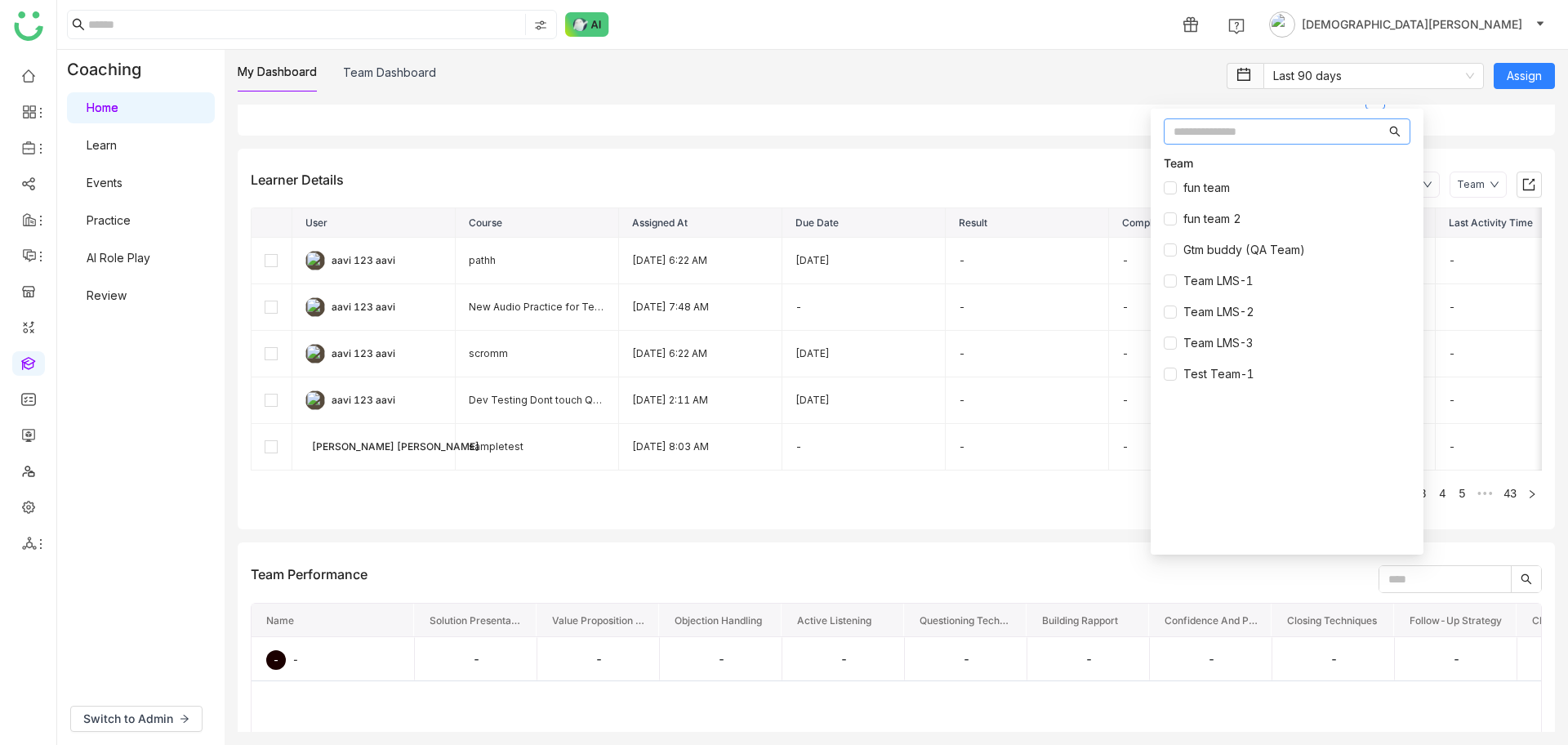 click on "Manager Team" 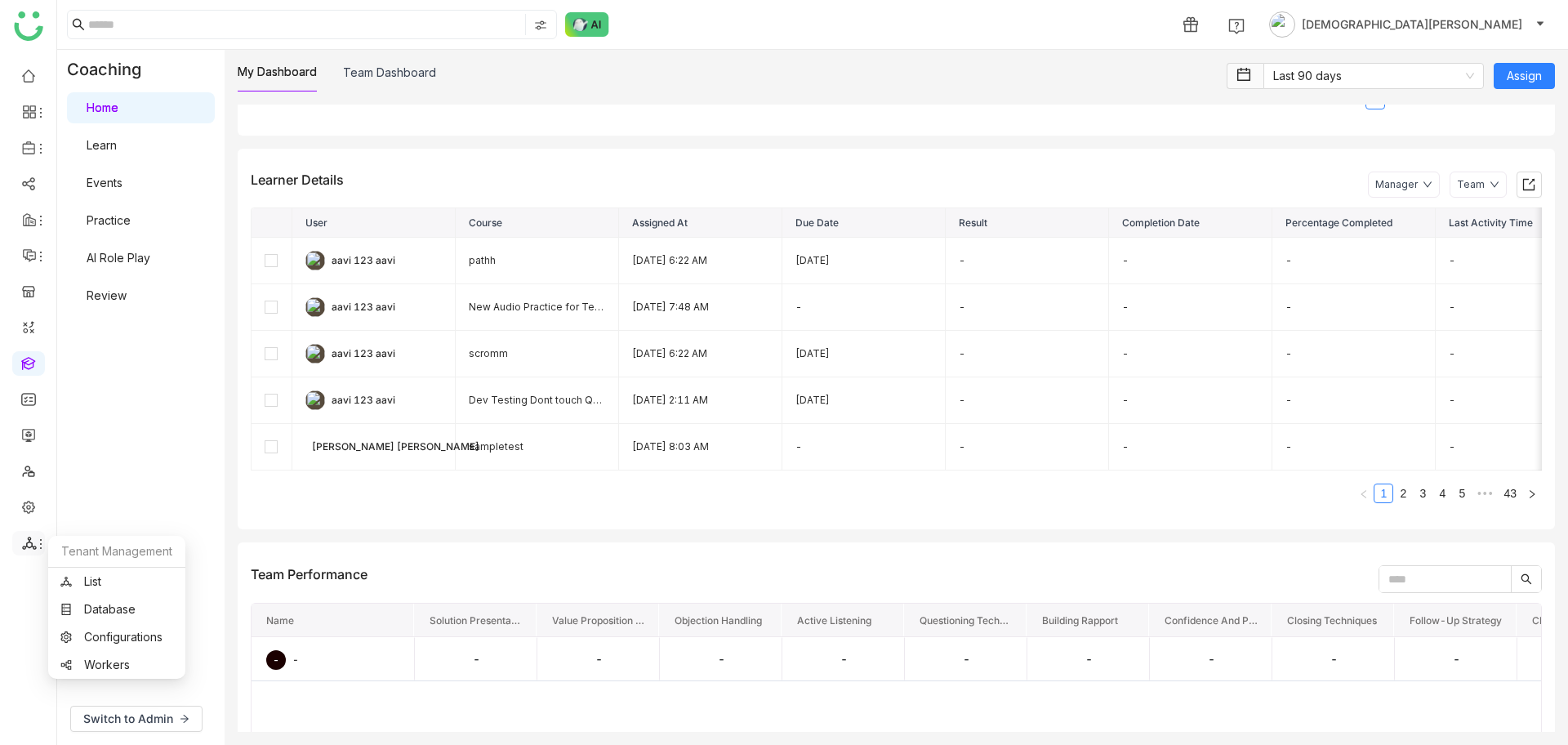 click 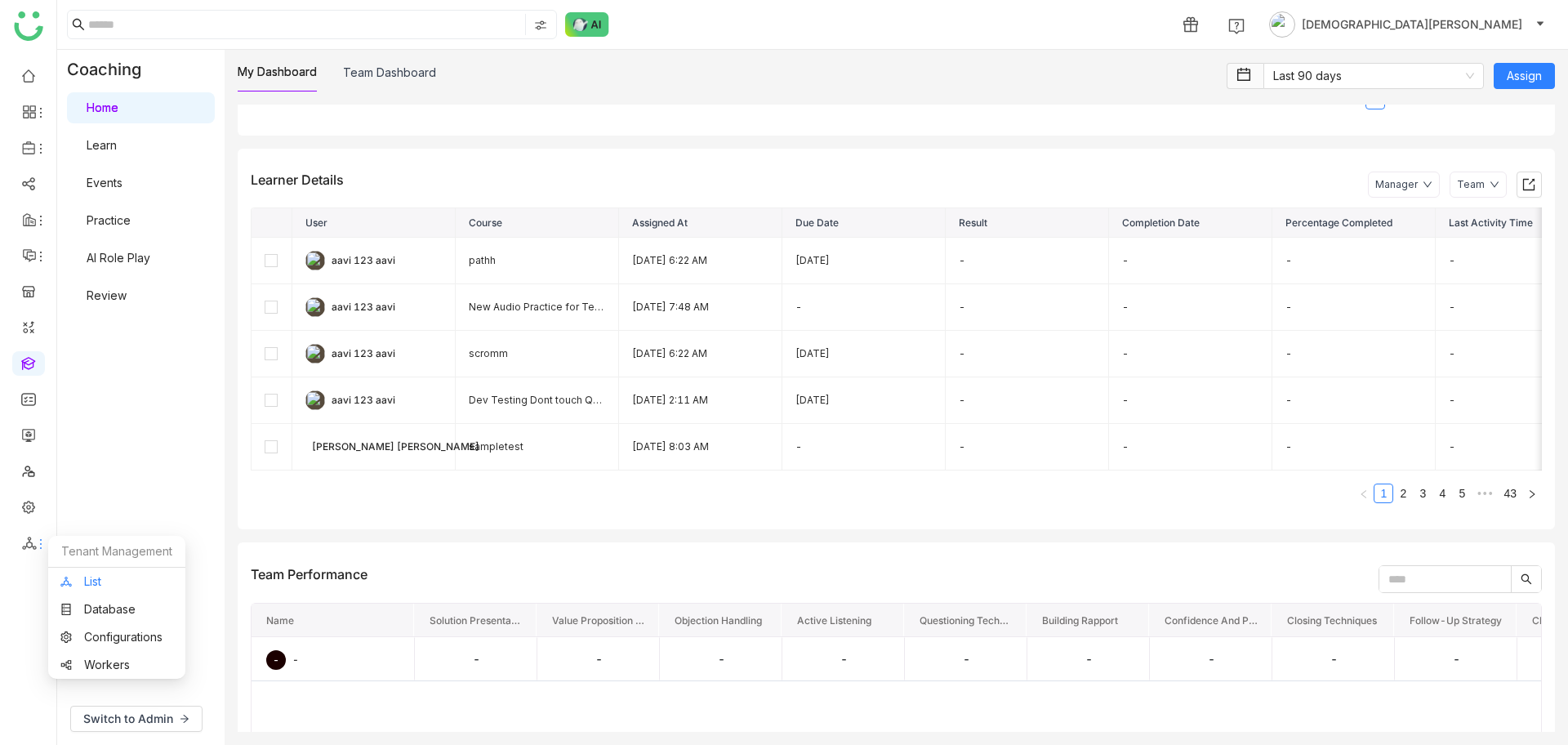 click on "List" at bounding box center (117, 582) 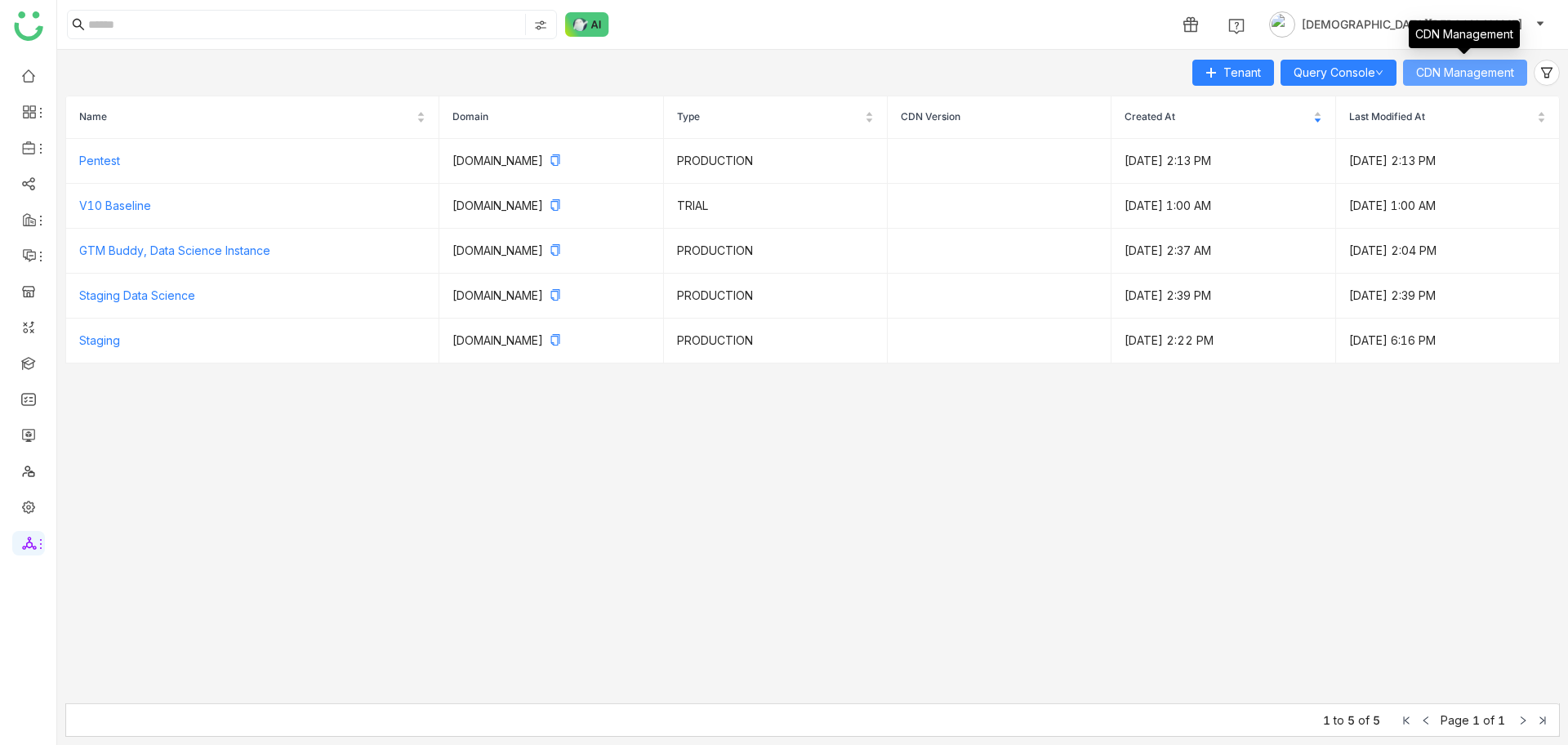click on "CDN Management" 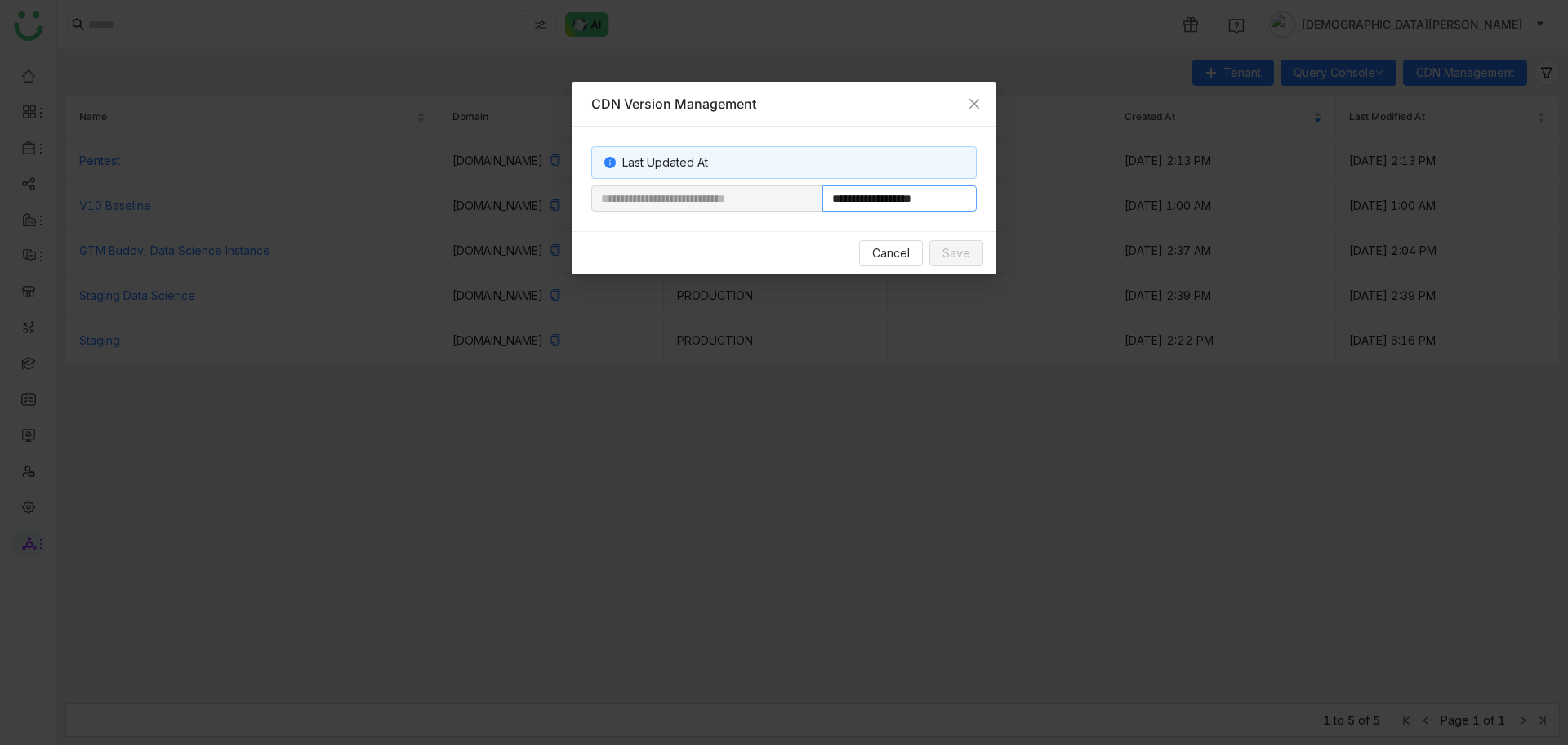drag, startPoint x: 878, startPoint y: 197, endPoint x: 1012, endPoint y: 199, distance: 134.01492 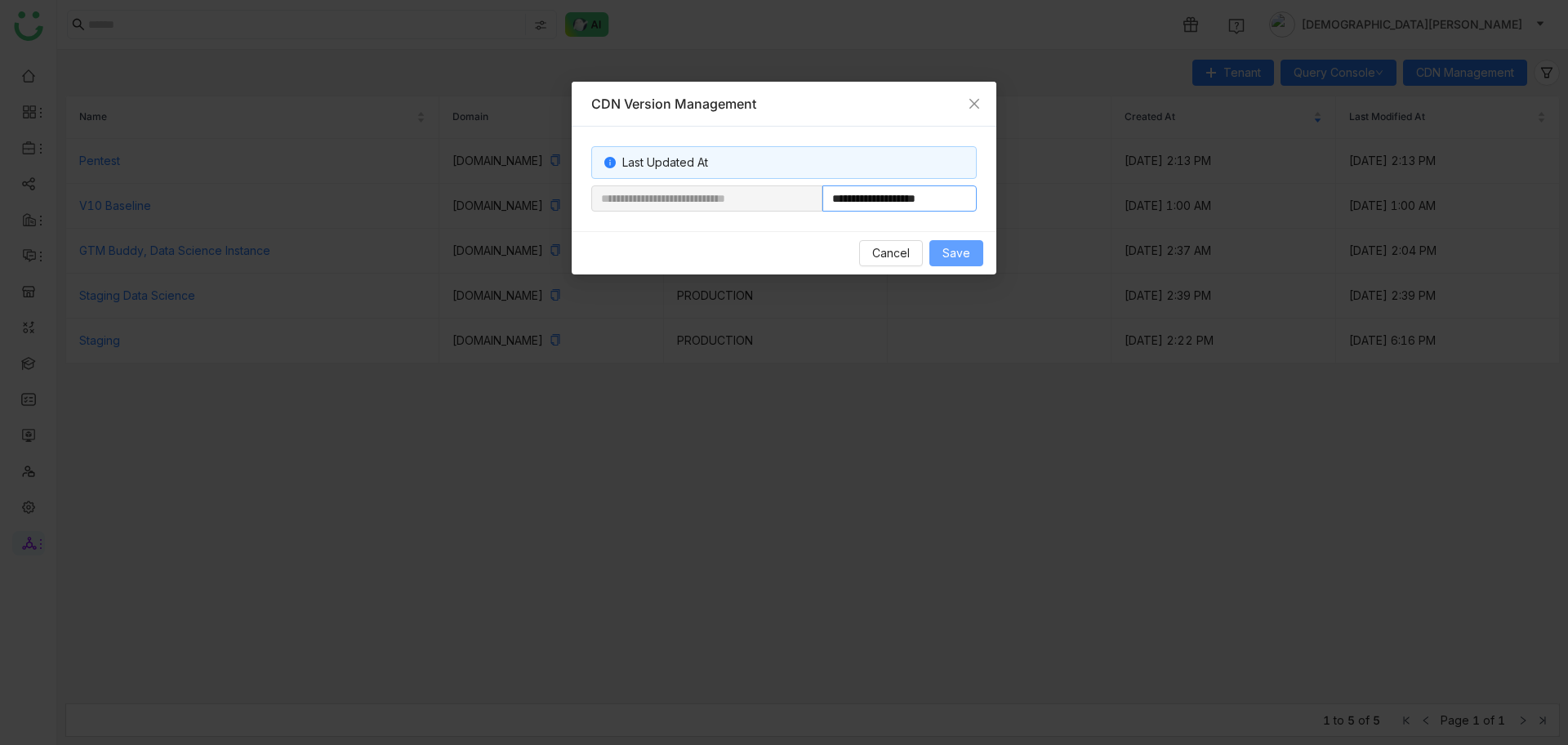 type on "**********" 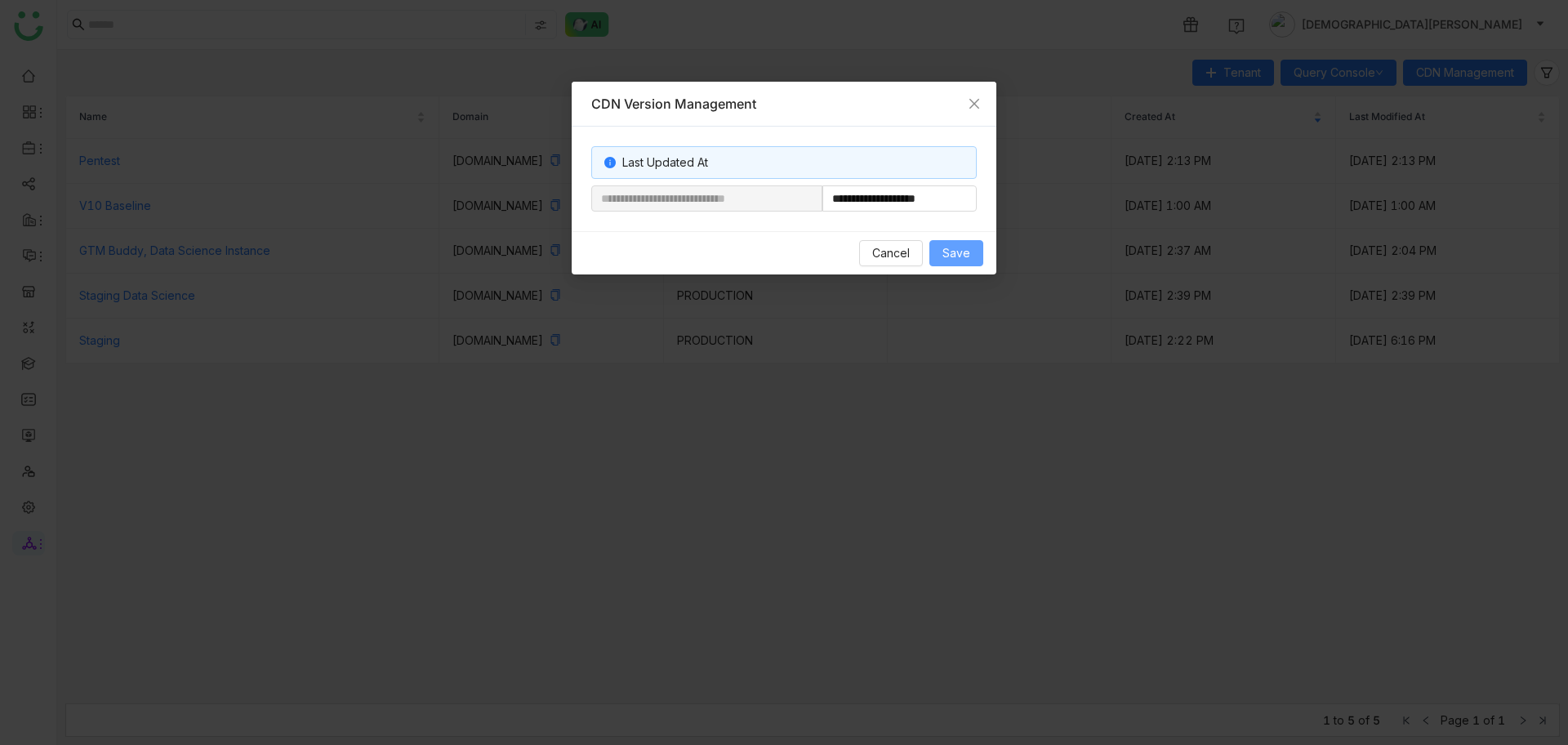 click on "Save" at bounding box center (956, 253) 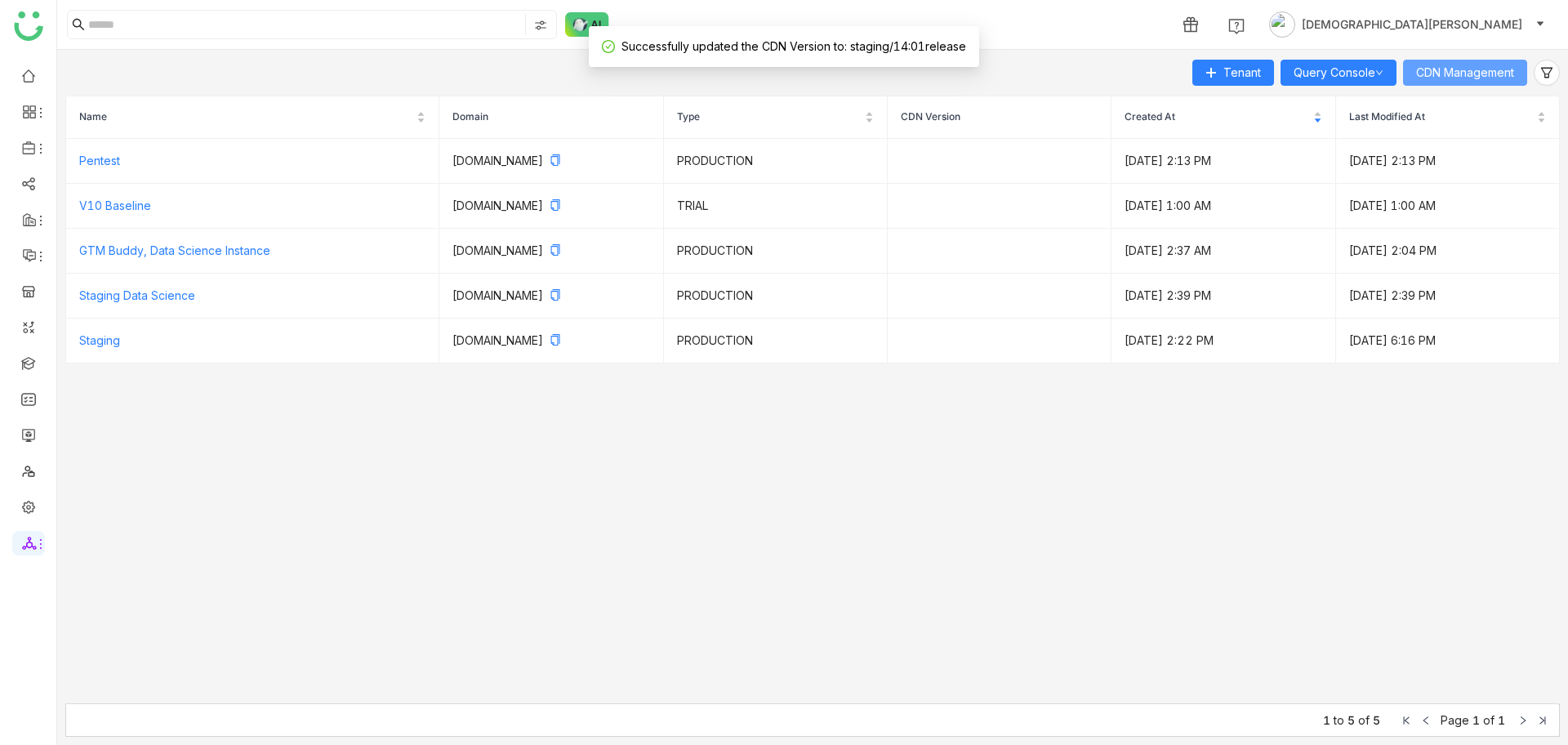 type 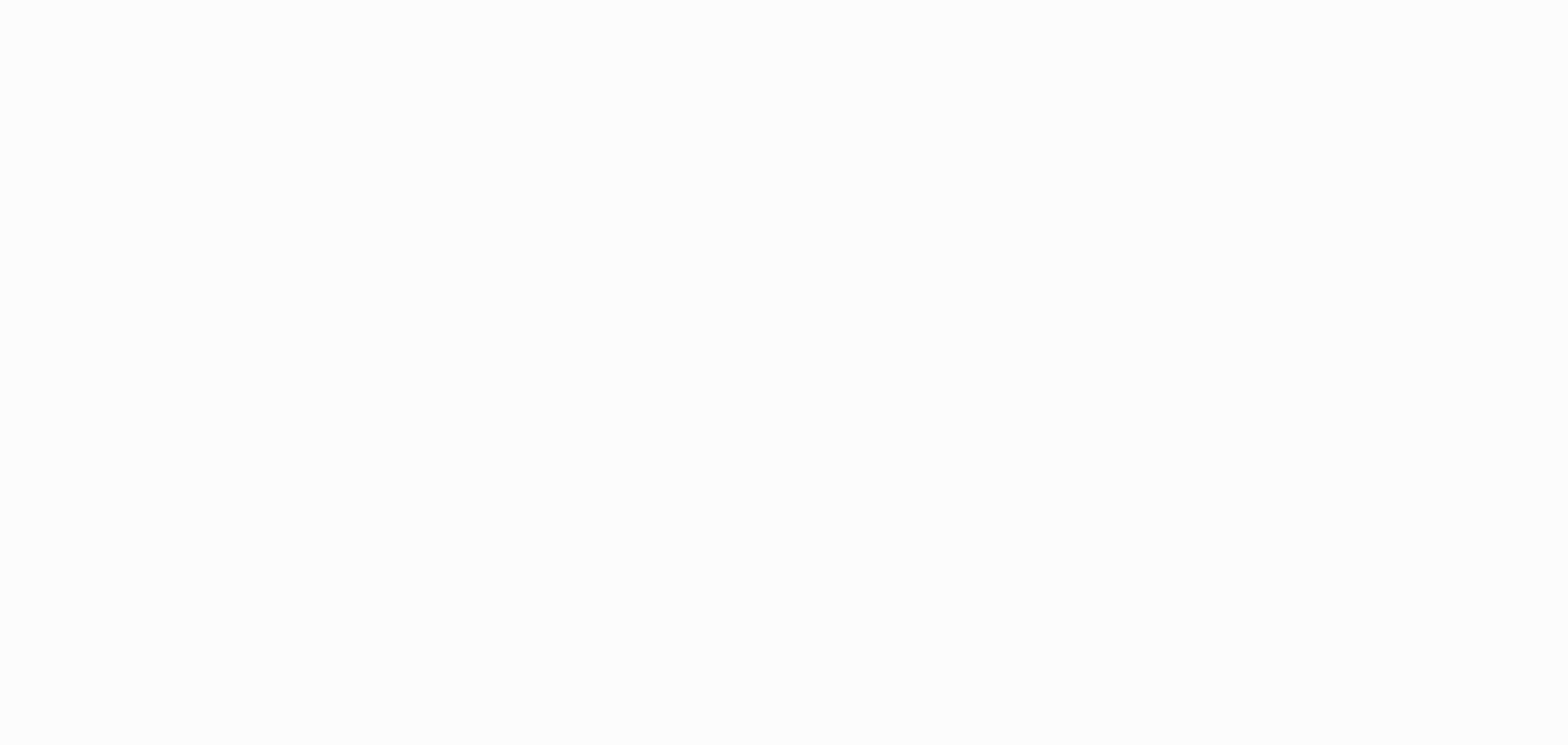 scroll, scrollTop: 0, scrollLeft: 0, axis: both 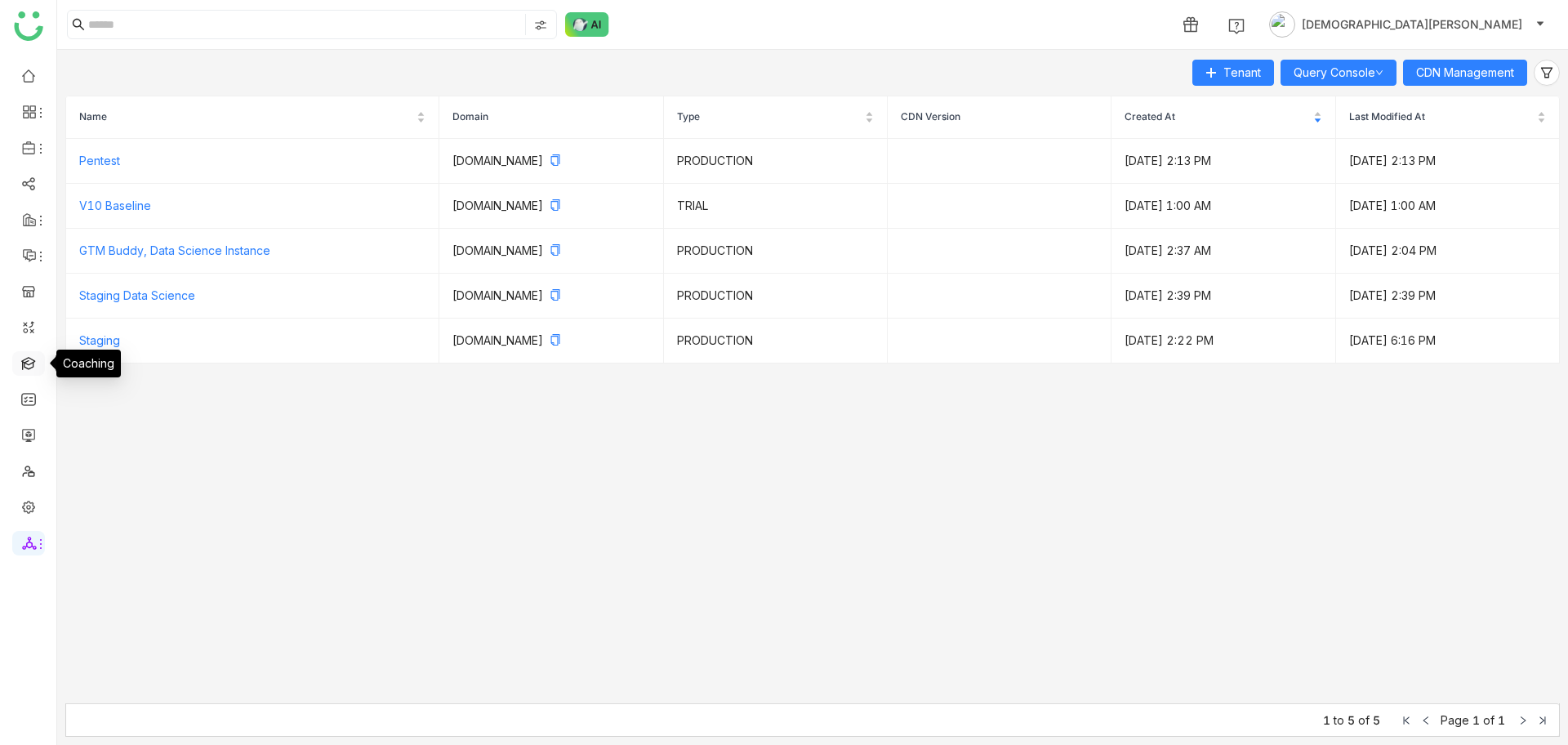 click at bounding box center [29, 362] 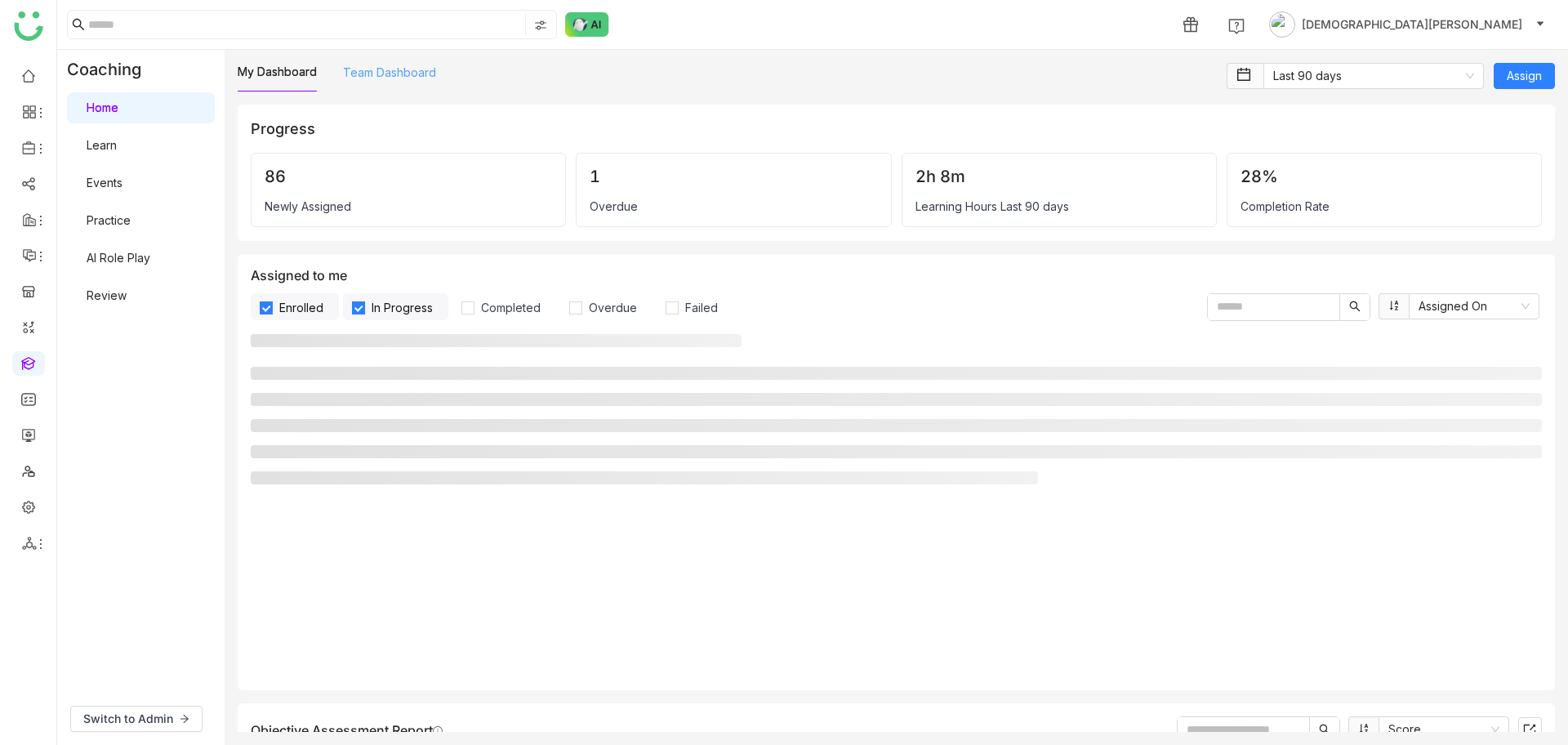 click on "Team Dashboard" at bounding box center (390, 72) 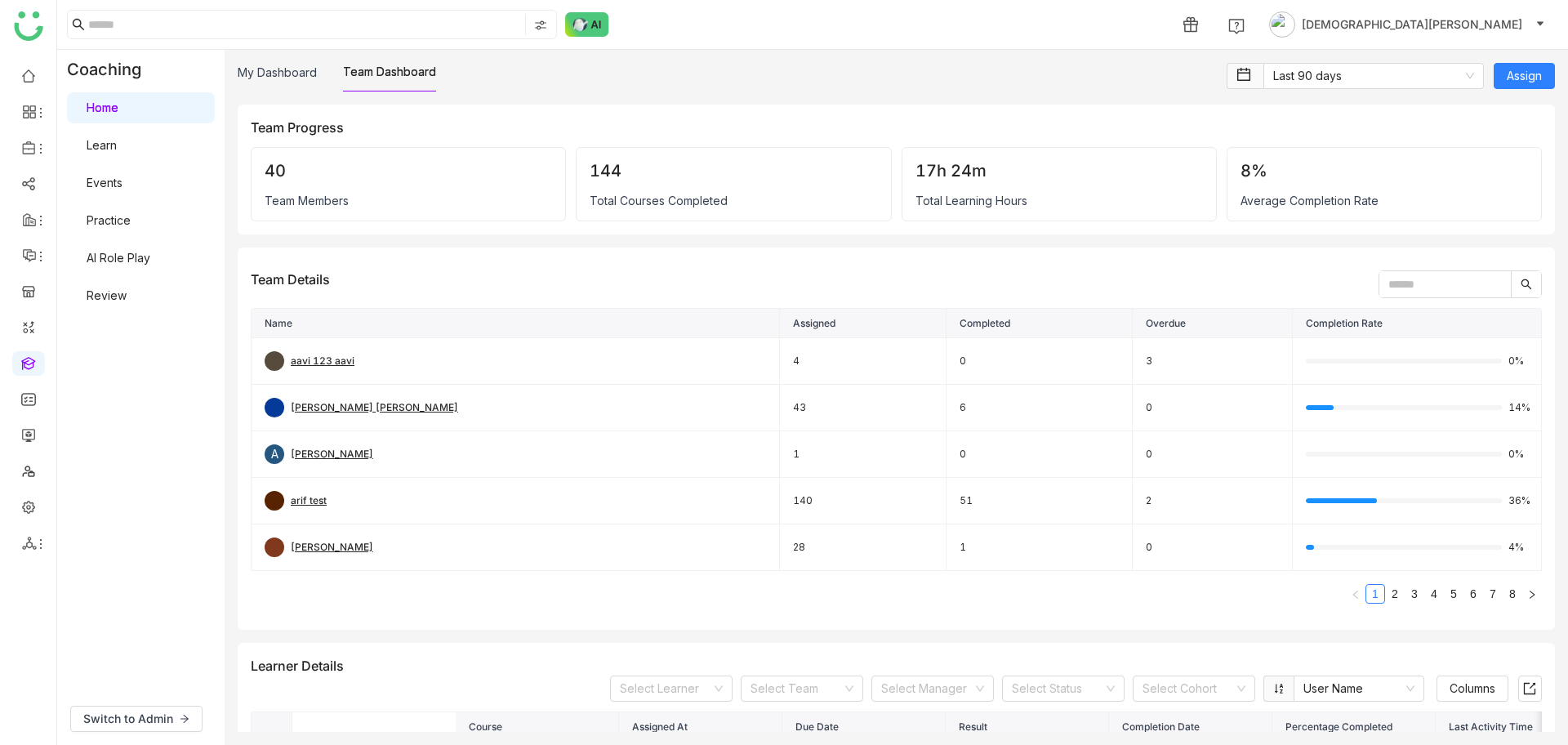 scroll, scrollTop: 204, scrollLeft: 0, axis: vertical 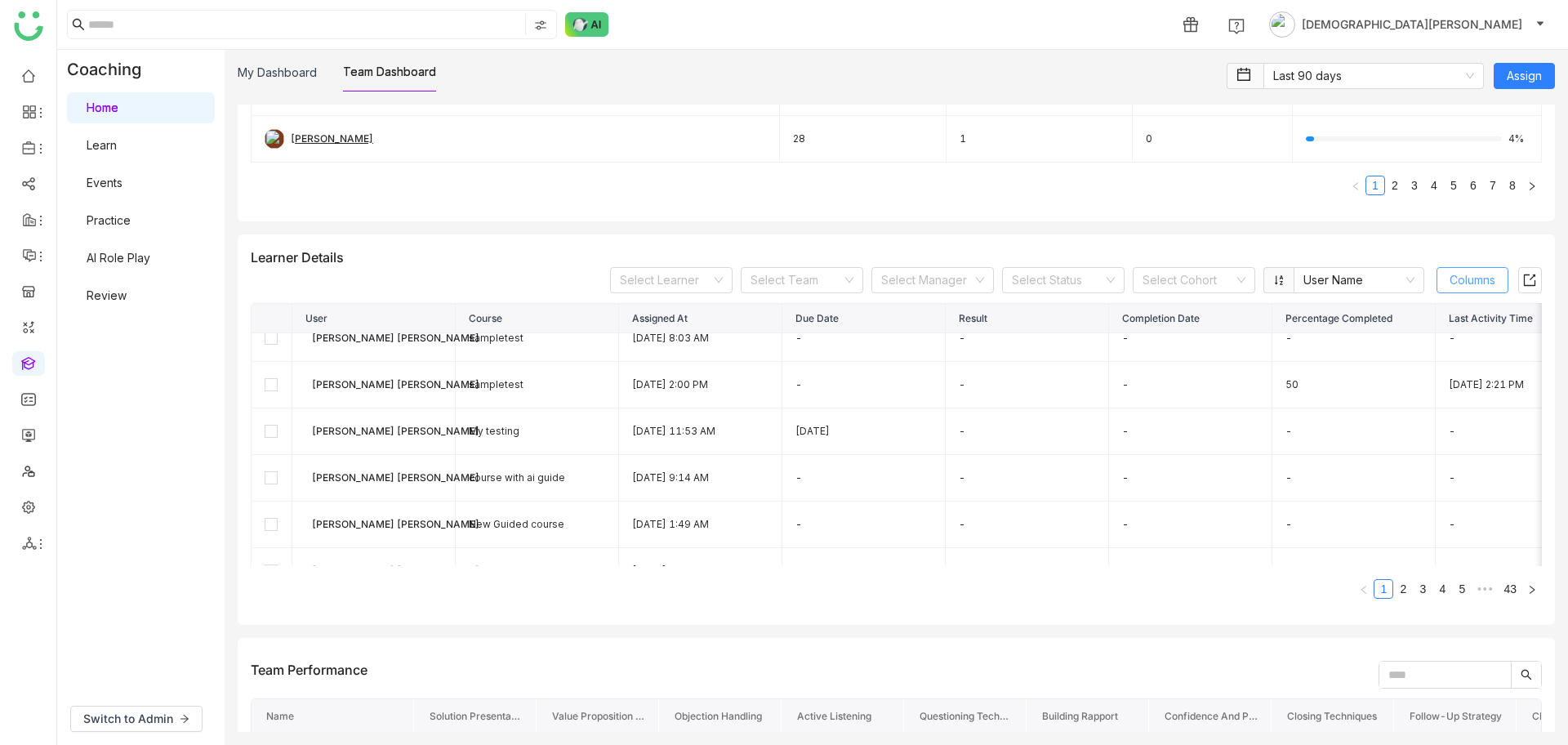 click on "Columns" 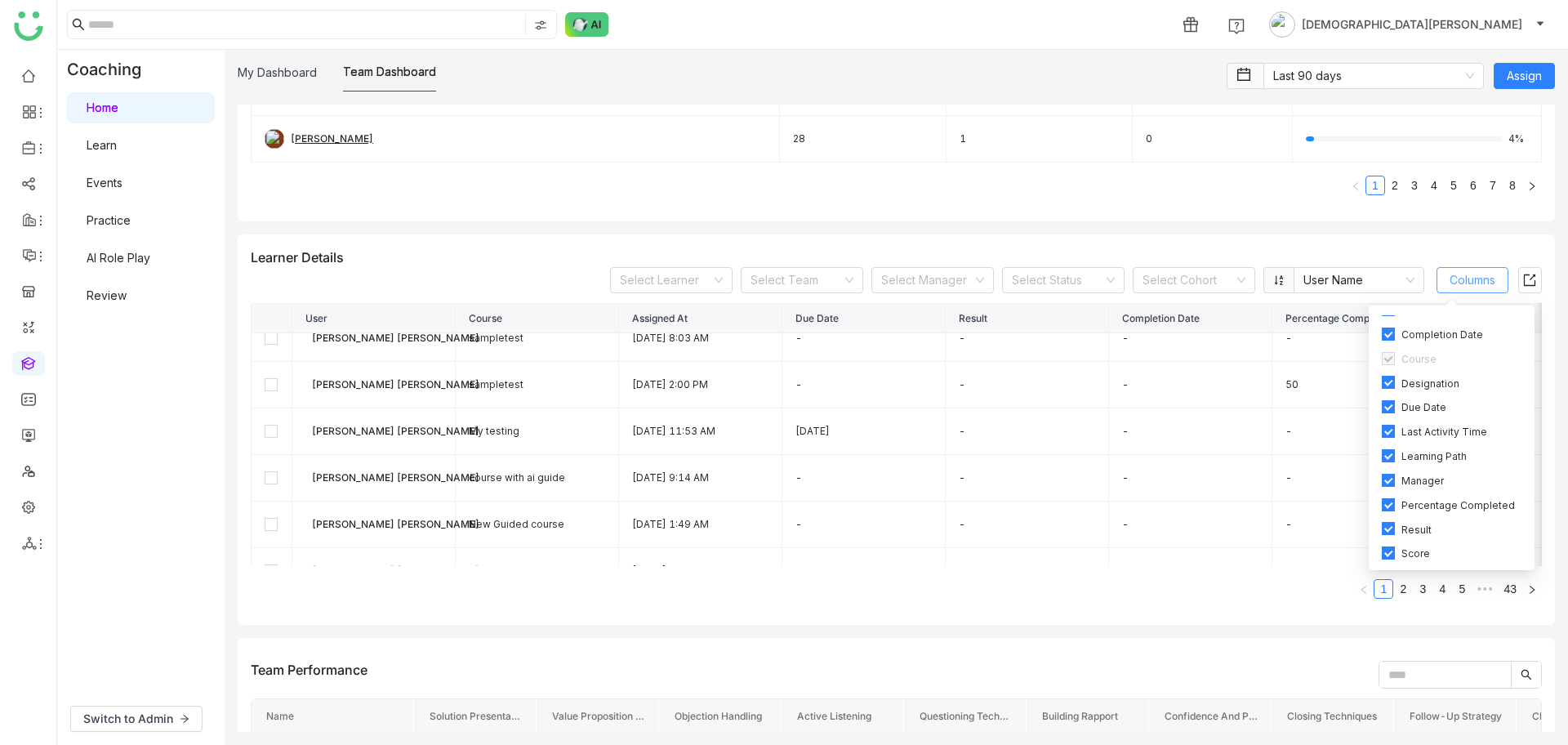 scroll, scrollTop: 160, scrollLeft: 0, axis: vertical 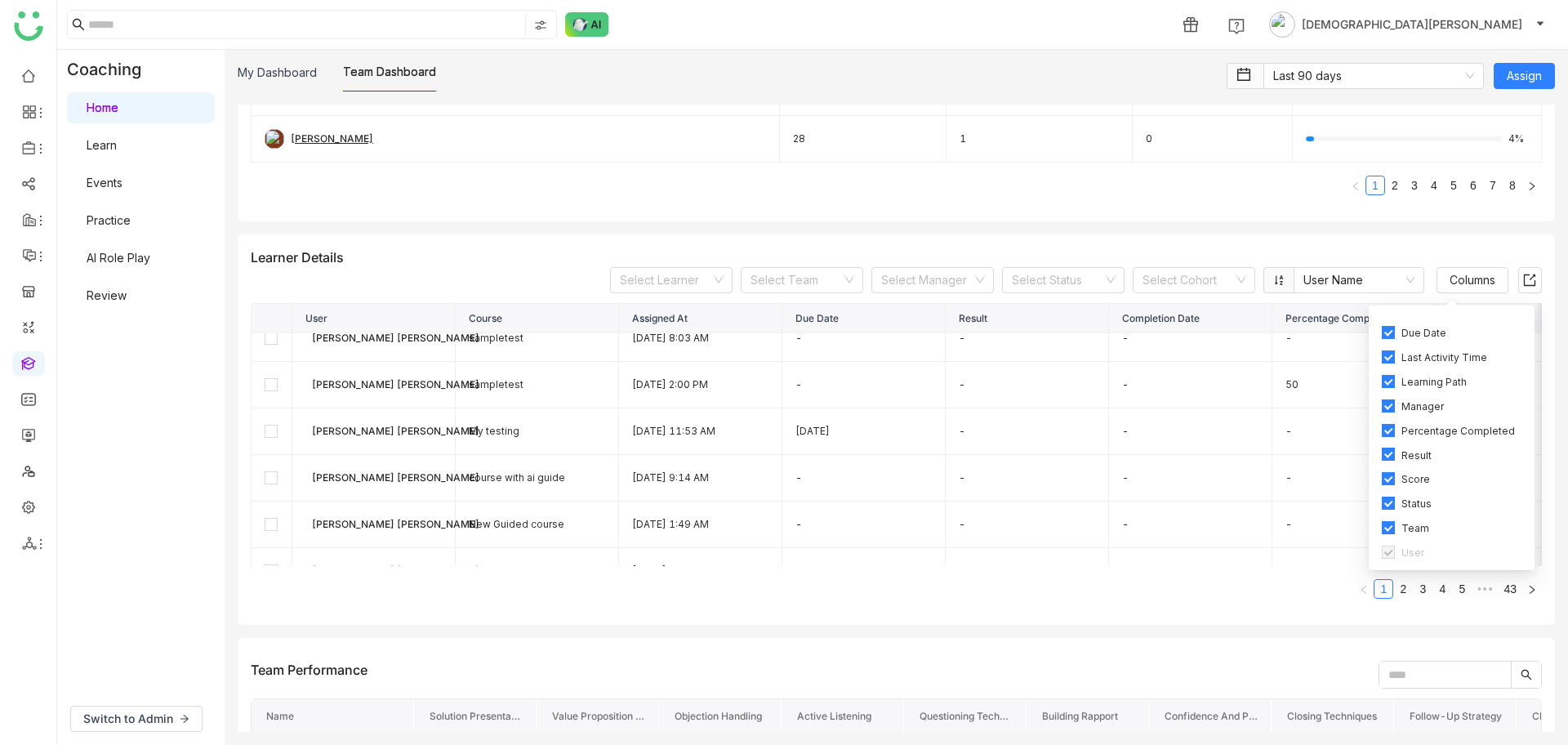click on "Team" at bounding box center (1415, 529) 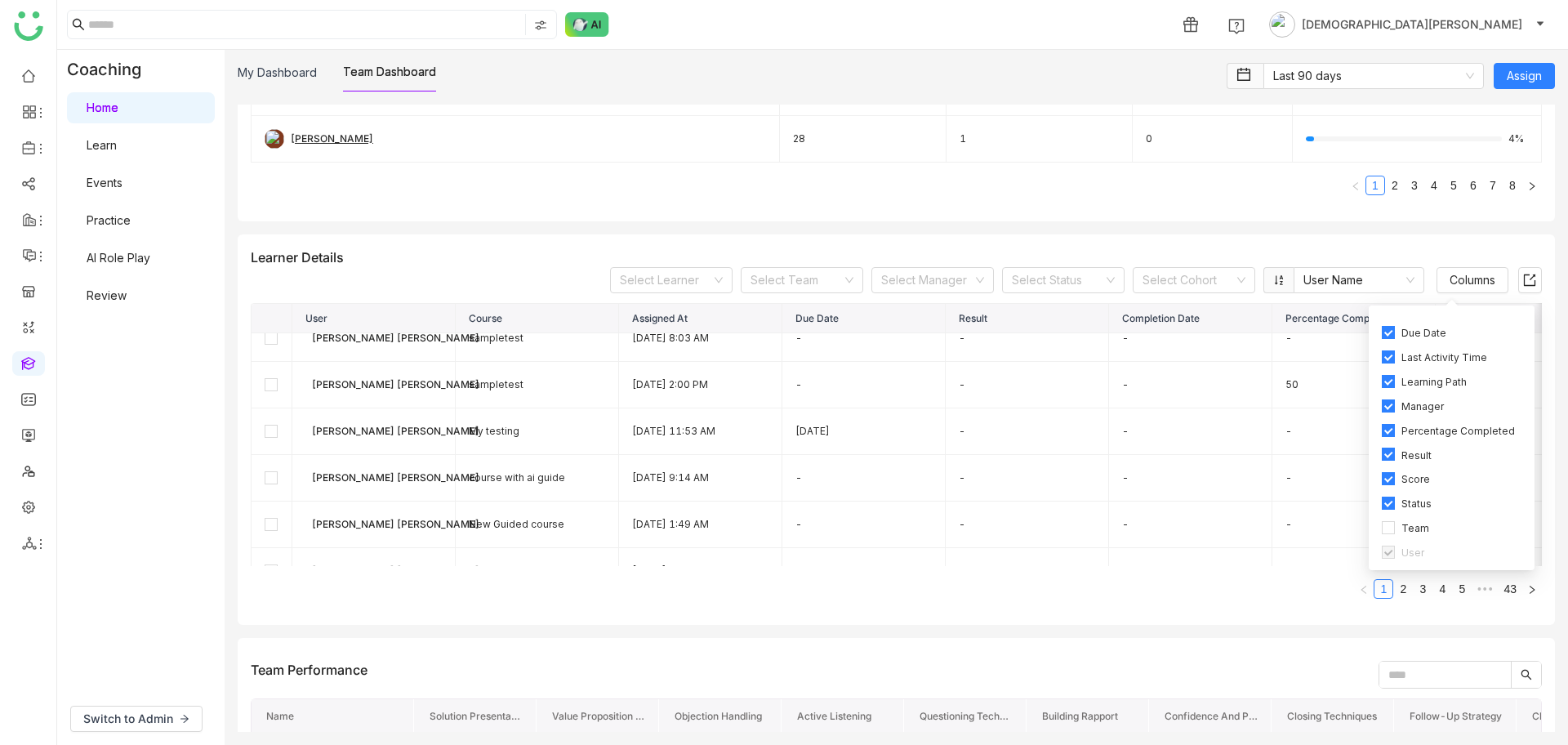 click on "Status" at bounding box center (1416, 504) 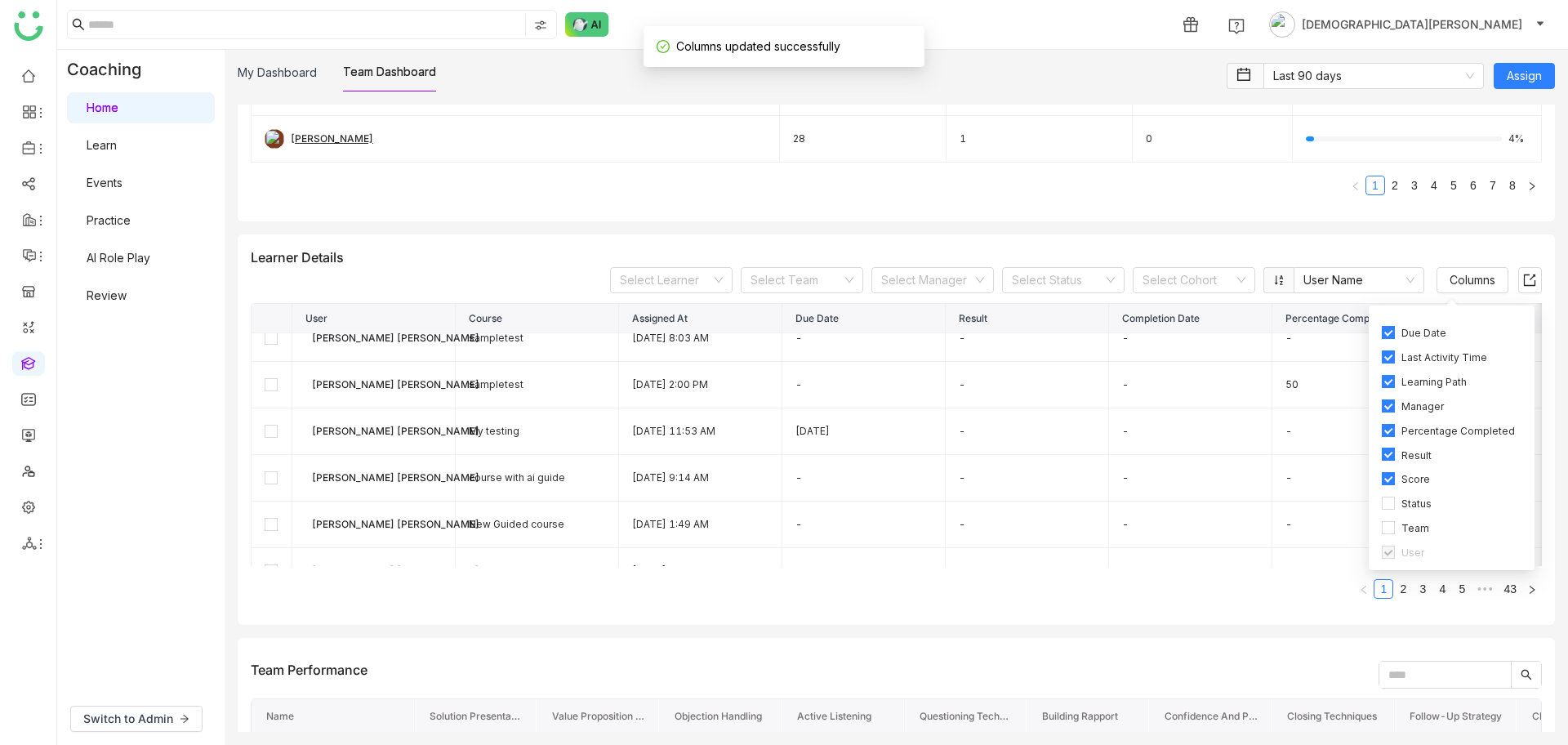 click on "Score" at bounding box center (1415, 480) 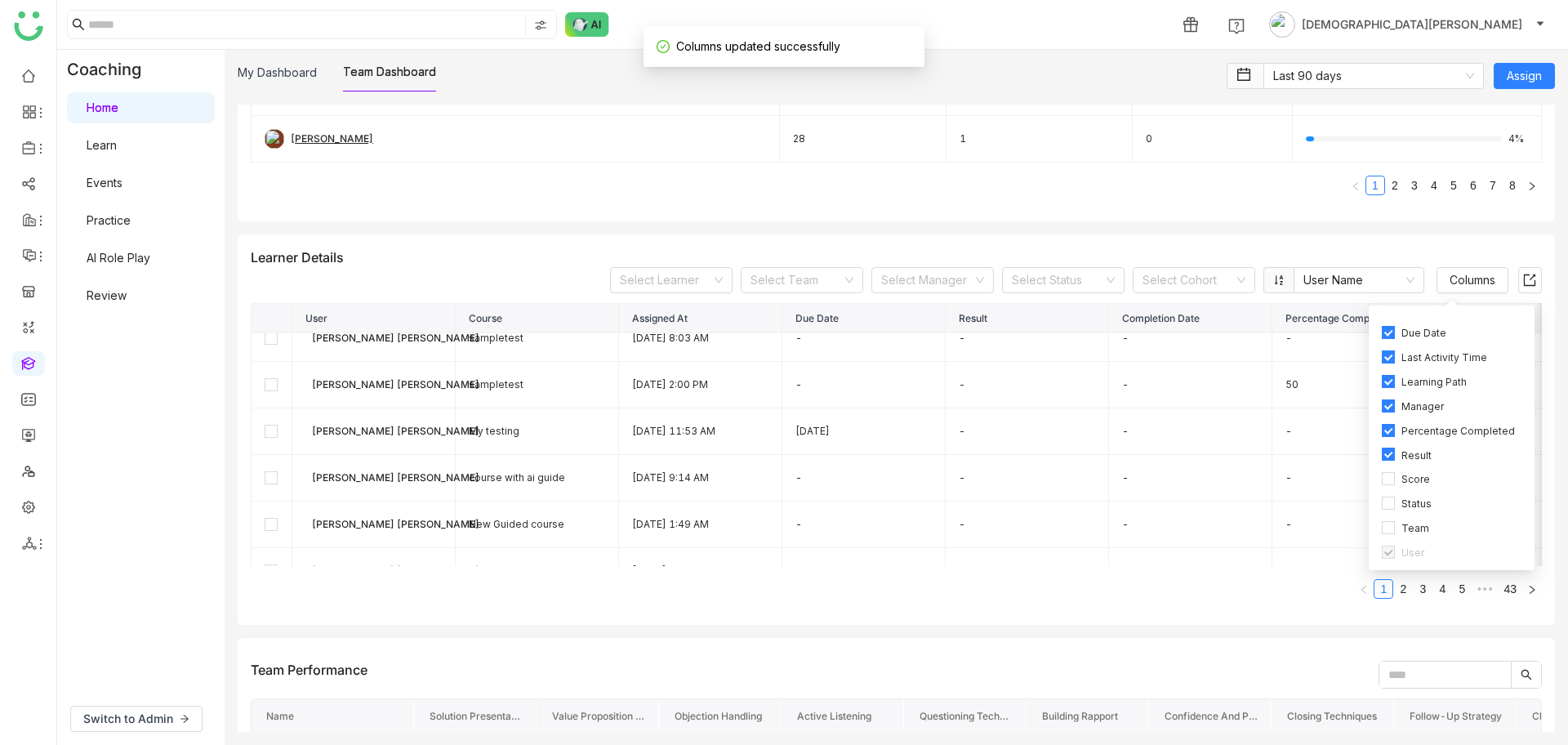 click on "Result" at bounding box center [1416, 456] 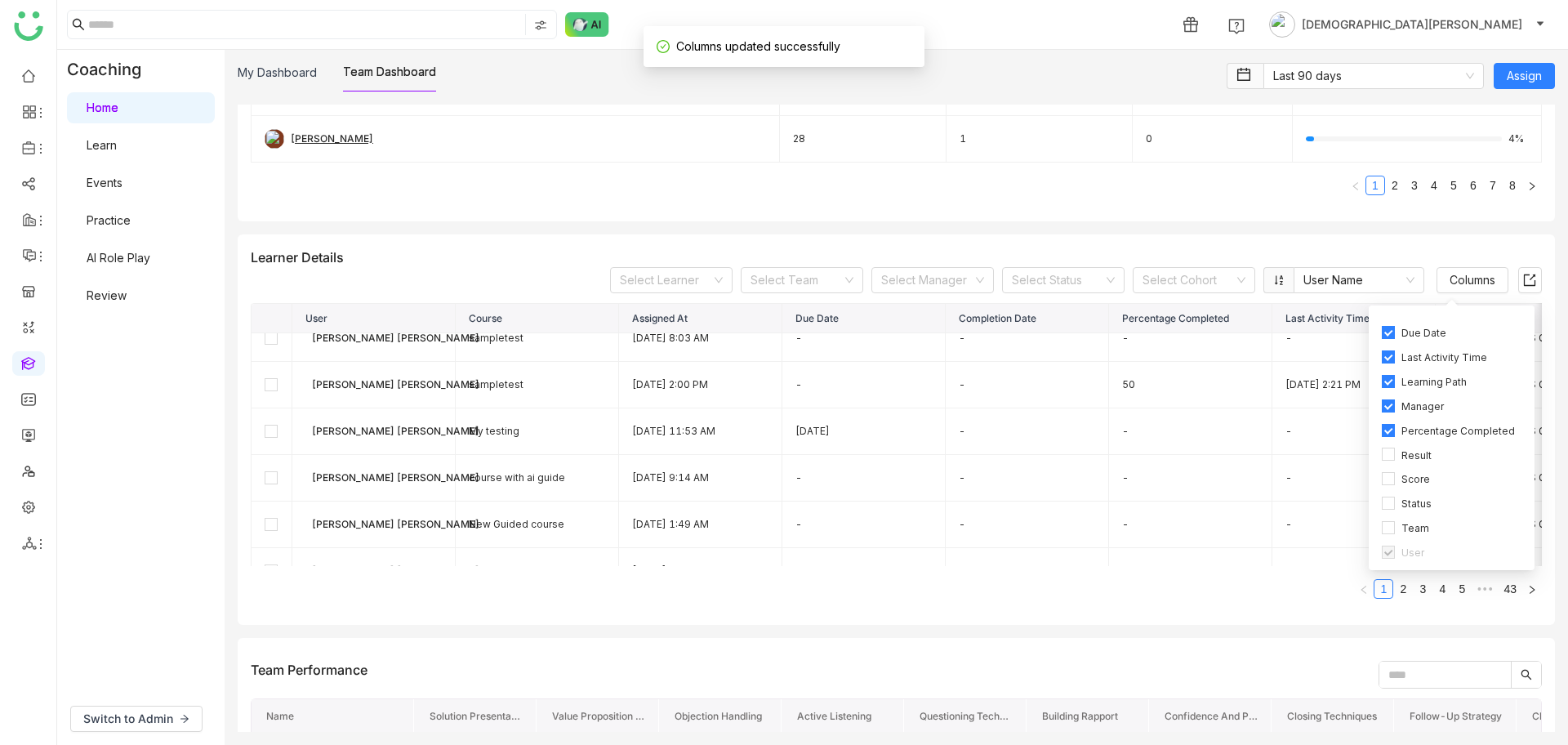 click on "Percentage Completed" at bounding box center [1458, 431] 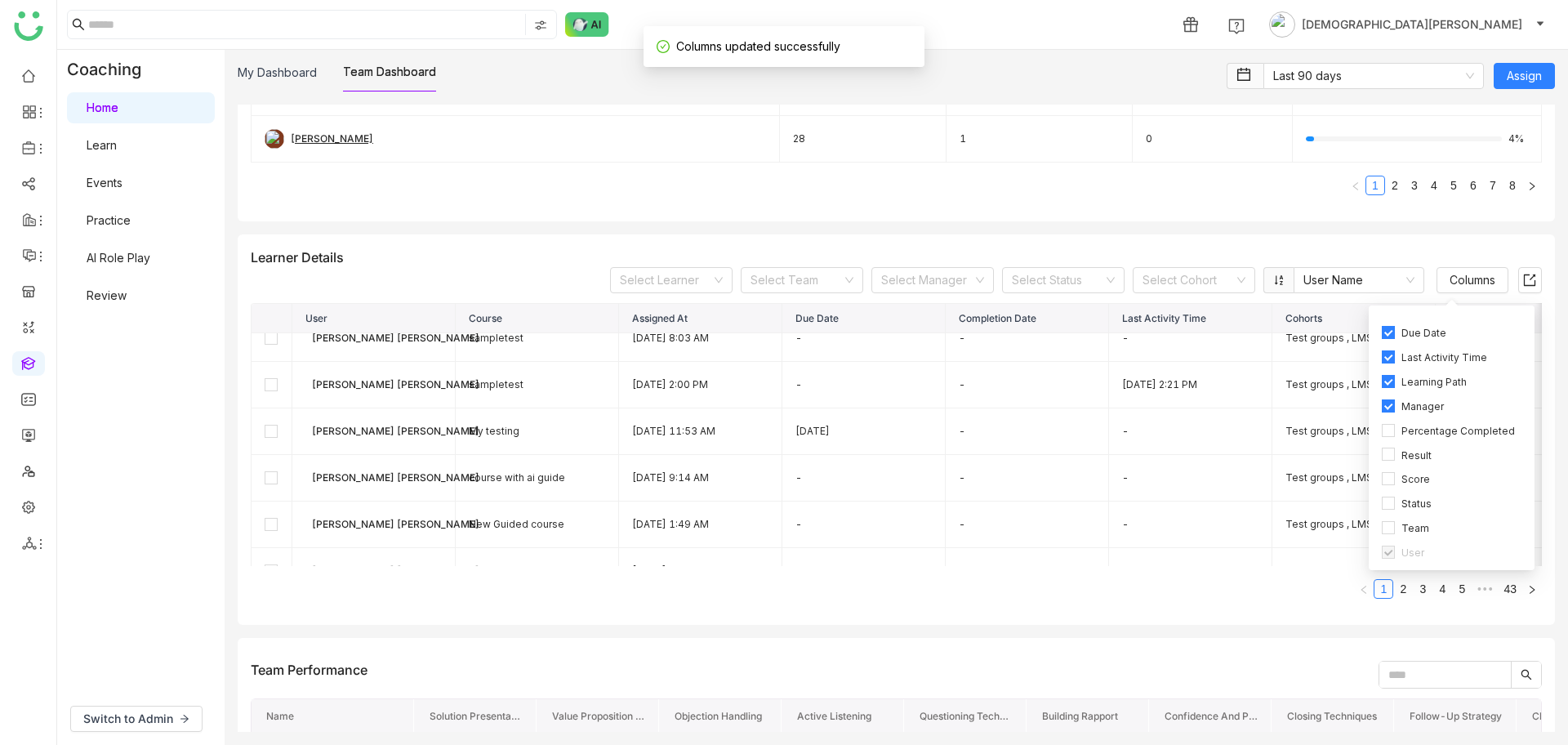 click on "Manager" at bounding box center (1423, 407) 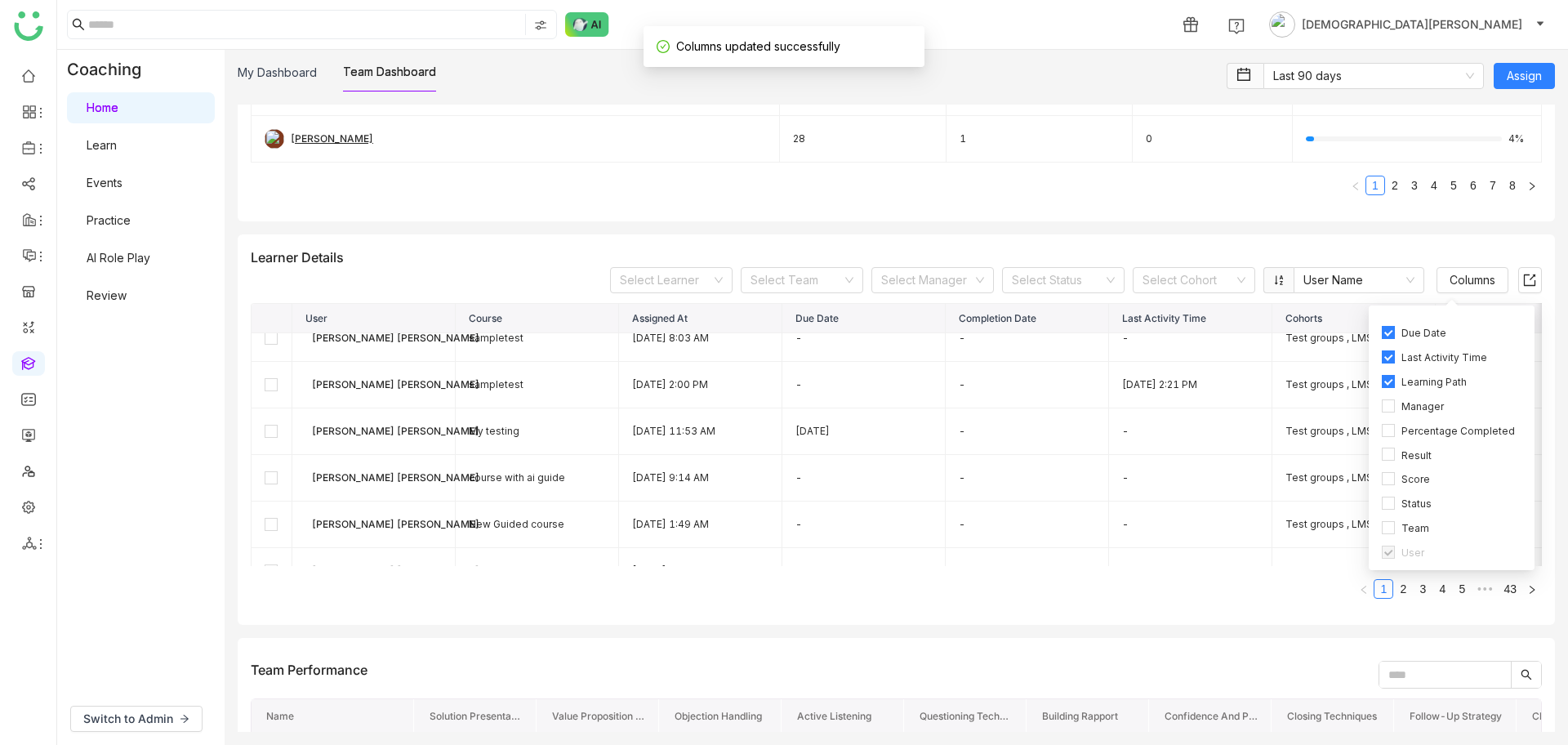 click on "Learning Path" at bounding box center [1434, 382] 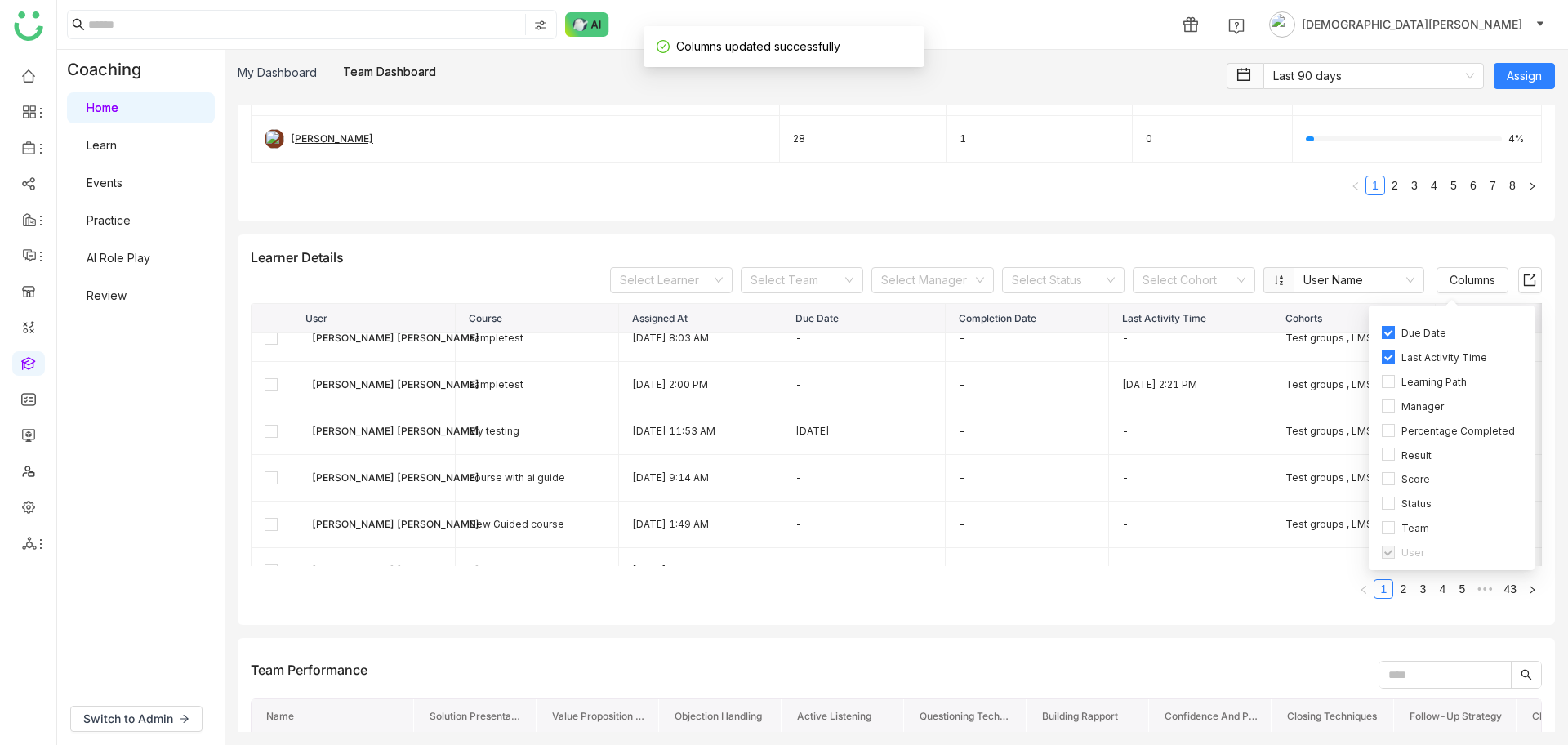 click on "Last Activity Time" at bounding box center [1444, 358] 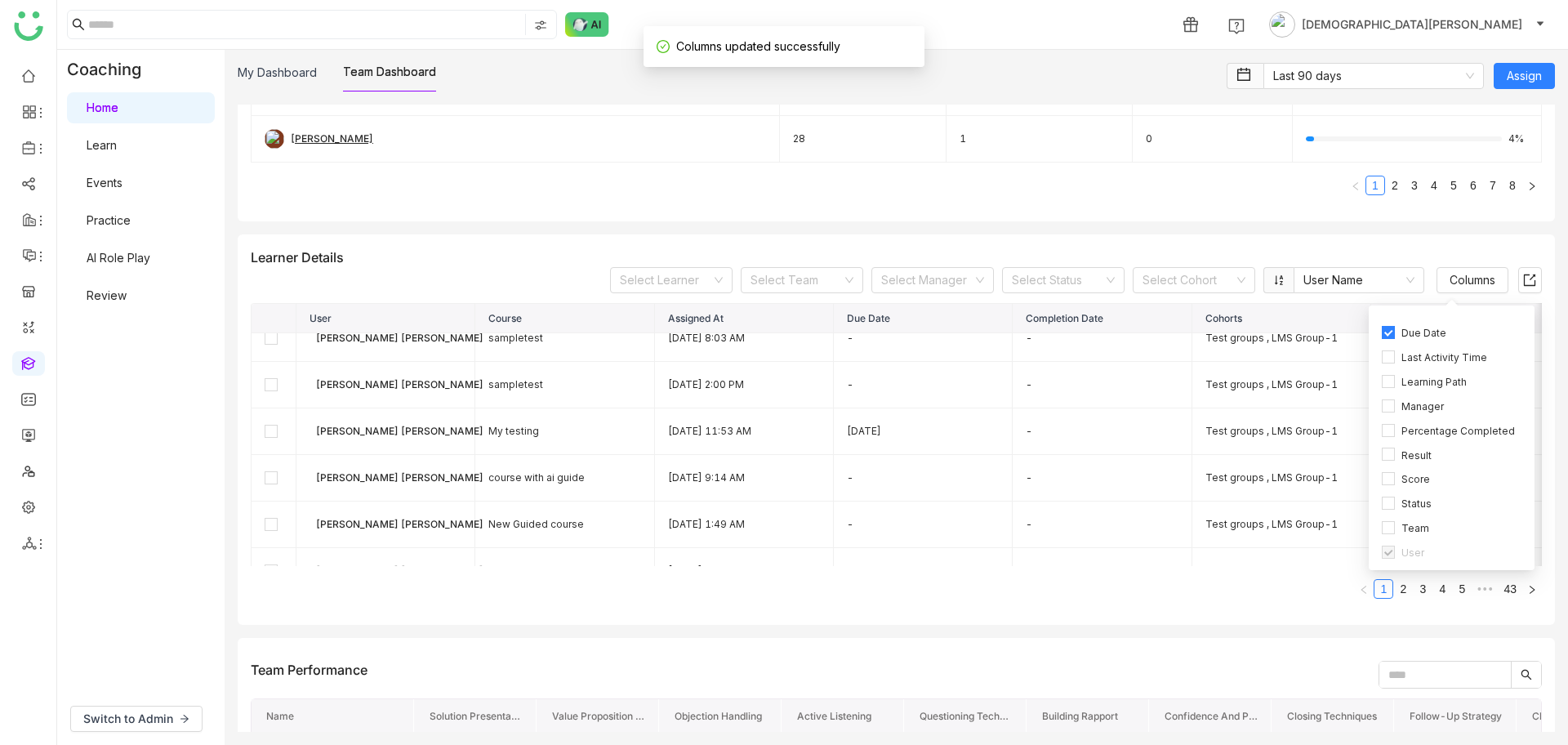 click on "Due Date" at bounding box center (1423, 333) 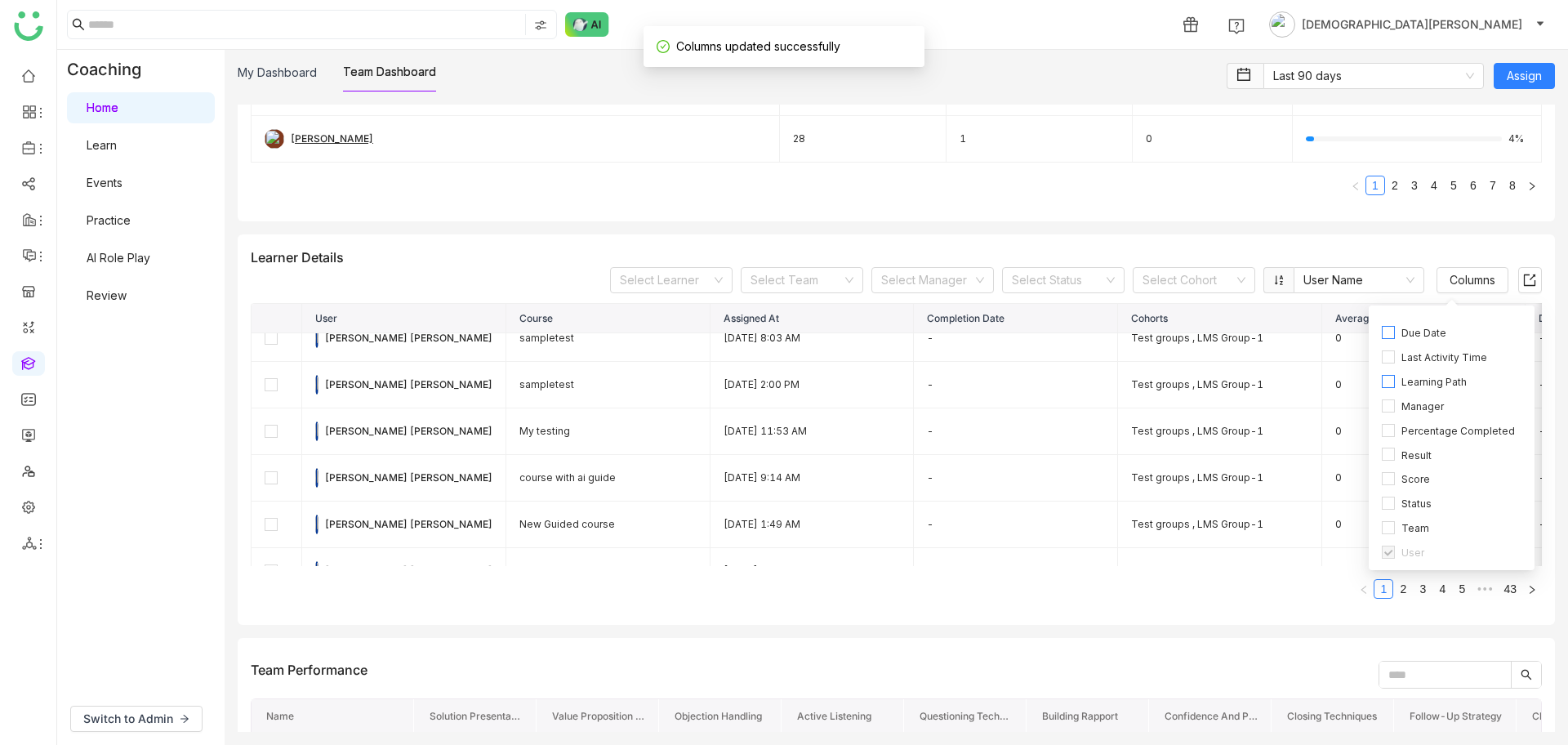 scroll, scrollTop: 0, scrollLeft: 0, axis: both 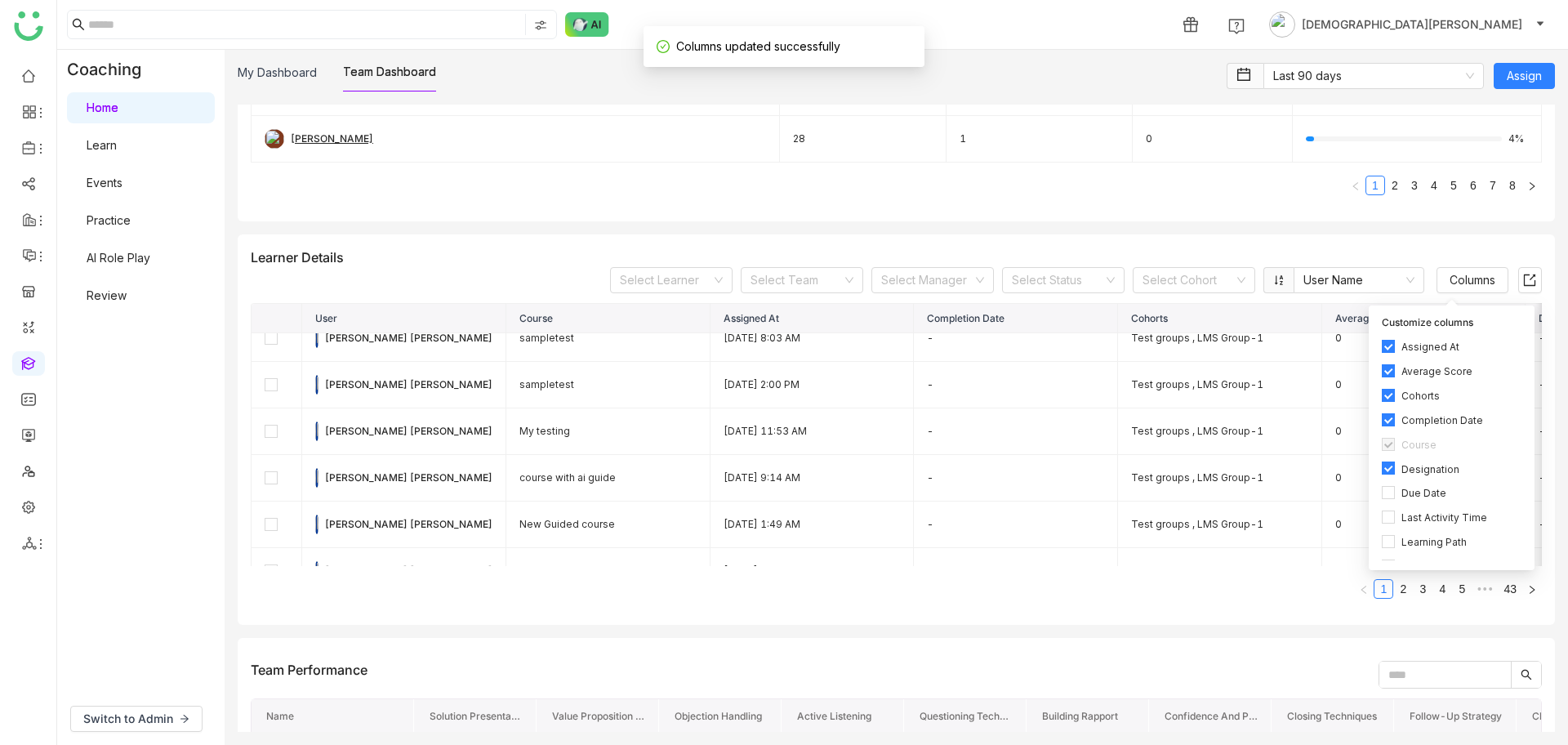 click on "Designation" at bounding box center (1430, 470) 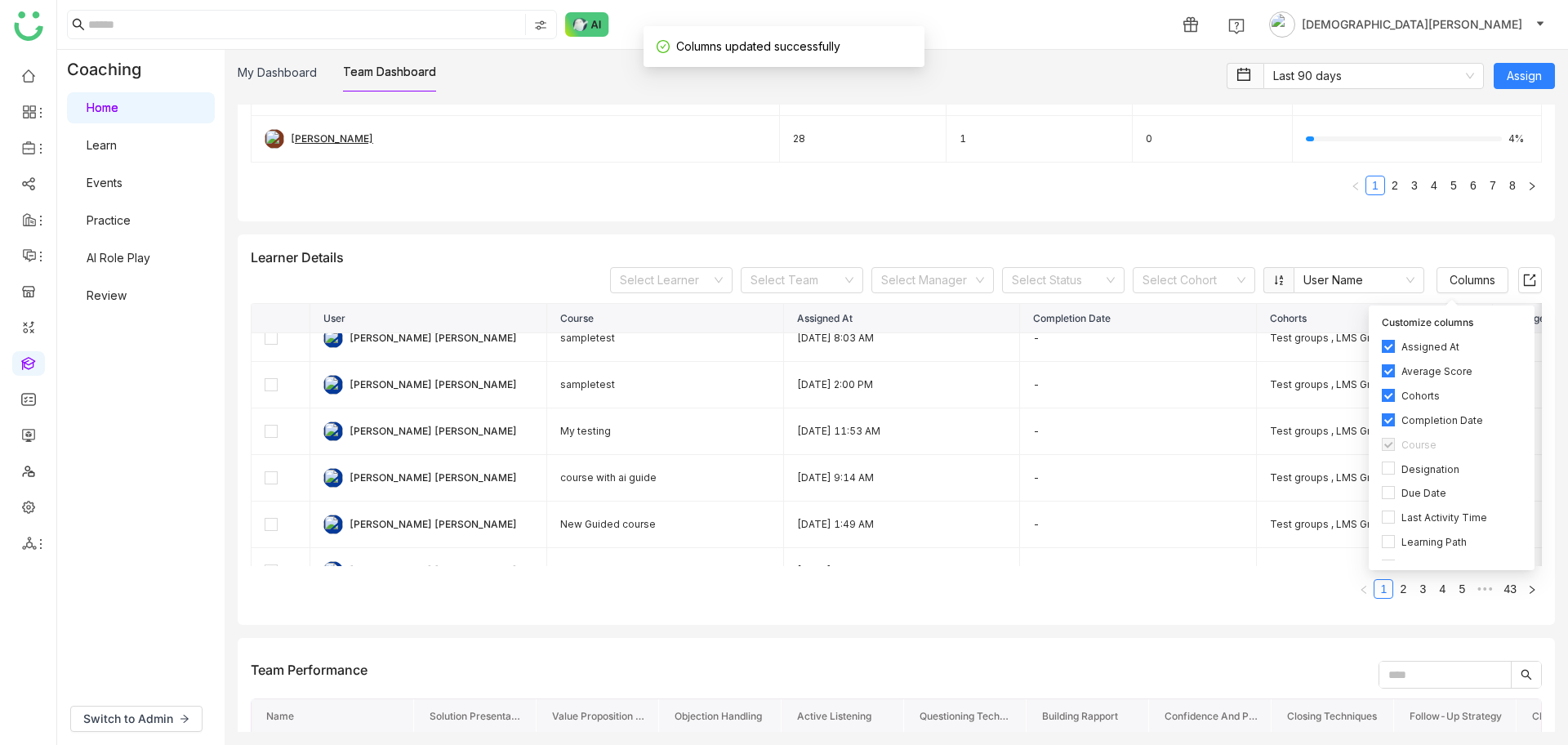 click on "Completion Date" at bounding box center (1442, 421) 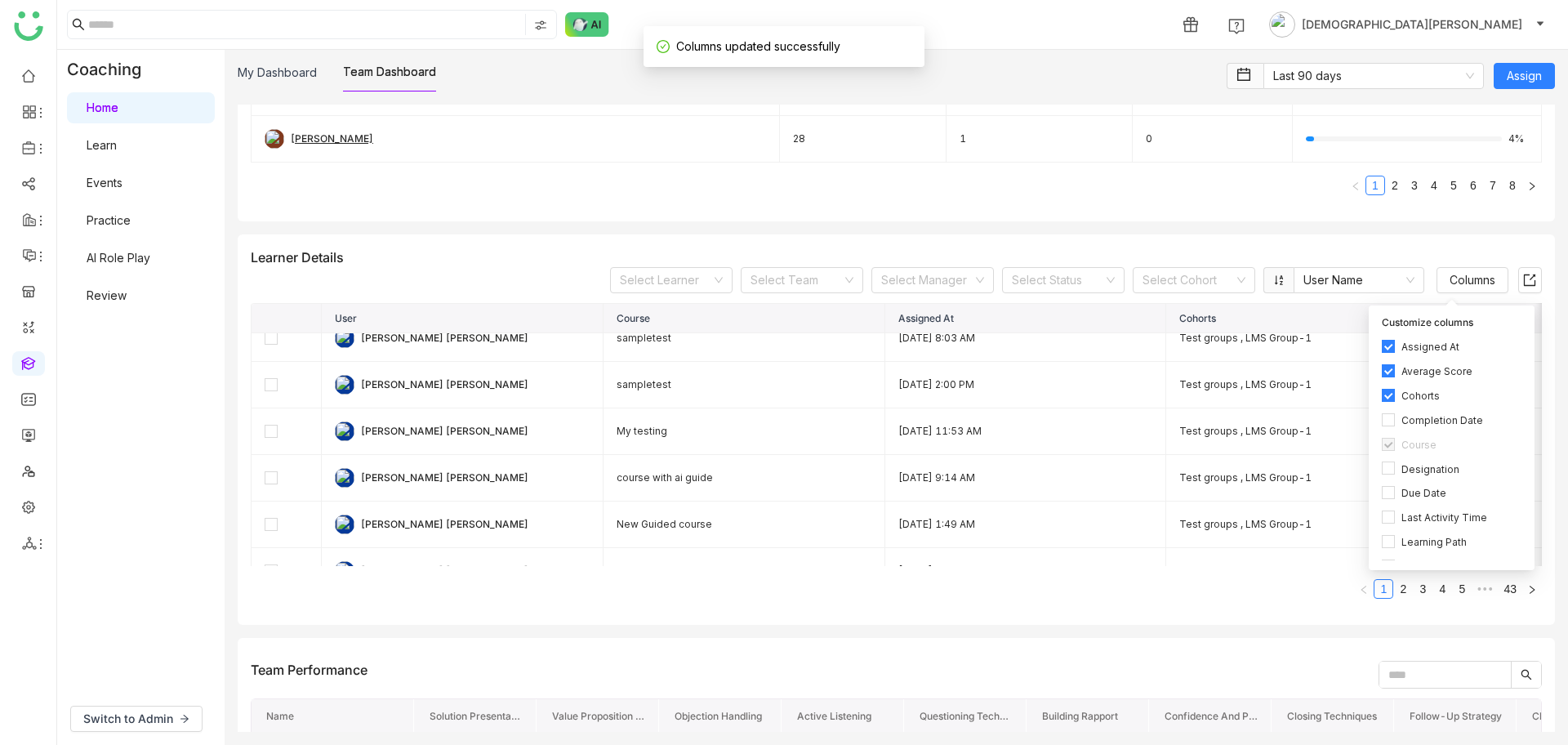click on "Cohorts" at bounding box center [1420, 396] 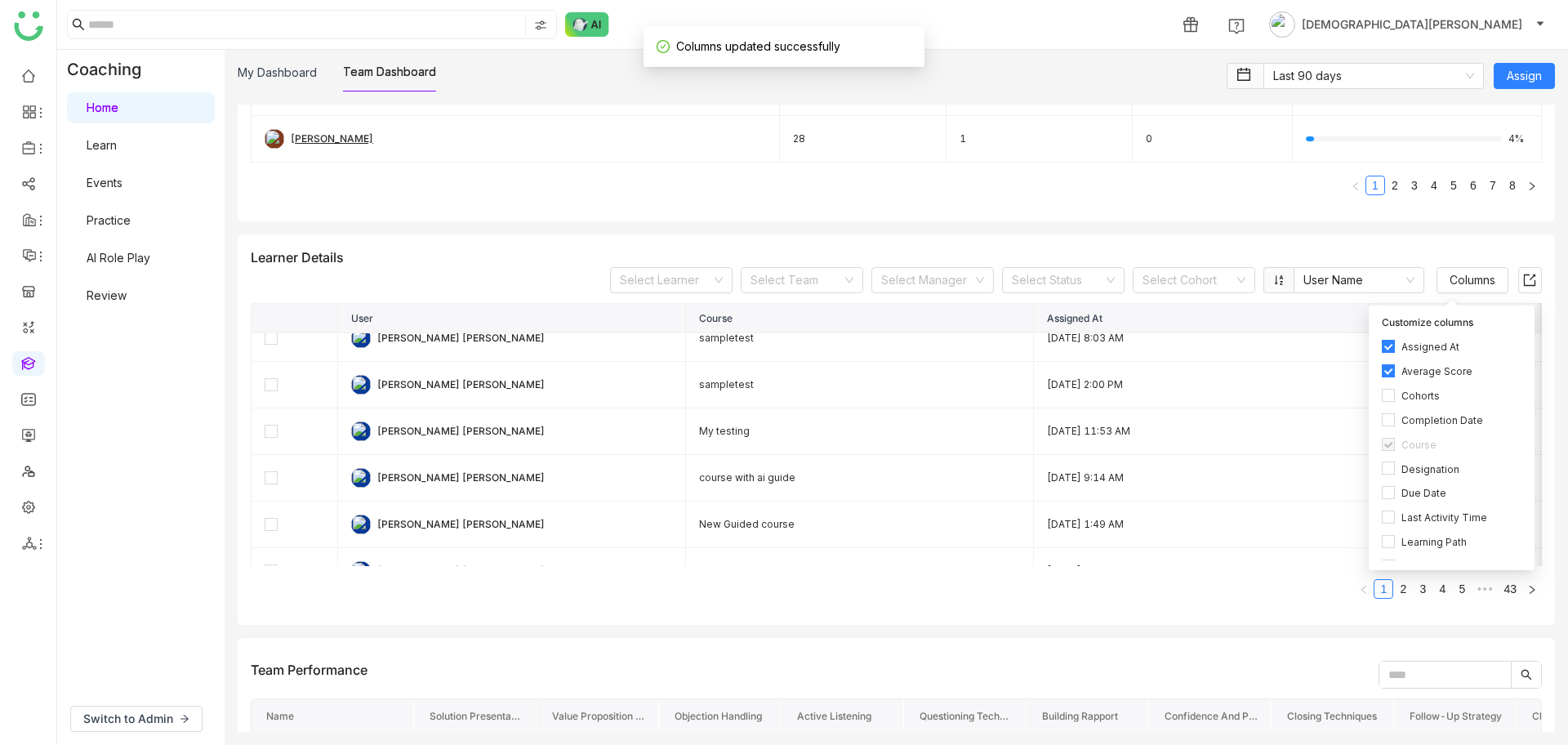 click on "Average Score" at bounding box center [1437, 372] 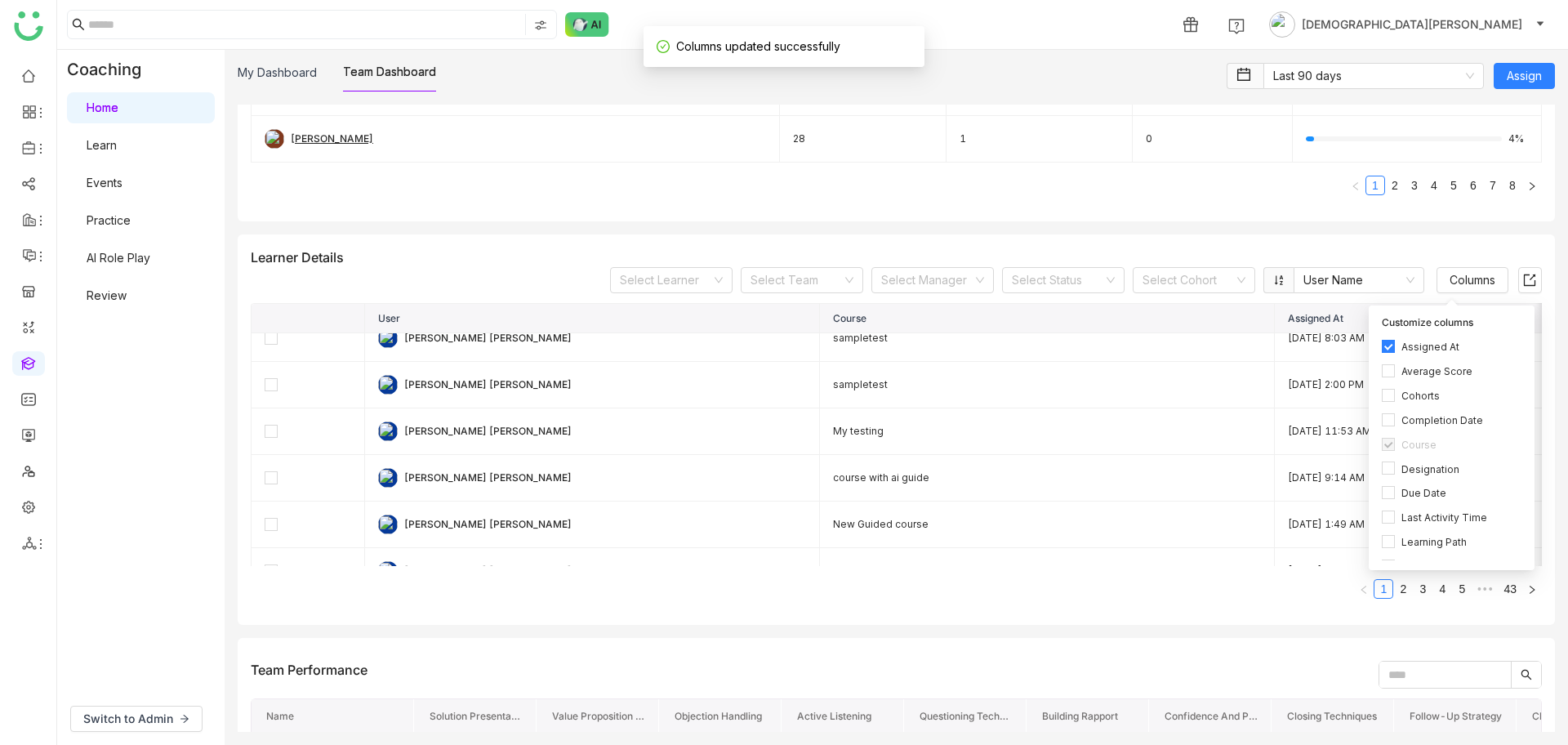 click on "Assigned At" at bounding box center (1430, 347) 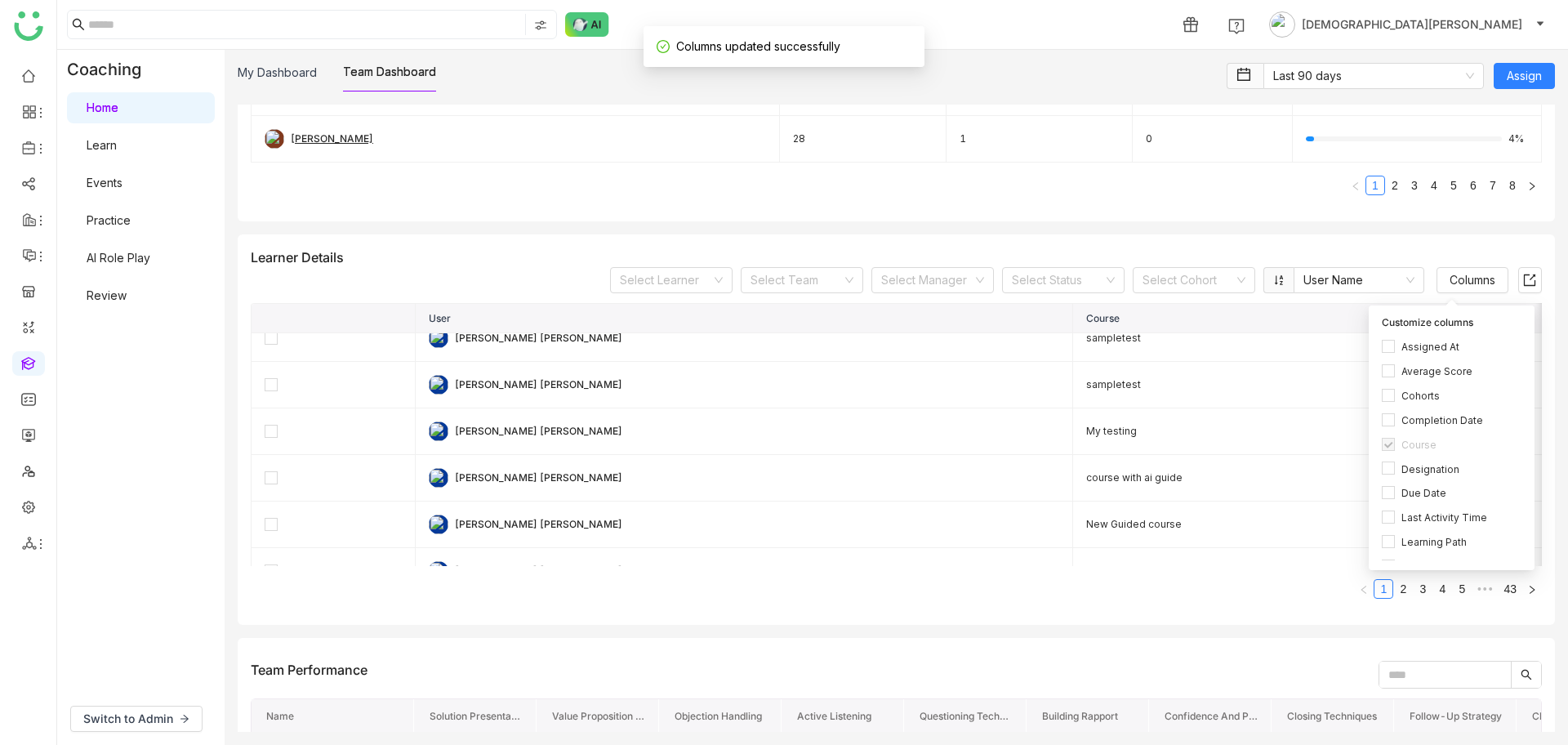 click on "Learner Details   Select Learner   Select Team   Select Manager   Select Status   Select Cohort   User Name  Columns  User   Course   aavi 123 aavi  pathh  aavi 123 aavi  New Audio Practice for Testing  aavi 123 aavi  scromm   aavi 123 aavi  Dev Testing Dont touch QA Team  Anil Reddy Kesireddy  sampletest  Anil Reddy Kesireddy  sampletest  Anil Reddy Kesireddy  My testing  Anil Reddy Kesireddy  course with ai guide  Anil Reddy Kesireddy  New Guided course  Anil Reddy Kesireddy  test   Anil Reddy Kesireddy  Dev Testing Dont touch QA Team  Anil Reddy Kesireddy  course 17:30  Anil Reddy Kesireddy  New Audio Practice for Testing  Anil Reddy Kesireddy  Guided Course  Anil Reddy Kesireddy  Onboarding to Sales  Anil Reddy Kesireddy  Course 1  Anil Reddy Kesireddy  Create Course  Anil Reddy Kesireddy  sampletest  Anil Reddy Kesireddy  course 17:55  Anil Reddy Kesireddy  test 11:10 1 2 3 4 5 ••• 43" 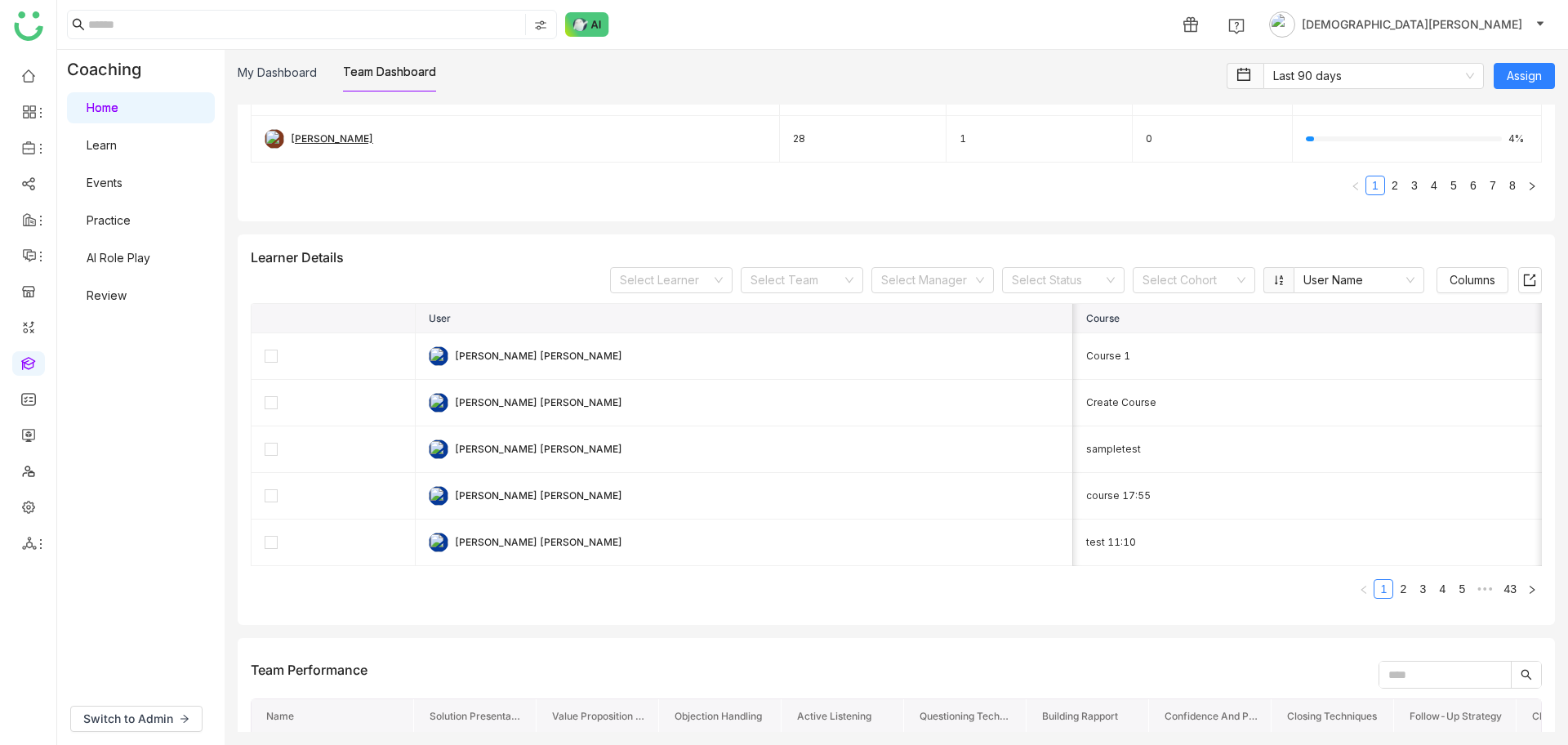 scroll, scrollTop: 714, scrollLeft: 75, axis: both 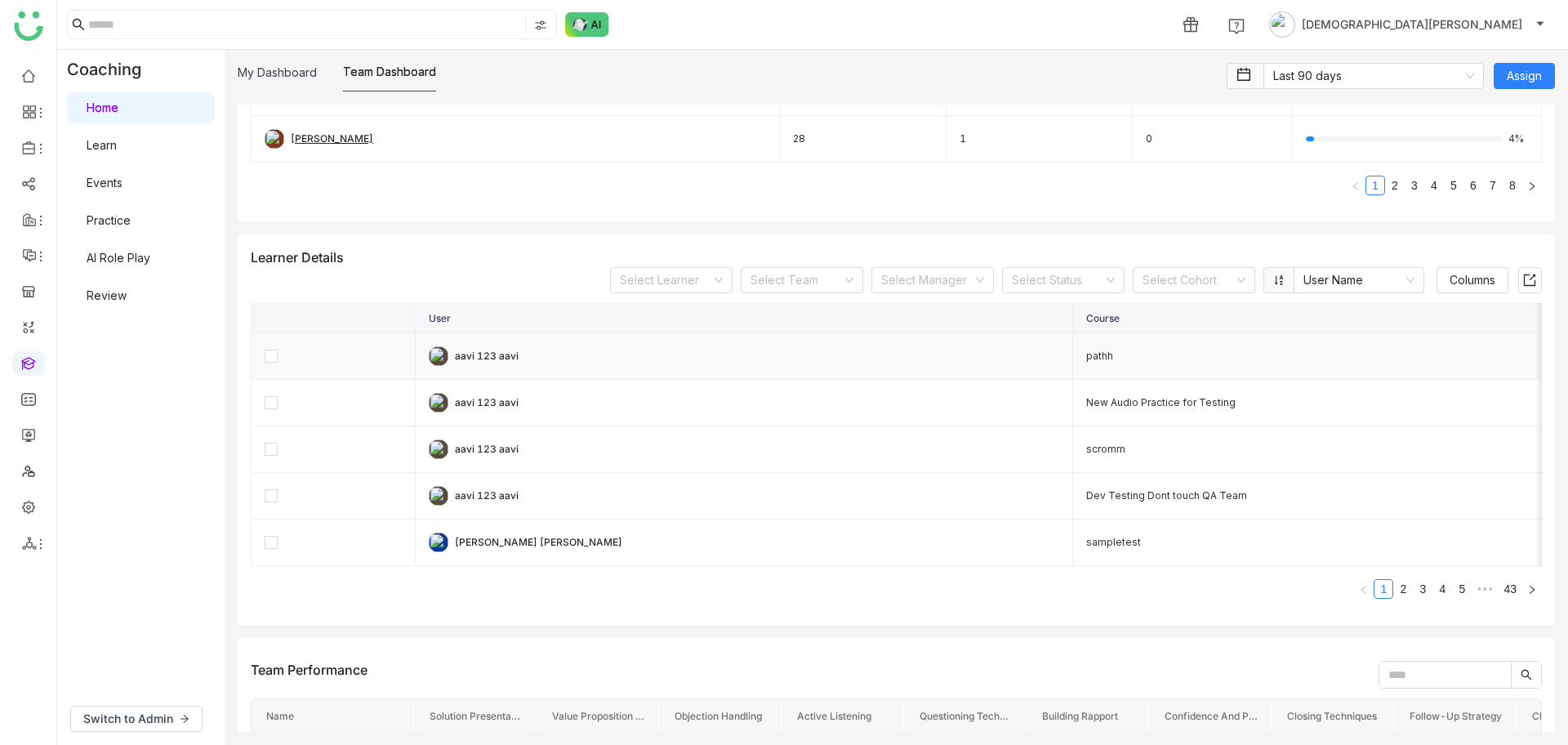 click 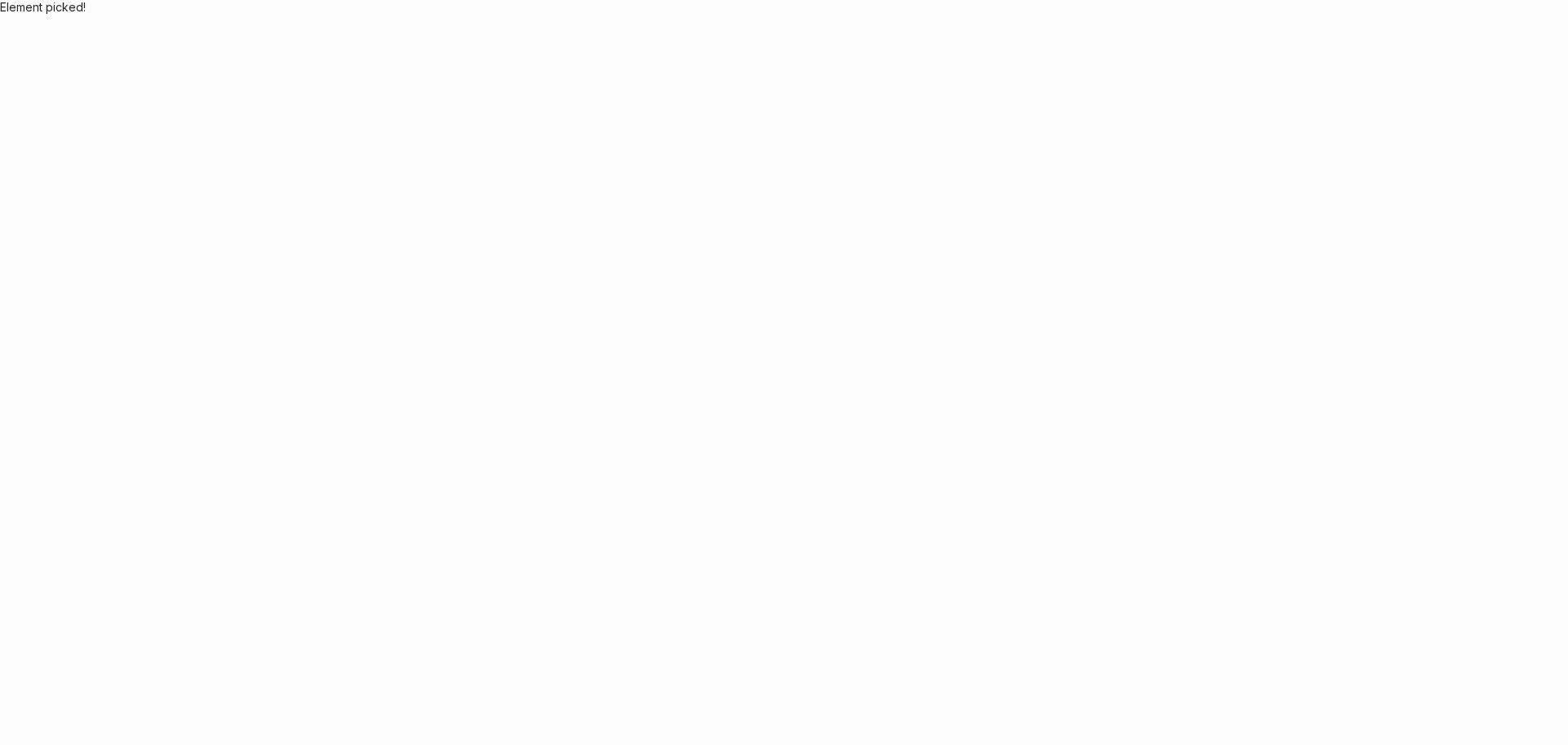 scroll, scrollTop: 0, scrollLeft: 0, axis: both 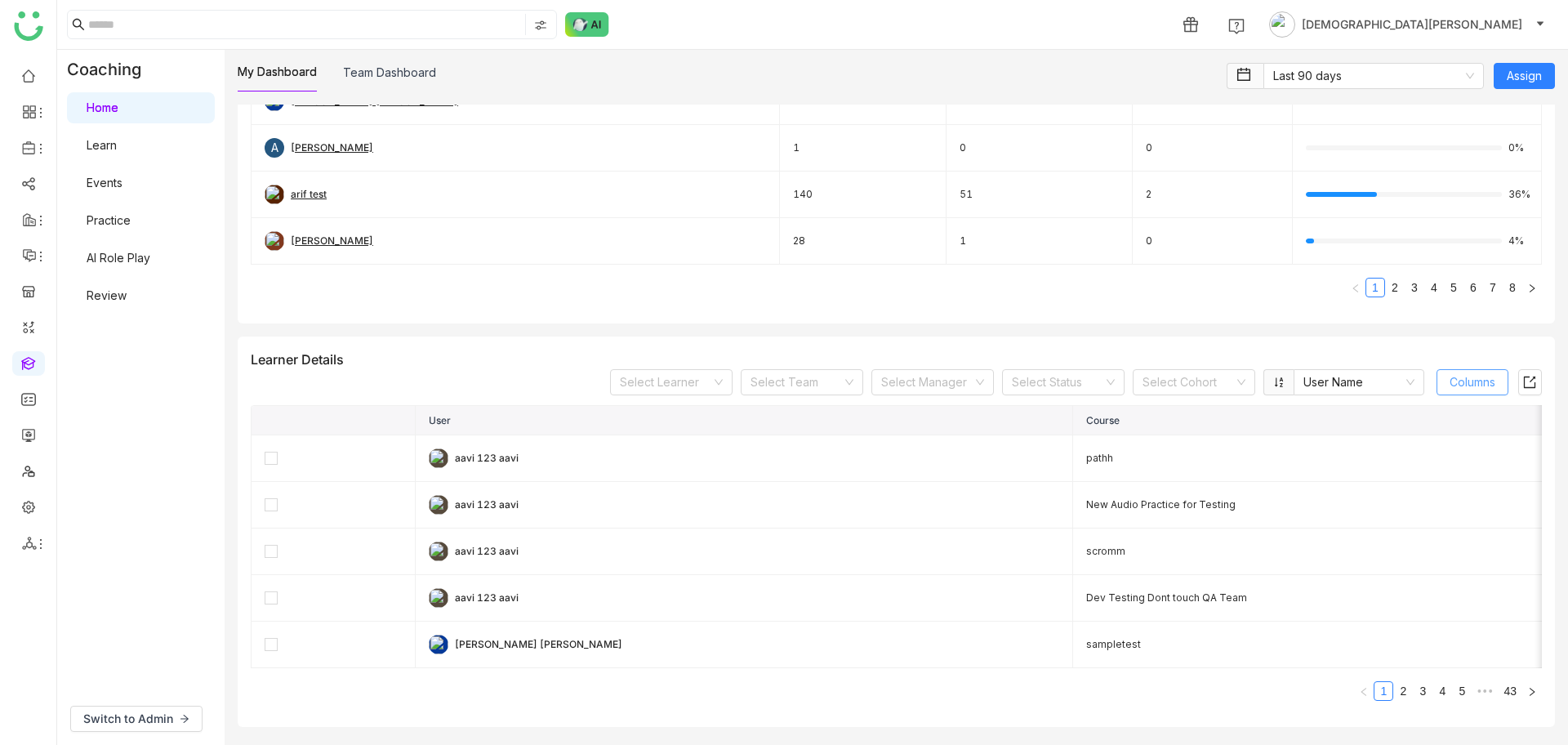 click on "Columns" 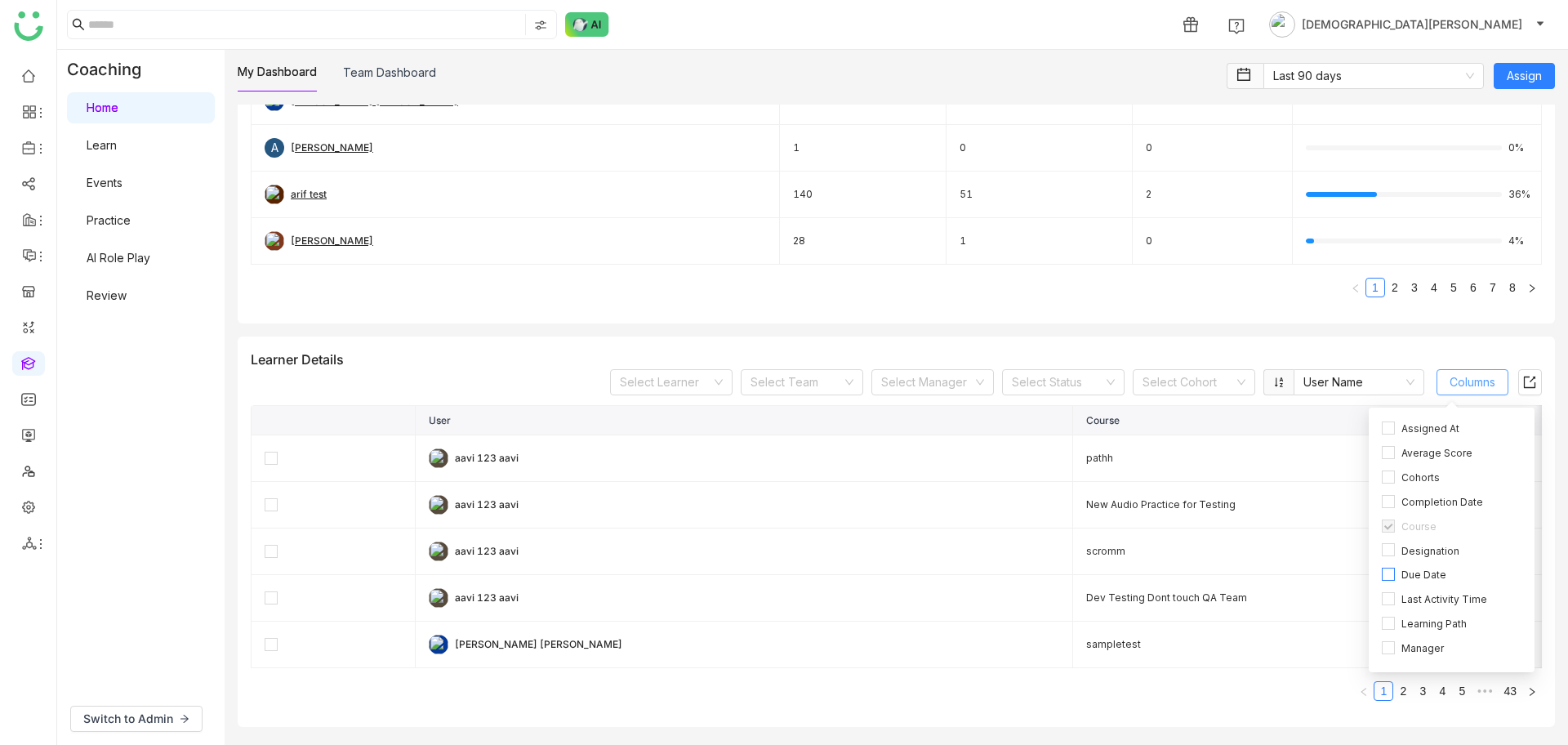 scroll, scrollTop: 0, scrollLeft: 0, axis: both 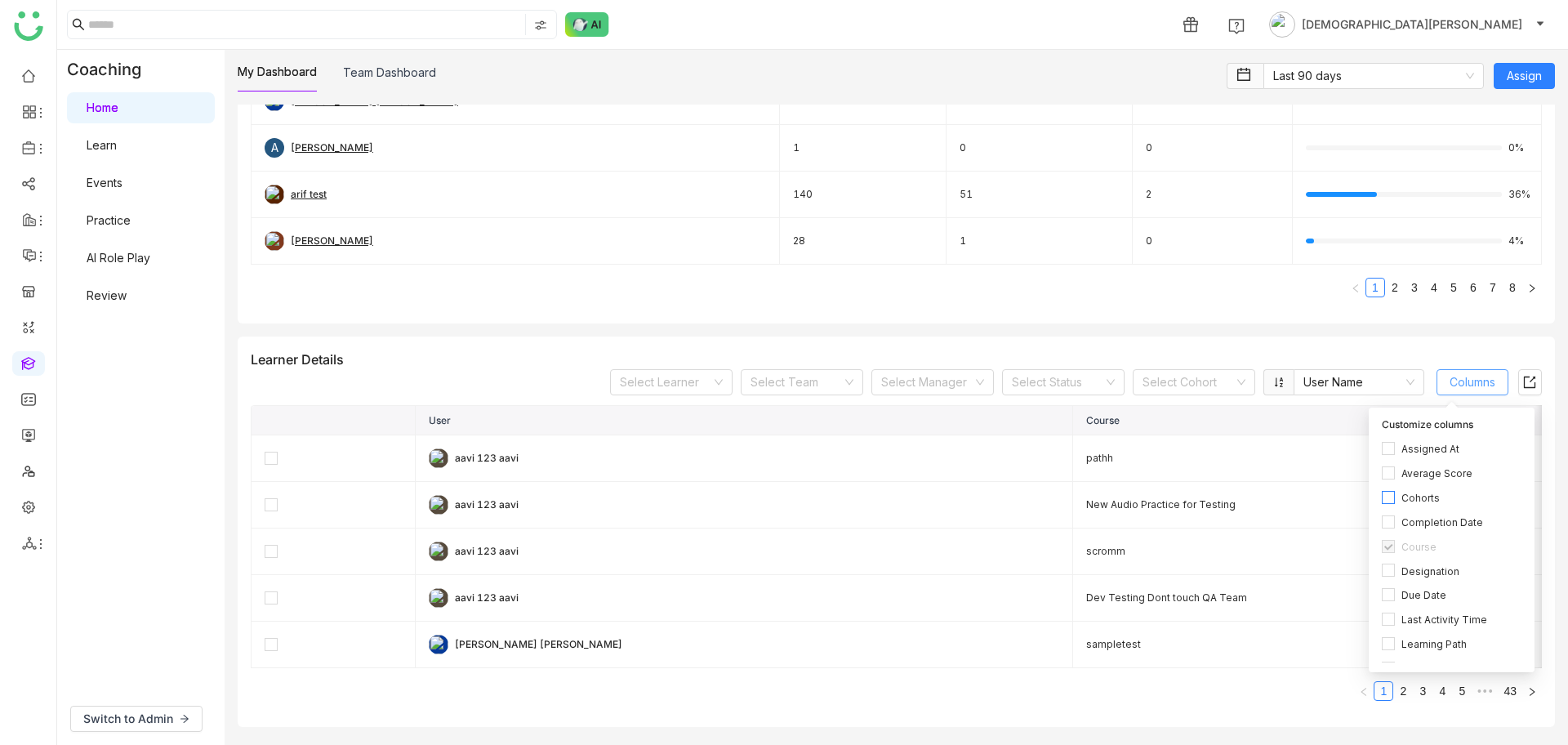 type 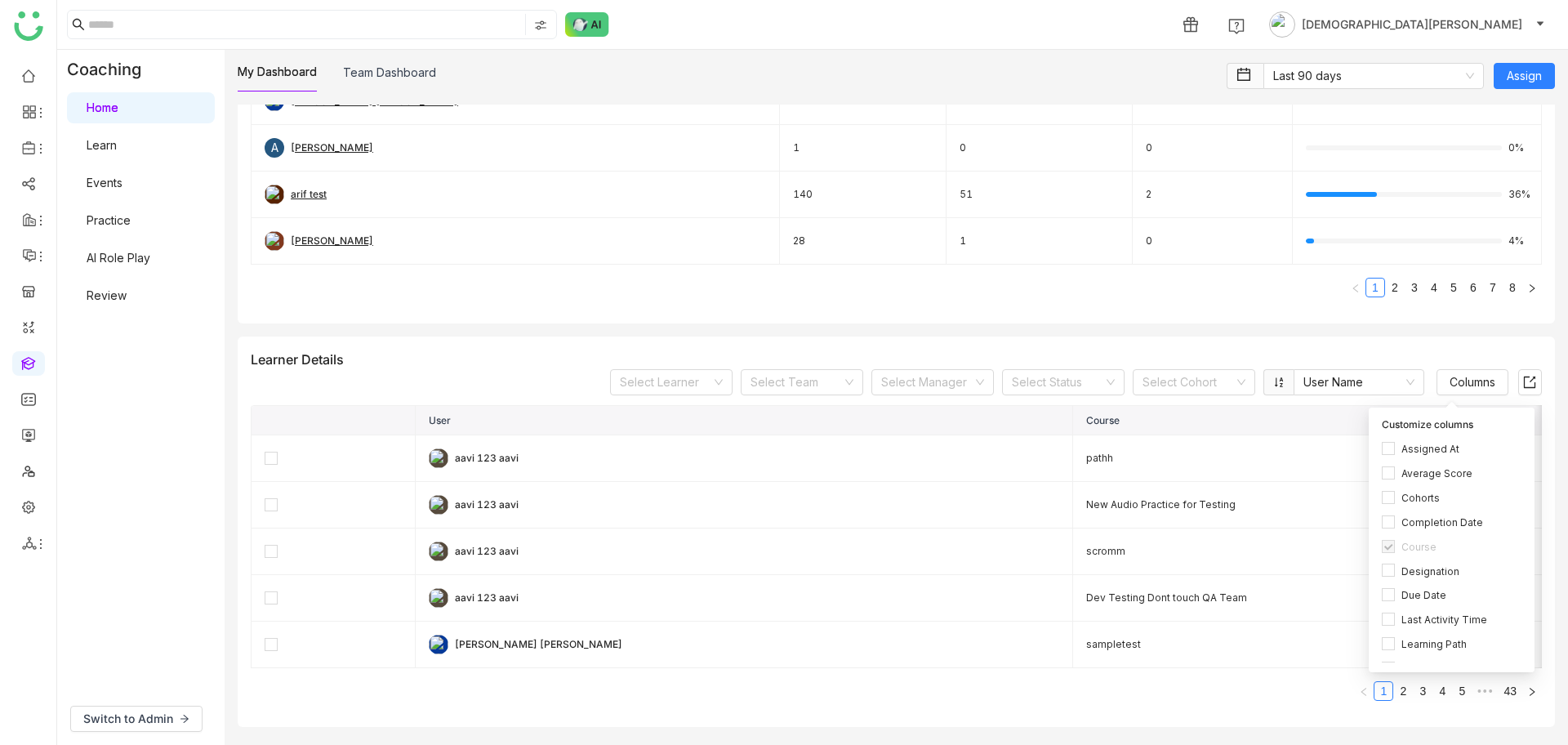 click on "Coaching  Home   Learn   Events   Practice   AI Role Play   Review" 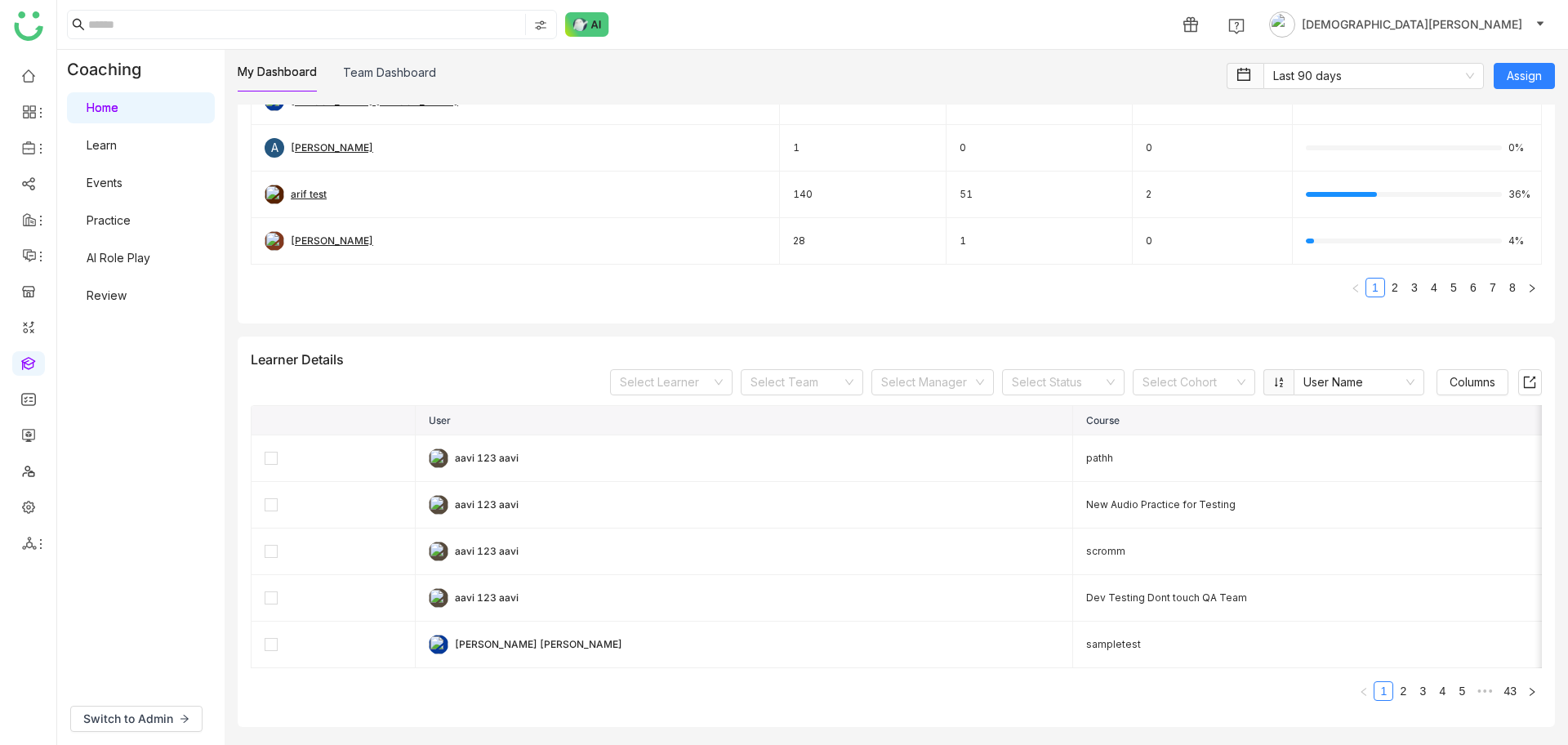 click on "Learner Details   Select Learner   Select Team   Select Manager   Select Status   Select Cohort   User Name  Columns" 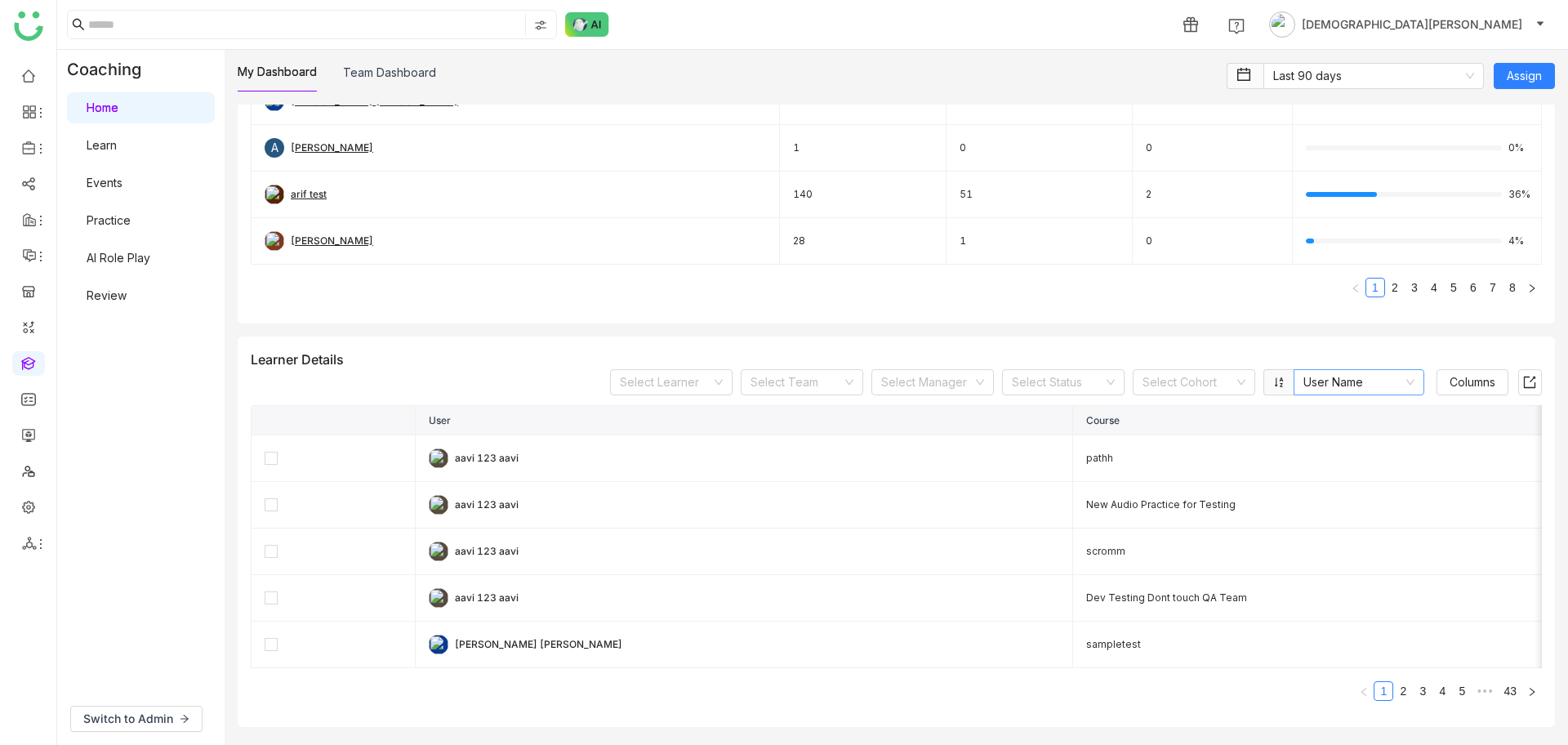 click on "User Name" 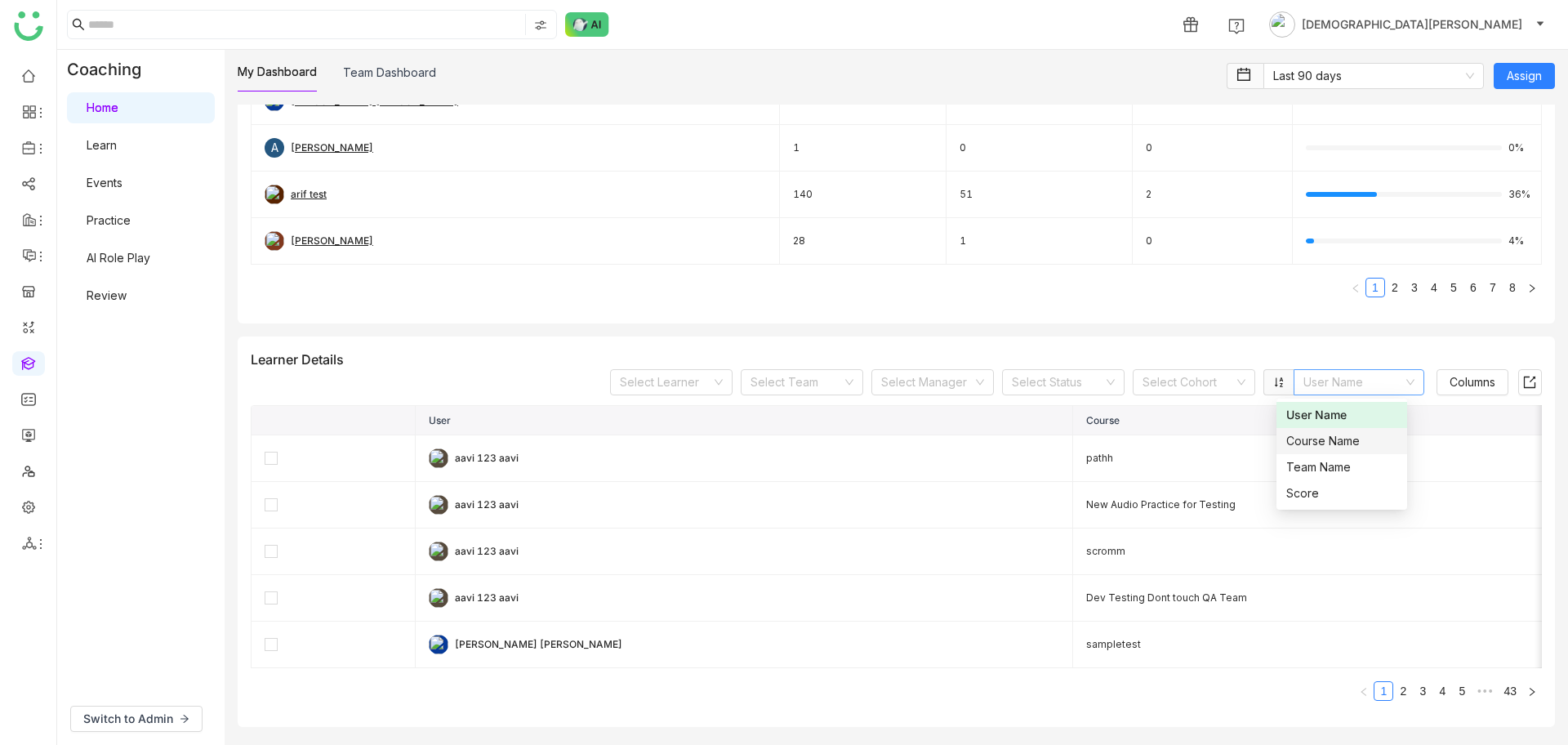 click on "Course Name" at bounding box center (1342, 441) 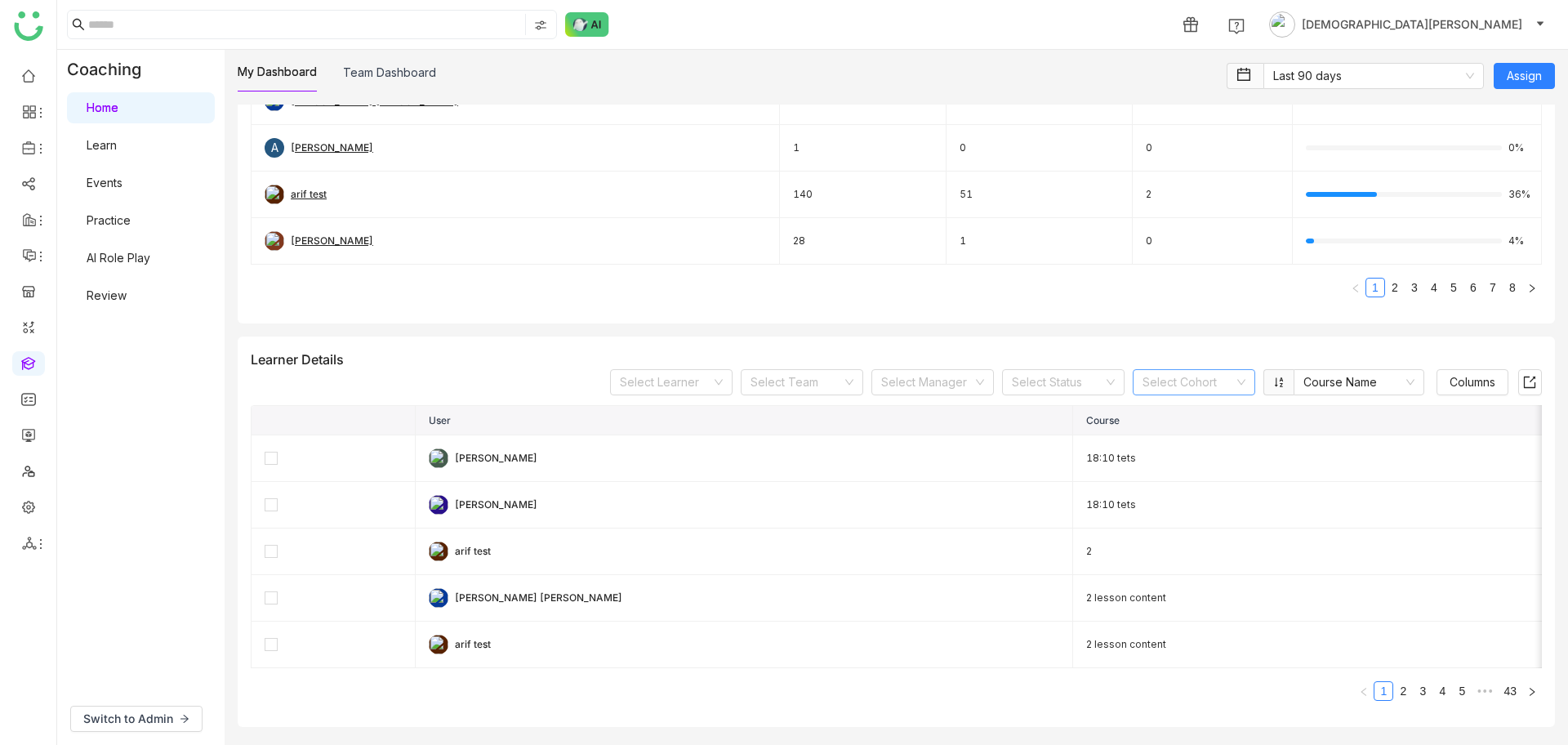 click 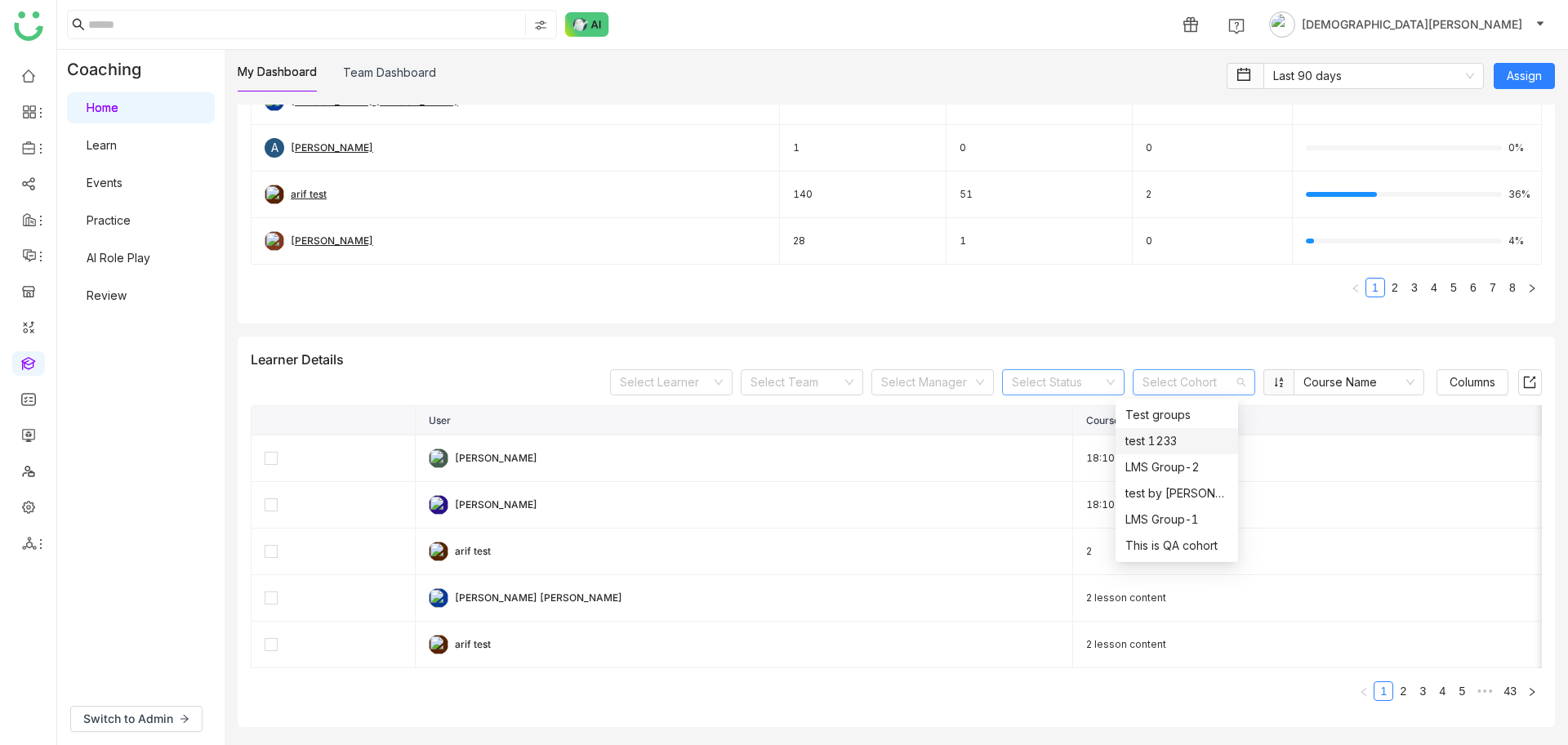 click 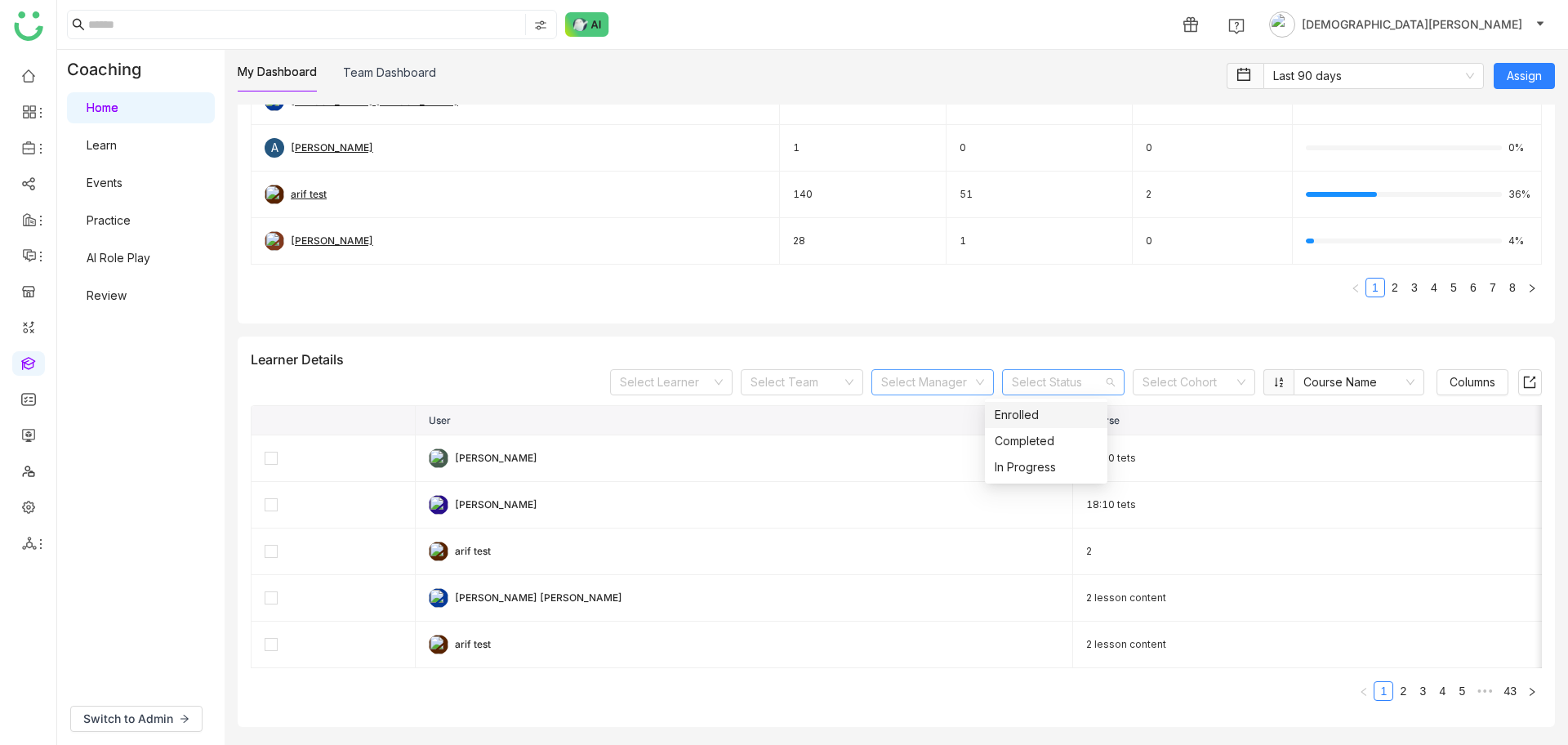 click 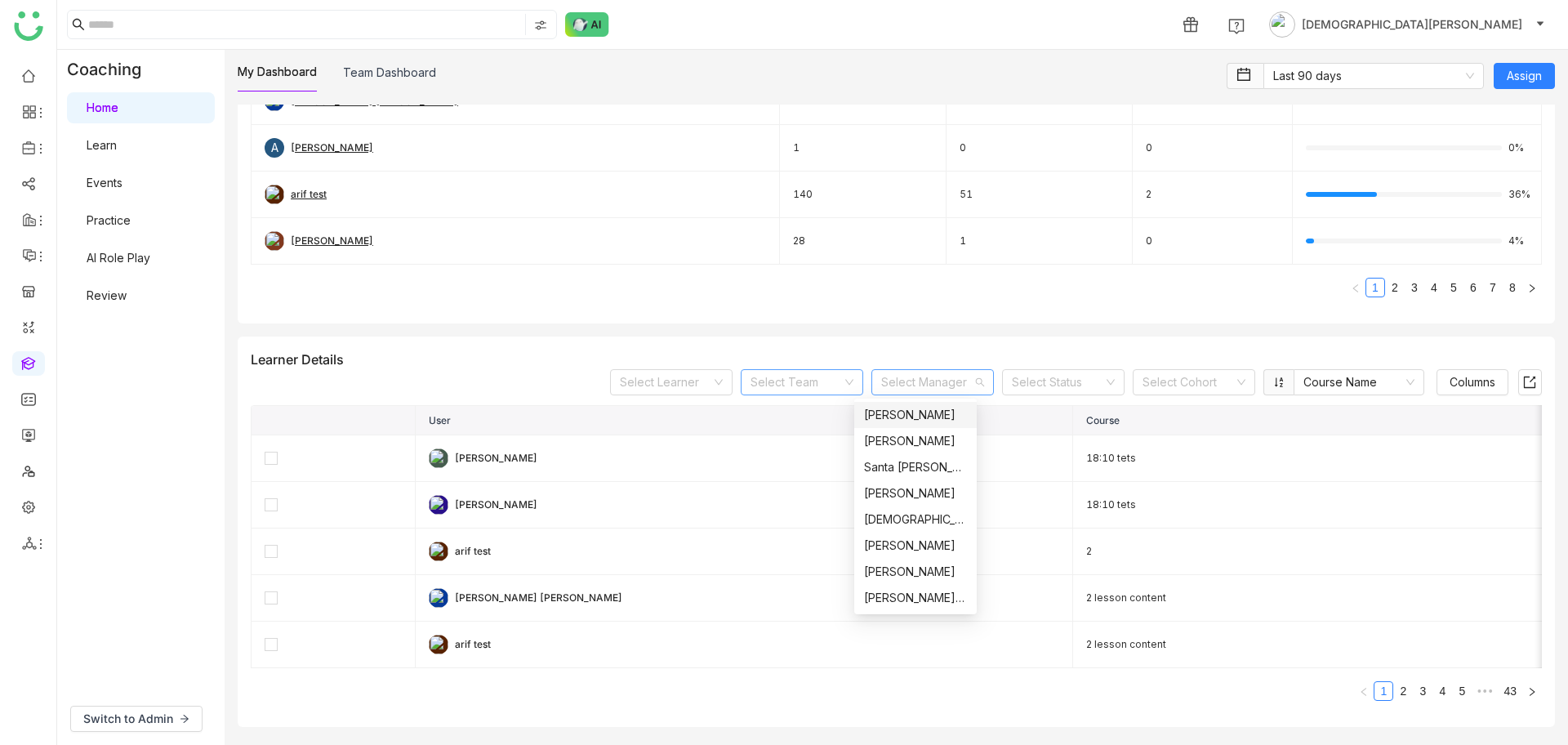 click 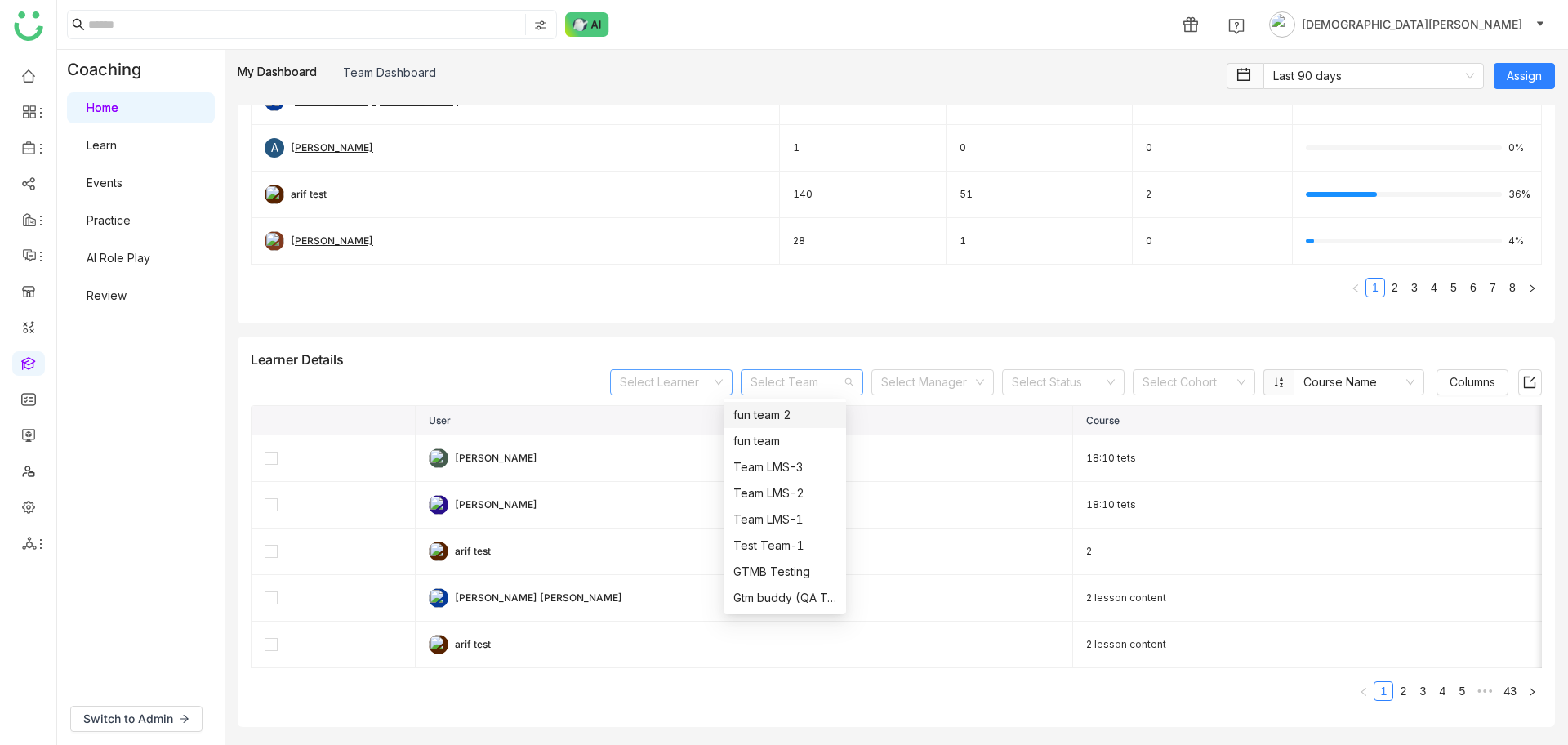 click 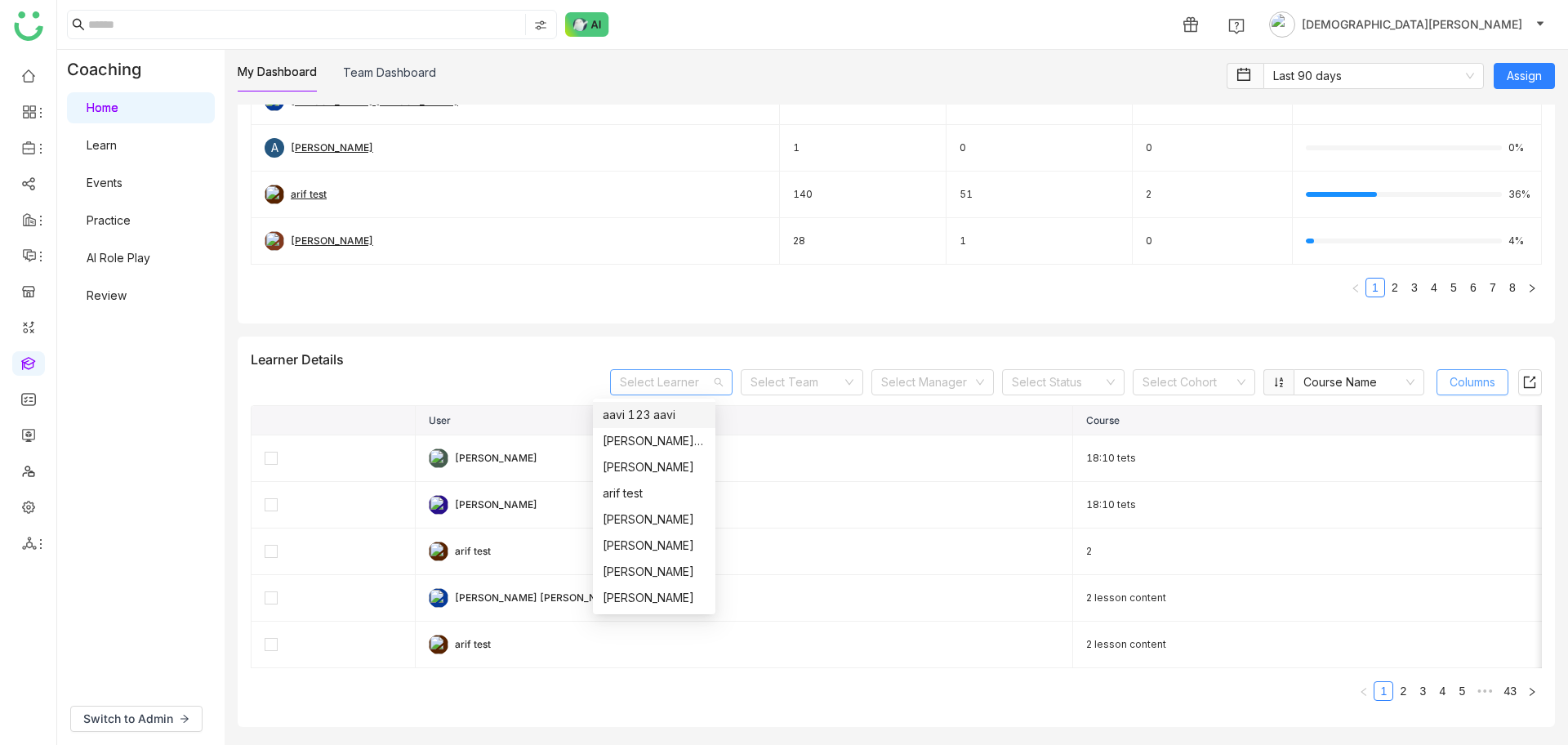 click on "Columns" 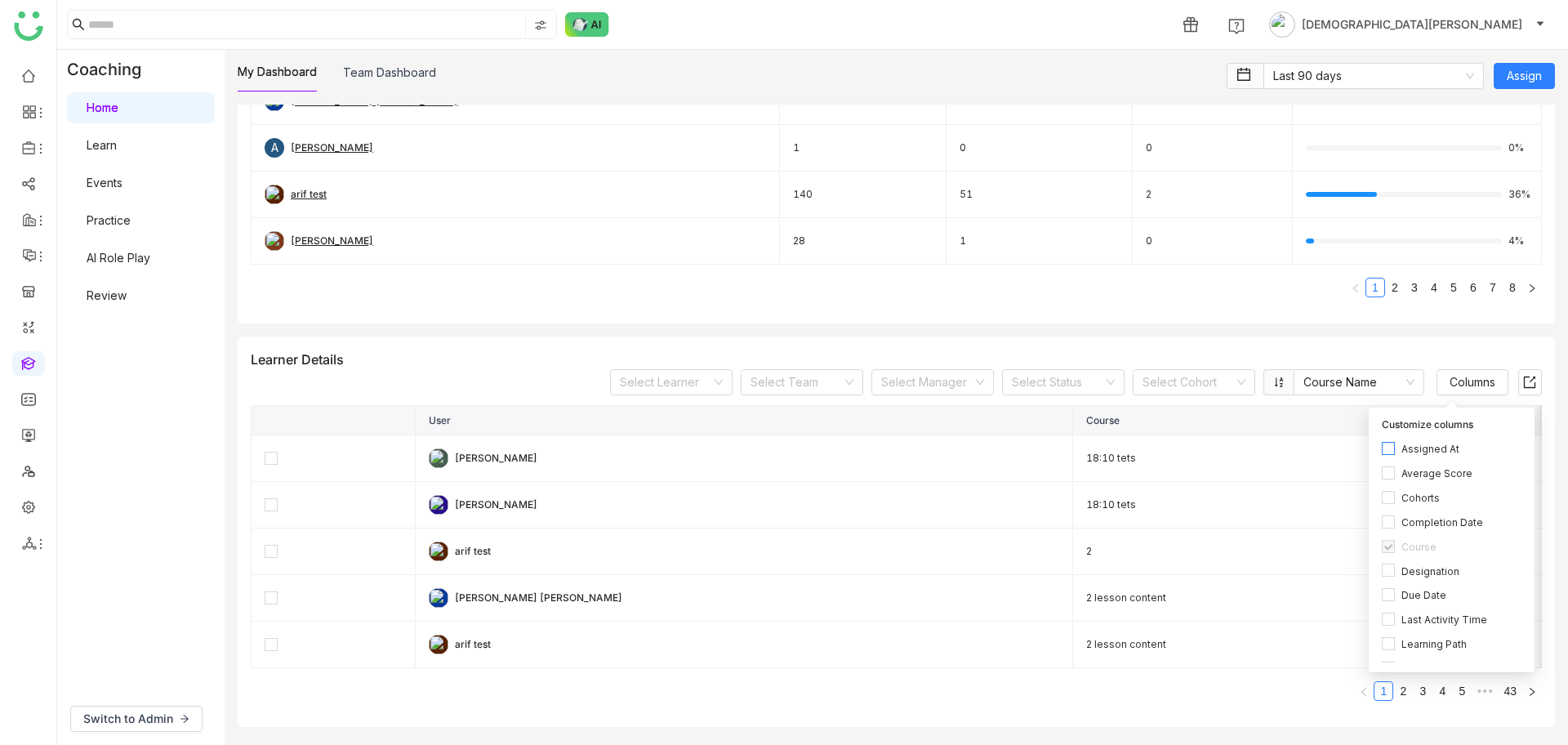 click on "Assigned At" at bounding box center (1430, 449) 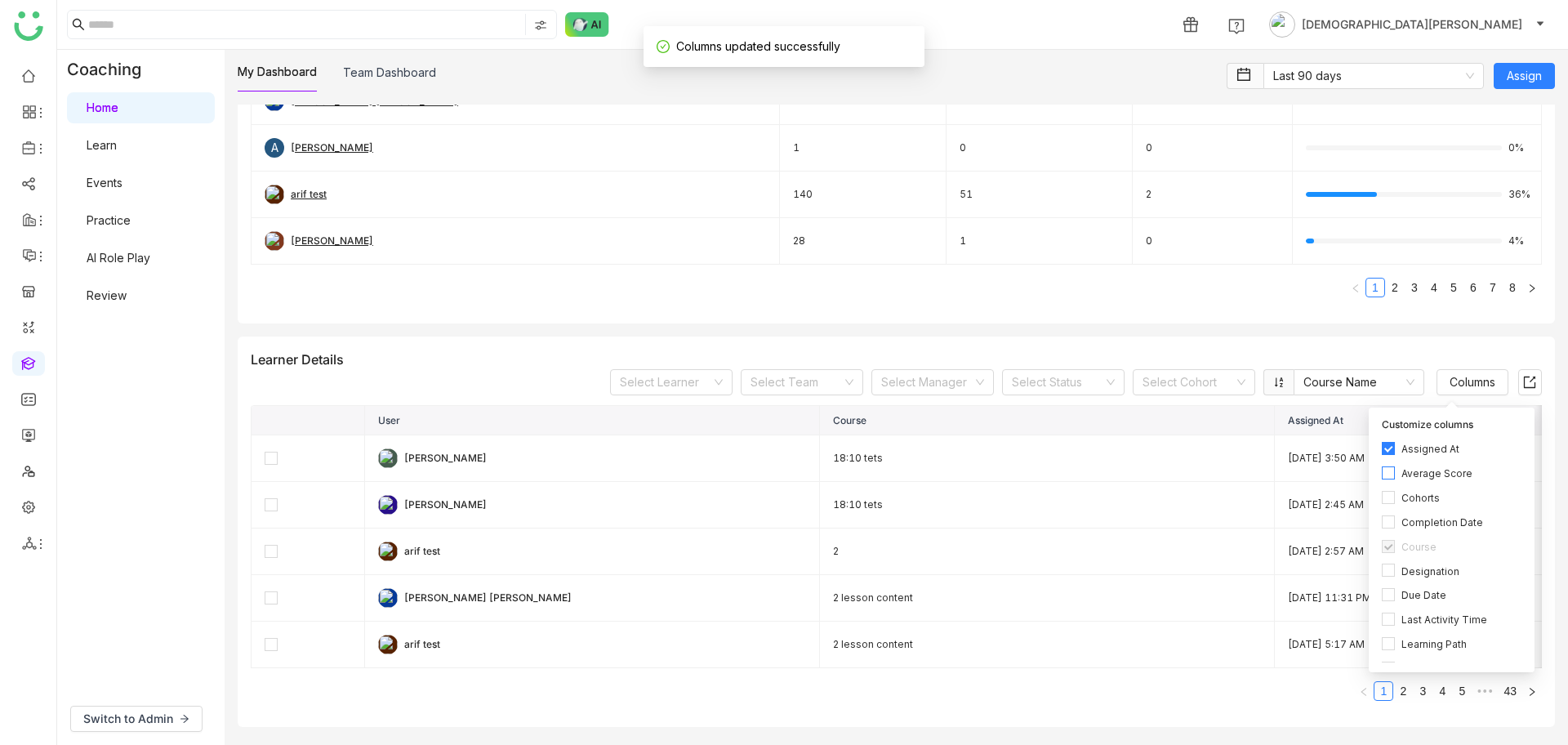 click on "Average Score" at bounding box center (1437, 474) 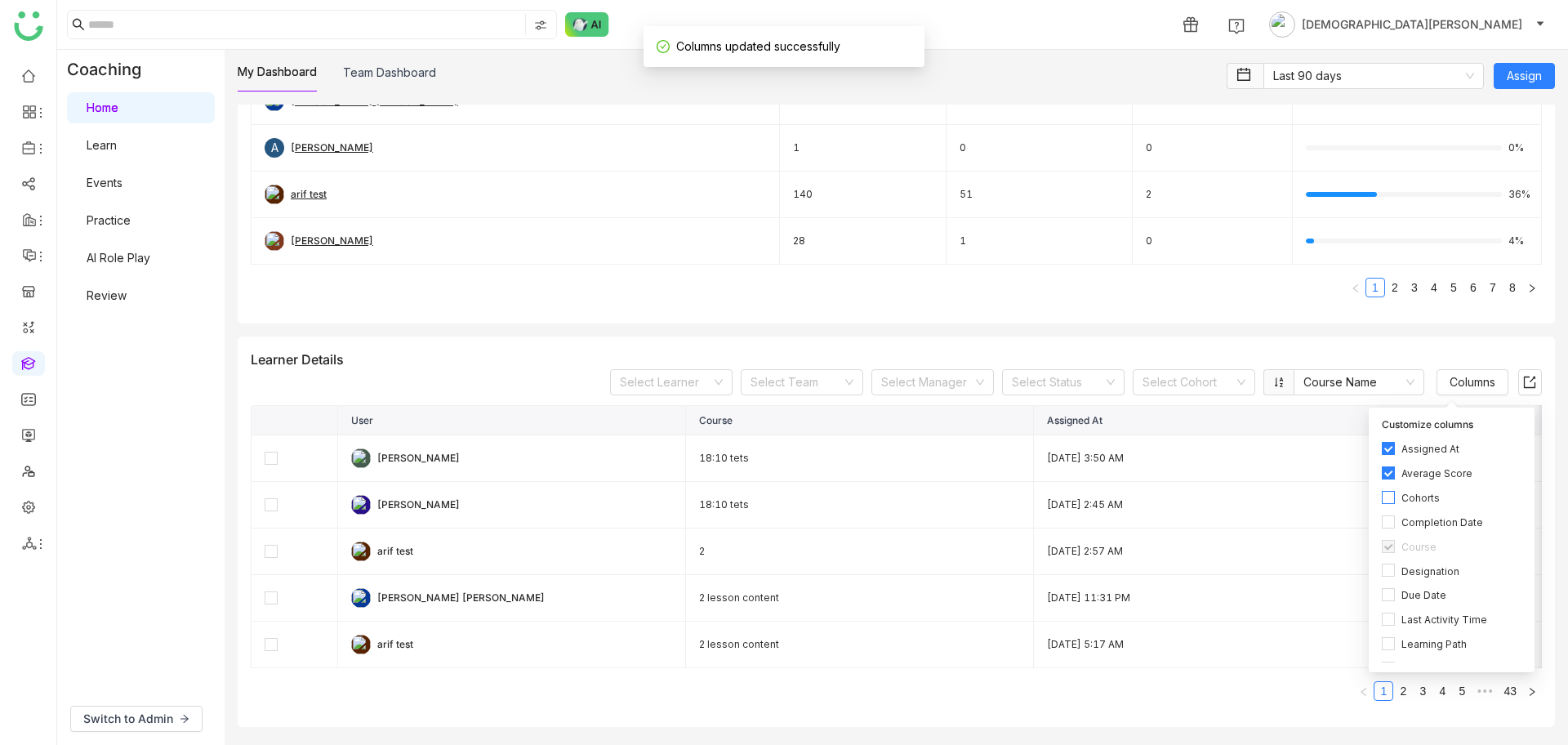 click on "Cohorts" at bounding box center (1420, 498) 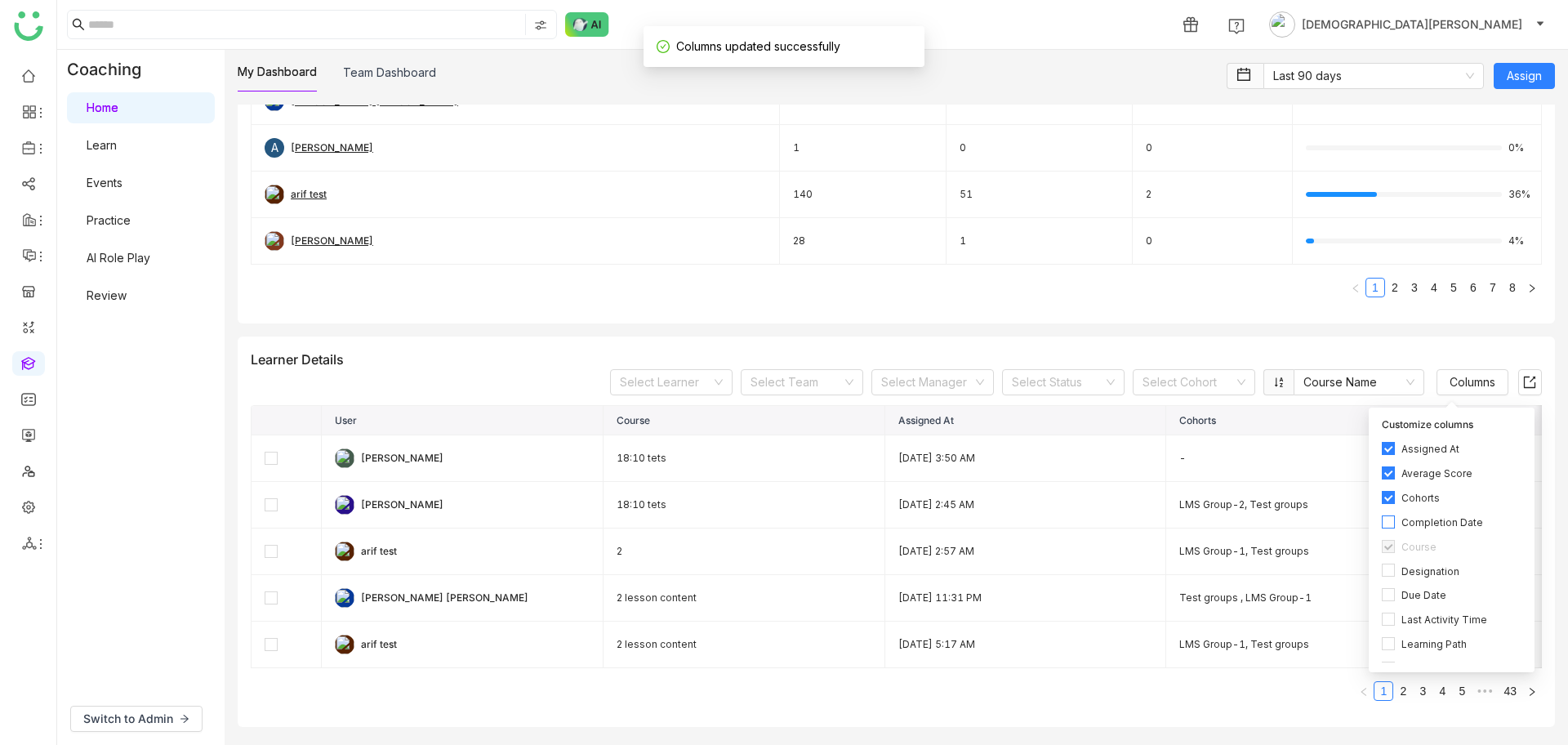 drag, startPoint x: 1400, startPoint y: 520, endPoint x: 1401, endPoint y: 528, distance: 8.062258 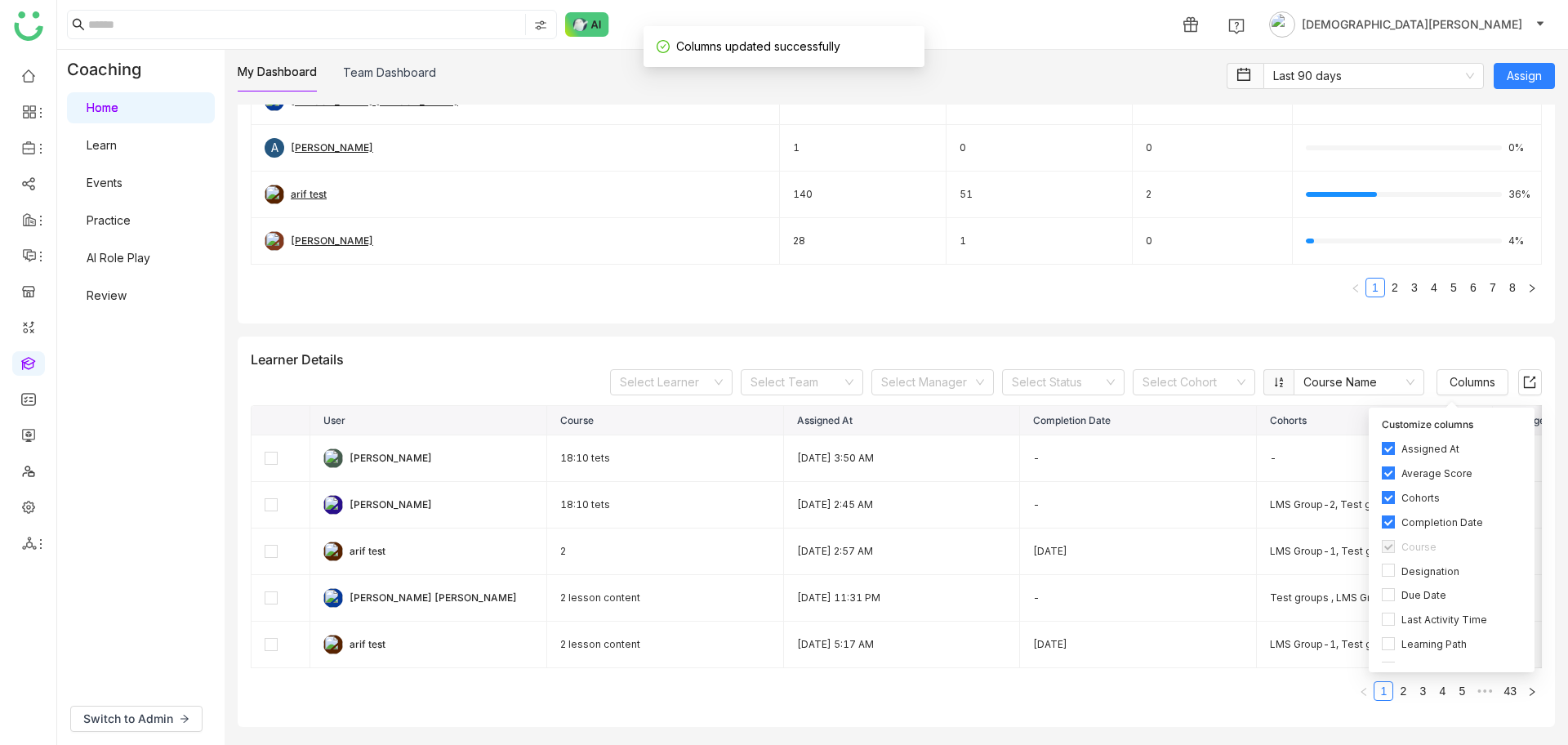 click on "Select Learner   Select Team   Select Manager   Select Status   Select Cohort   Course Name" 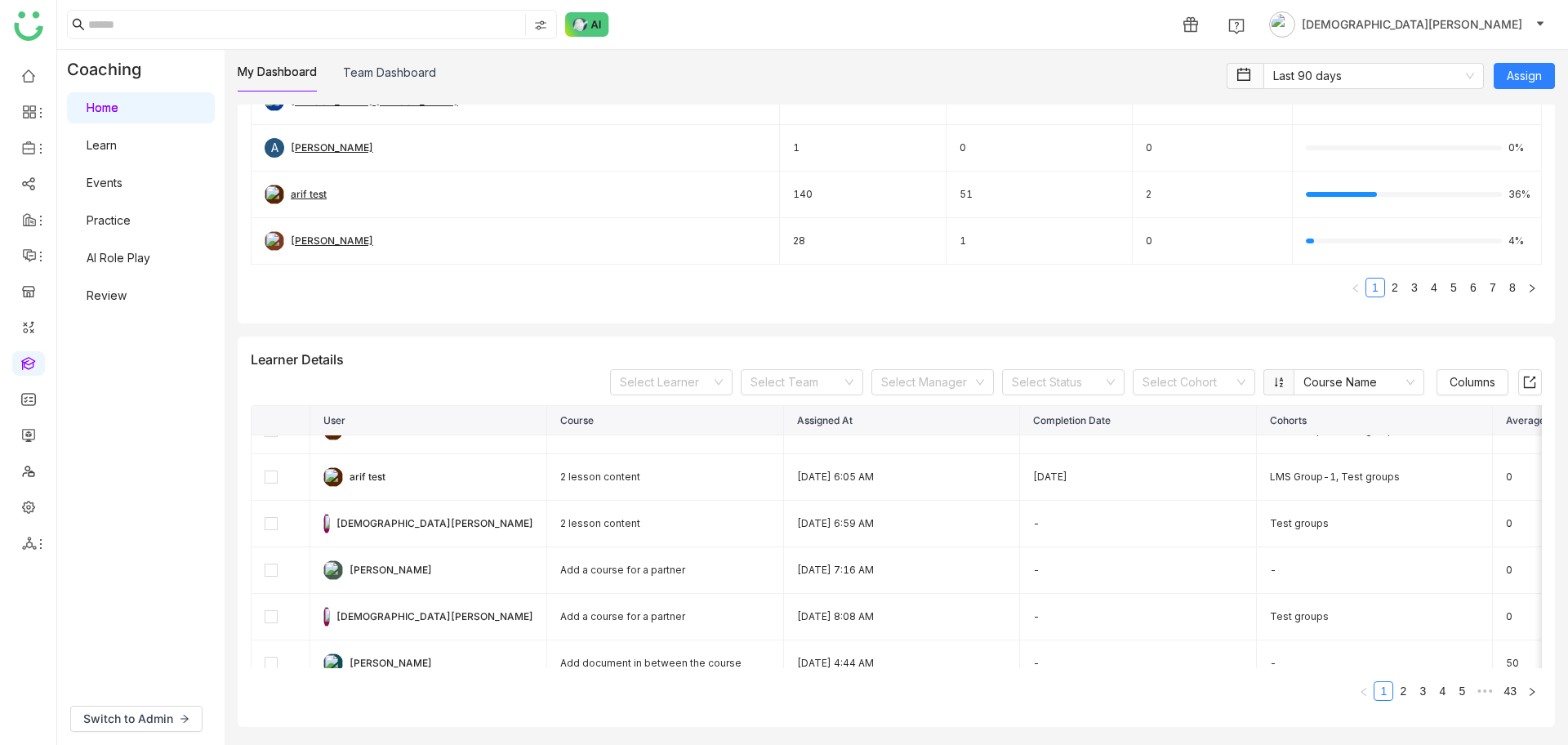 scroll, scrollTop: 203, scrollLeft: 0, axis: vertical 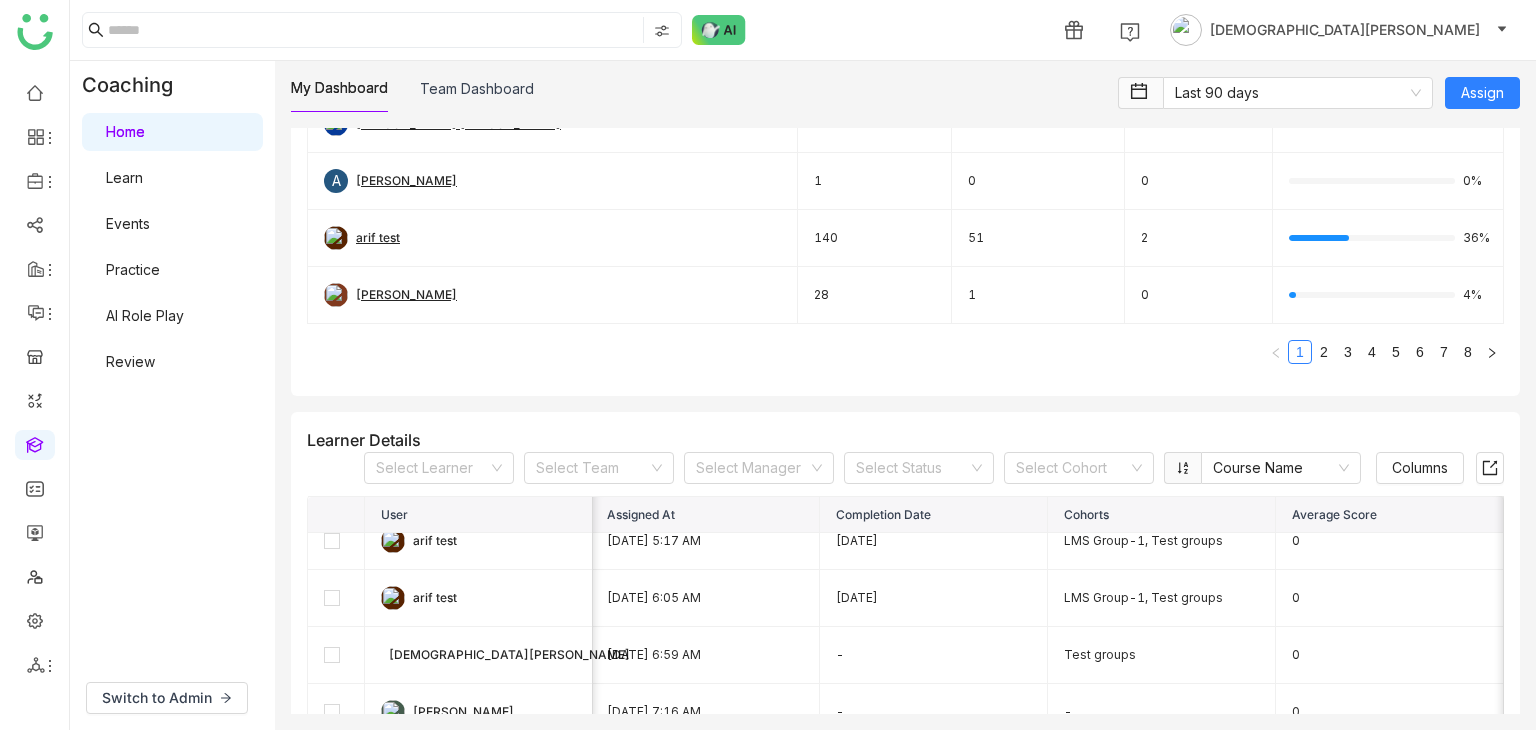 drag, startPoint x: 1909, startPoint y: 0, endPoint x: 940, endPoint y: 411, distance: 1052.5597 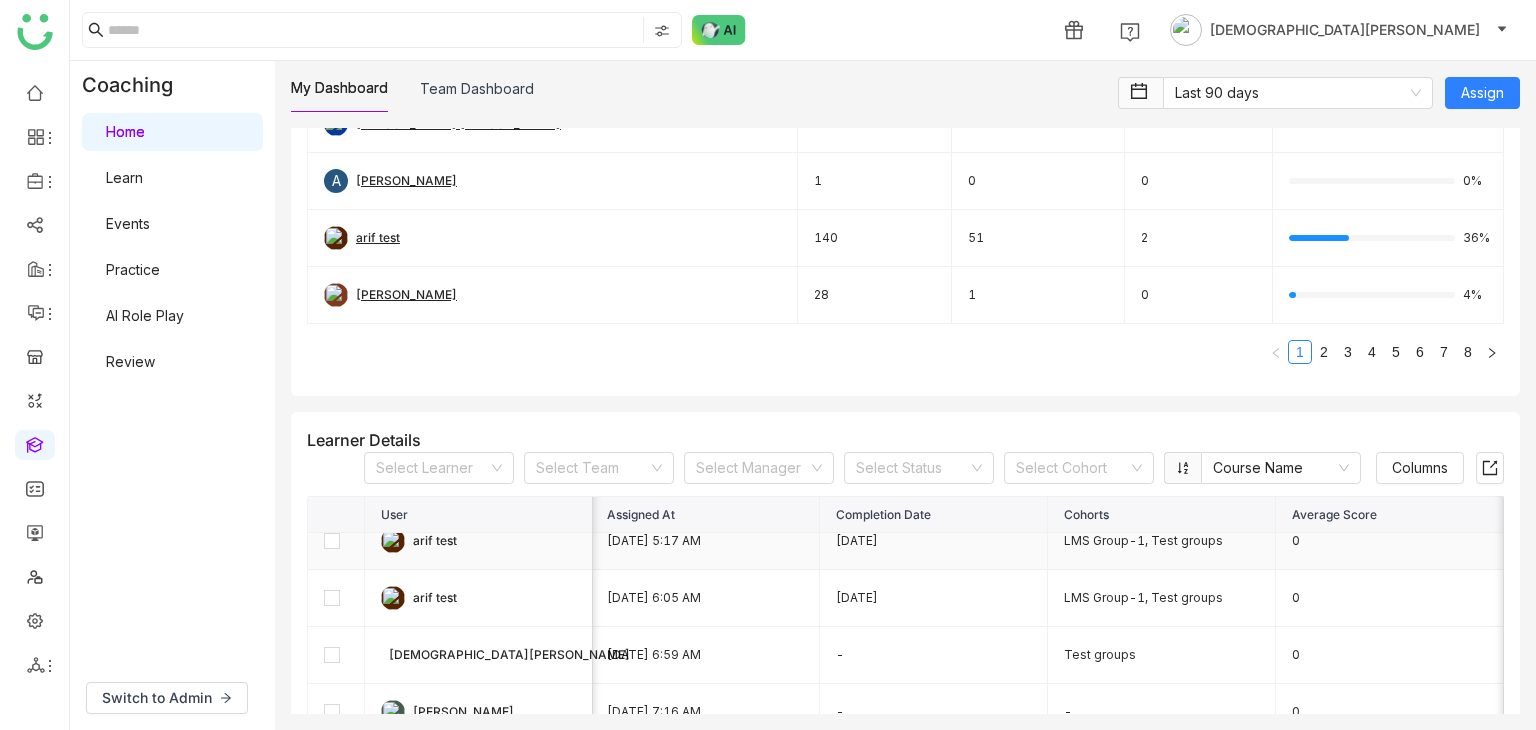 scroll, scrollTop: 484, scrollLeft: 260, axis: both 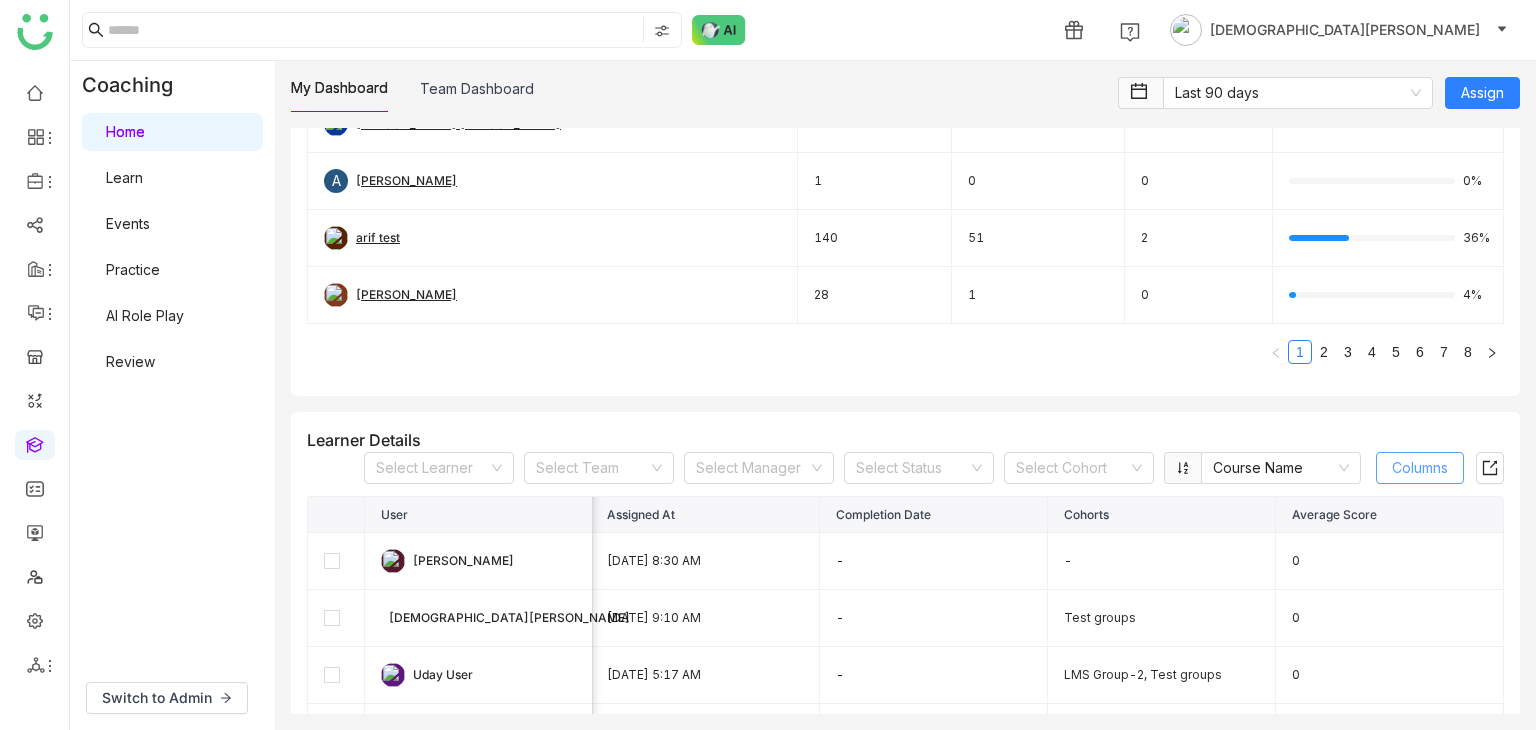 click on "Columns" 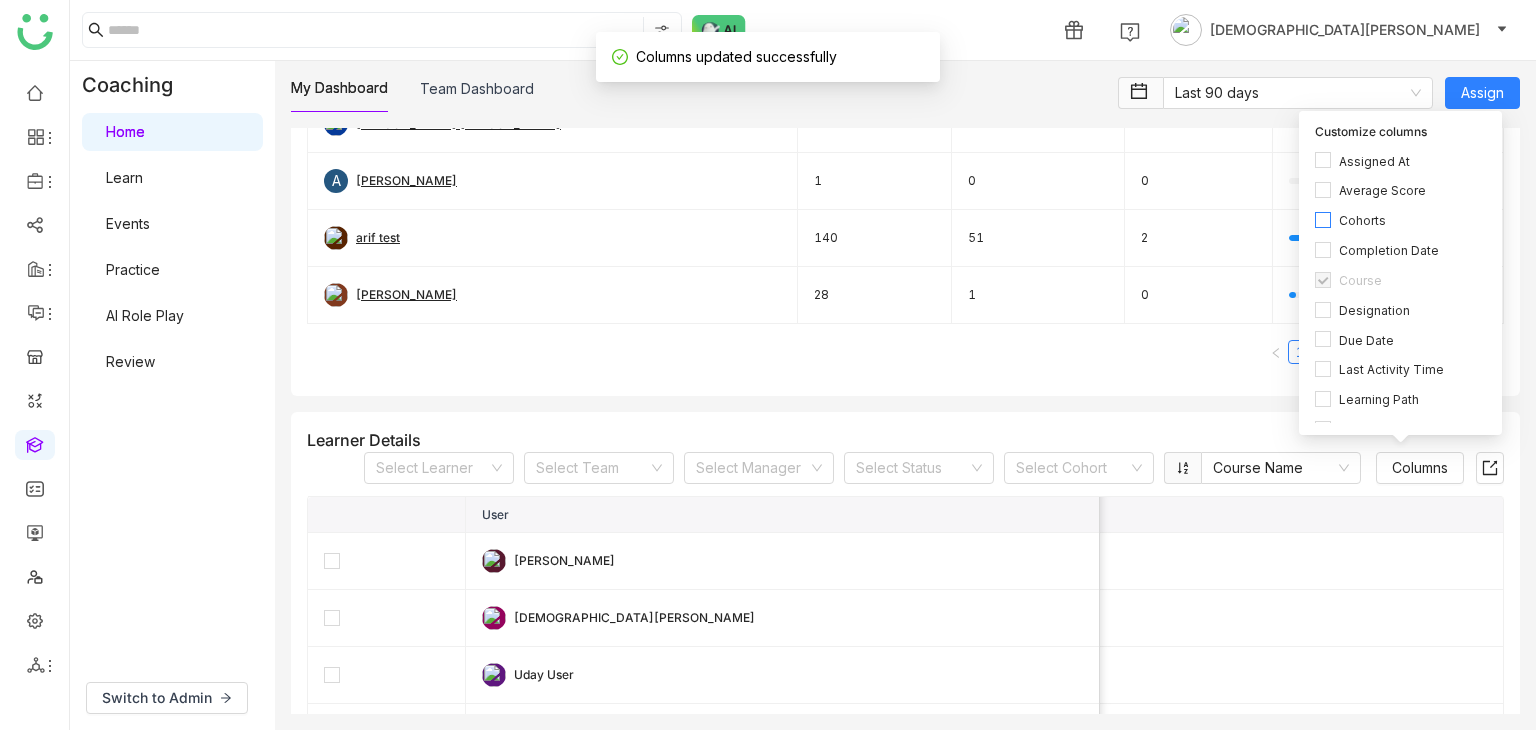 click on "Cohorts" at bounding box center [1362, 221] 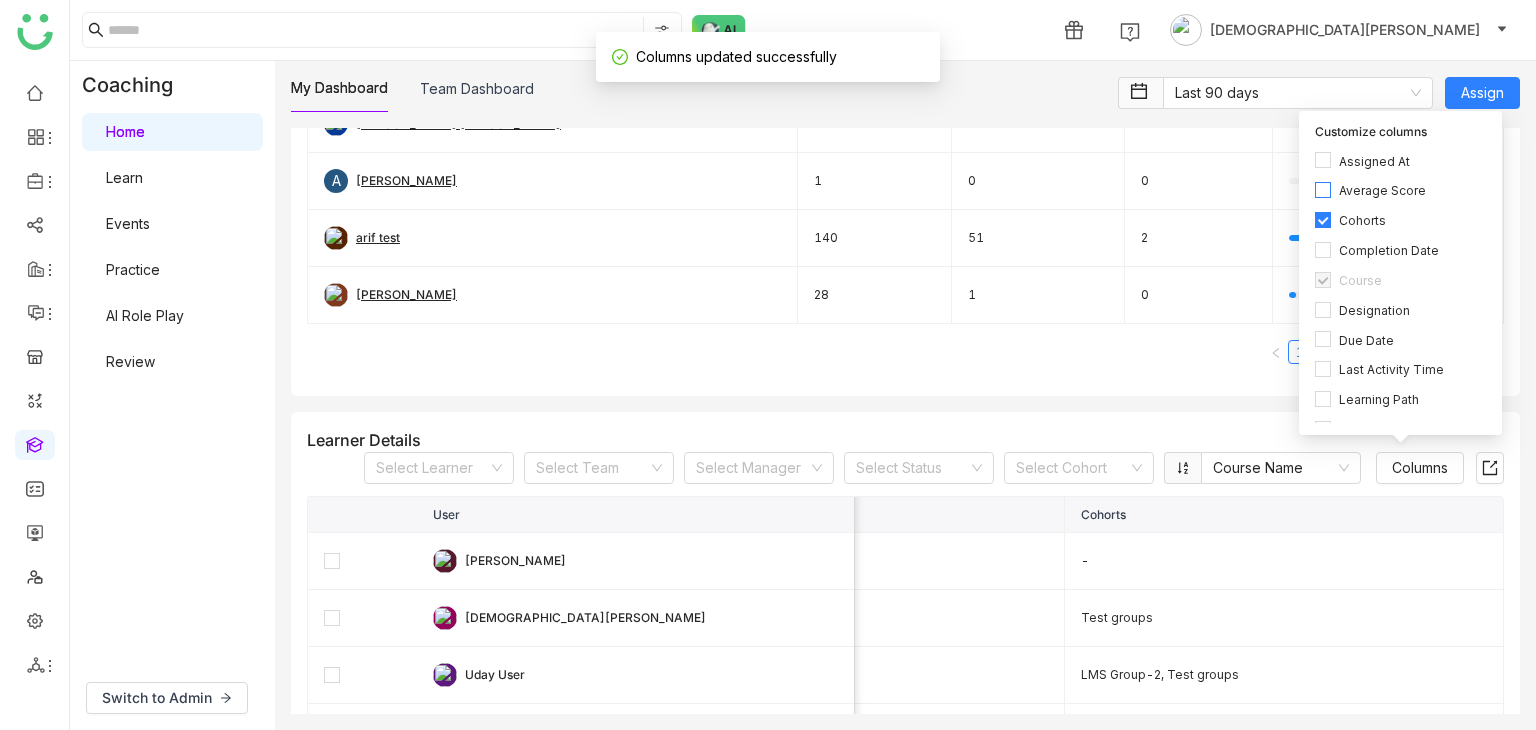 click on "Average Score" at bounding box center [1382, 191] 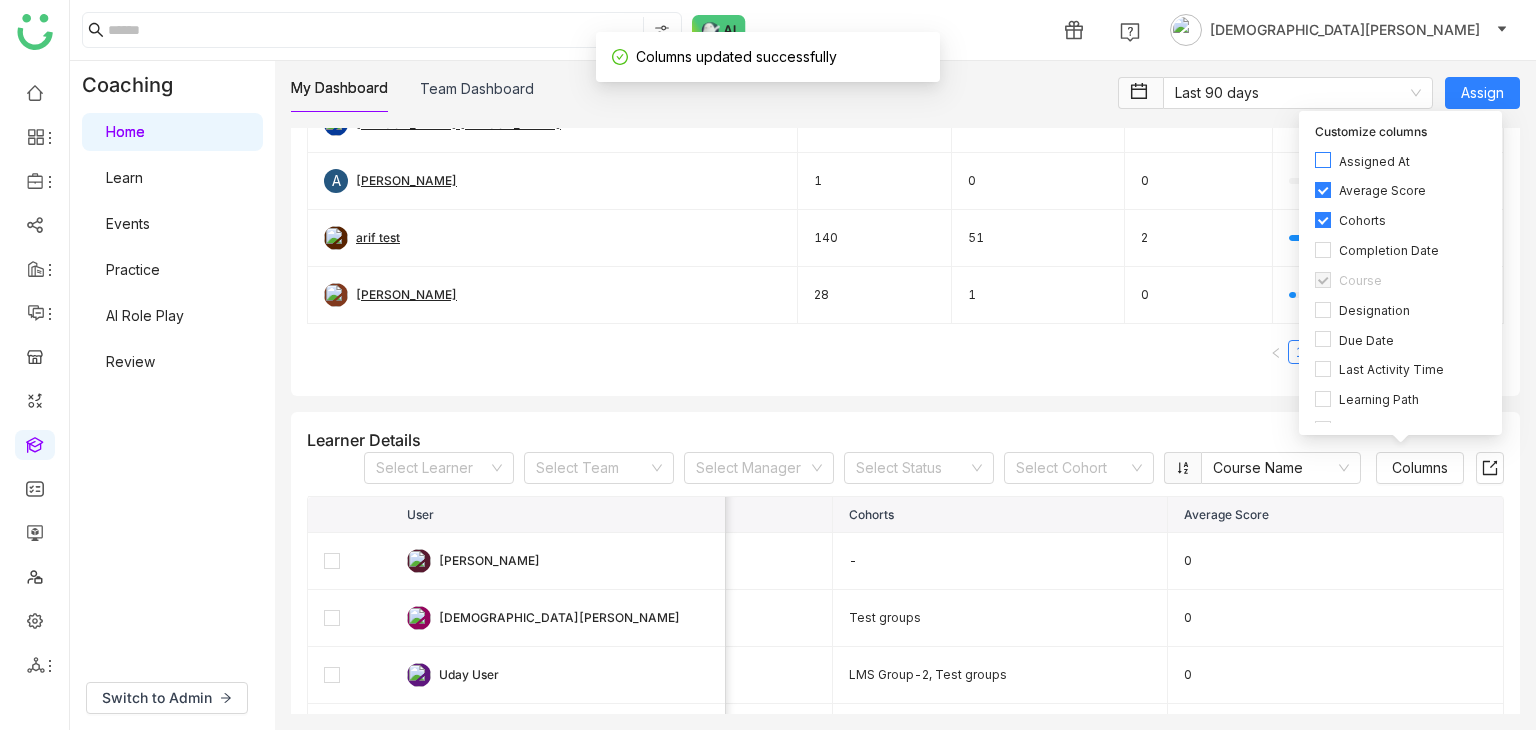 click on "Assigned At" at bounding box center (1374, 162) 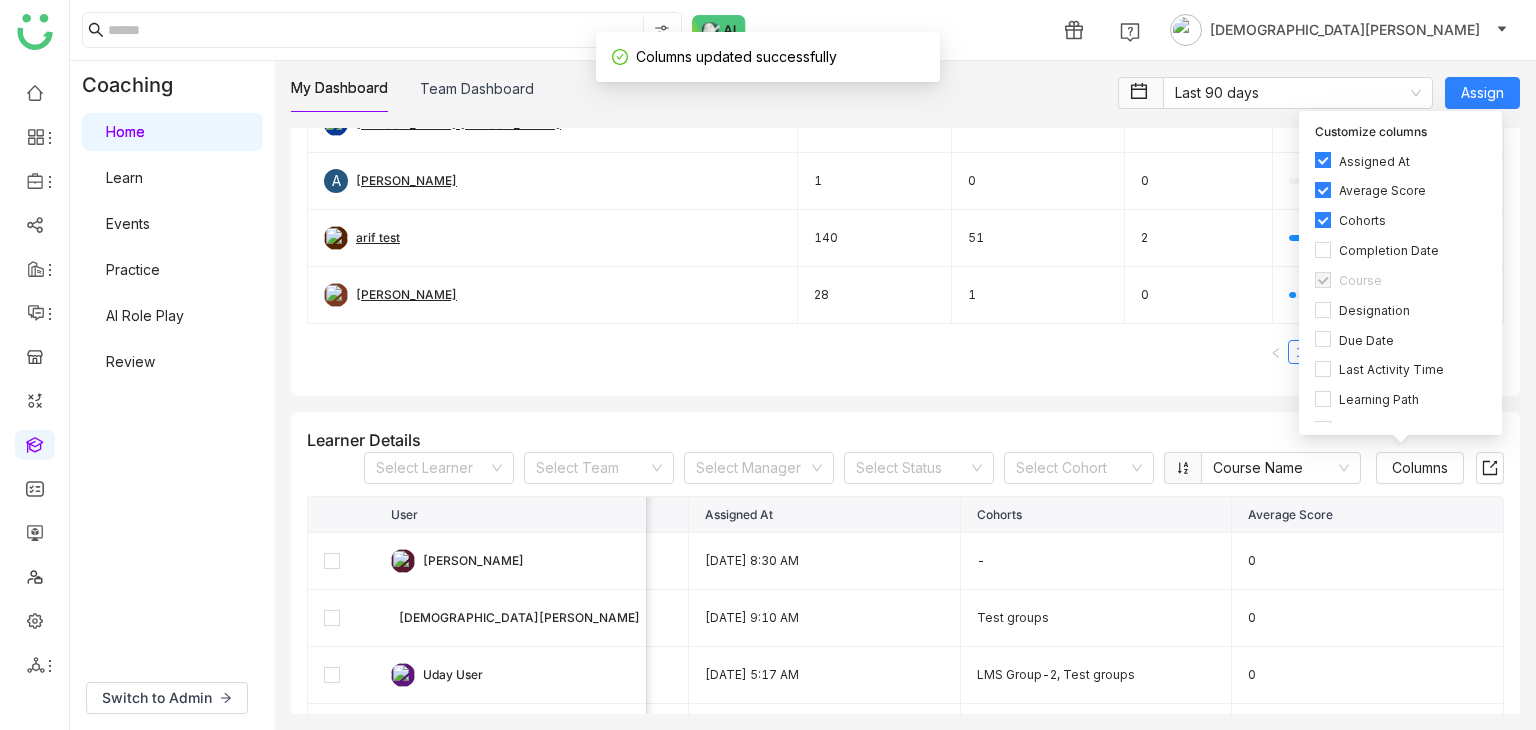 click on "Cohorts" at bounding box center [1362, 221] 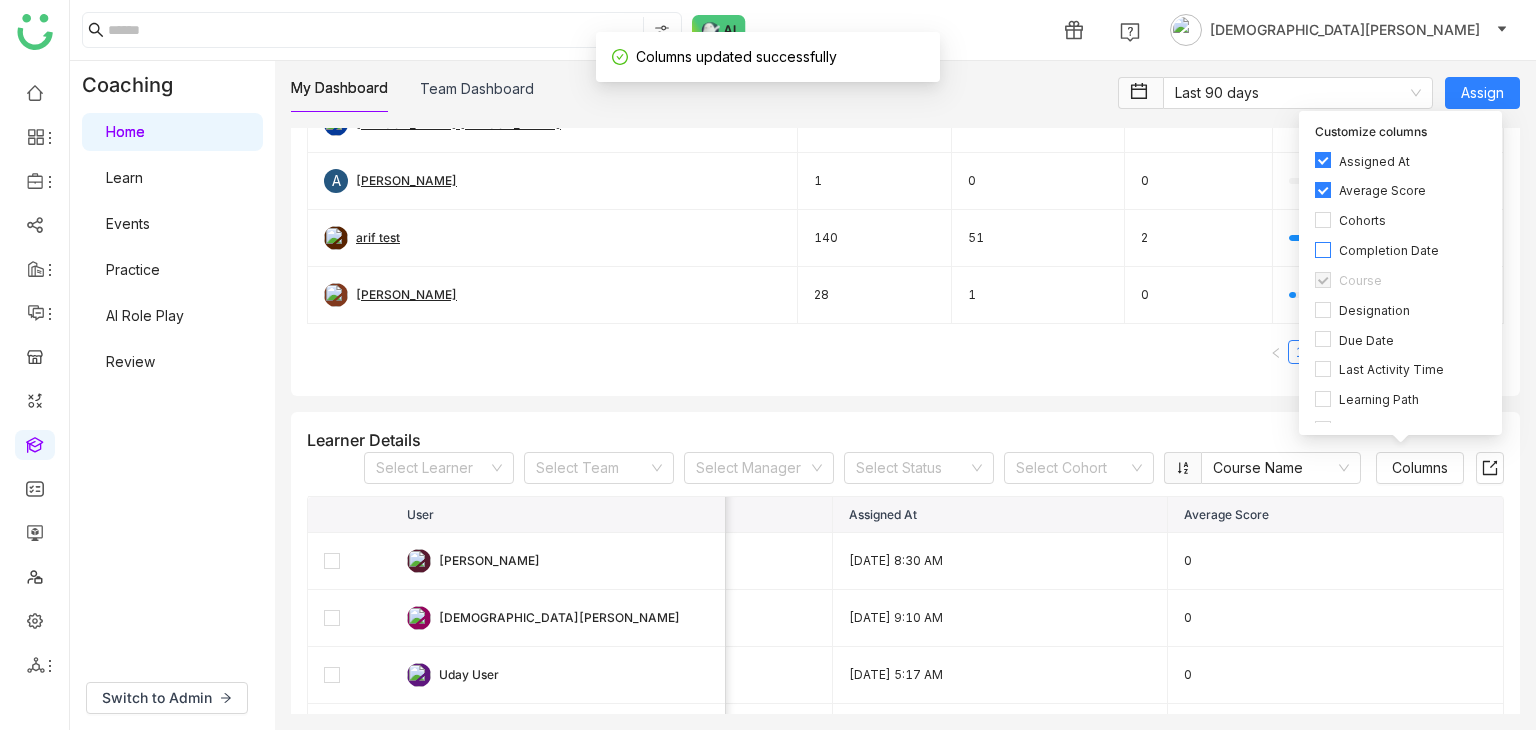 click on "Completion Date" at bounding box center [1389, 251] 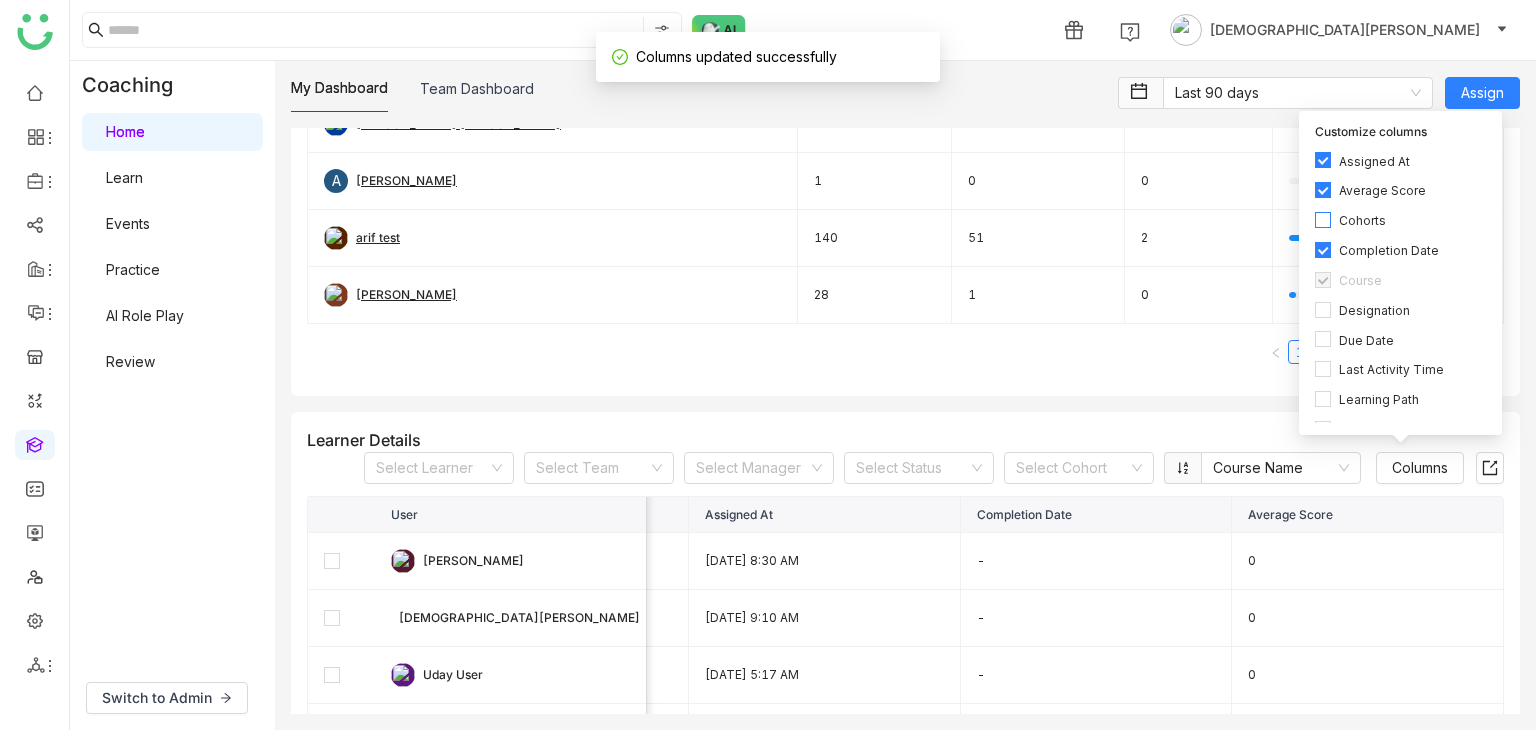 click on "Cohorts" at bounding box center [1362, 221] 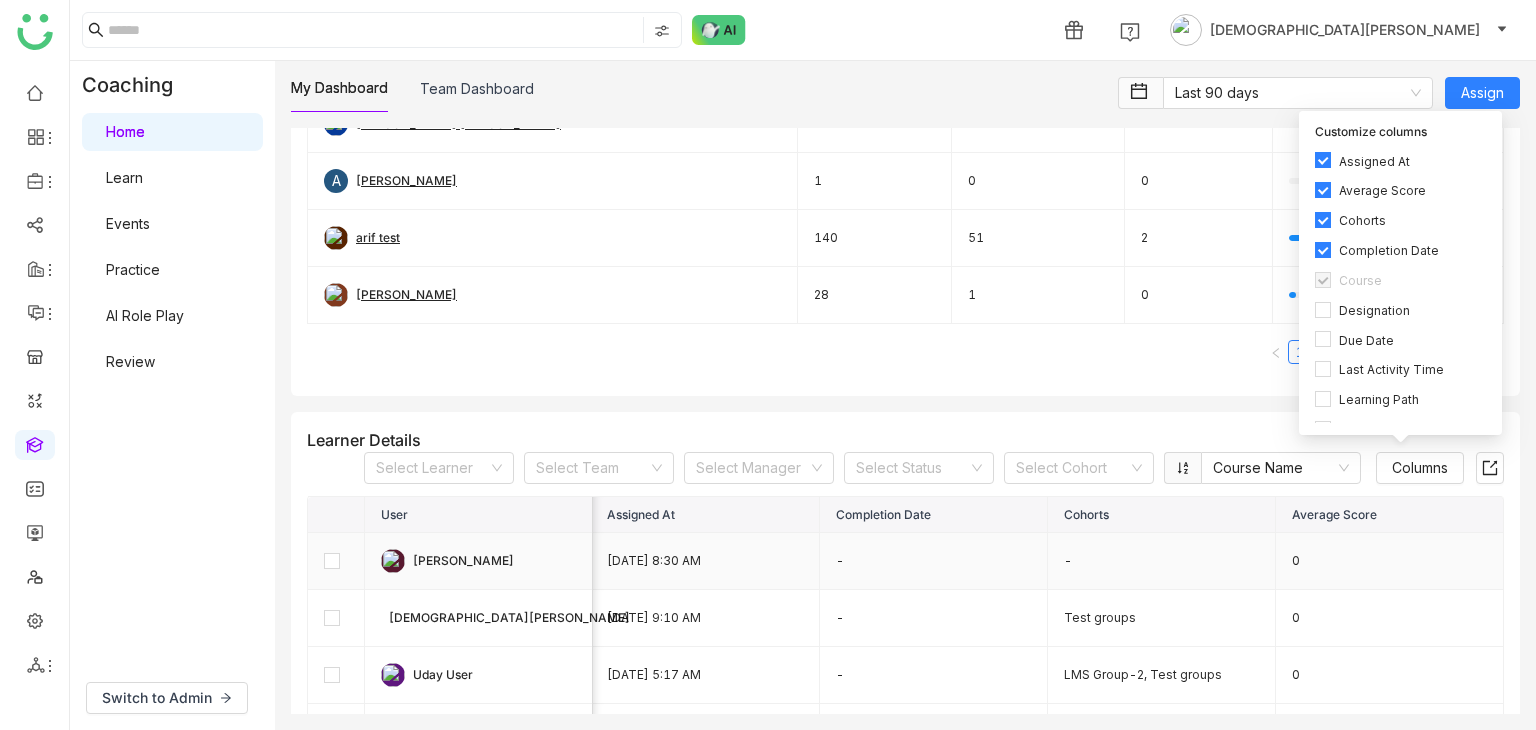 drag, startPoint x: 835, startPoint y: 550, endPoint x: 1026, endPoint y: 452, distance: 214.67418 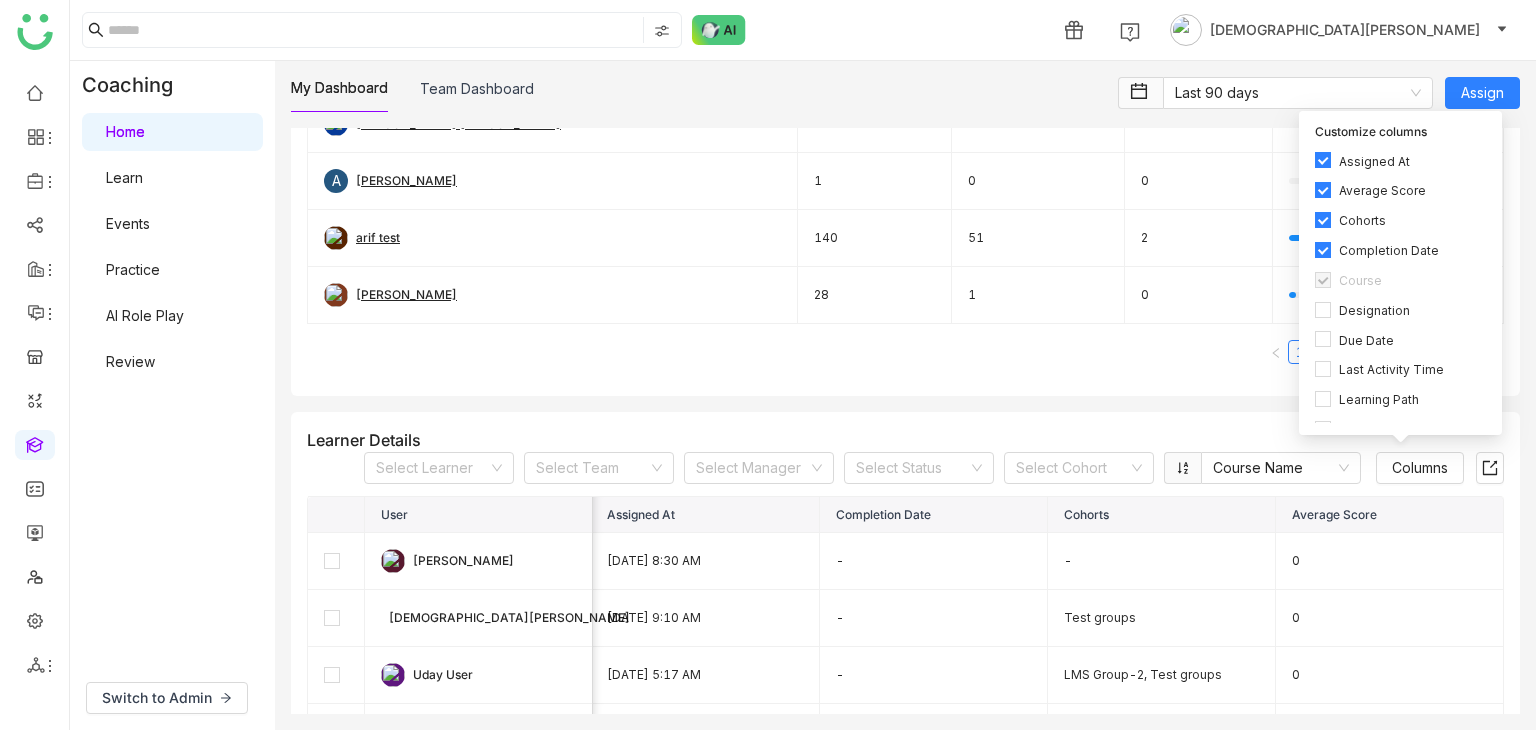 click on "Azam Hussain  AI assessment  7/3/2025 8:30 AM - - 0" 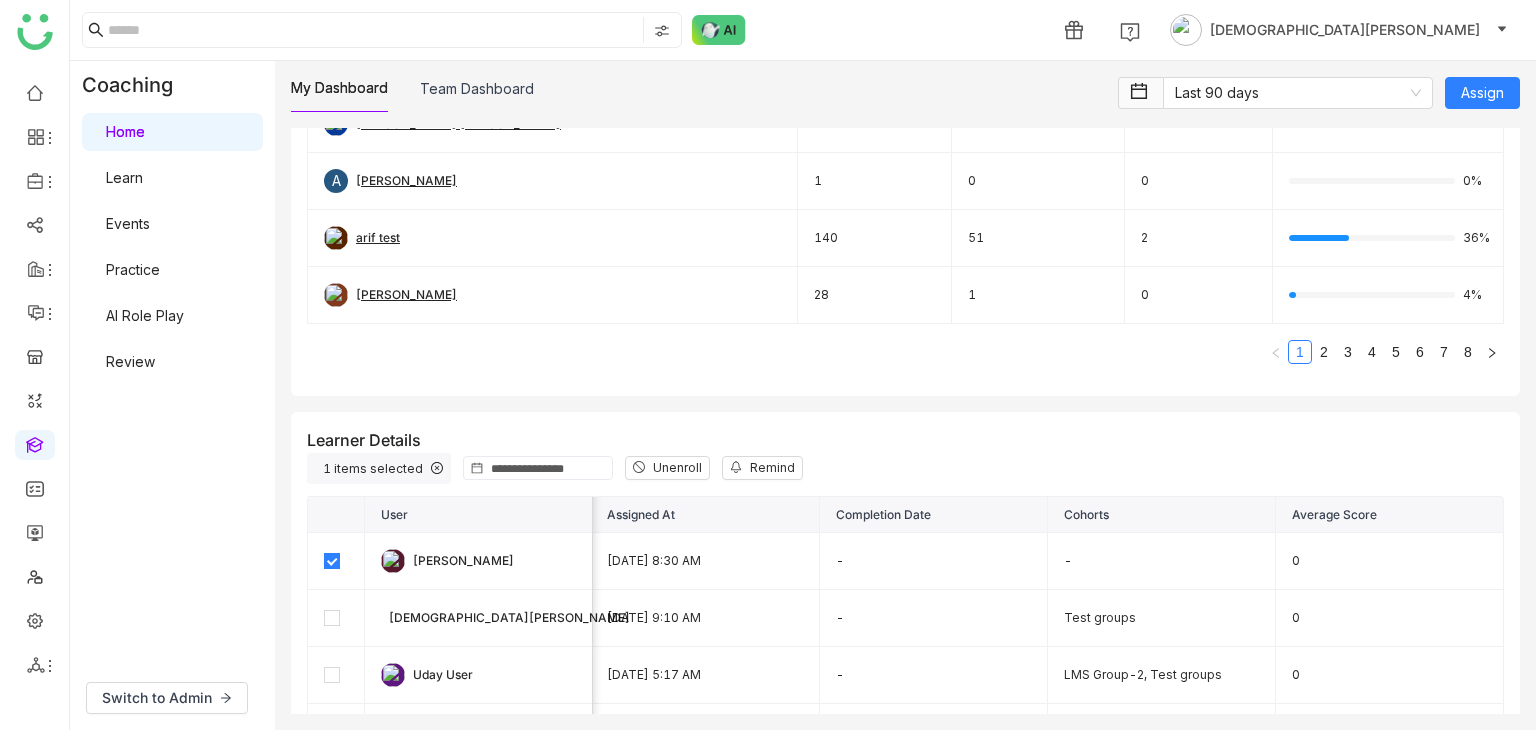 click on "Learner Details  1 items selected  Unenroll
Remind   User   Course   Assigned At   Completion Date   Cohorts   Average Score   Uday Kiran  18:10 tets  6/25/2025 3:50 AM - - 0  chiru balaya  18:10 tets  7/9/2025 2:45 AM -  LMS Group-2, Test groups   0  arif test  2 7/14/2025 2:57 AM 7/14/2025  LMS Group-1, Test groups   0  Anil Reddy Kesireddy  2 lesson content  7/9/2025 11:31 PM -  Test groups , LMS Group-1  0  arif test  2 lesson content  7/10/2025 5:17 AM 7/9/2025  LMS Group-1, Test groups   0  arif test  2 lesson content  7/9/2025 6:05 AM 7/9/2025  LMS Group-1, Test groups   0  Vishnu Vardhan  2 lesson content  7/9/2025 6:59 AM -  Test groups   0  Uday Kiran  Add a course for a partner 7/16/2025 7:16 AM - - 0  Vishnu Vardhan  Add a course for a partner 7/17/2025 8:08 AM -  Test groups   0  Sravani Jatoth  Add document in between the course 6/25/2025 4:44 AM - - 50  arif test  Add document in between the course 6/24/2025 8:23 AM 6/24/2025  LMS Group-1, Test groups   50  arif test  add multiple scorm" 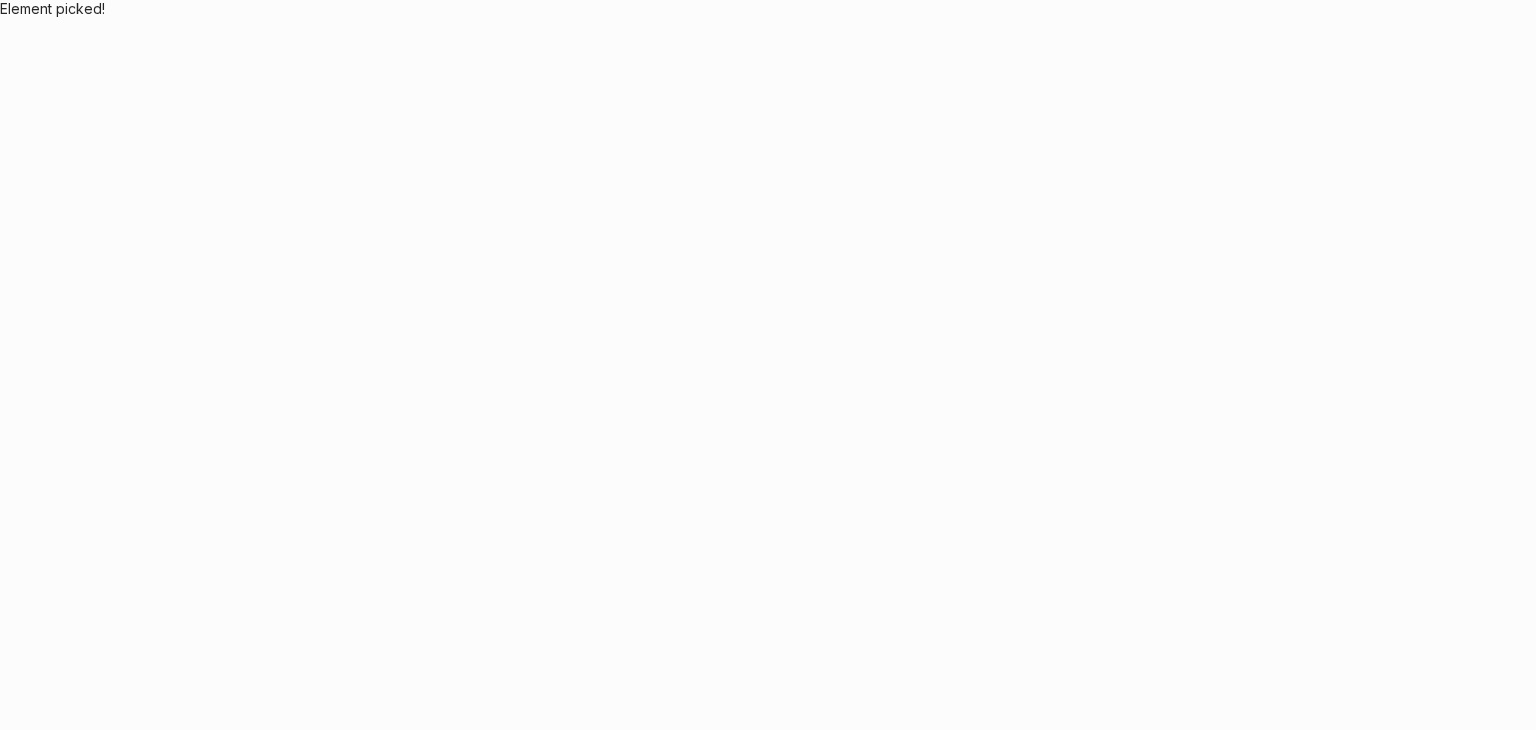 scroll, scrollTop: 0, scrollLeft: 0, axis: both 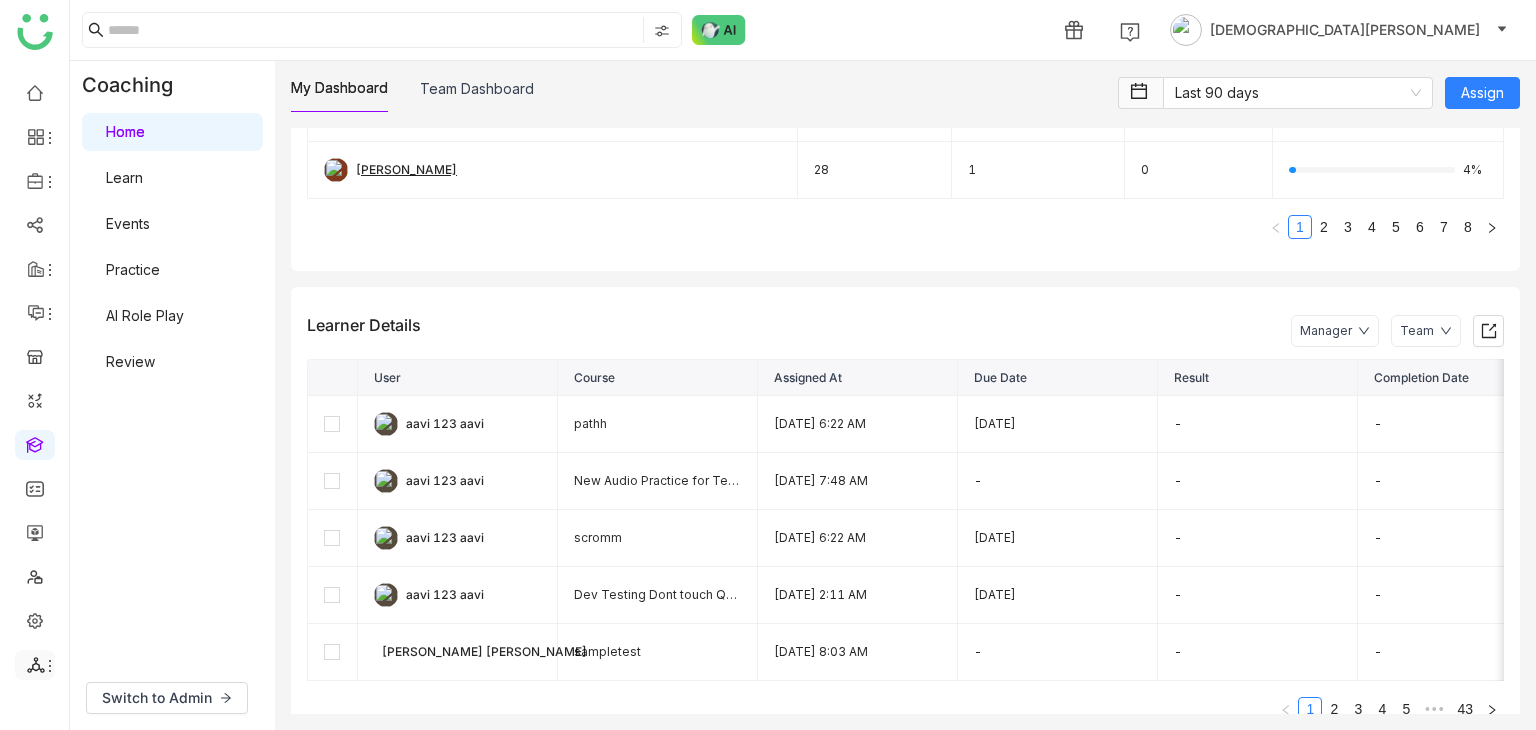 click 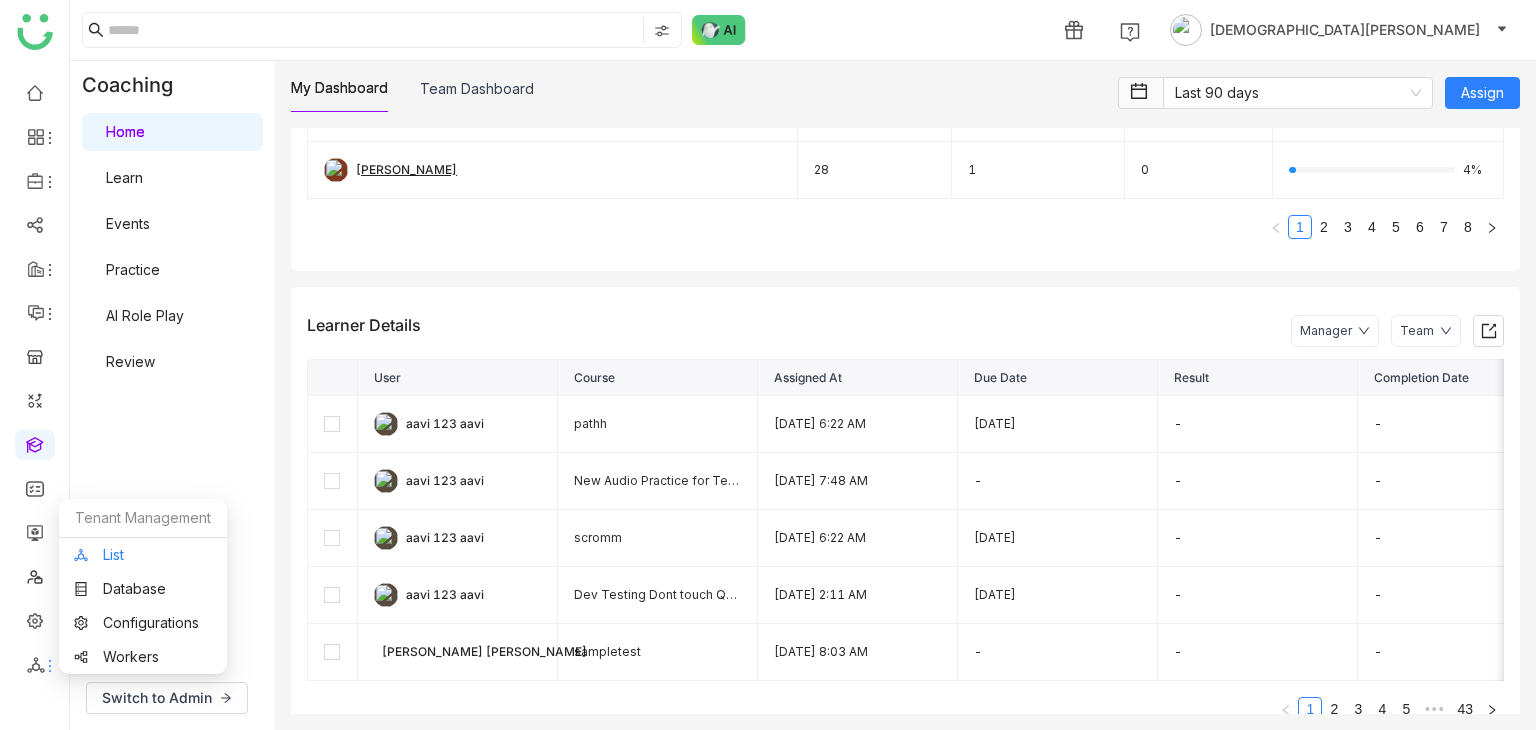 click on "List" at bounding box center [143, 555] 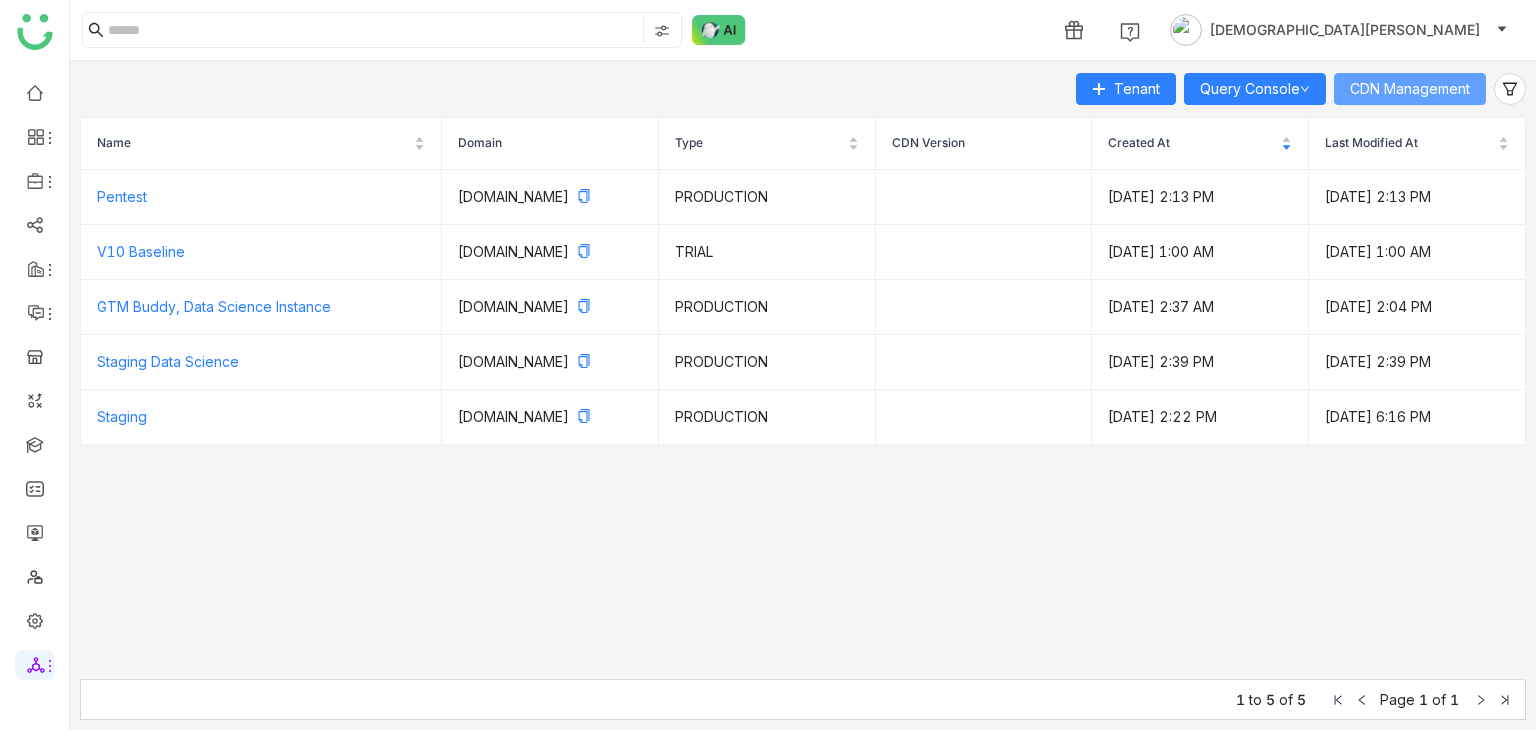 click on "CDN Management" 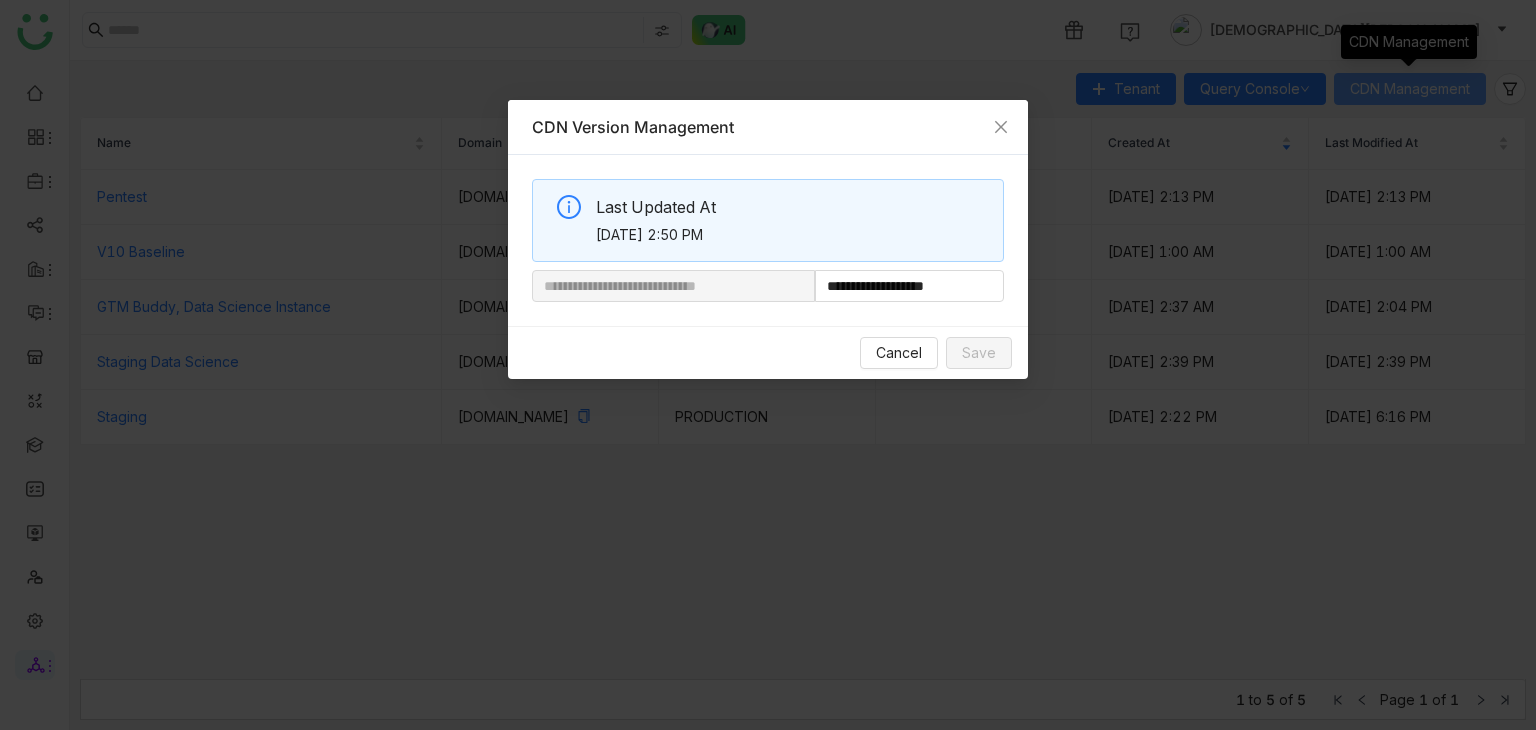 click on "**********" at bounding box center [768, 365] 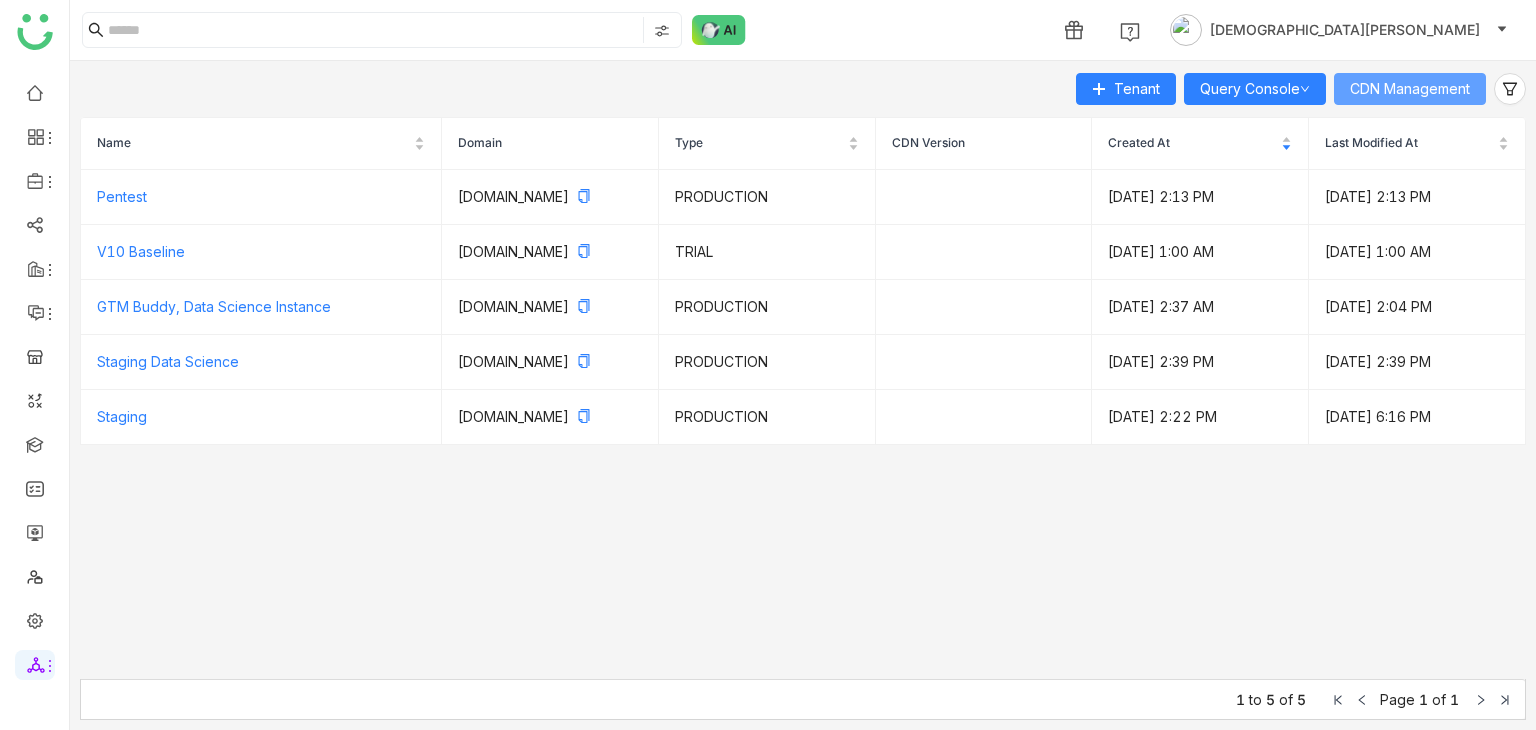 click on "CDN Management" 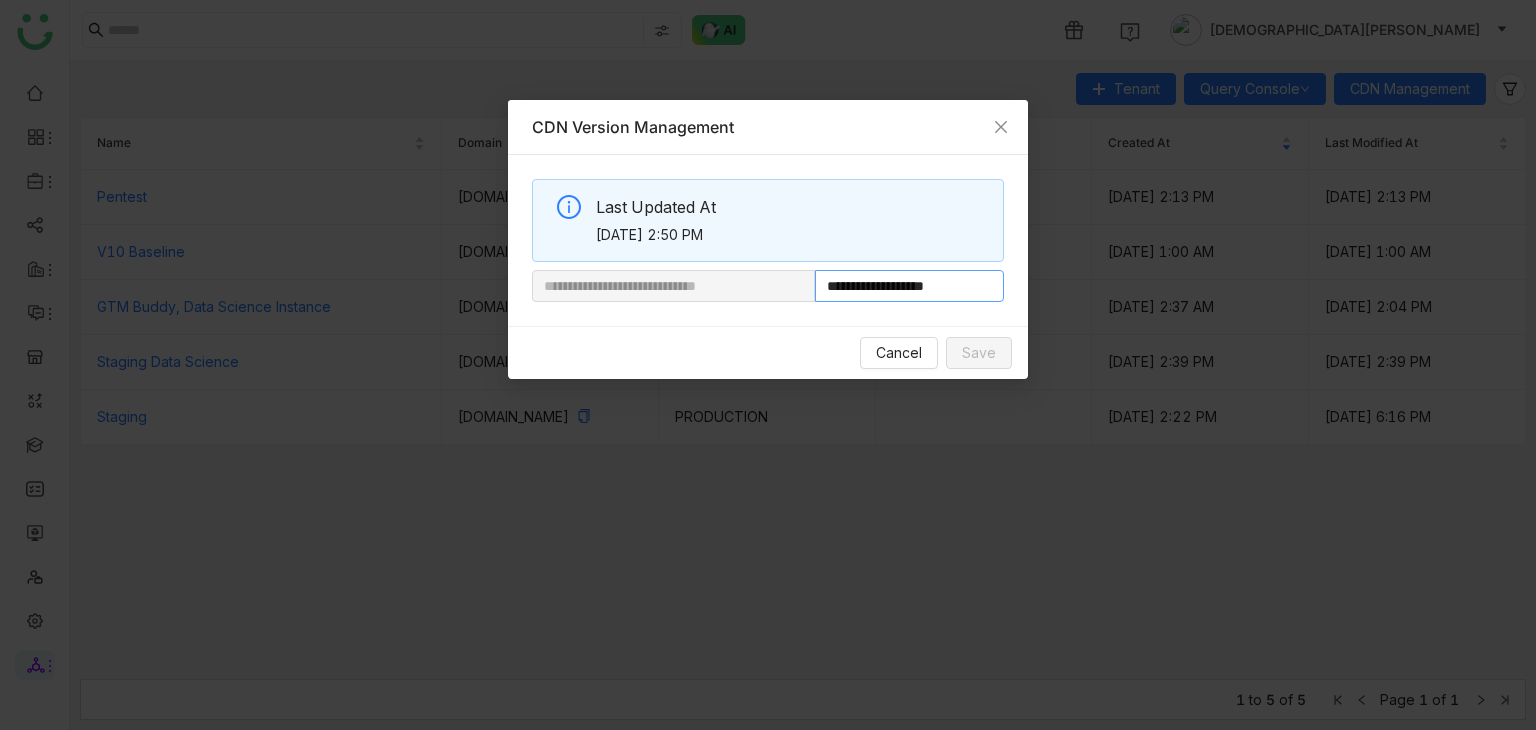 drag, startPoint x: 886, startPoint y: 282, endPoint x: 986, endPoint y: 281, distance: 100.005 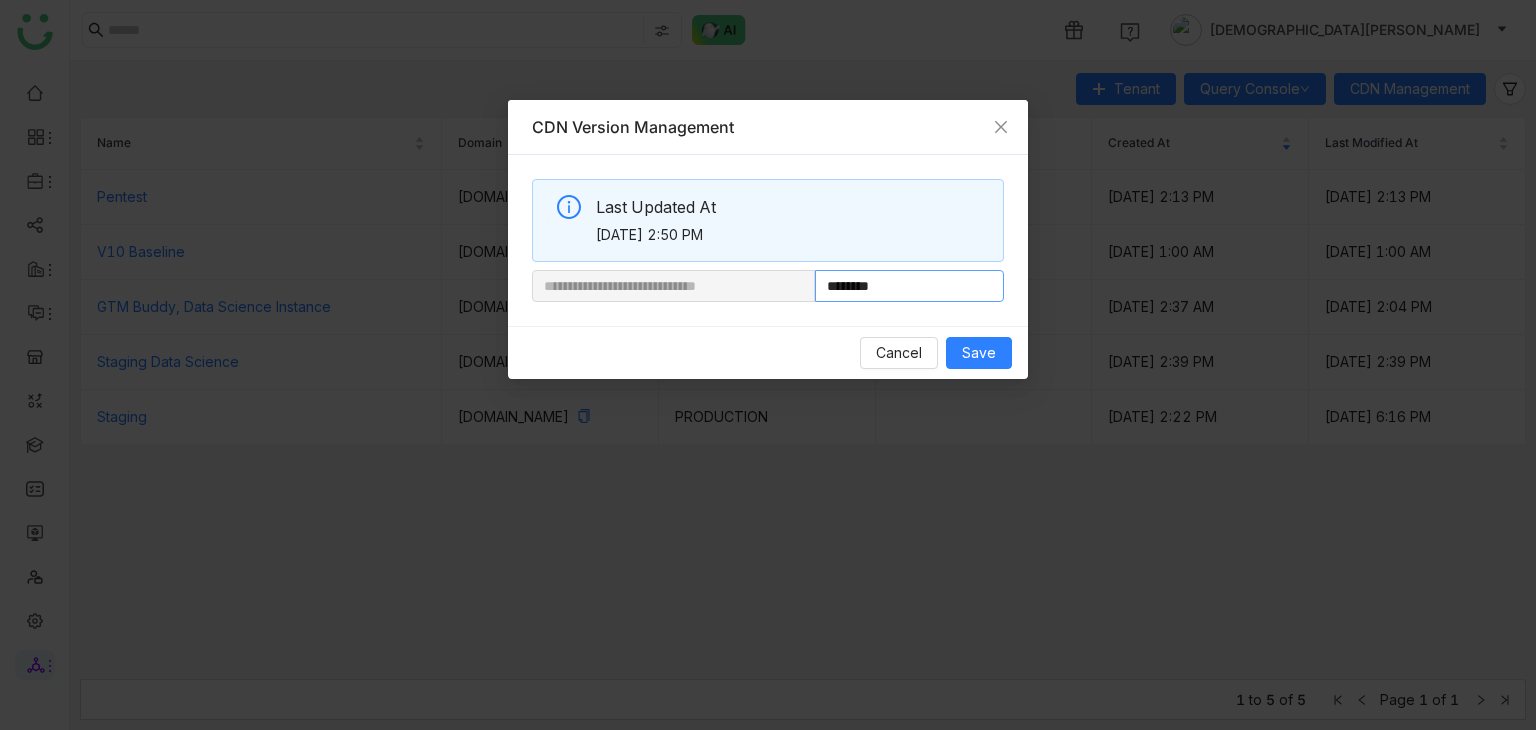 paste on "**********" 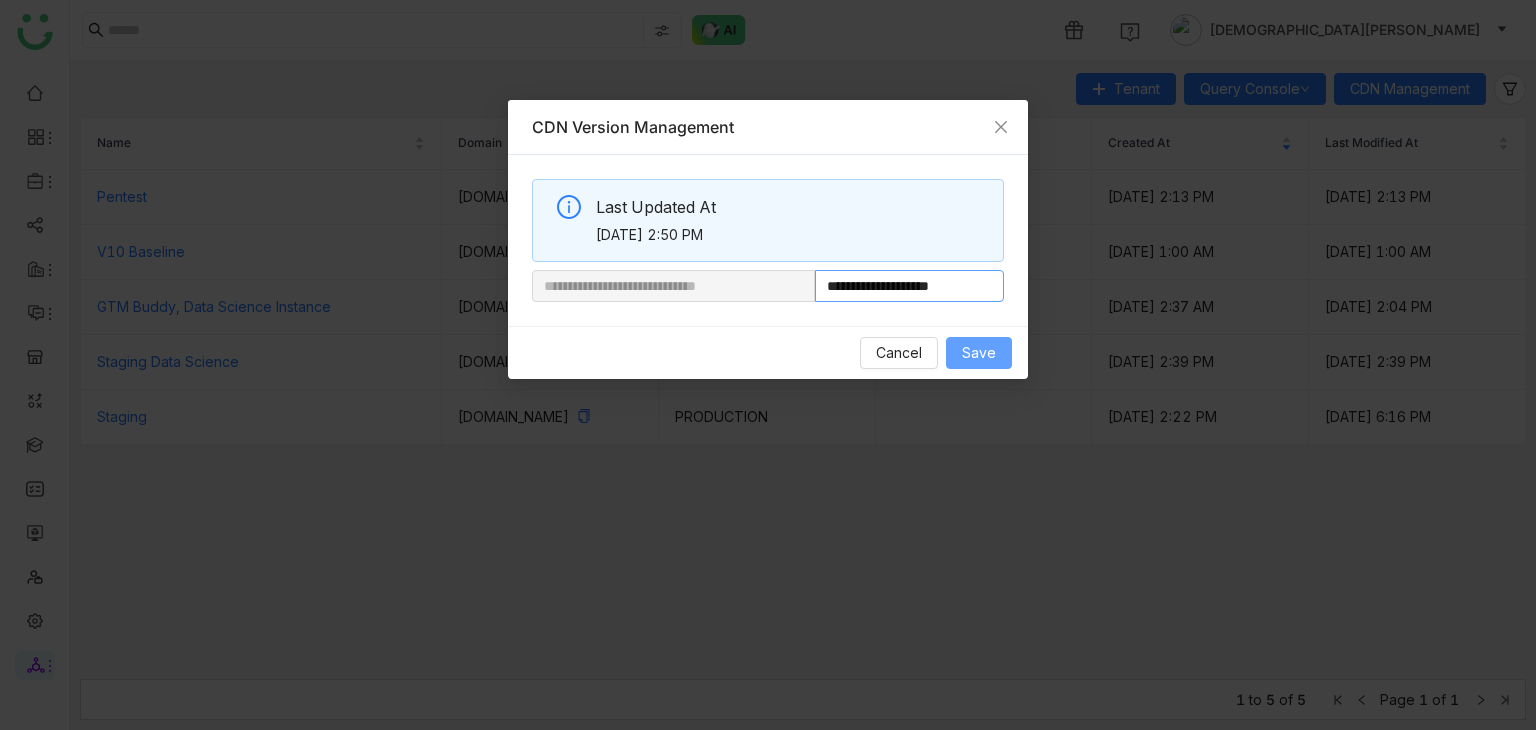 type on "**********" 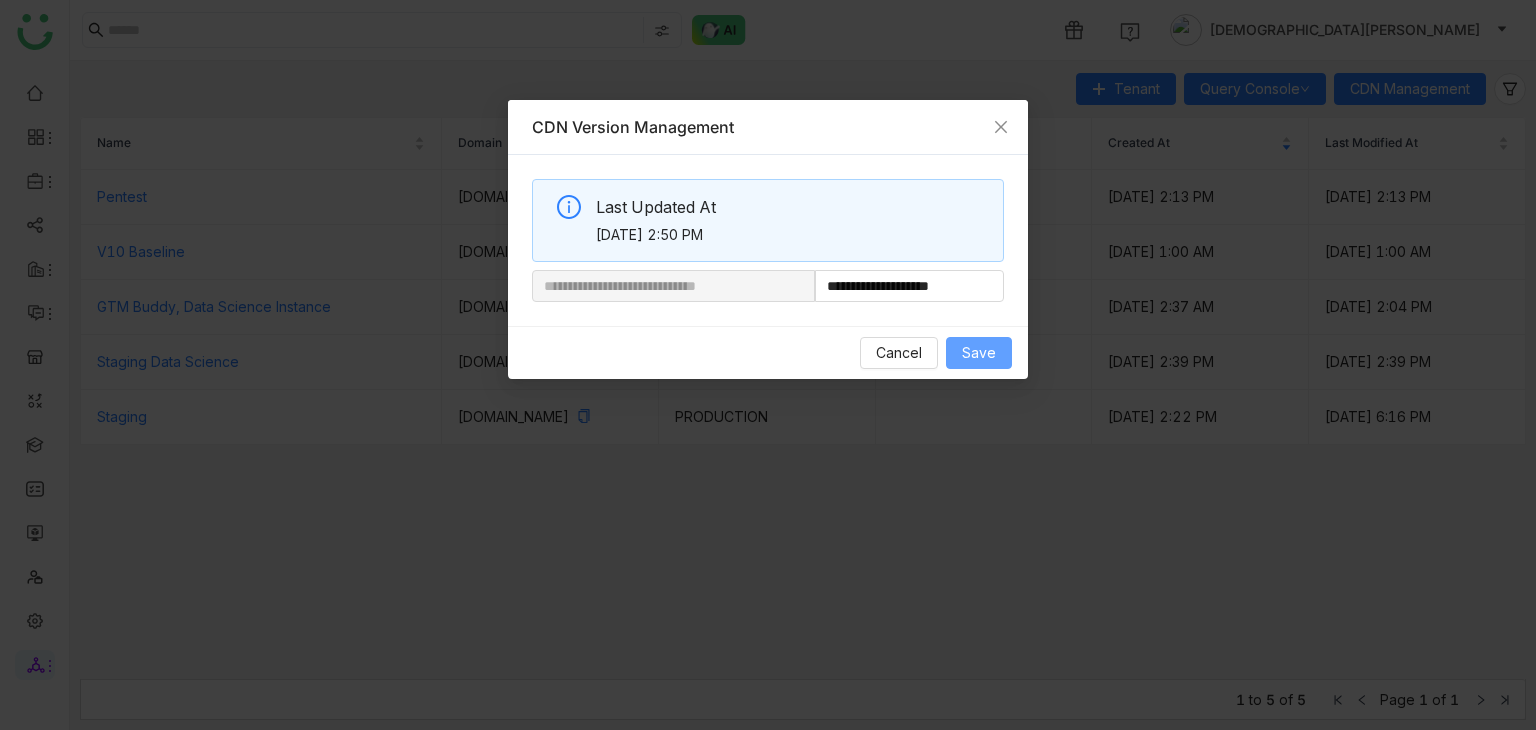 click on "Save" at bounding box center [979, 353] 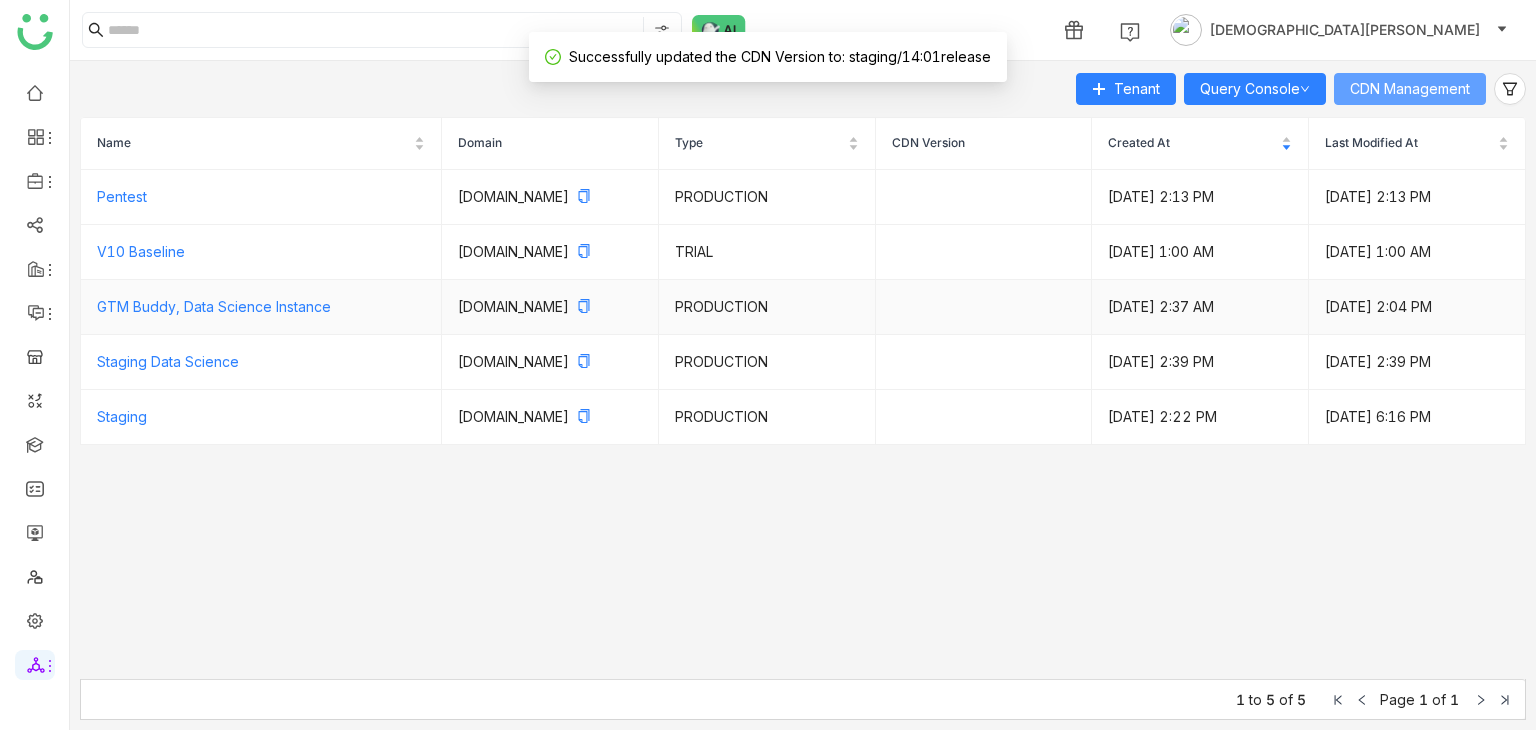 type 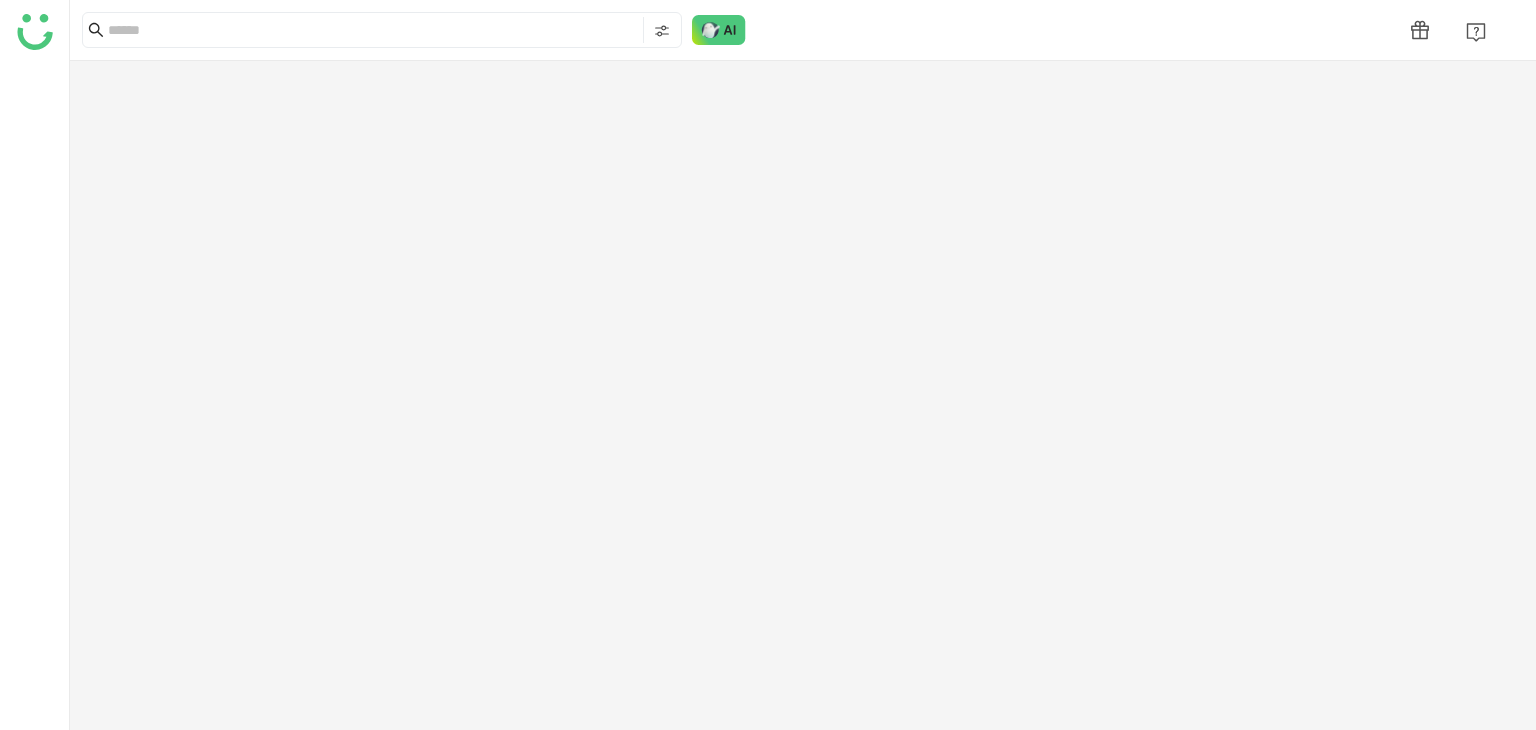 scroll, scrollTop: 0, scrollLeft: 0, axis: both 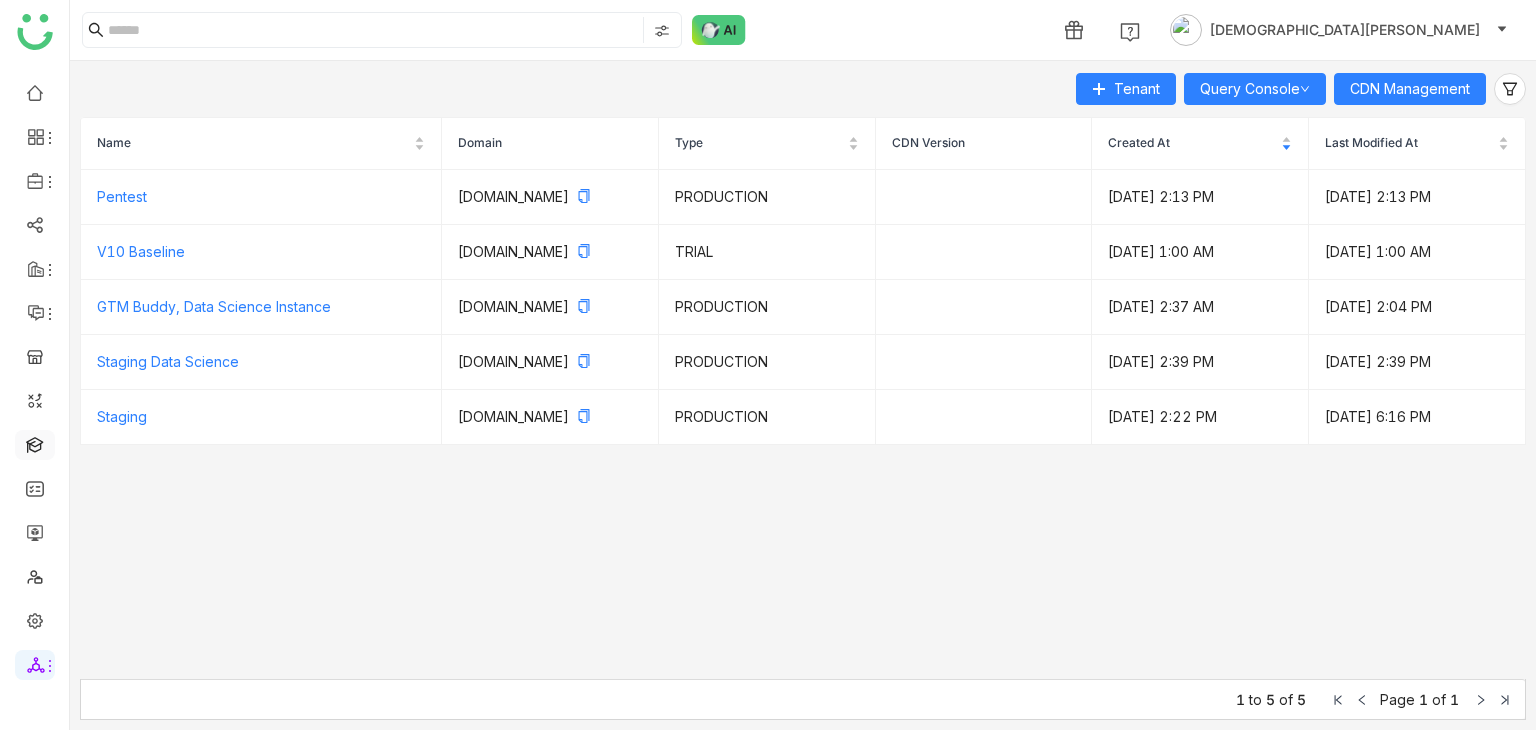 click at bounding box center (35, 443) 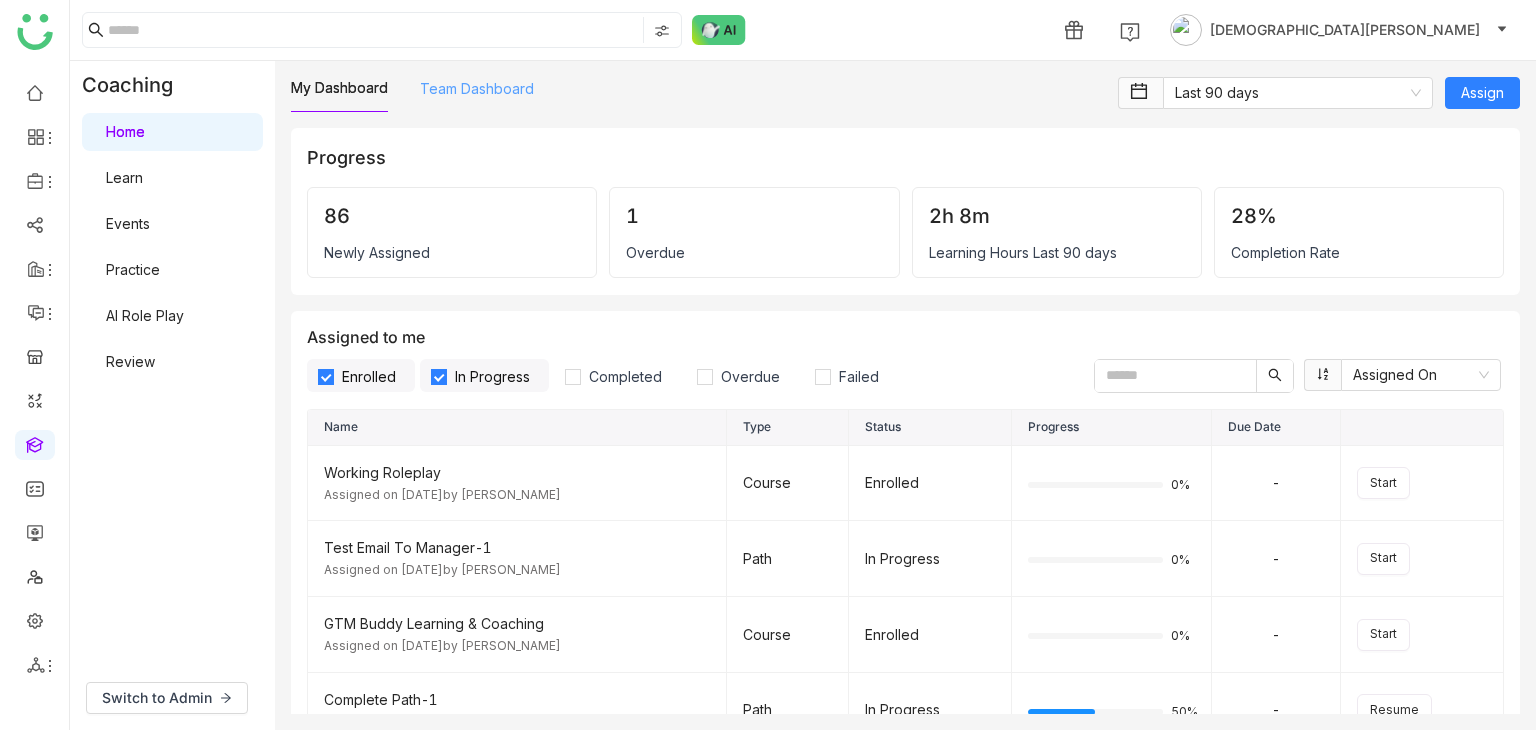 click on "Team Dashboard" at bounding box center (477, 88) 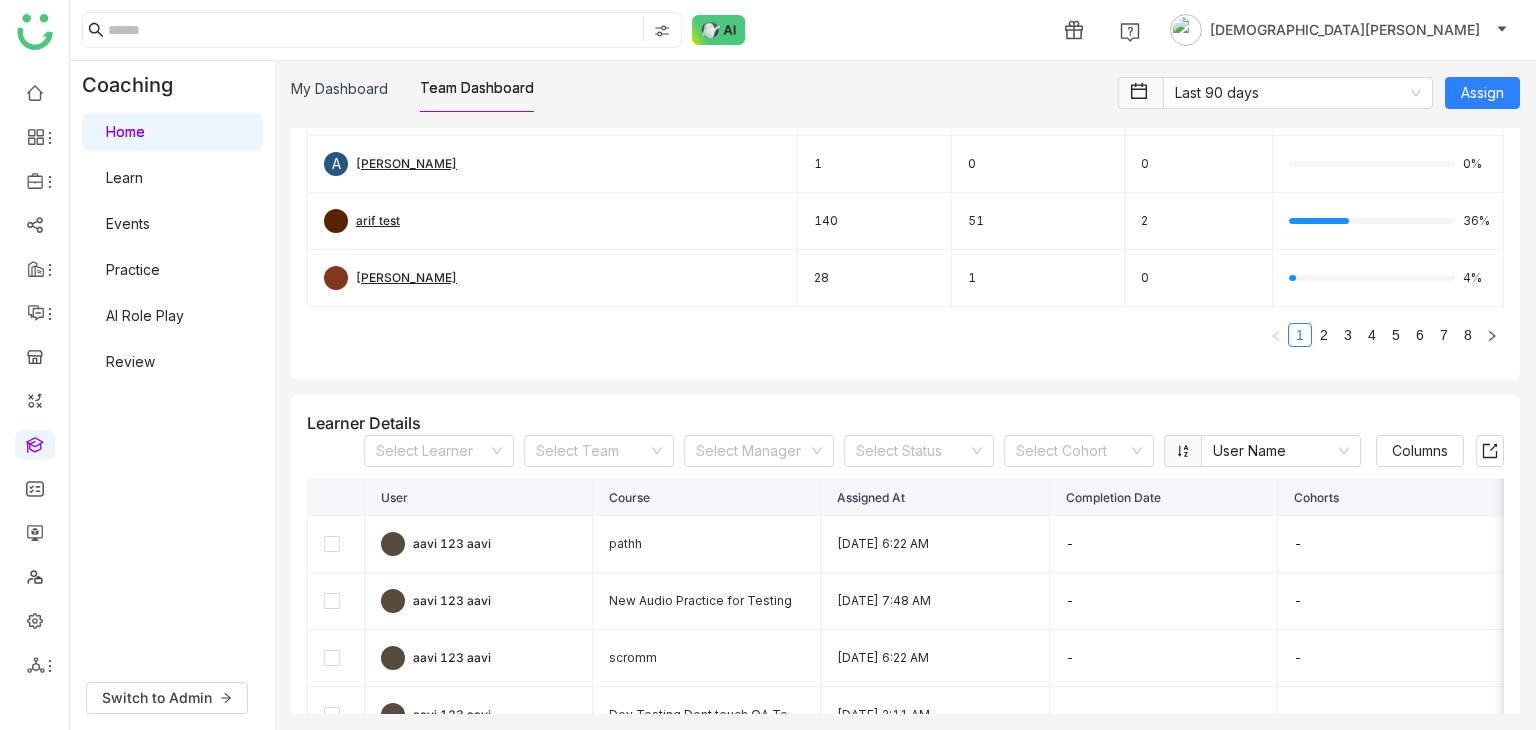 scroll, scrollTop: 500, scrollLeft: 0, axis: vertical 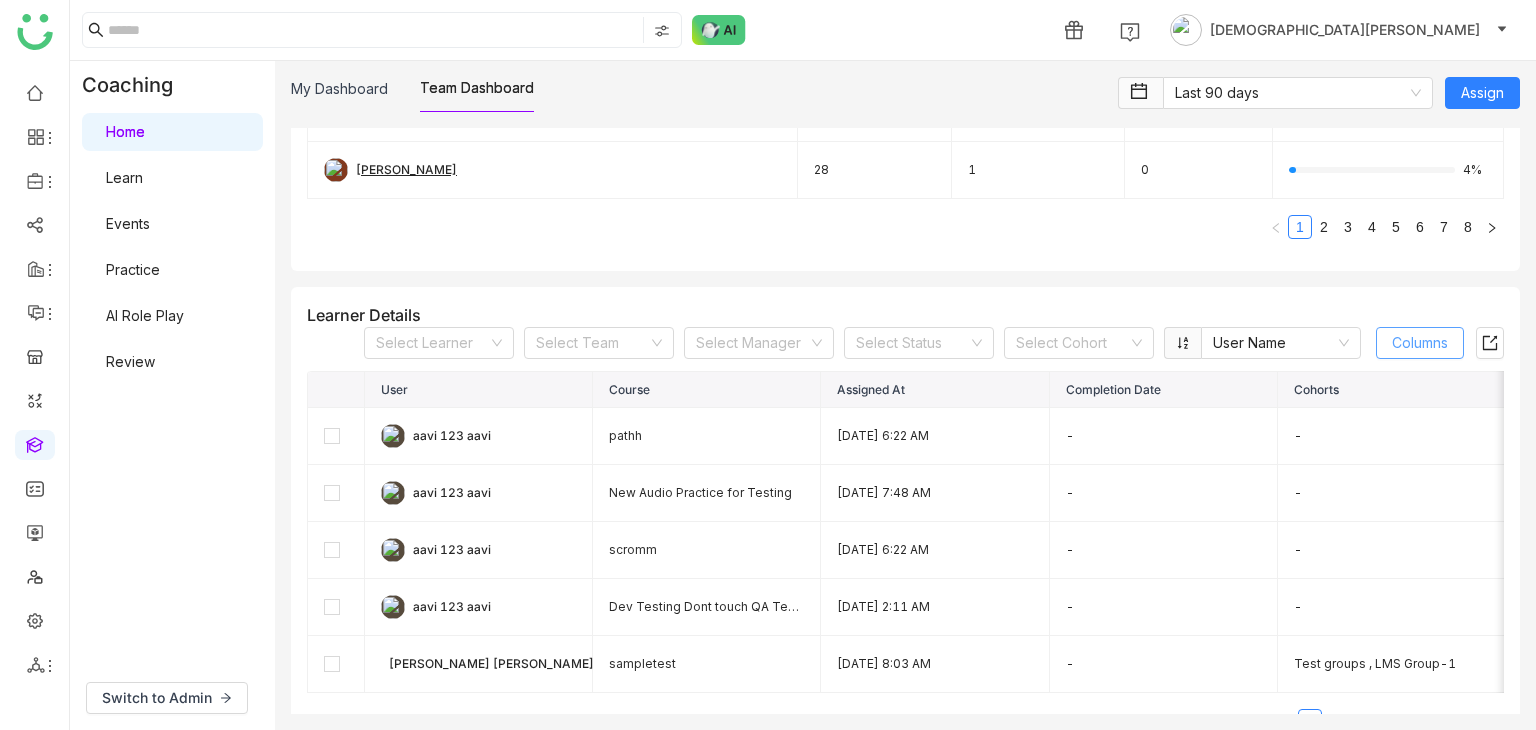 click on "Columns" 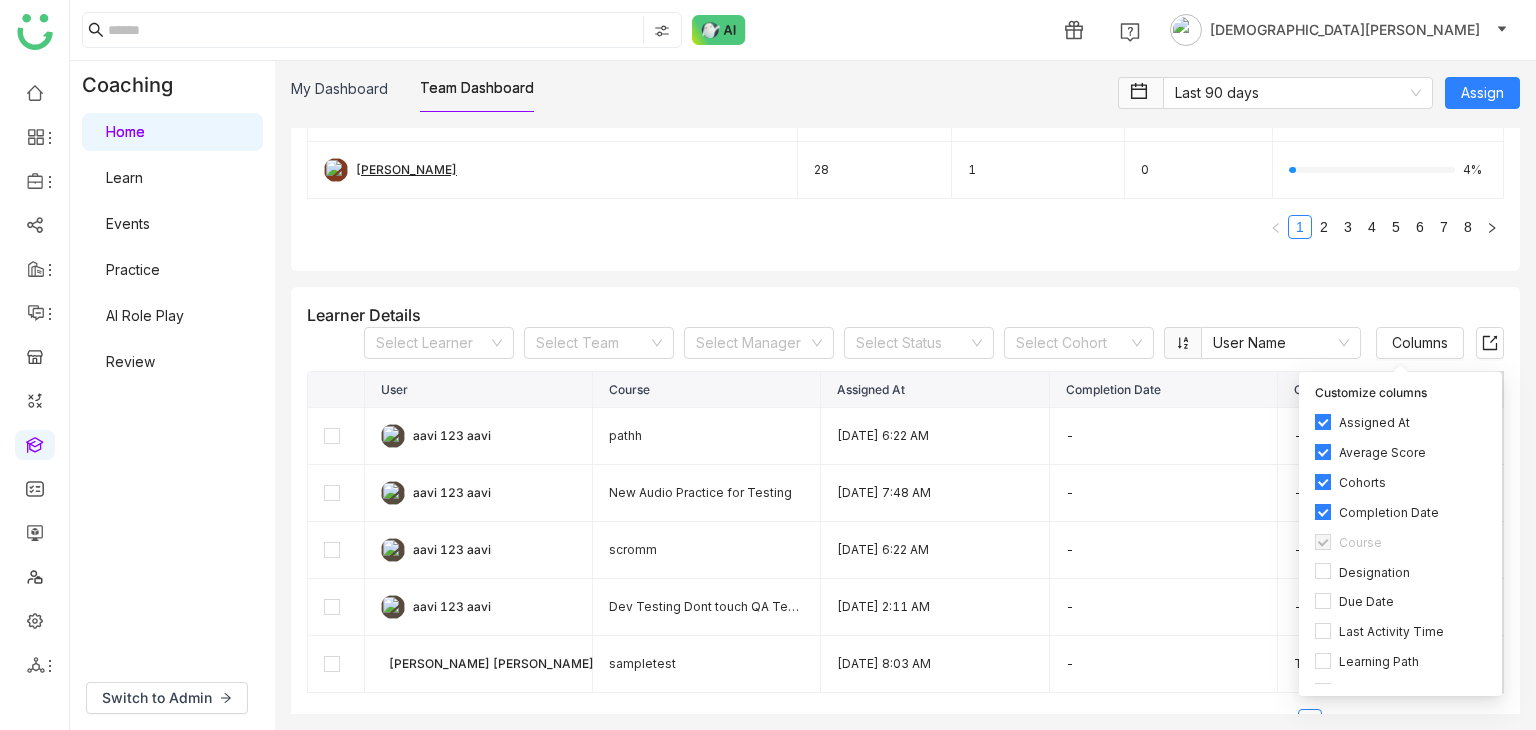 click on "Cohorts" at bounding box center [1362, 483] 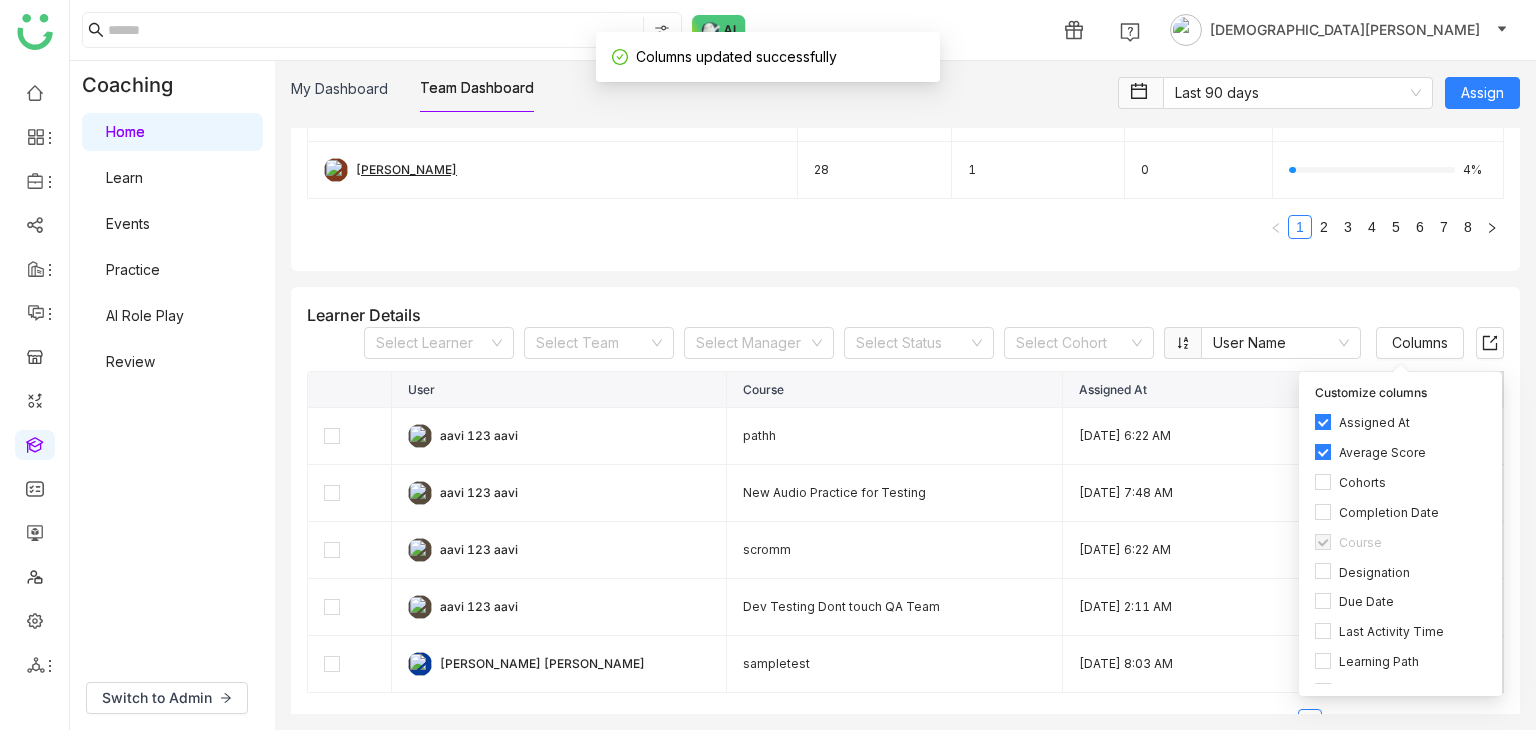 click on "Customize columns   Assigned At   Average Score   Cohorts   Completion Date   Course   Designation   Due Date   Last Activity Time   Learning Path   Manager   Percentage Completed   Result   Score   Status   Team   User" at bounding box center (1400, 534) 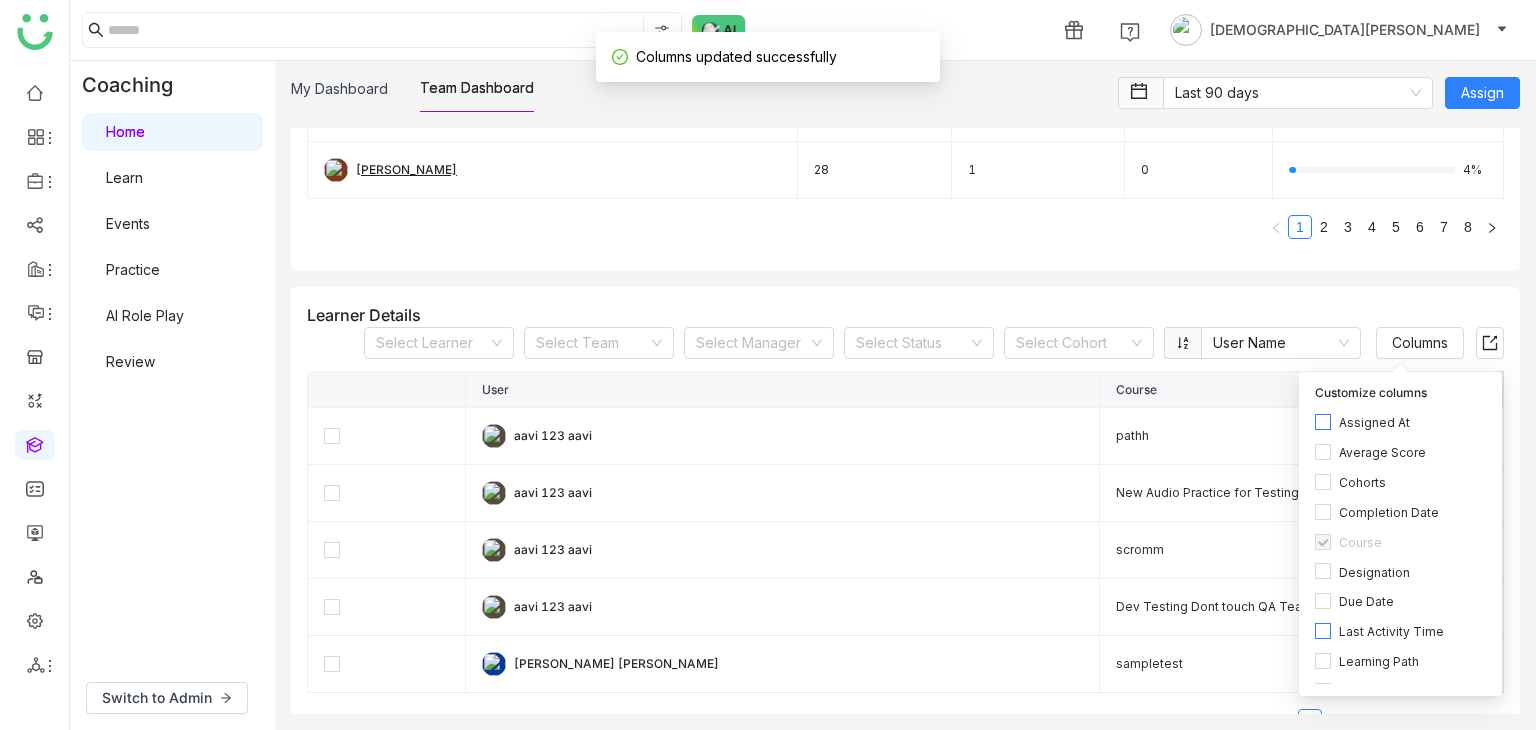 scroll, scrollTop: 186, scrollLeft: 0, axis: vertical 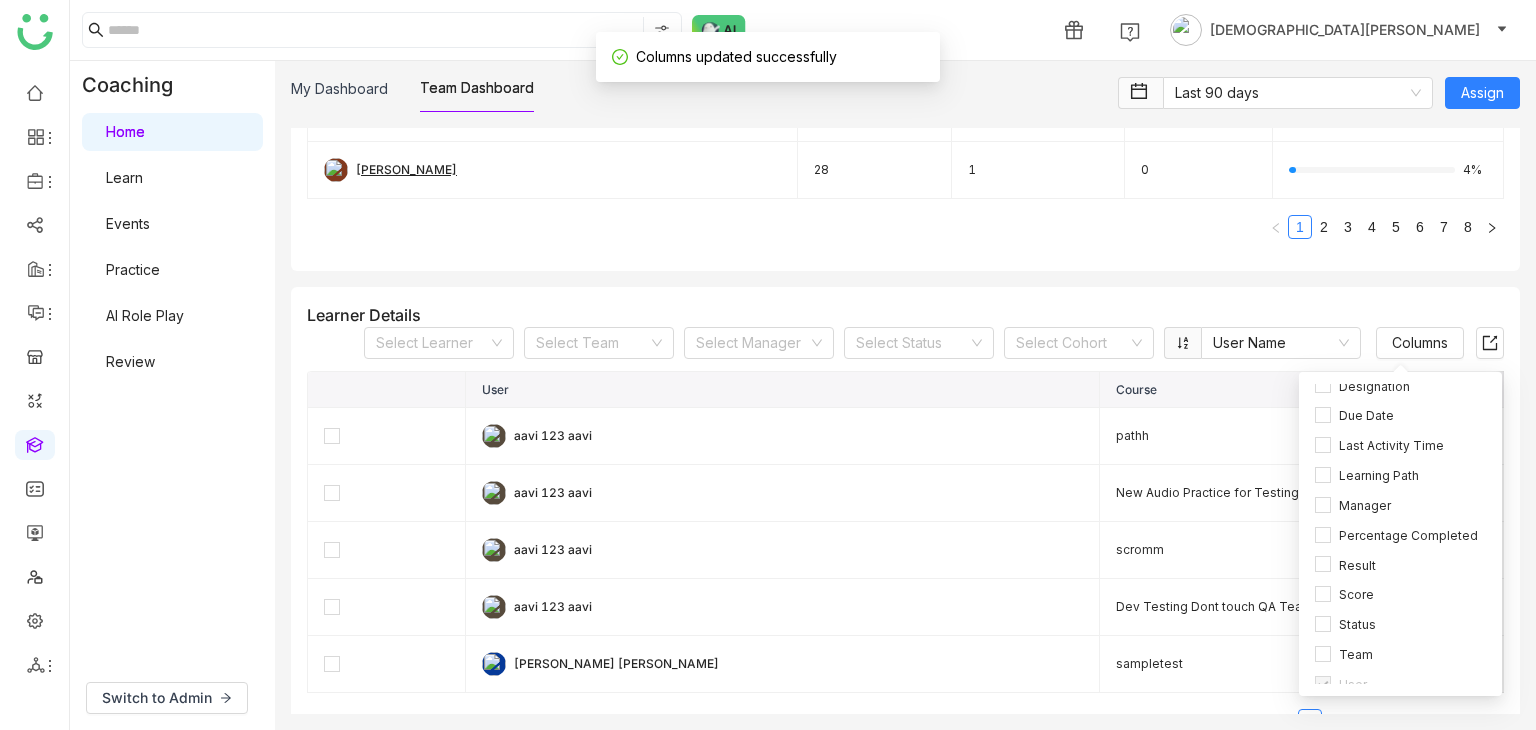 click on "Team Details  Name Assigned Completed Overdue Completion Rate  aavi 123 aavi  4 0 3  0%   [PERSON_NAME] [PERSON_NAME]  43 6 0  14%  A  arif  1 0 0  0%   arif test  140 51 2  36%   [PERSON_NAME]  28 1 0  4%  1 2 3 4 5 6 7 8" 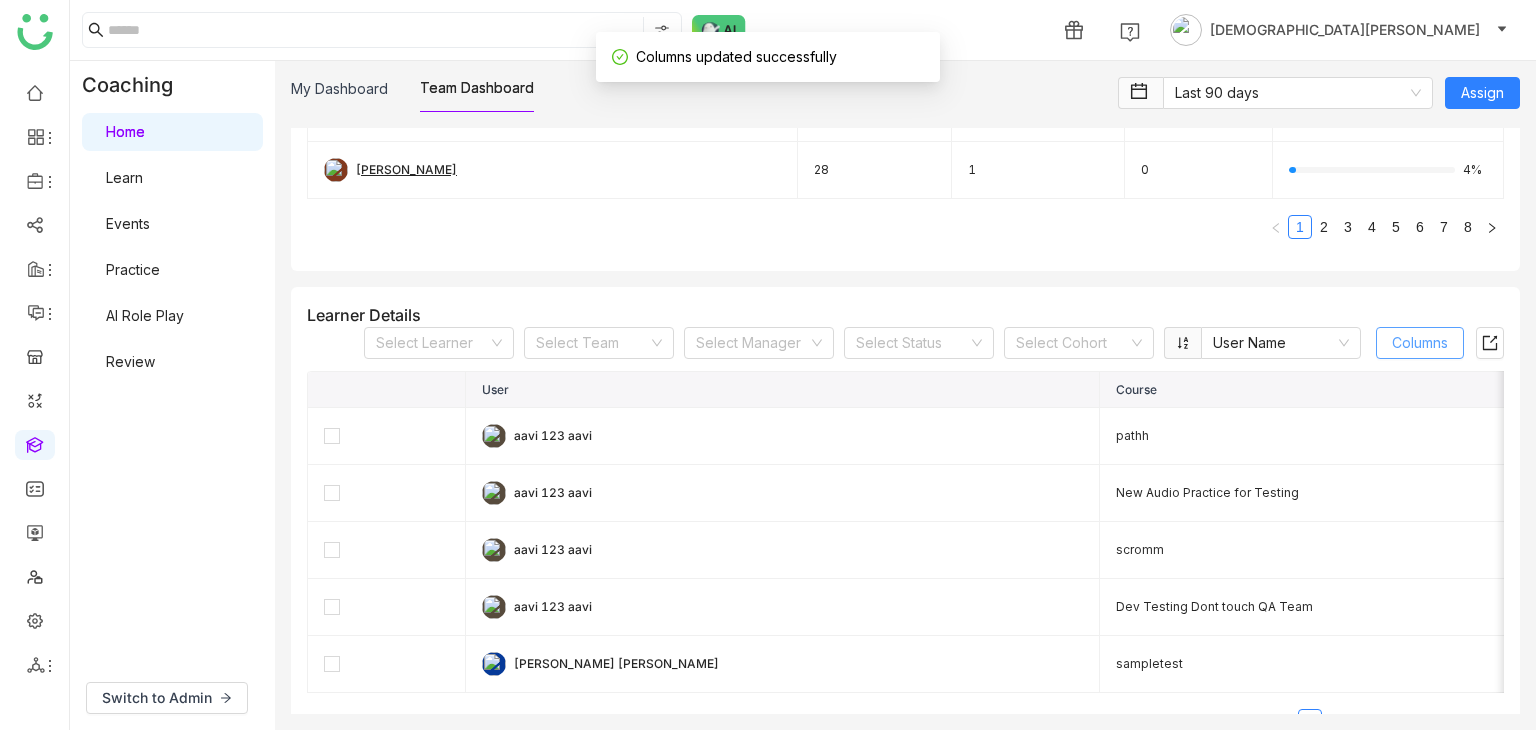 click on "Columns" 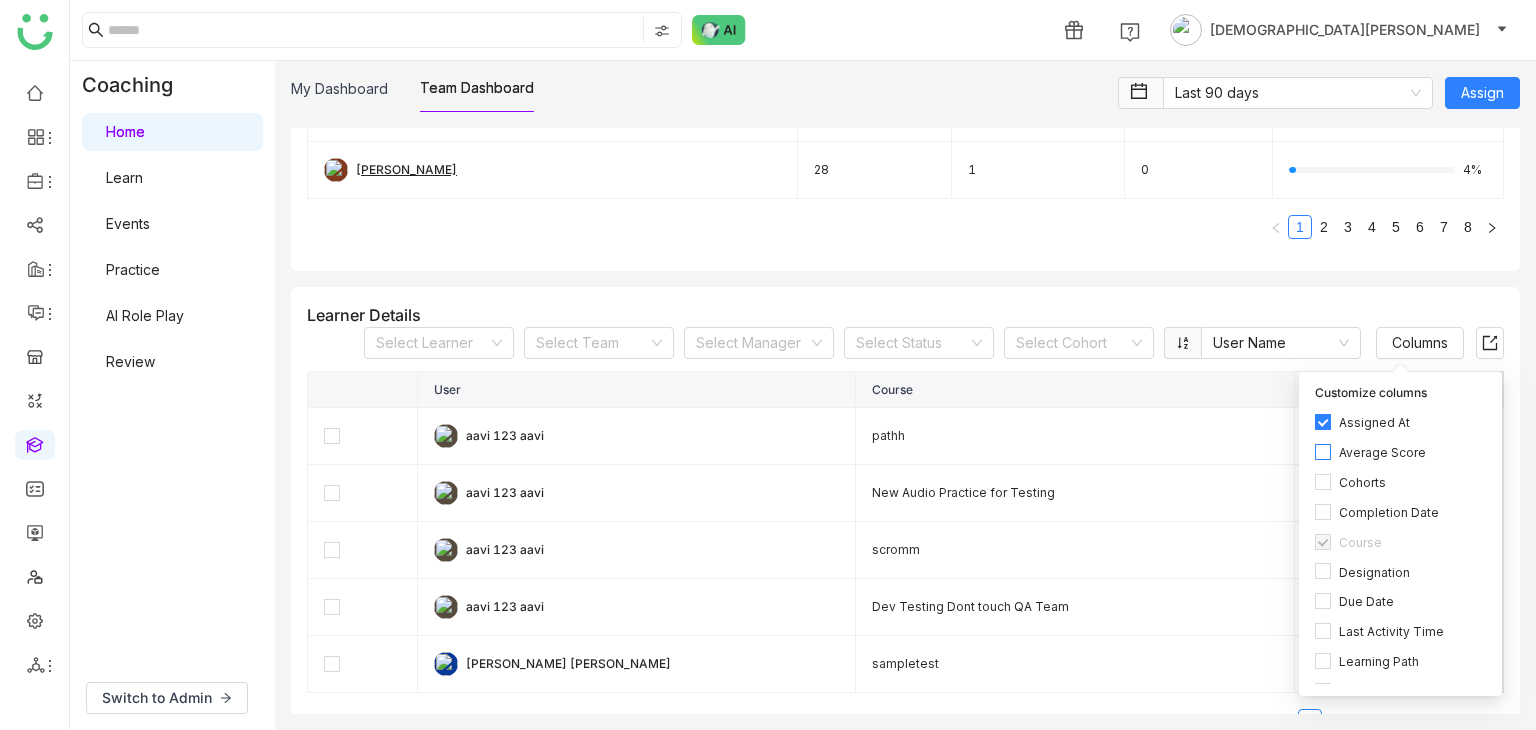 click on "Average Score" at bounding box center (1400, 452) 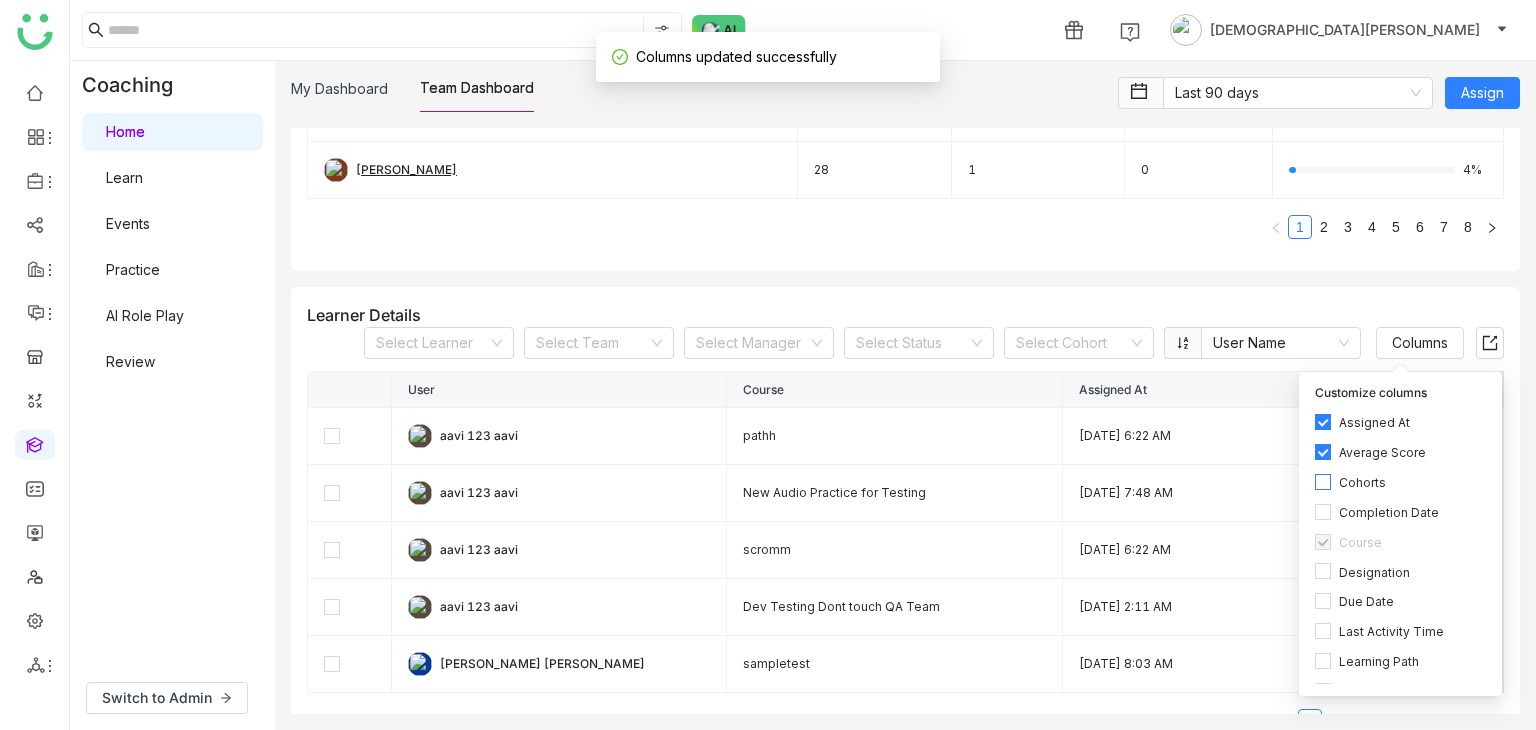 click on "Cohorts" at bounding box center [1400, 482] 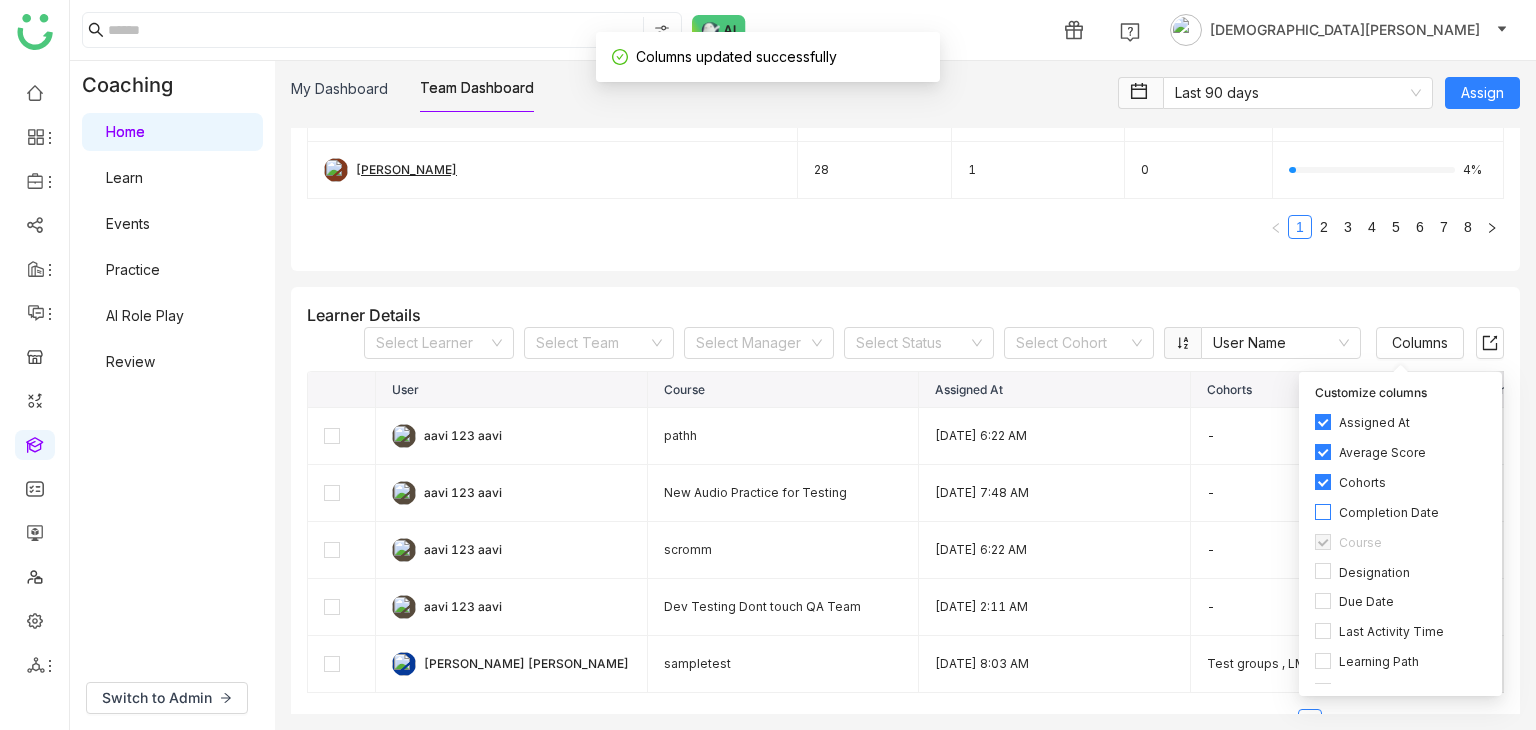 click on "Completion Date" at bounding box center (1400, 512) 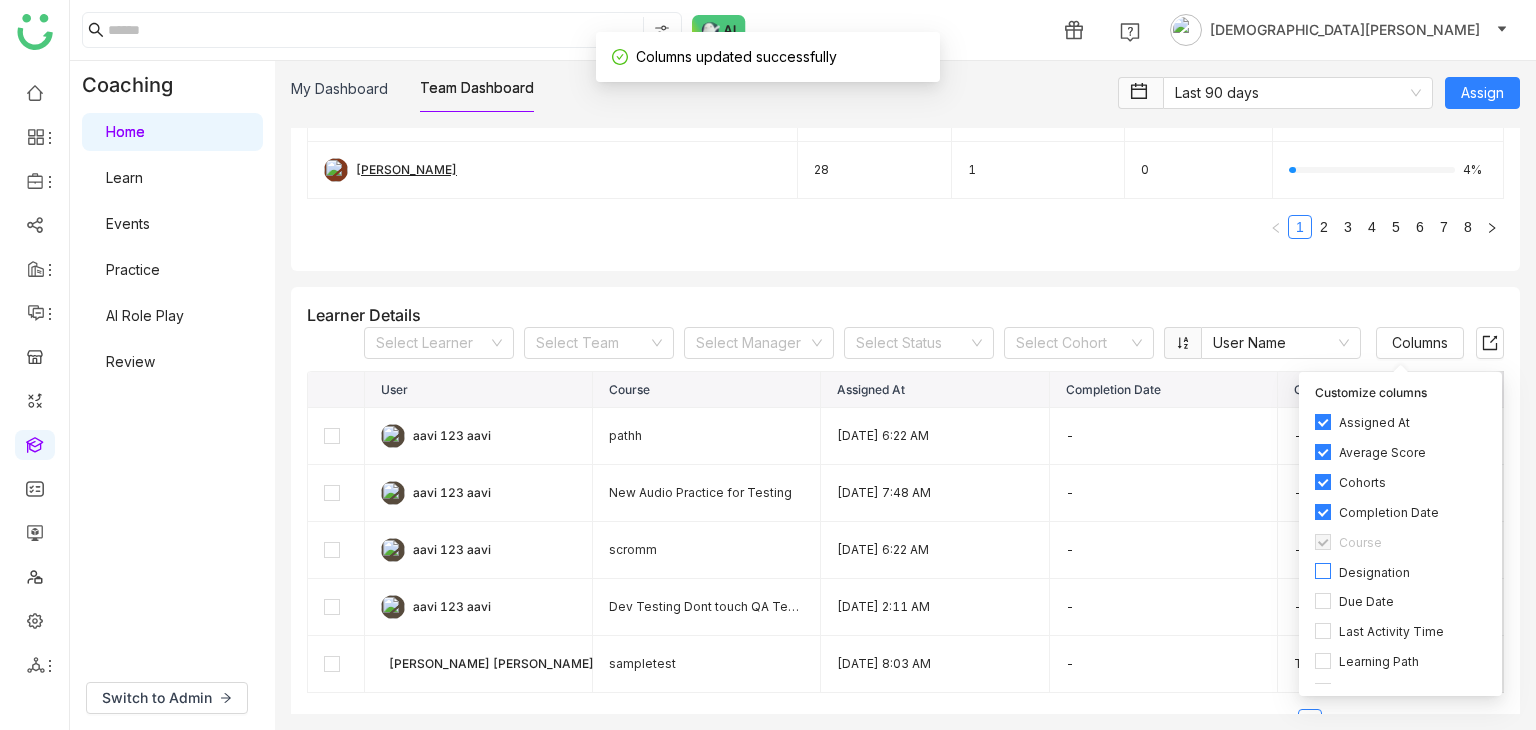 click on "Designation" at bounding box center [1374, 573] 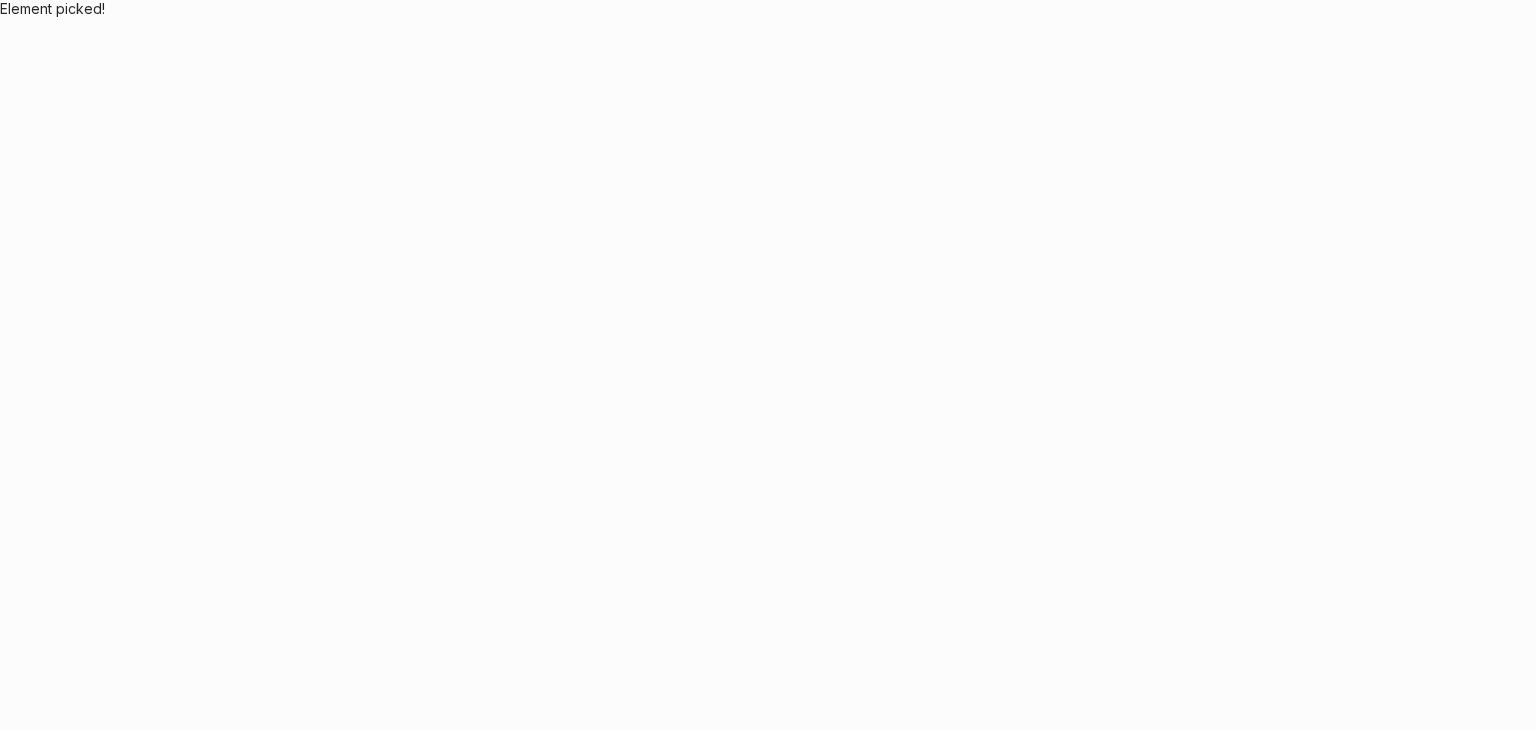 scroll, scrollTop: 0, scrollLeft: 0, axis: both 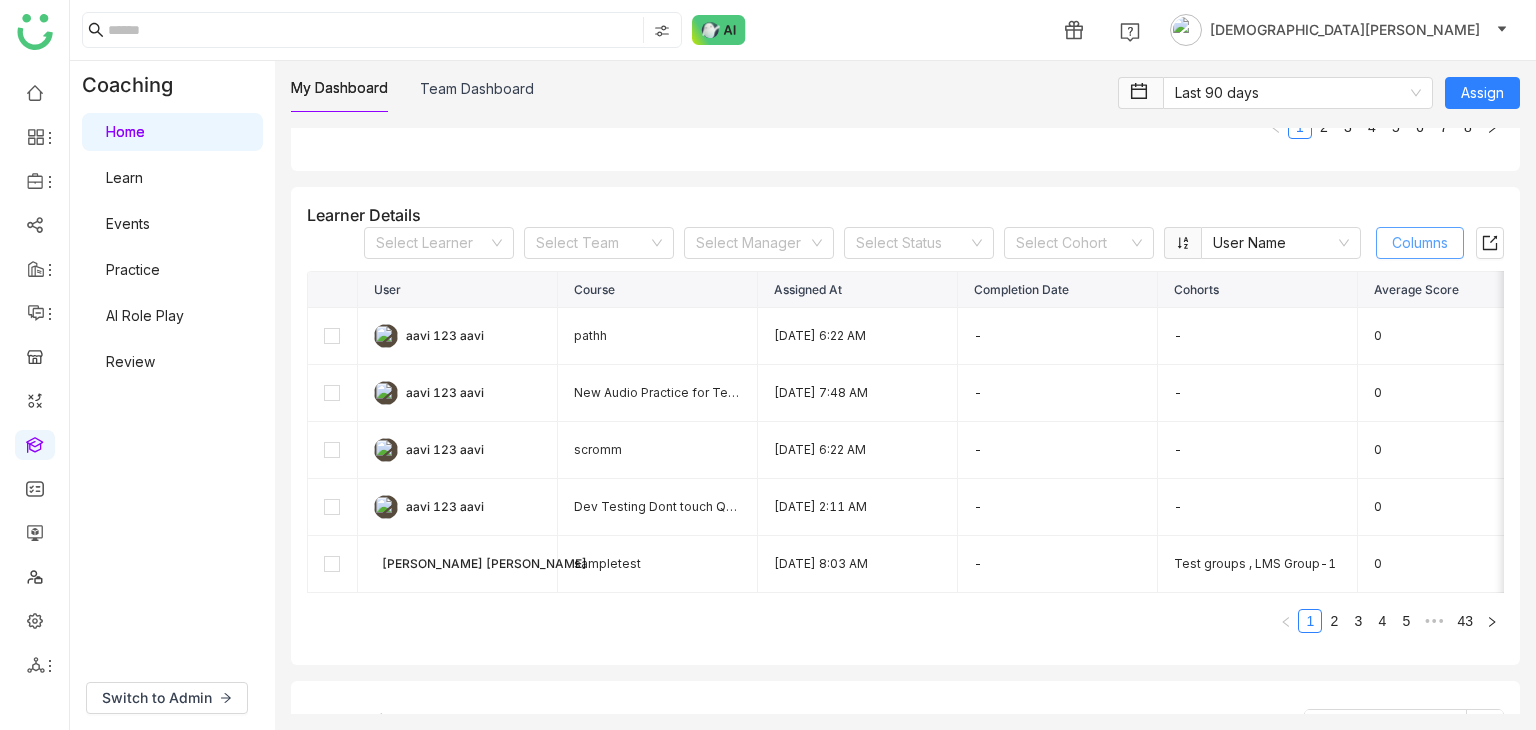click on "Columns" 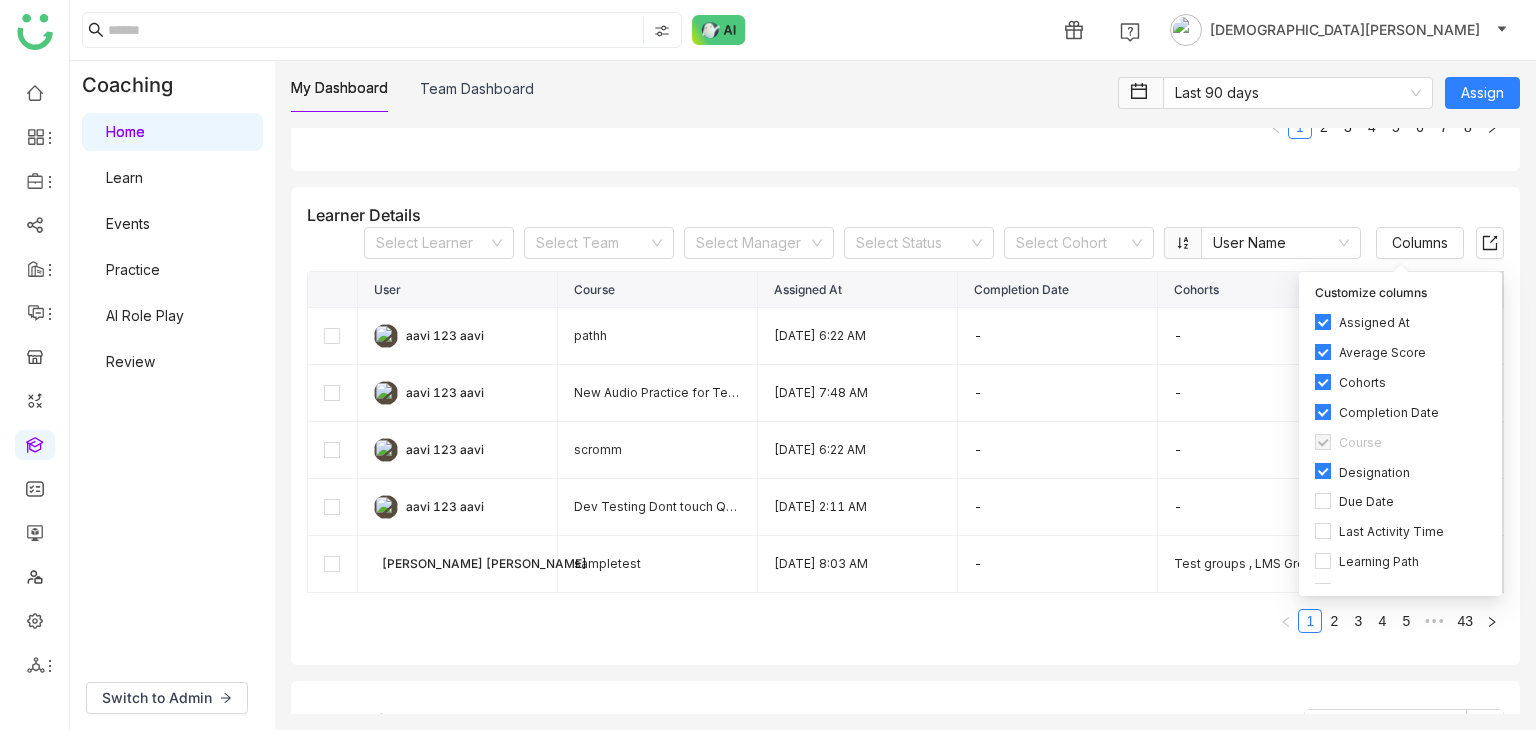 click on "Average Score" at bounding box center (1382, 353) 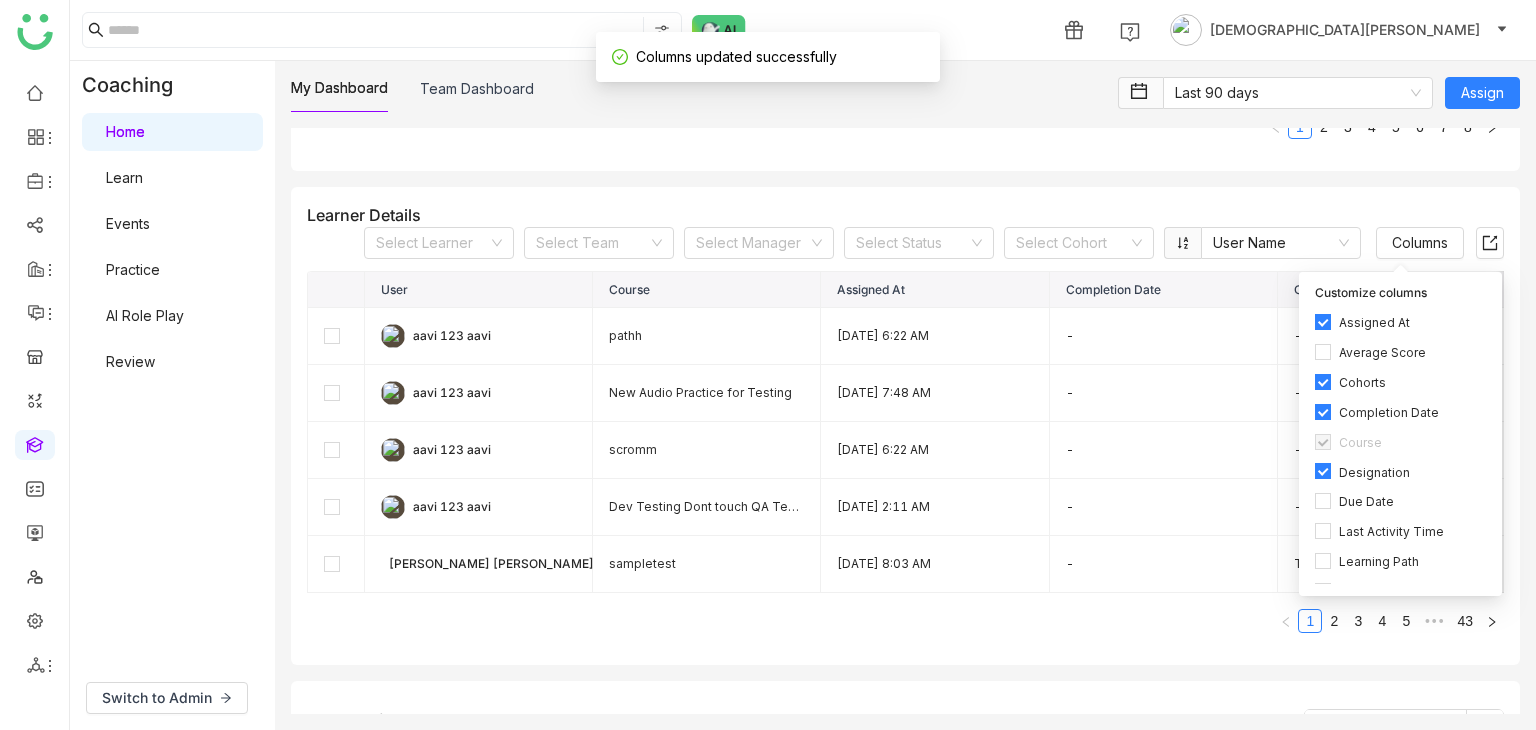 click on "Assigned At" at bounding box center [1374, 323] 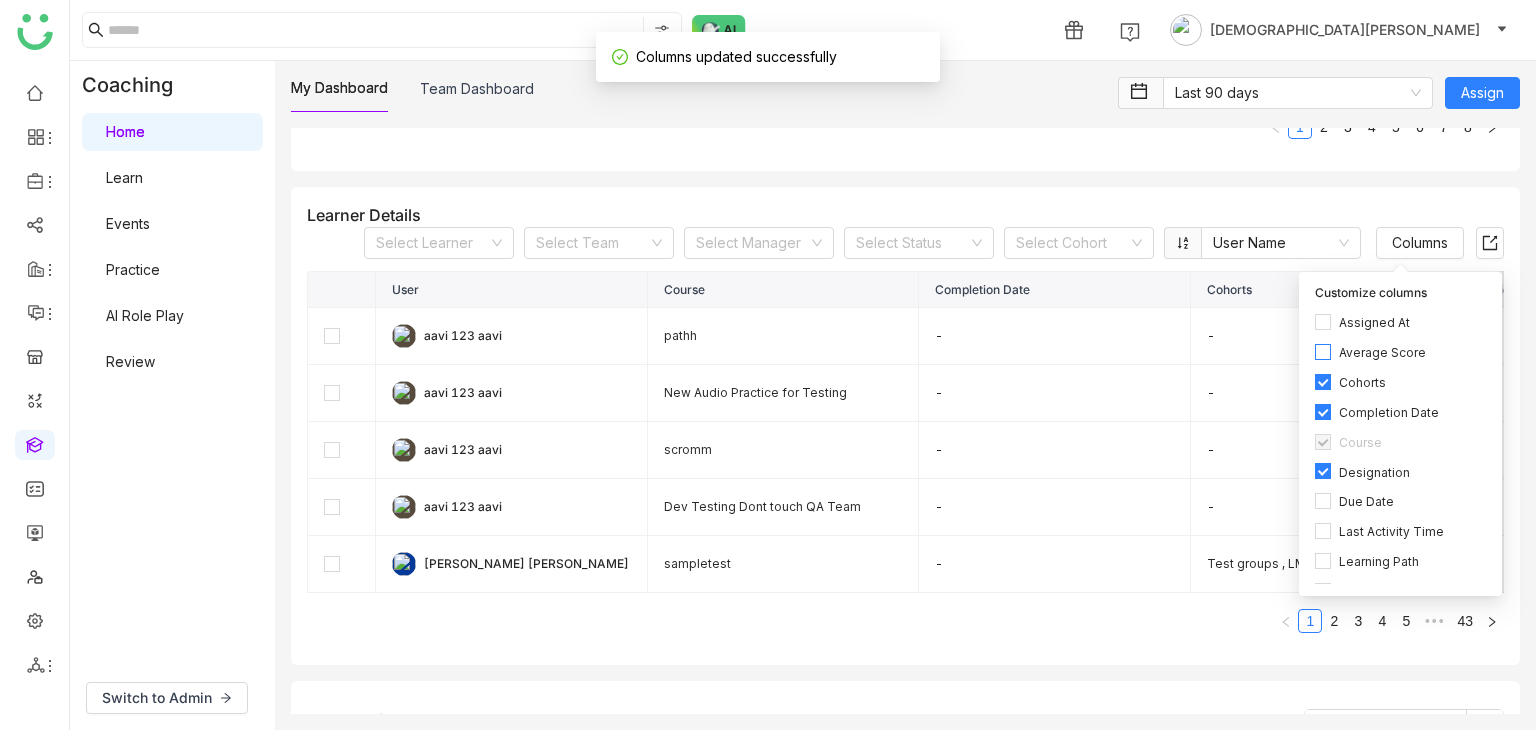 click on "Average Score" at bounding box center (1382, 353) 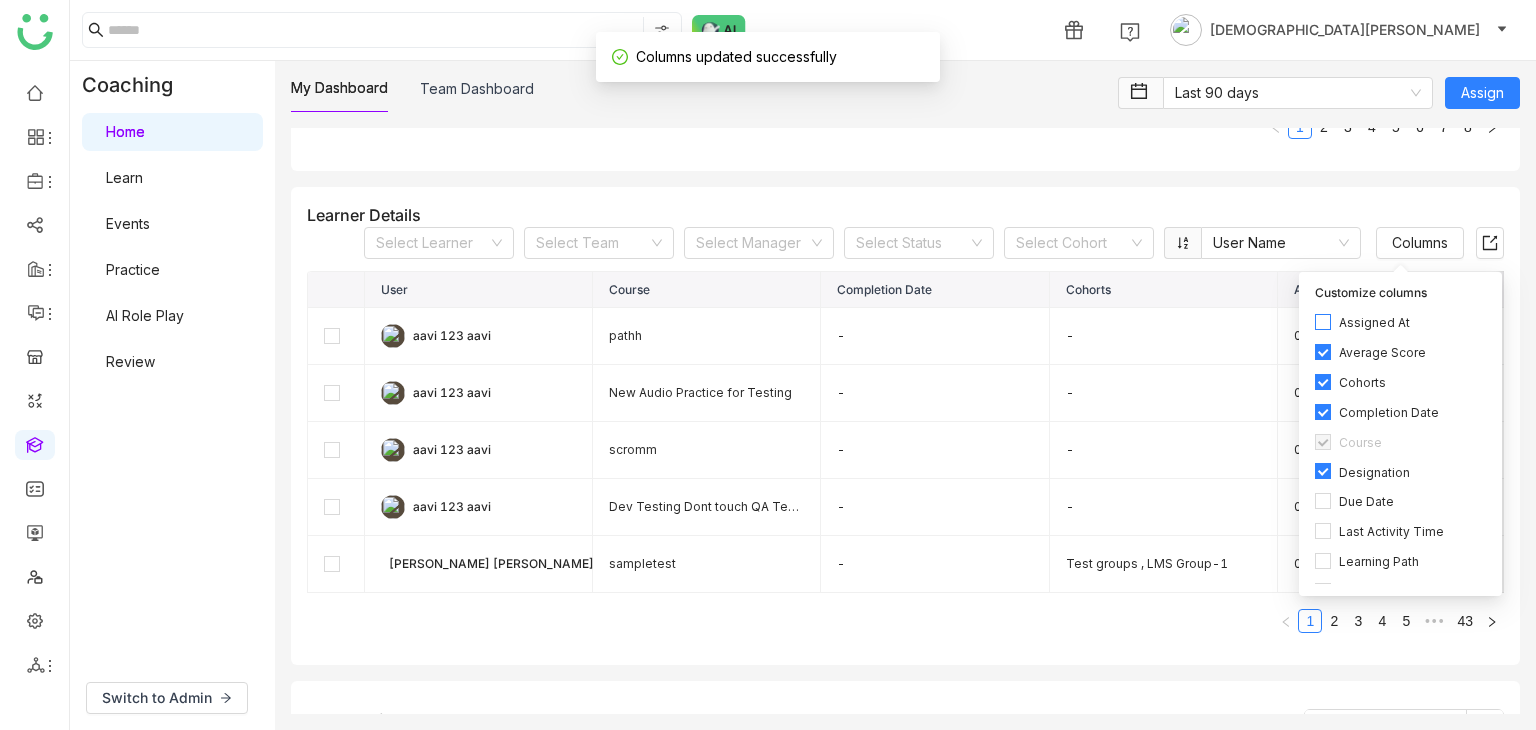 click on "Assigned At" at bounding box center (1374, 323) 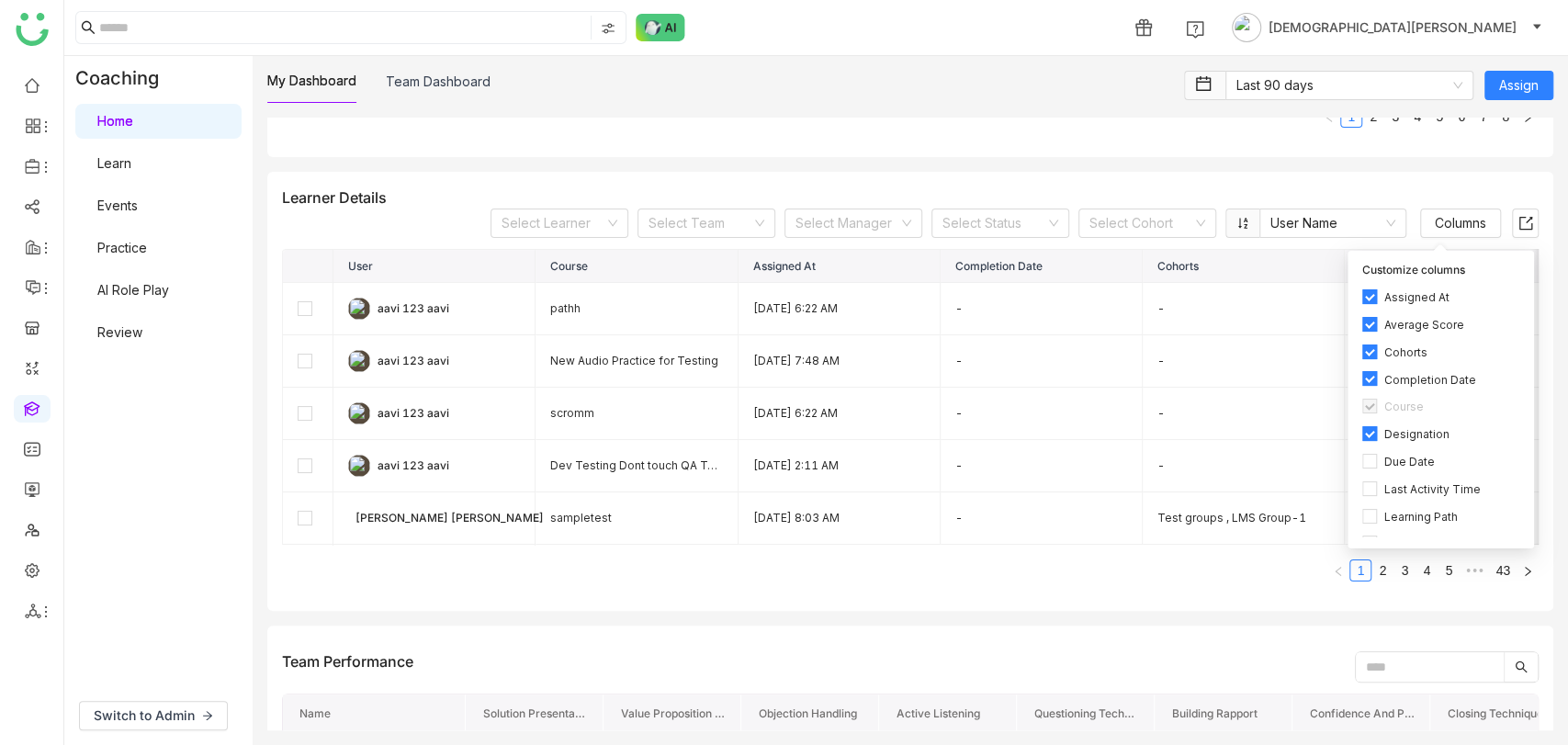 scroll, scrollTop: 551, scrollLeft: 0, axis: vertical 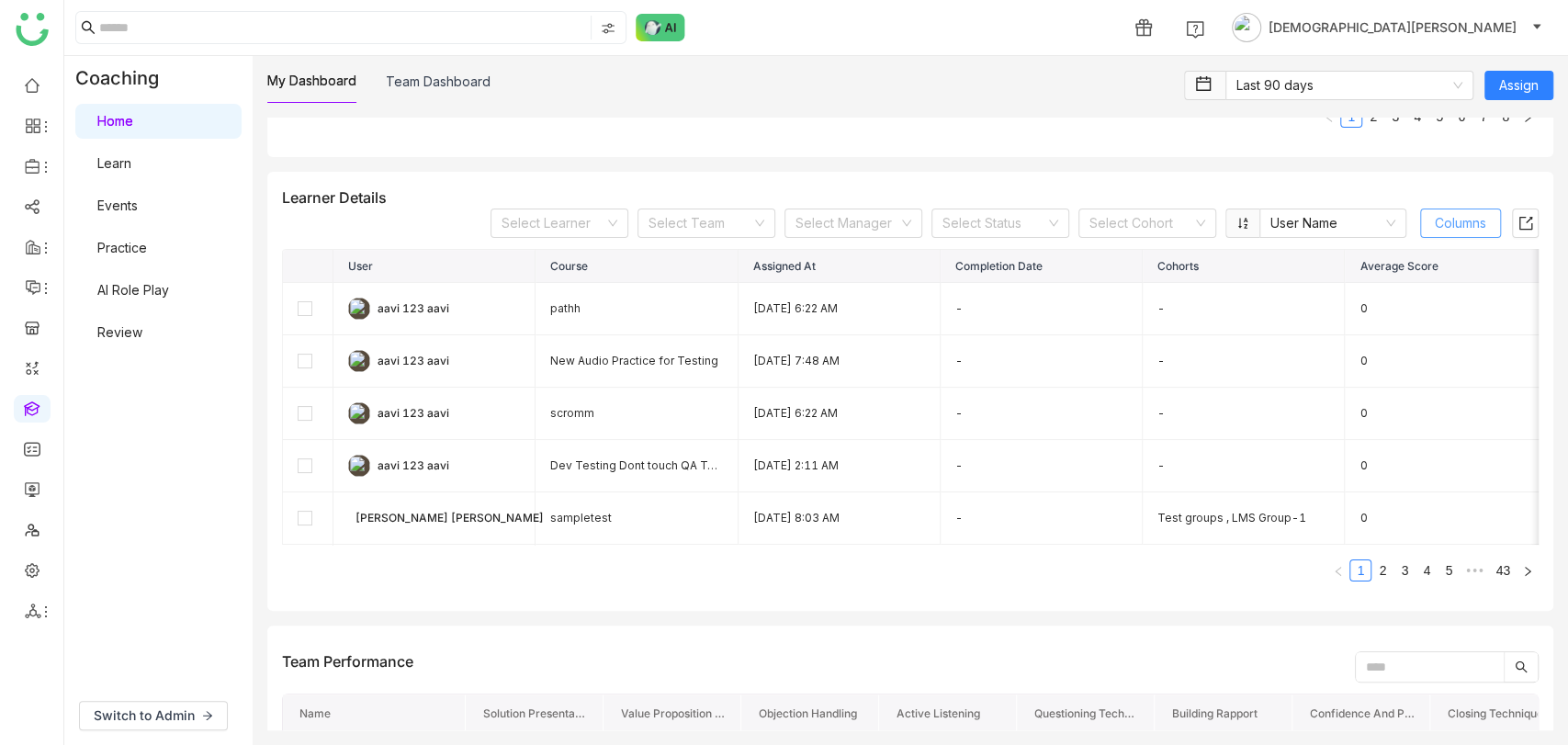 click on "Columns" 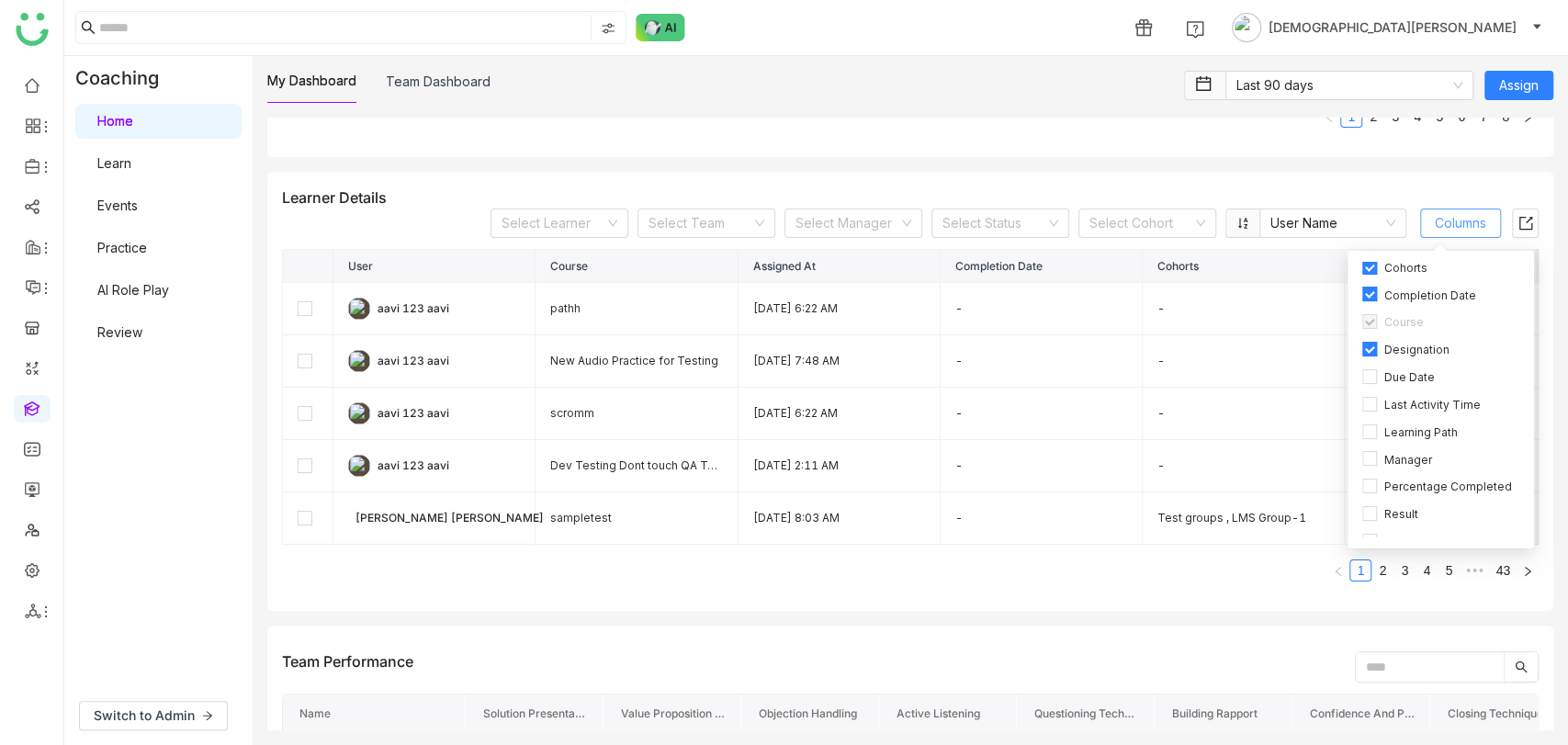 scroll, scrollTop: 175, scrollLeft: 0, axis: vertical 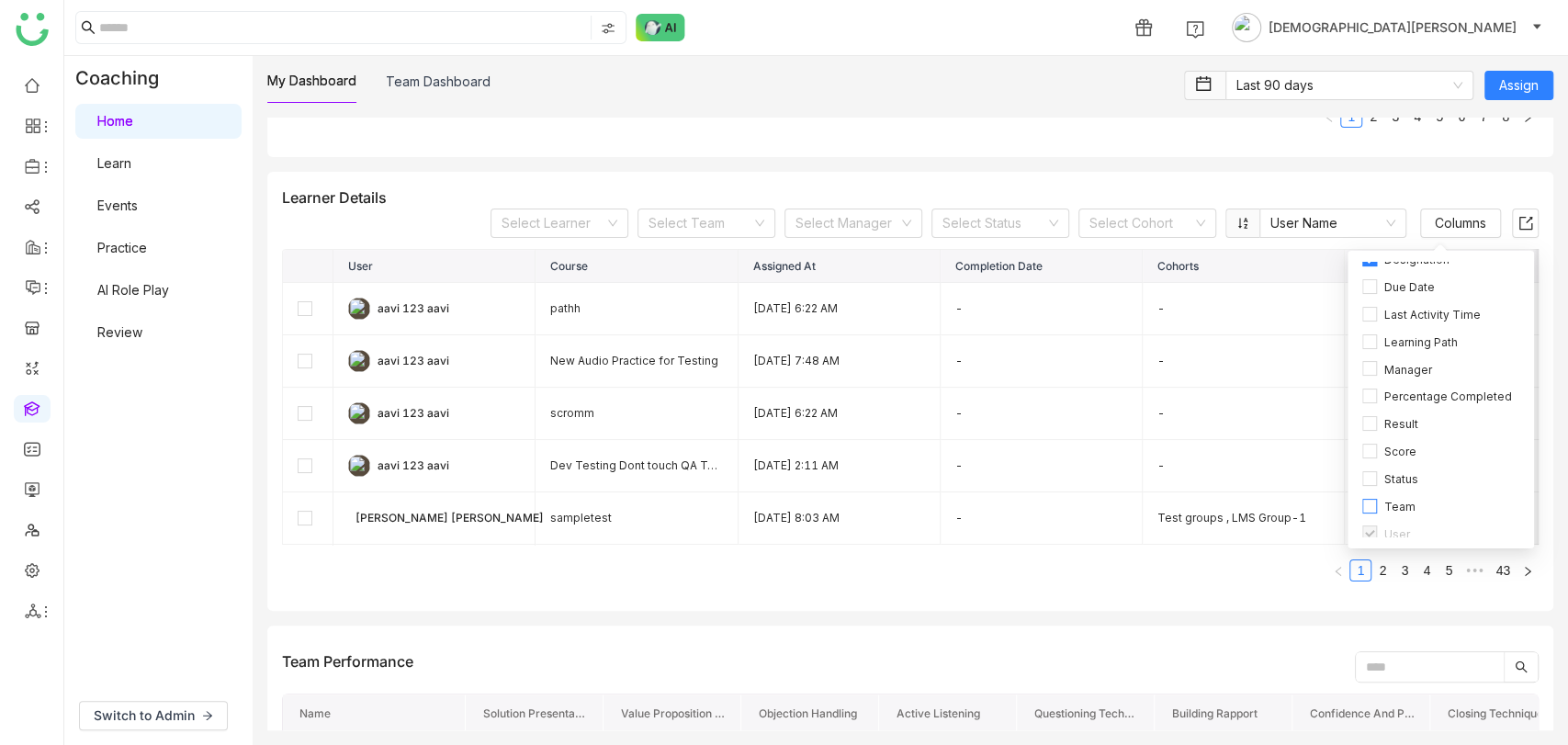 click on "Team" at bounding box center [1400, 507] 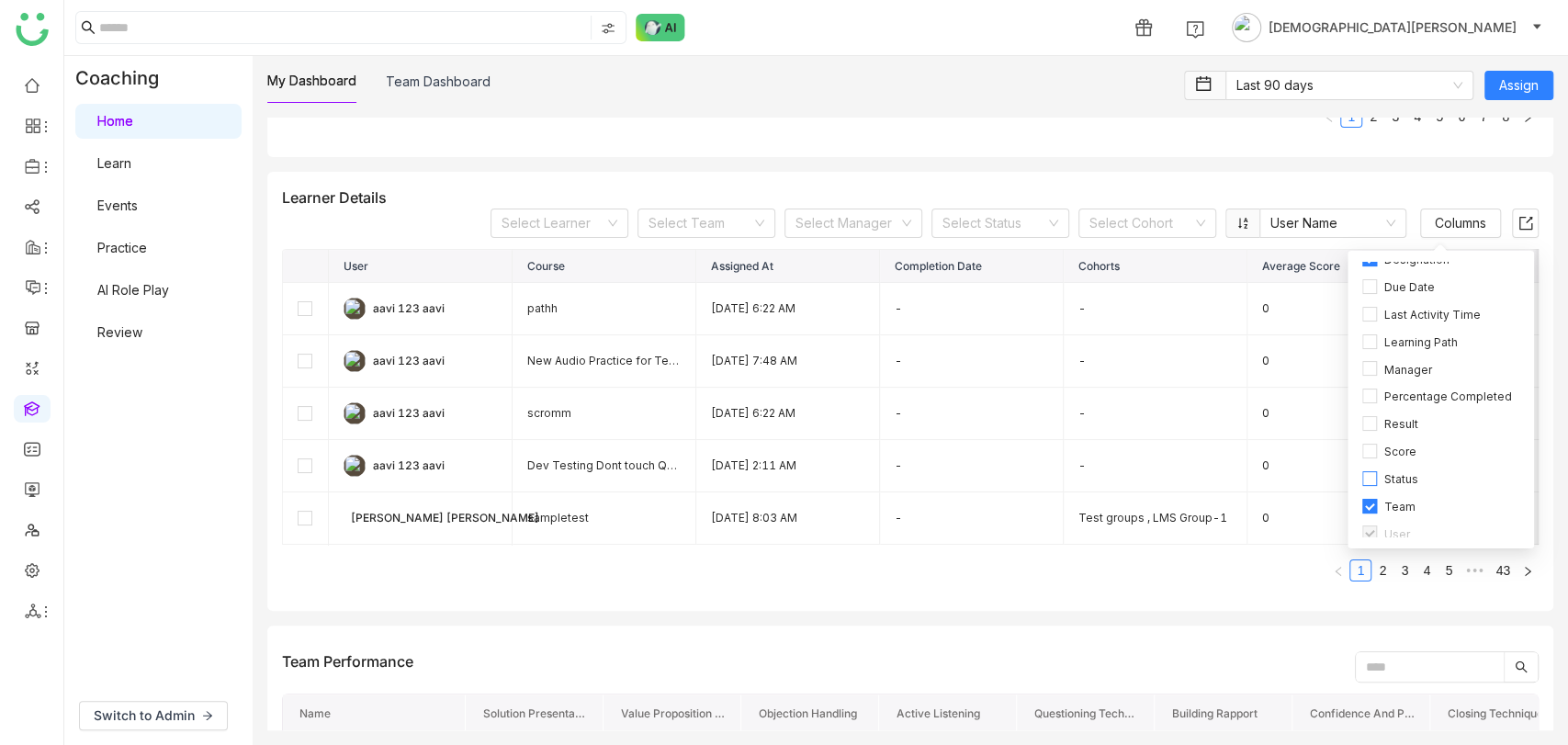 click on "Status" at bounding box center [1401, 480] 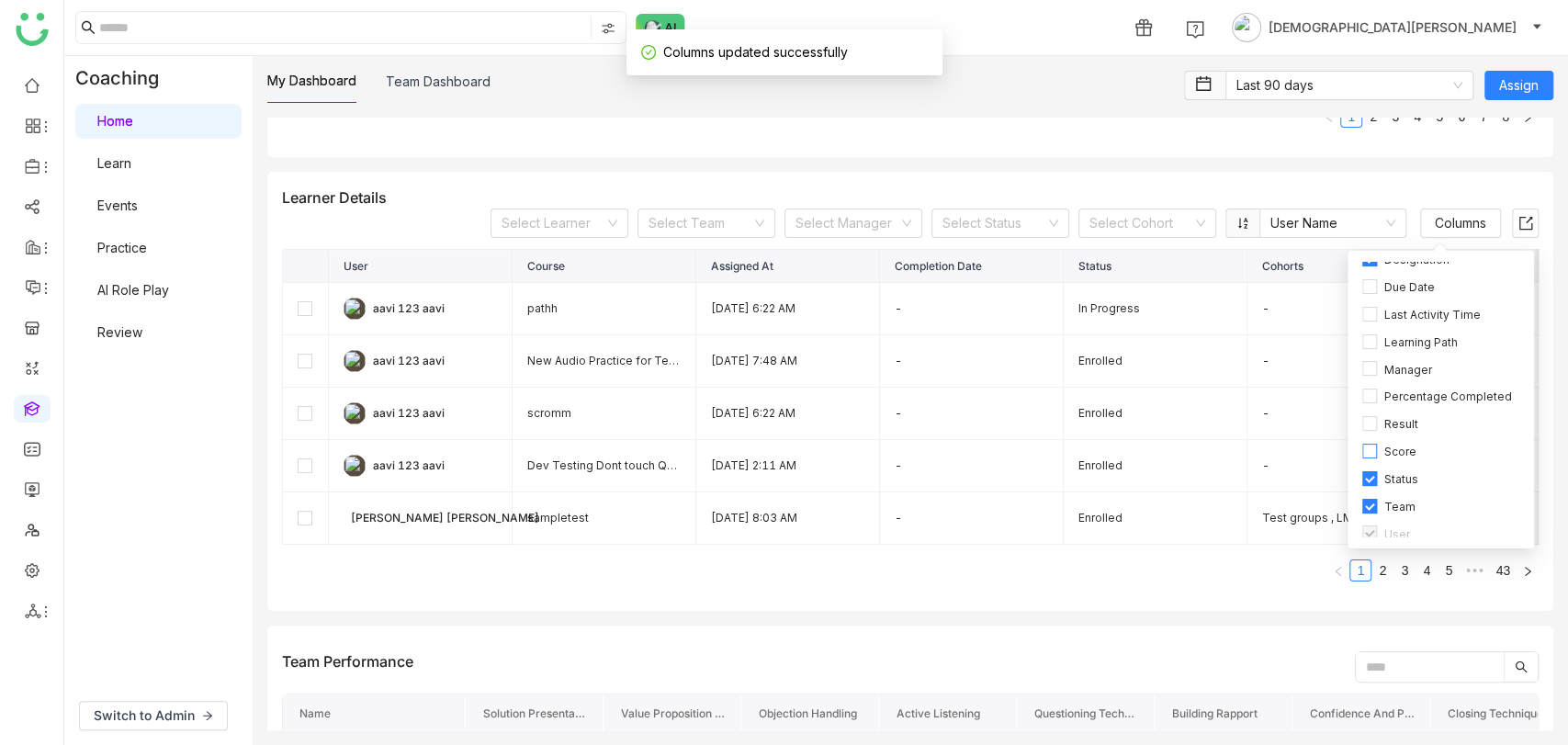 click on "Score" at bounding box center [1400, 452] 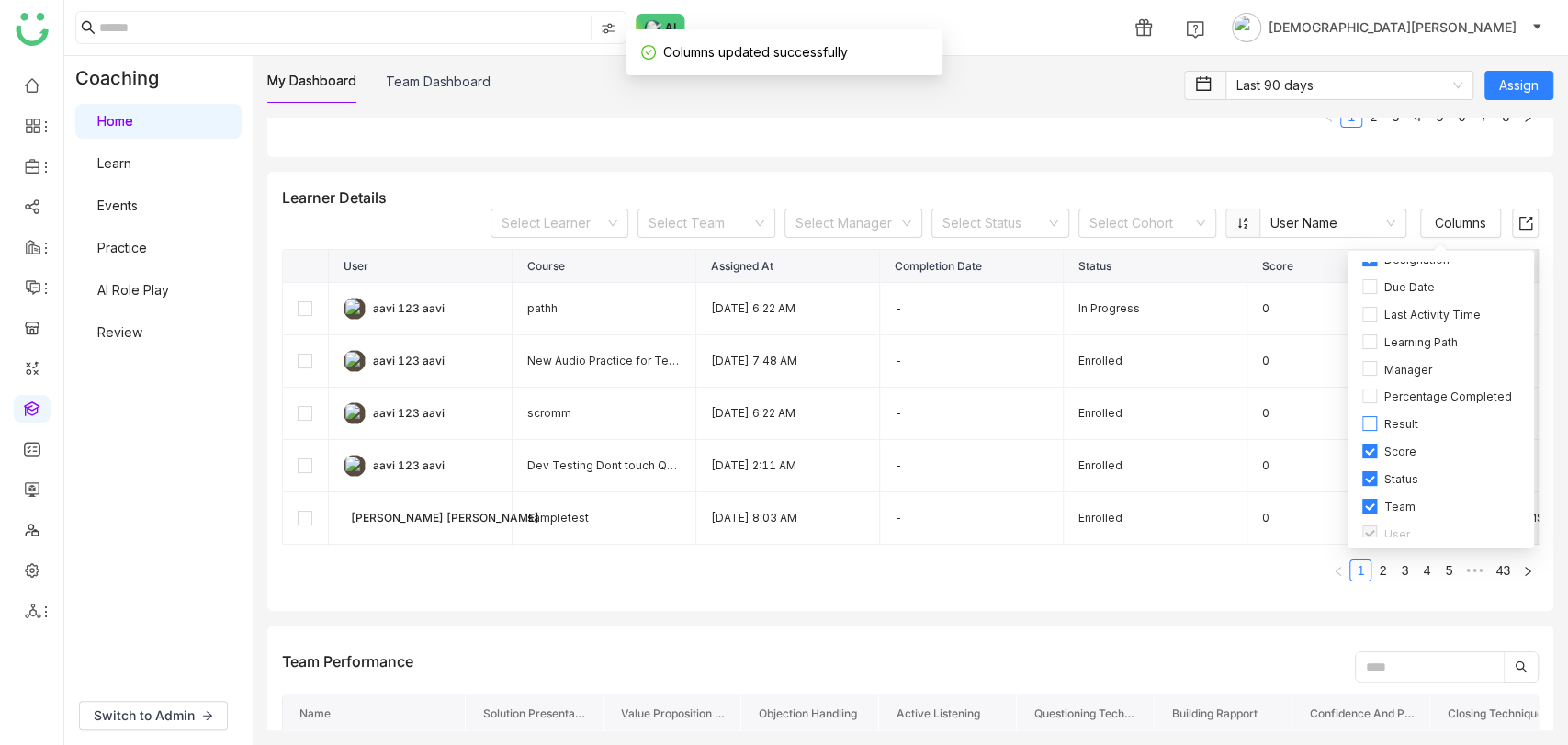 click on "Result" at bounding box center (1401, 424) 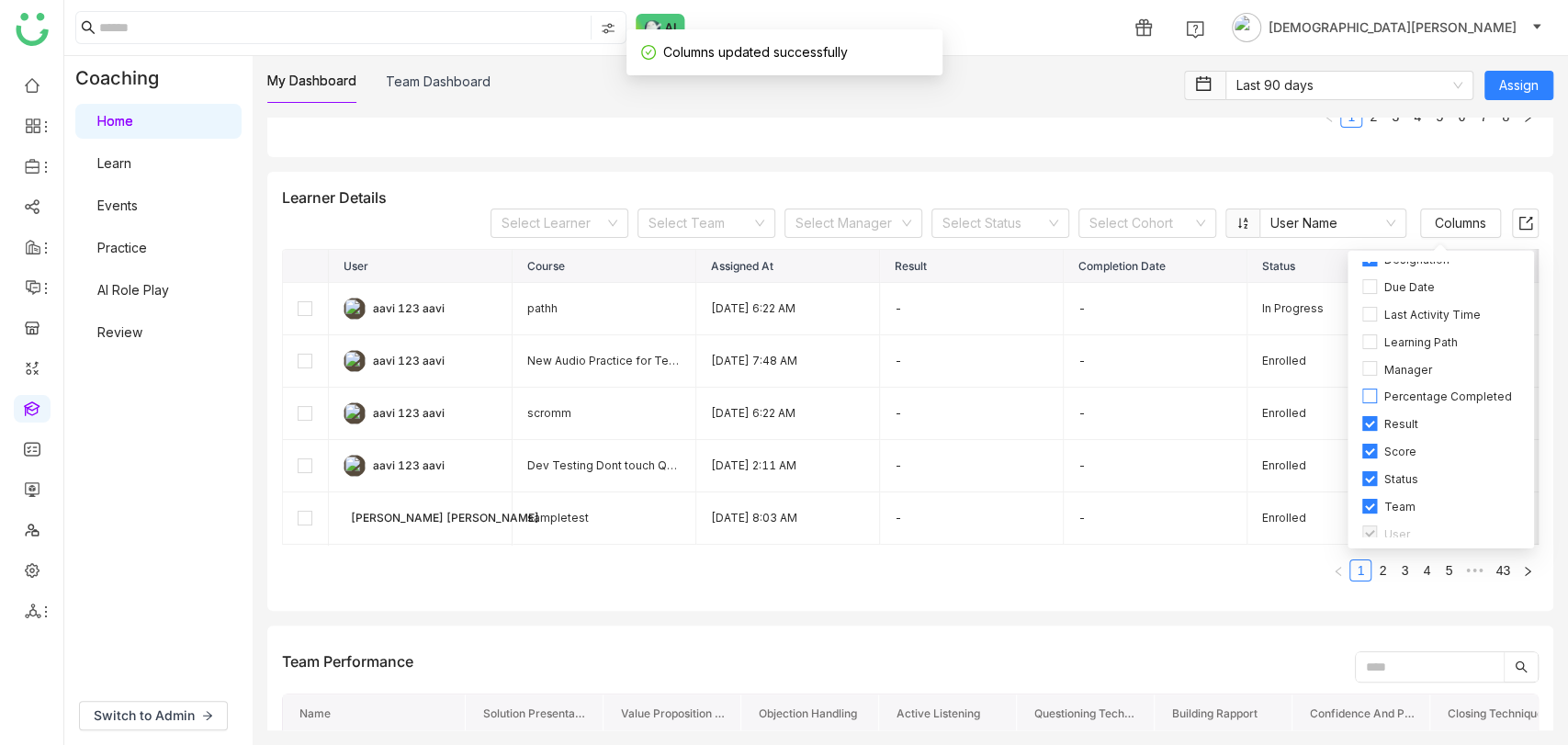 click on "Percentage Completed" at bounding box center (1448, 397) 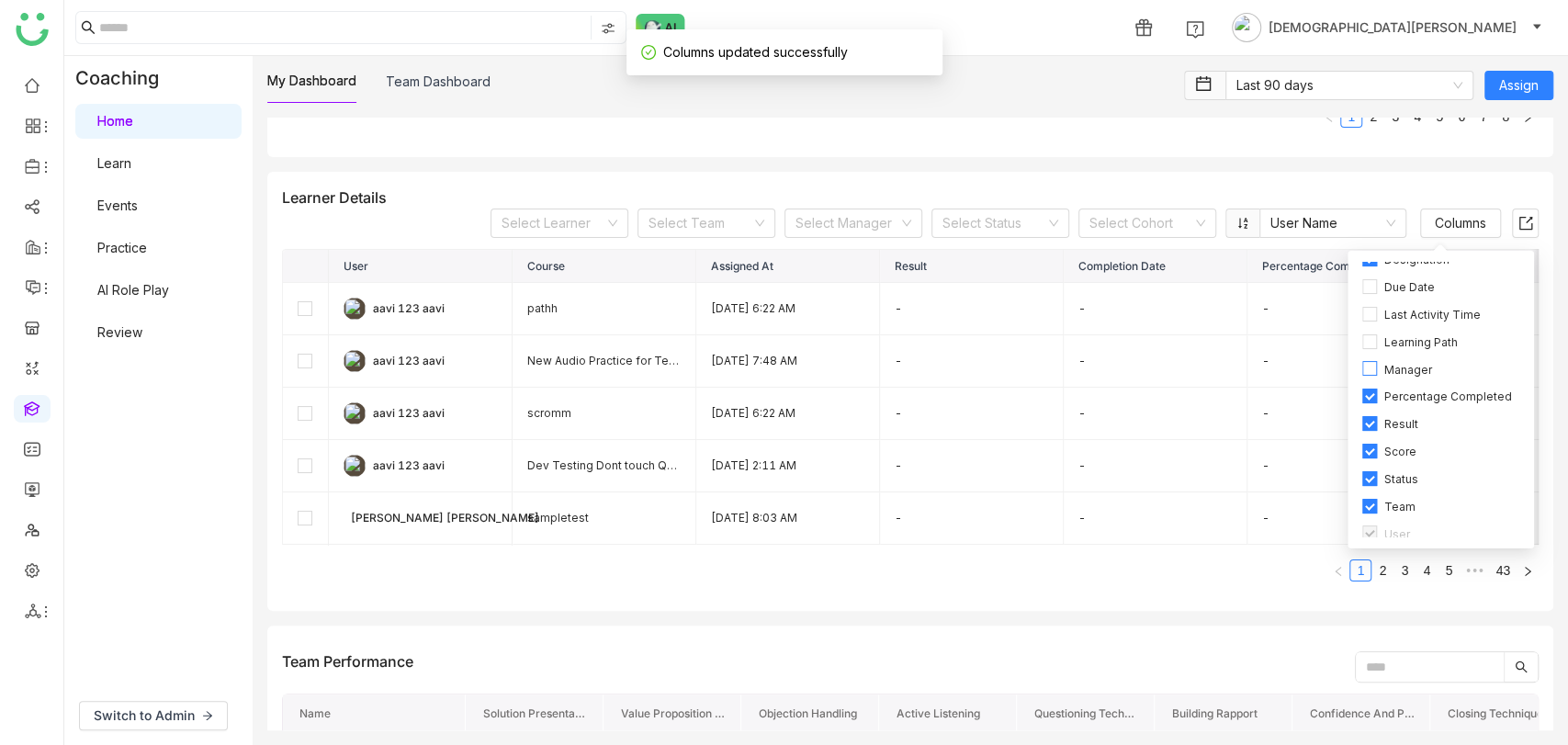 click on "Manager" at bounding box center [1408, 370] 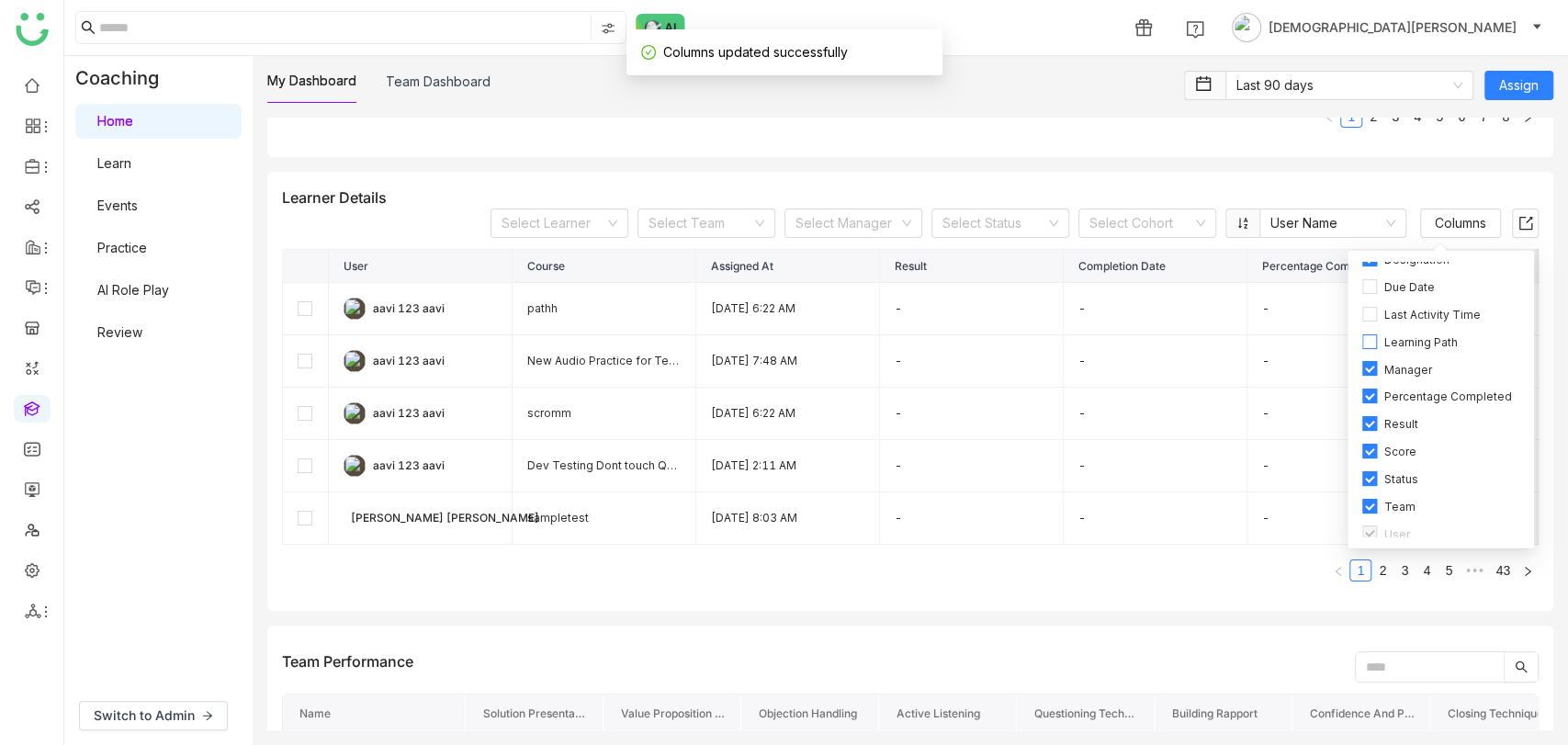 click on "Learning Path" at bounding box center (1421, 343) 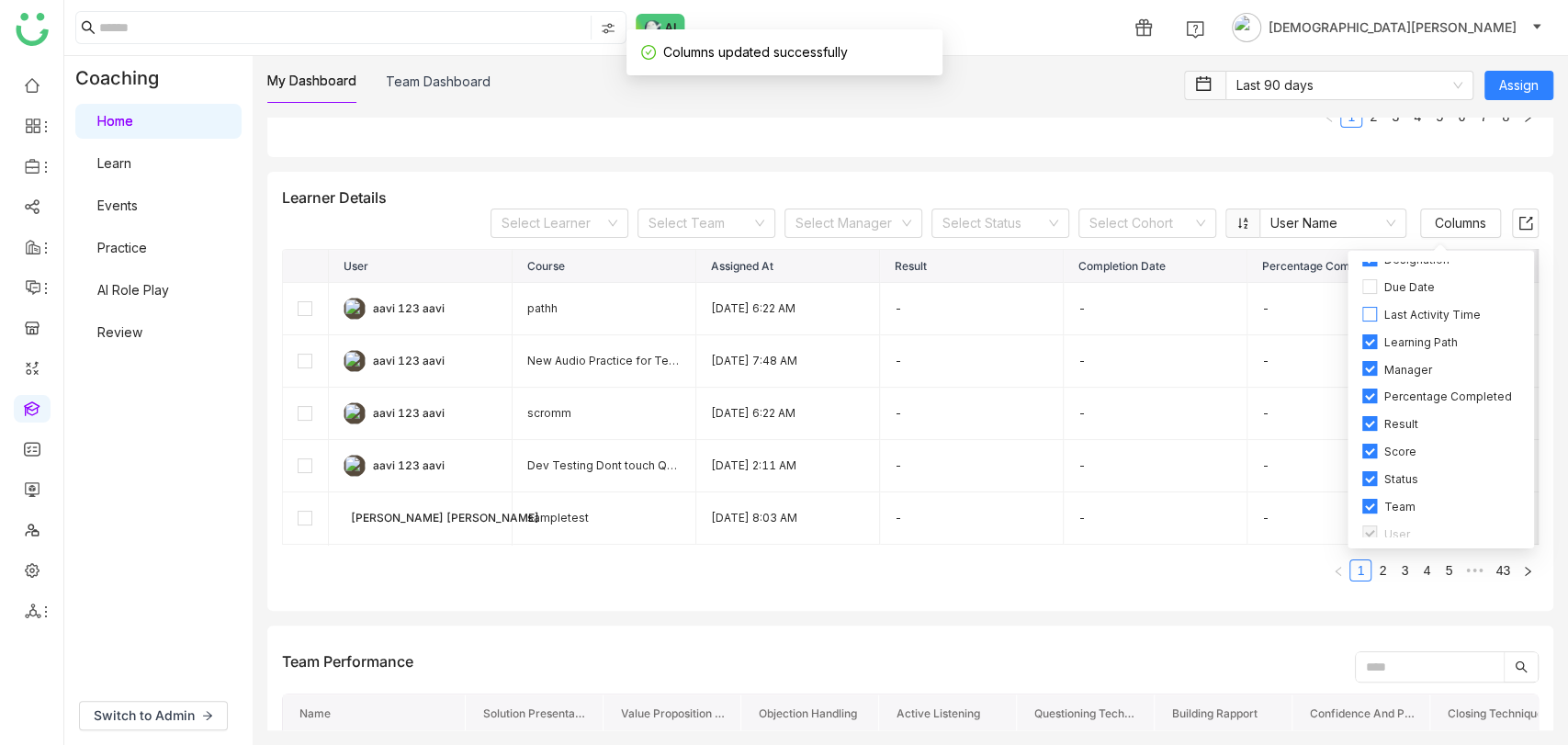click on "Last Activity Time" at bounding box center (1440, 314) 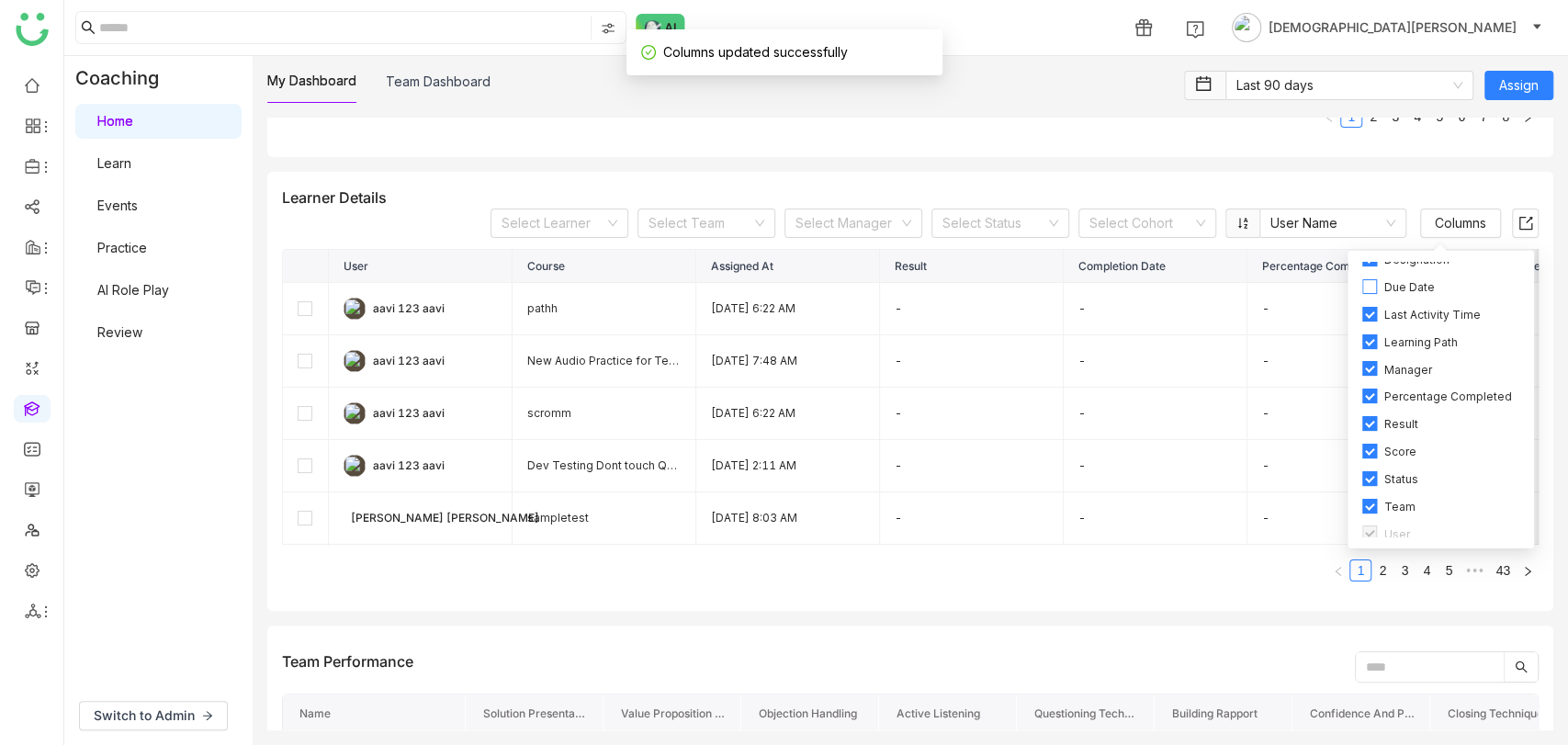 click on "Due Date" at bounding box center (1440, 287) 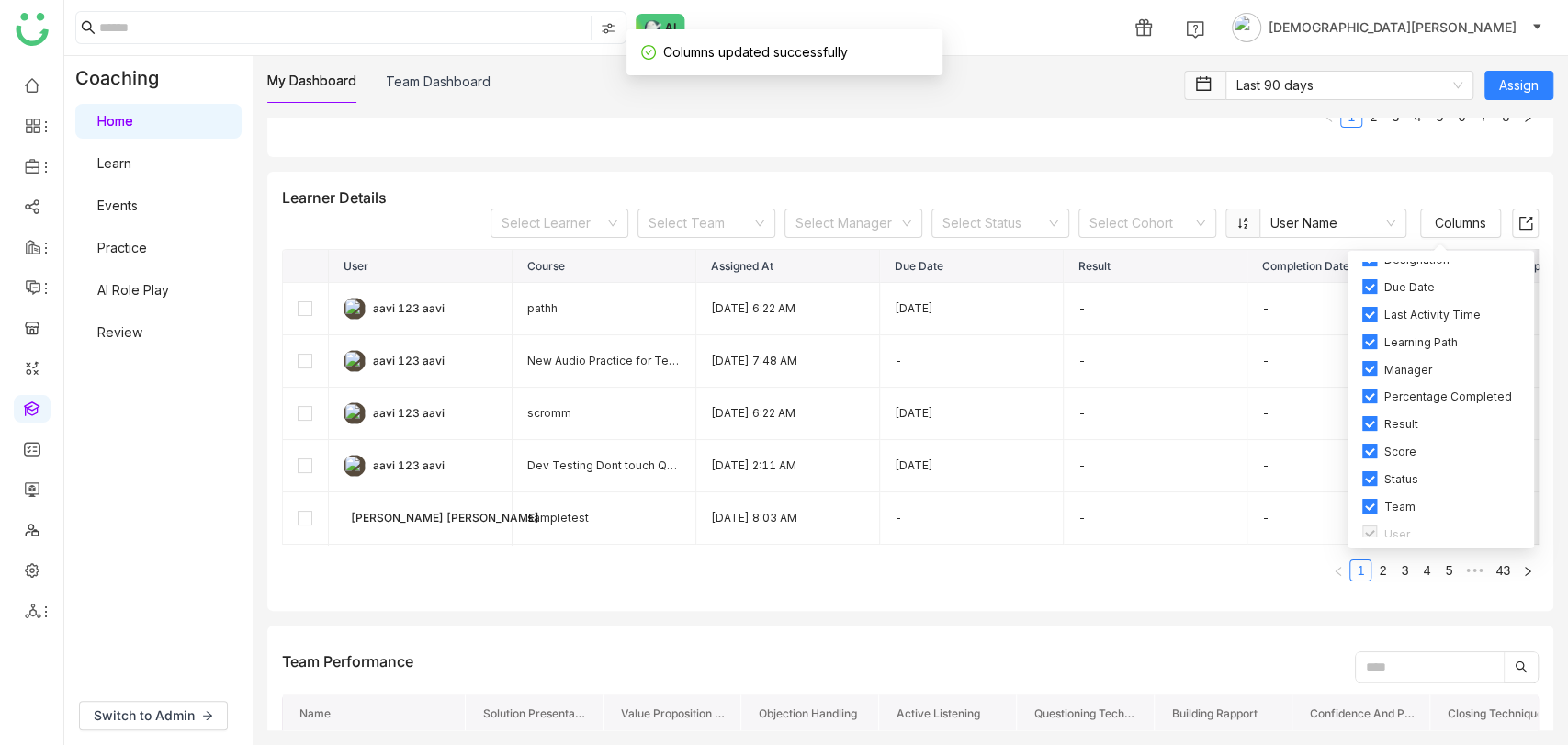 scroll, scrollTop: 0, scrollLeft: 0, axis: both 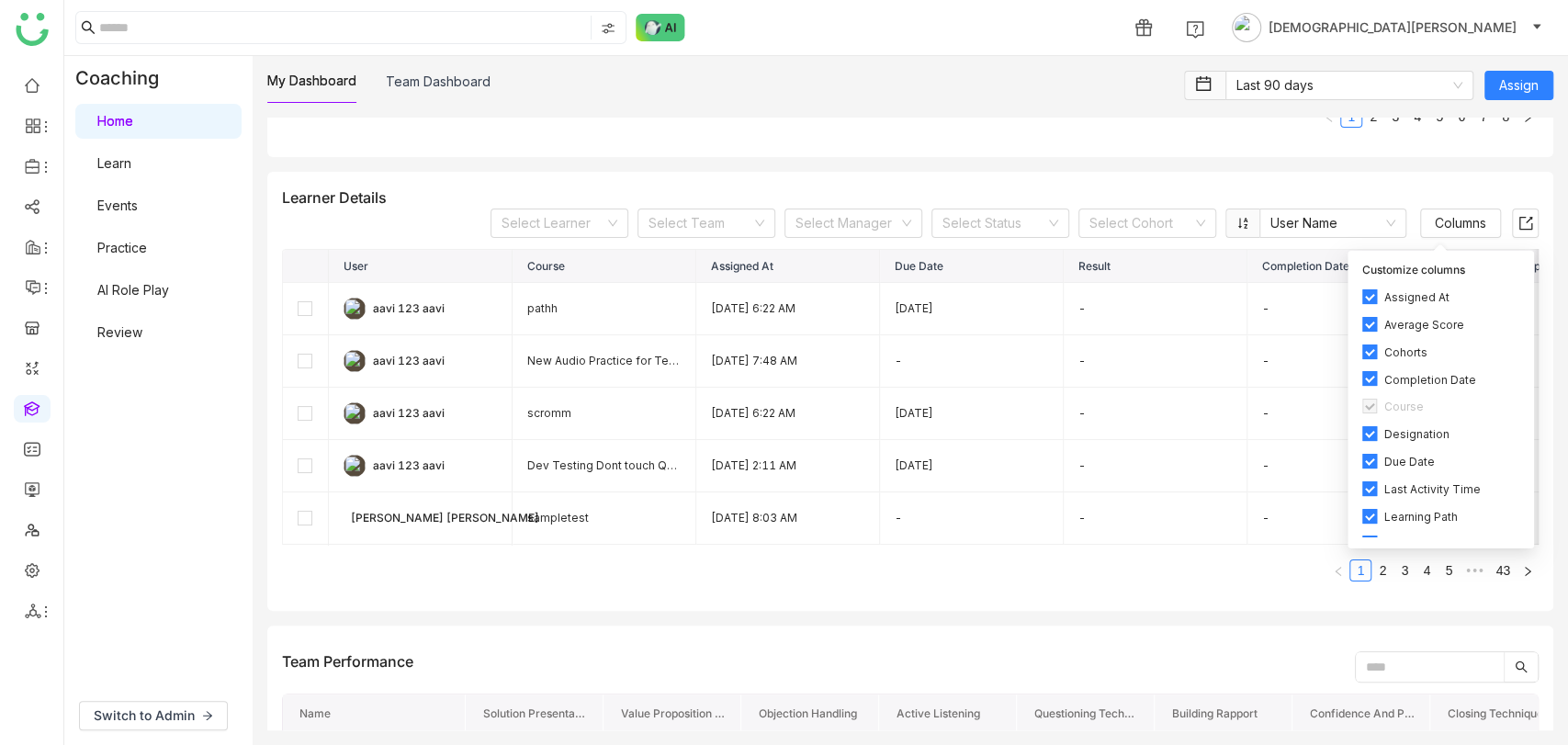 click on "Learner Details   Select Learner   Select Team   Select Manager   Select Status   Select Cohort   User Name  Columns  User   Course   Assigned At   Due Date   Result   Completion Date   Percentage Completed   Last Activity Time   Status   Score   Cohorts   Average Score   Team   Manager   Learning Path   Designation   aavi 123 aavi  pathh 7/17/2025 6:22 AM 7/23/2025 - - - - In Progress 0 - 0 GTMB Testing   Vineet Tiwari  - -  aavi 123 aavi  New Audio Practice for Testing 7/22/2025 7:48 AM - - - - - Enrolled 0 - 0 GTMB Testing   Vineet Tiwari  - -  aavi 123 aavi  scromm  7/17/2025 6:22 AM 7/23/2025 - - - - Enrolled 0 - 0 GTMB Testing   Vineet Tiwari  pathh -  aavi 123 aavi  Dev Testing Dont touch QA Team 7/10/2025 2:11 AM 7/21/2025 - - - - Enrolled 0 - 0 GTMB Testing   Vineet Tiwari  - -  Anil Reddy Kesireddy  sampletest 7/22/2025 8:03 AM - - - - - Enrolled 0  Test groups , LMS Group-1  0 Test Team-1  -  New Path testing -  Anil Reddy Kesireddy  sampletest 6/20/2025 2:00 PM - - - 50 6/20/2025 2:21 PM 0 0  -" 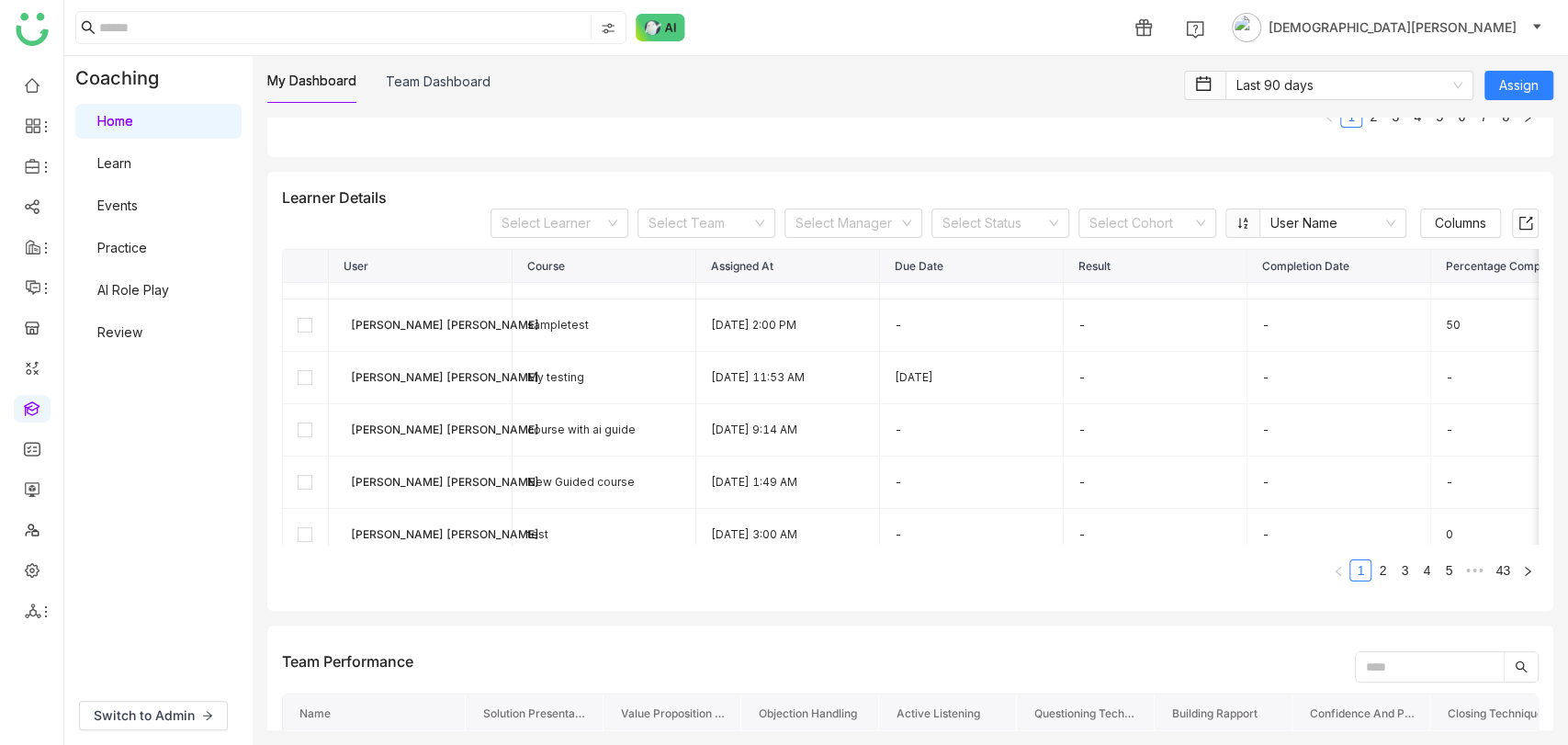 scroll, scrollTop: 0, scrollLeft: 0, axis: both 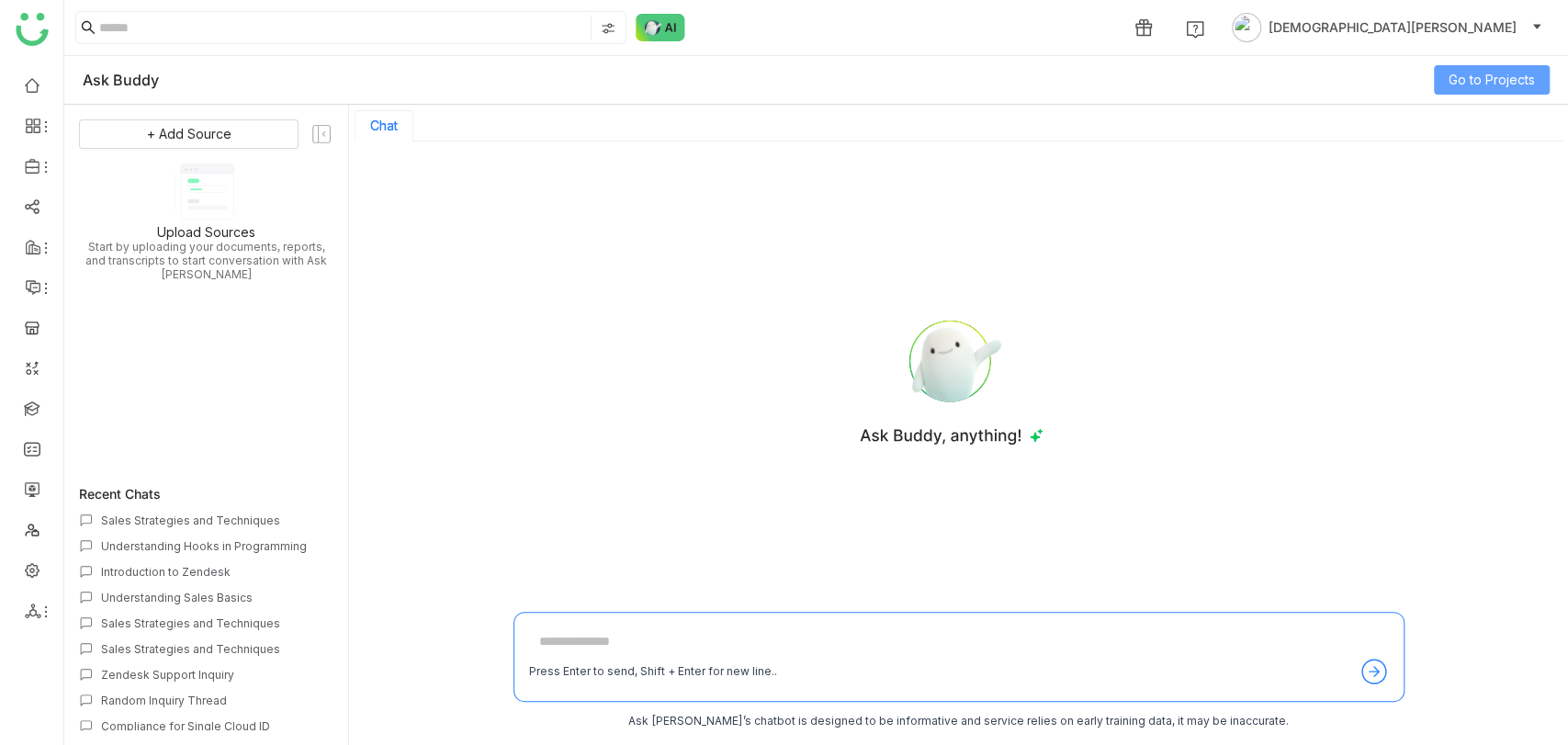 click on "Go to Projects" 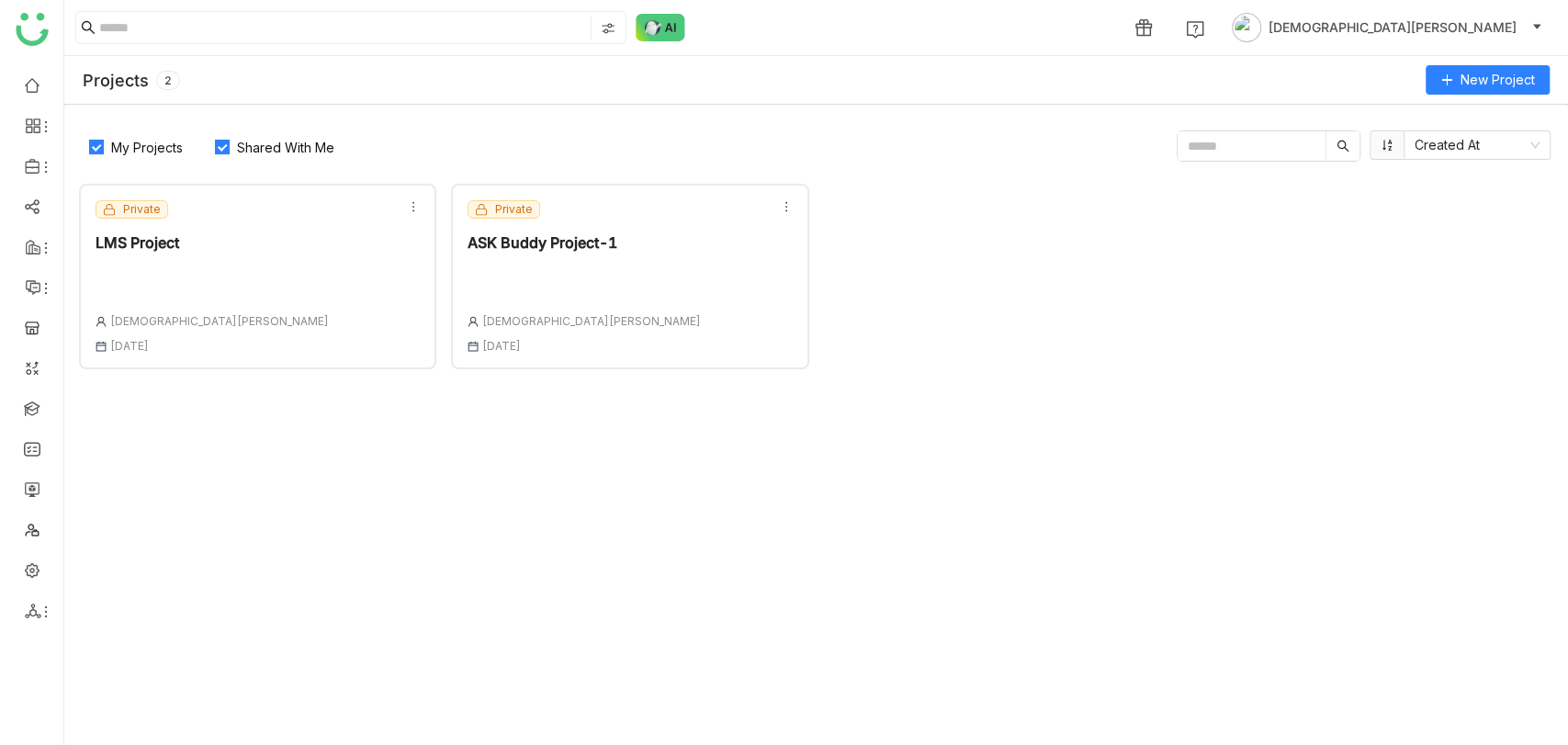 click on "Private  LMS Project  [PERSON_NAME] [DATE]" 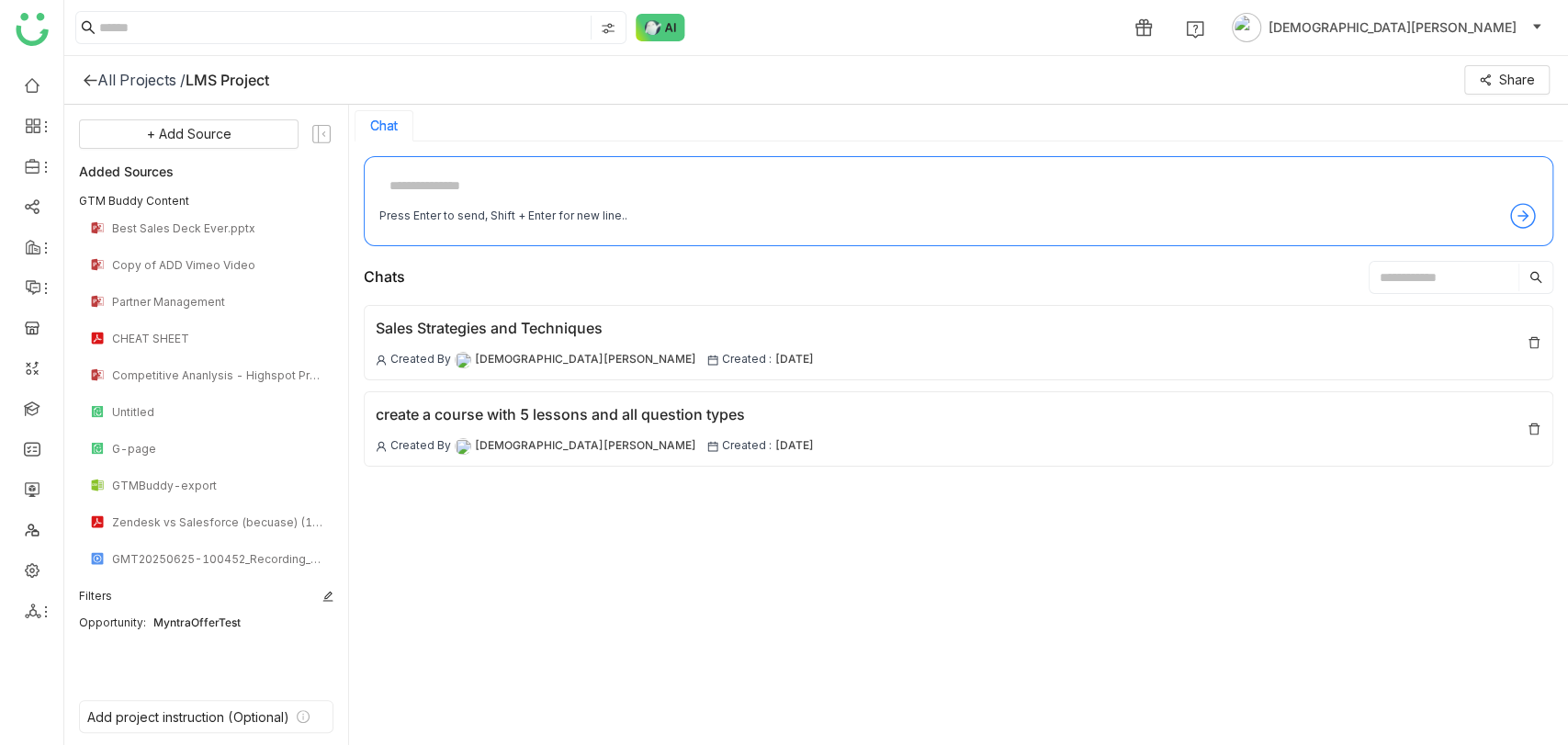 click at bounding box center (958, 186) 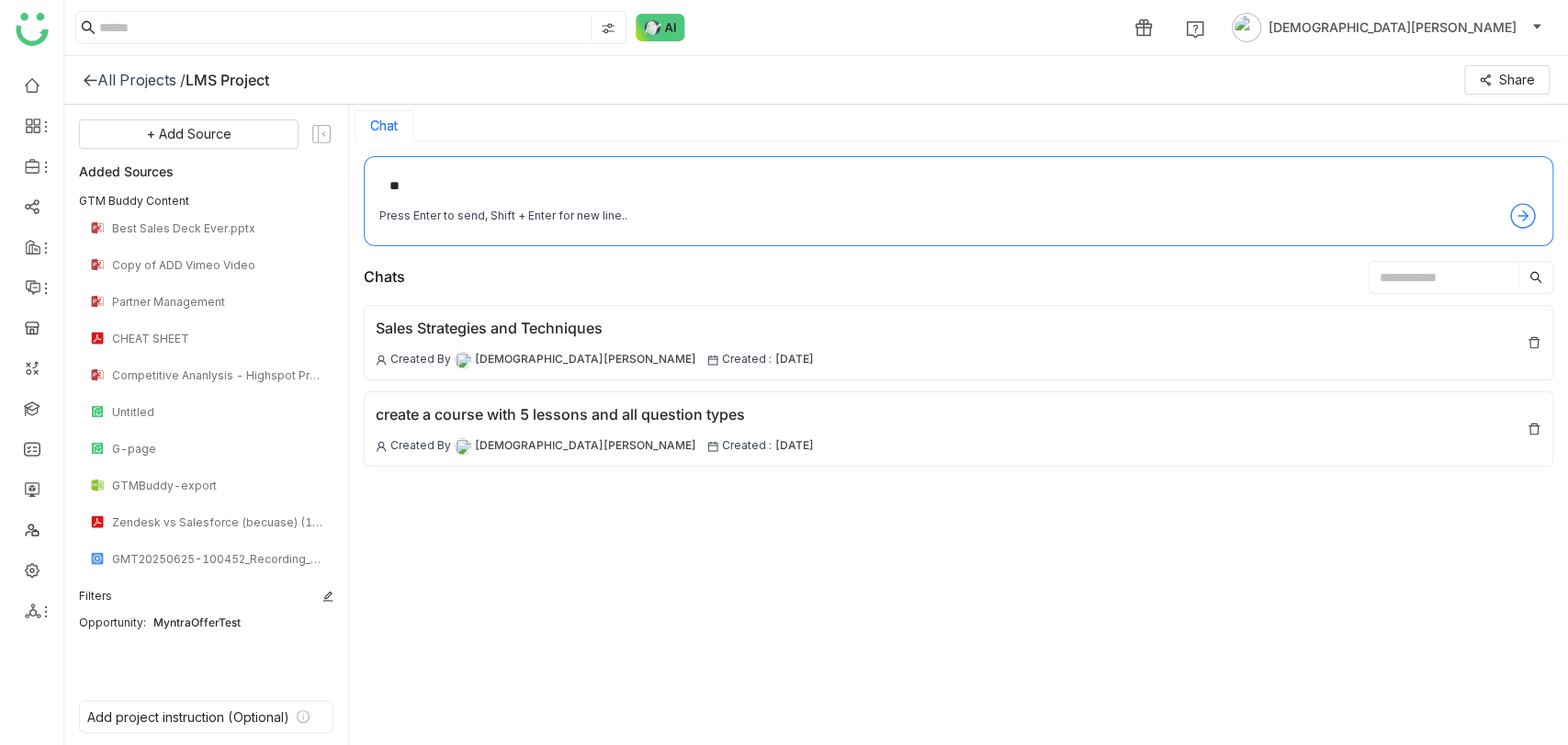 type on "*" 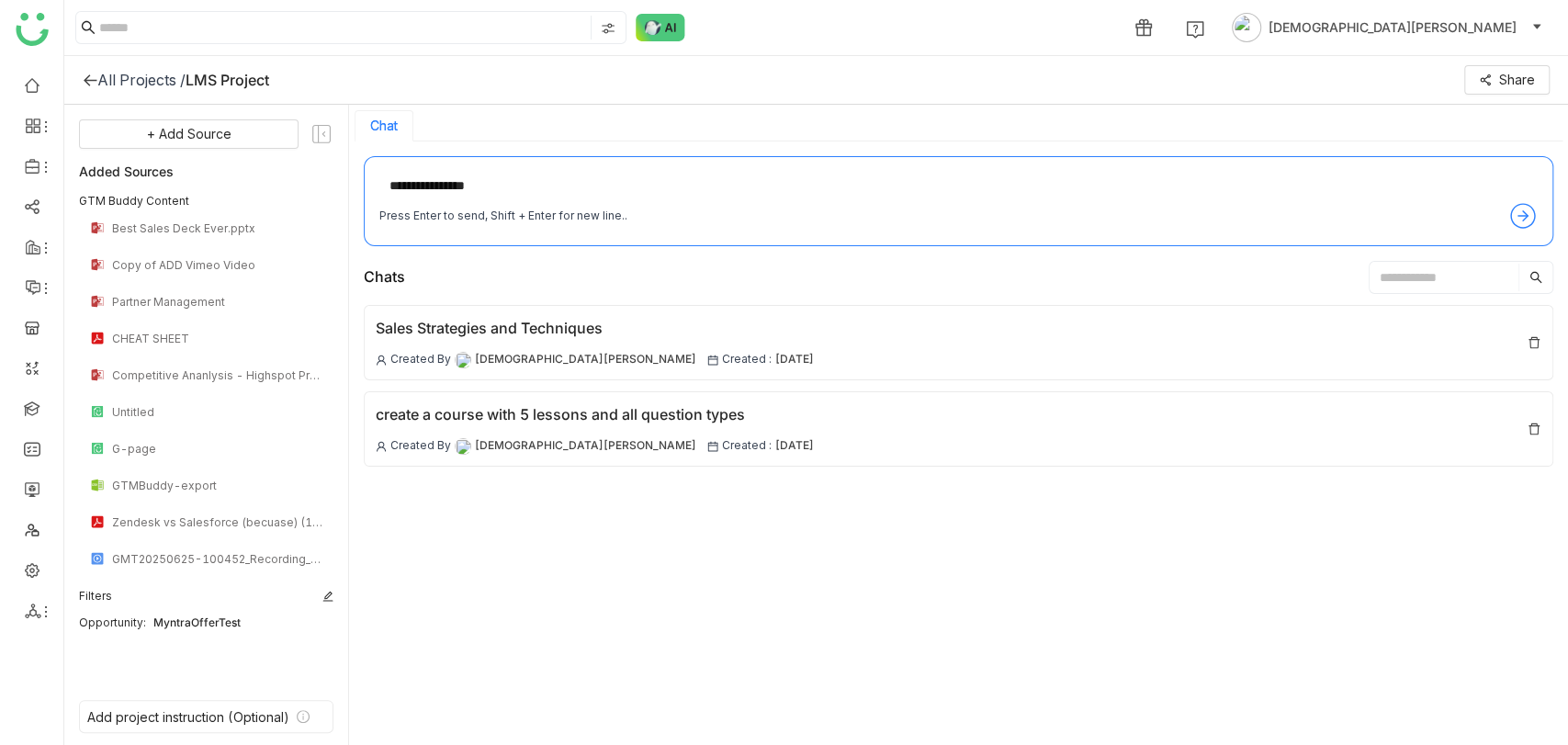 type on "**********" 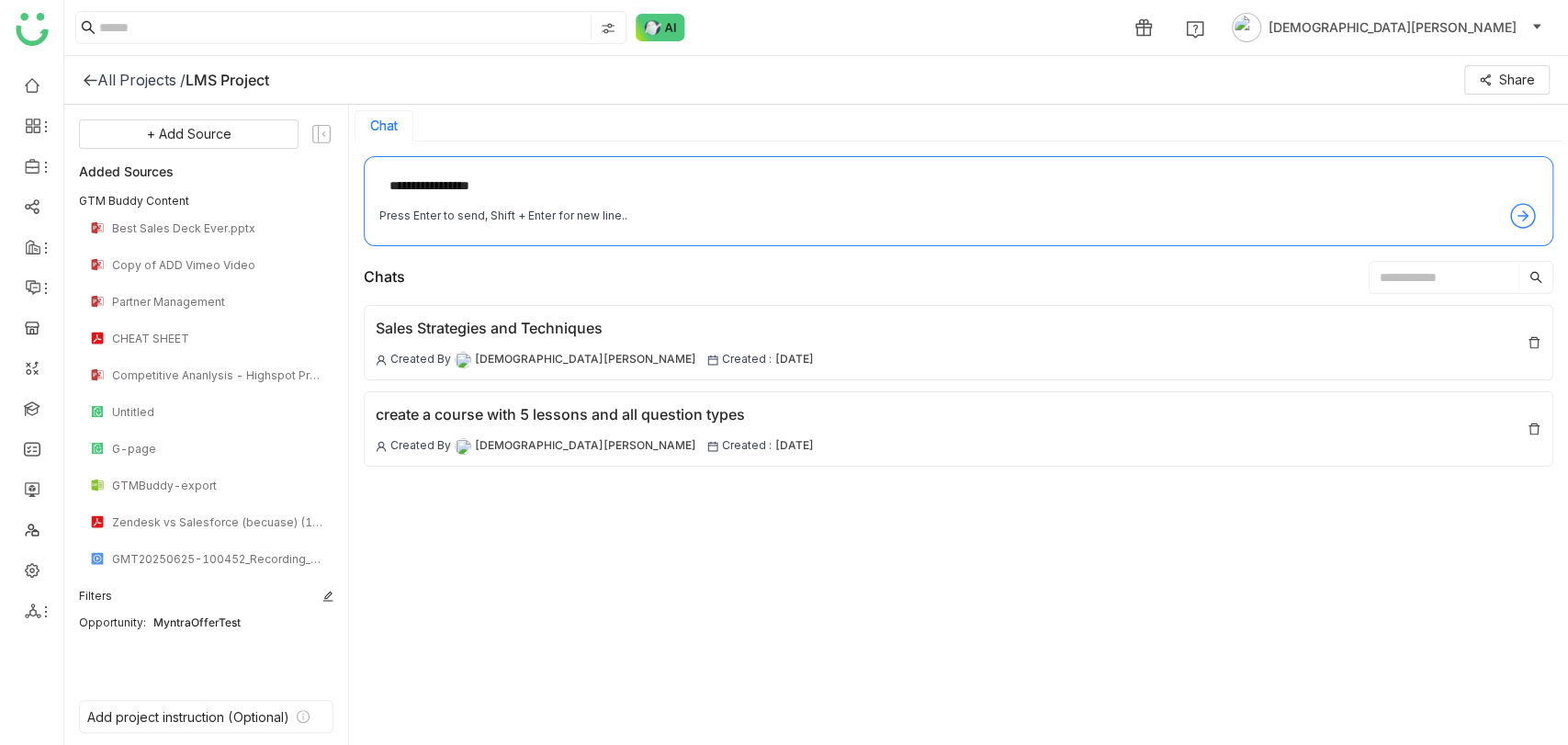 type 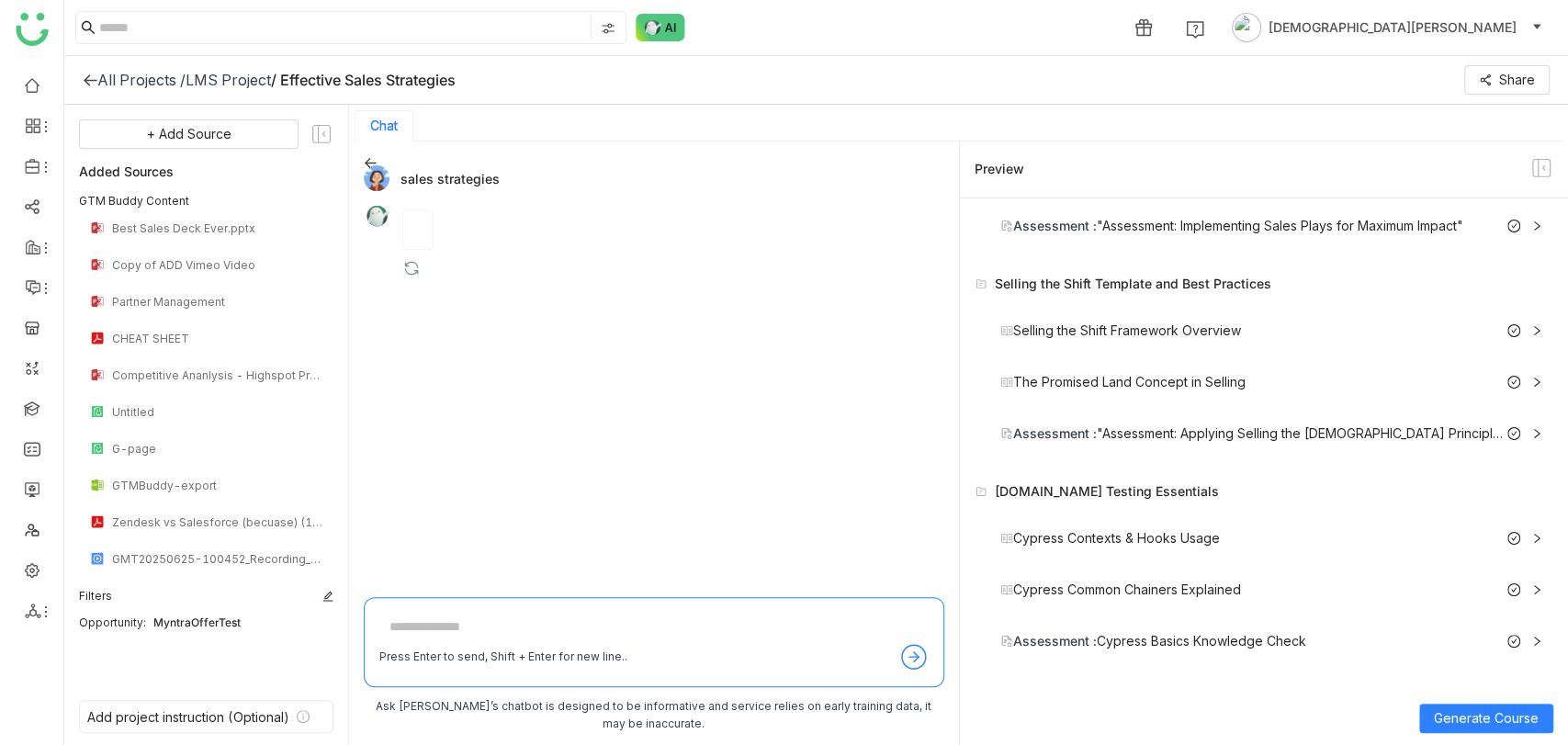 scroll, scrollTop: 0, scrollLeft: 0, axis: both 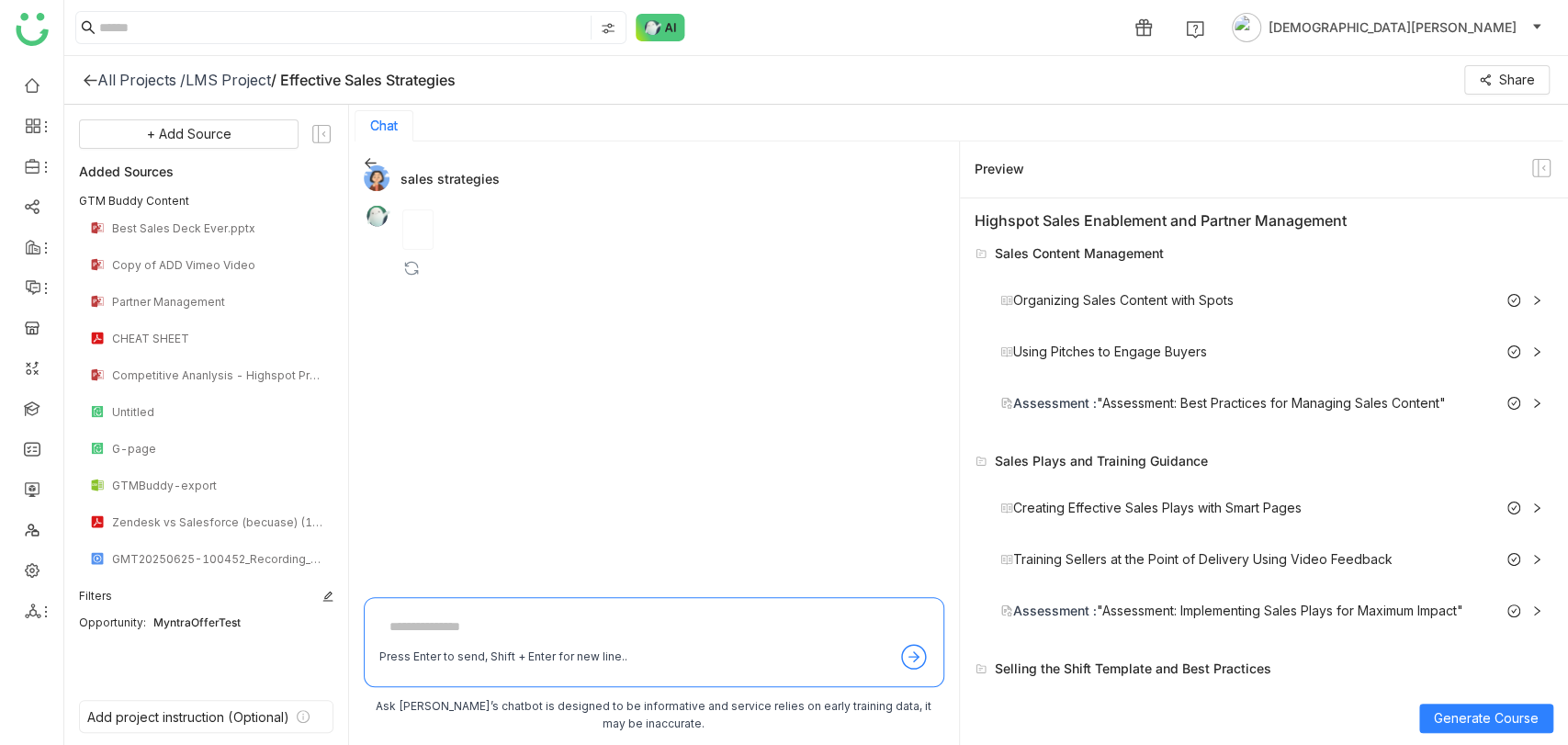 click 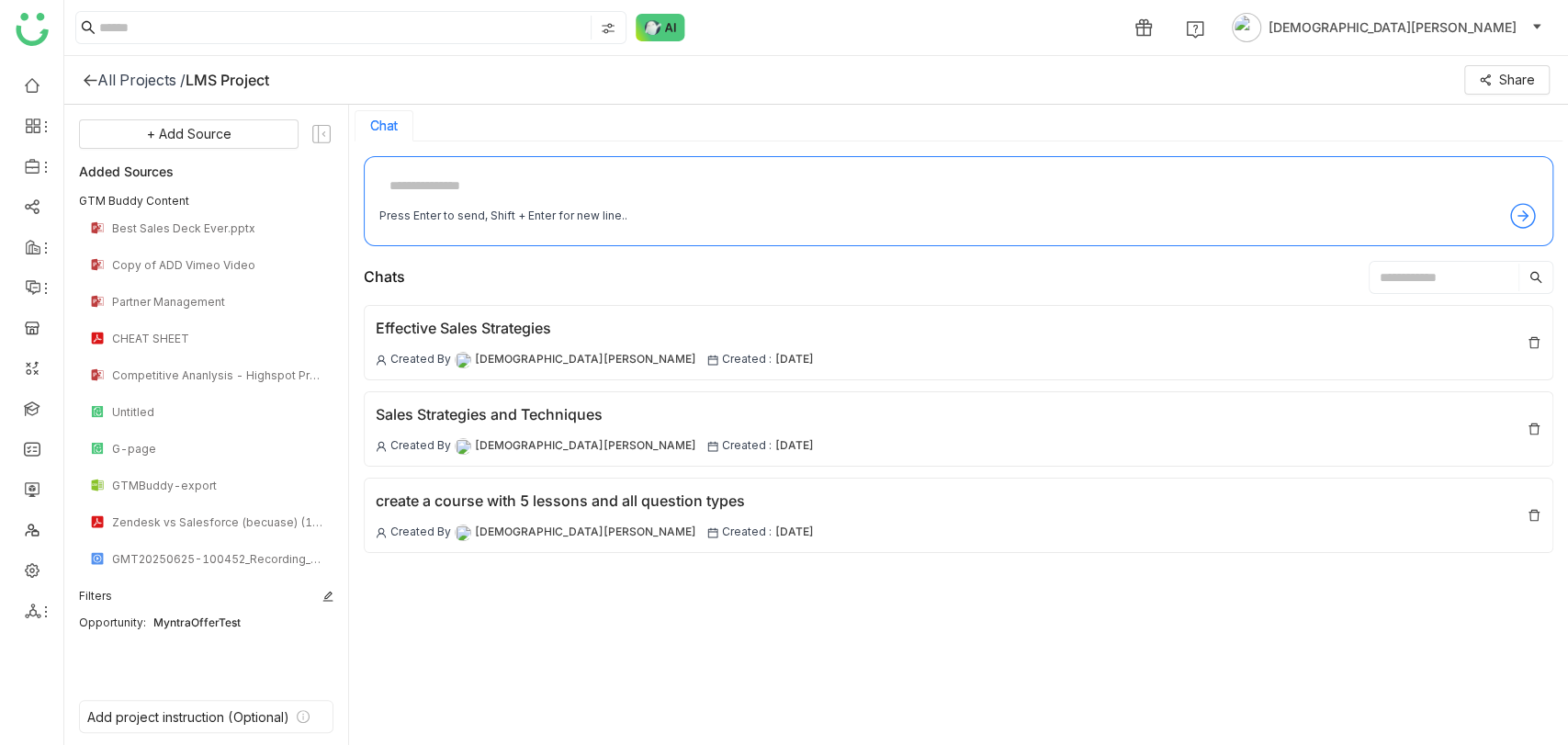 click 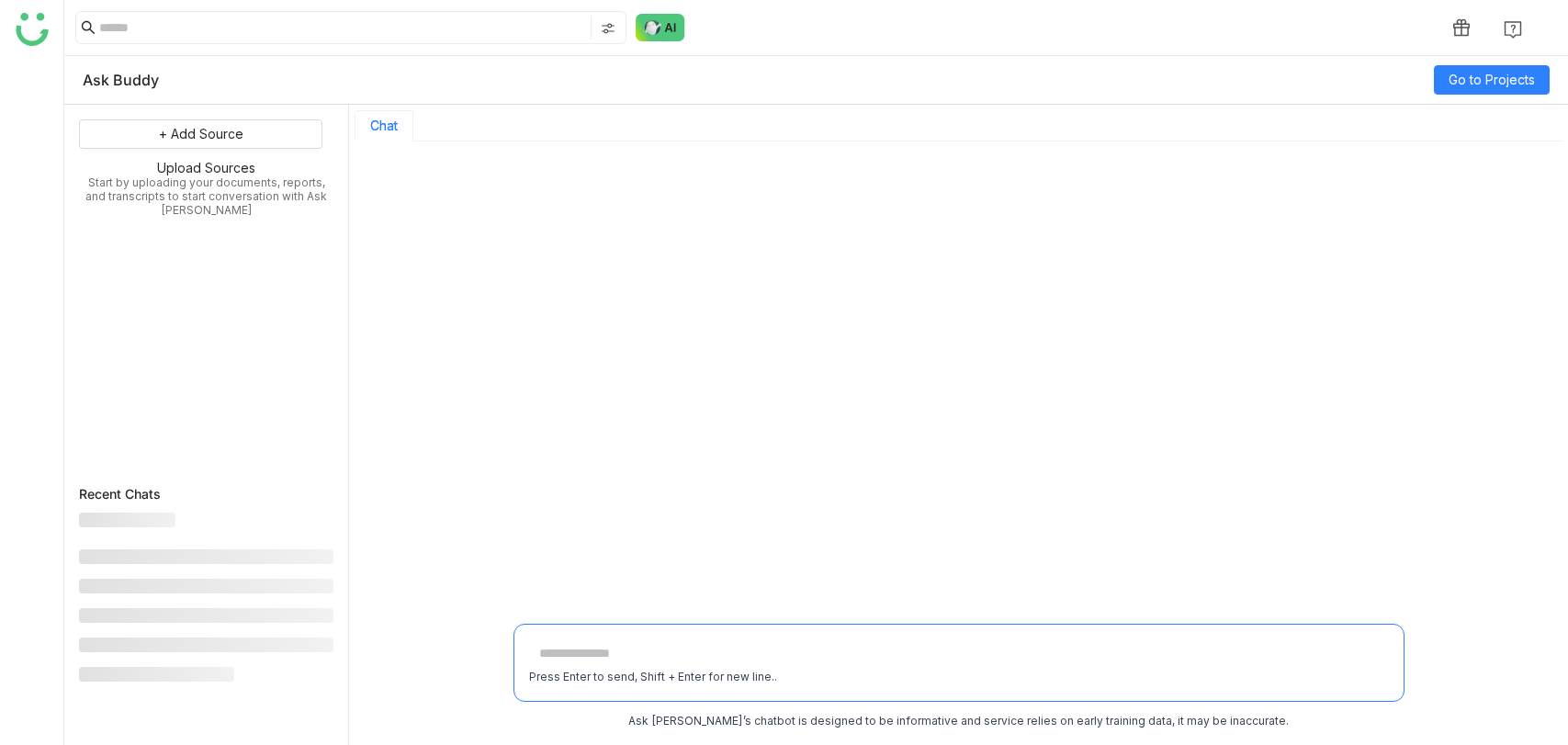 scroll, scrollTop: 0, scrollLeft: 0, axis: both 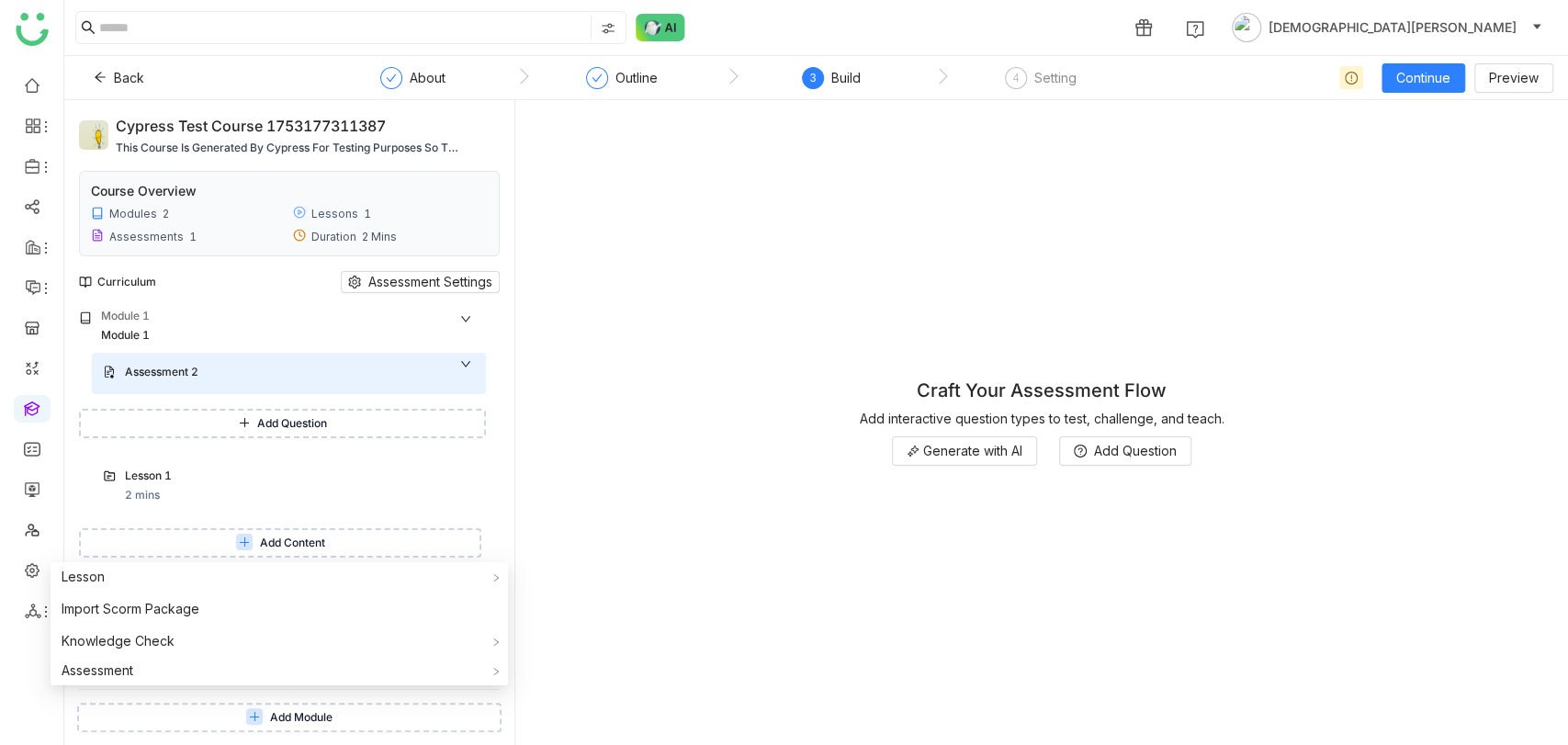 click on "Add Content" at bounding box center (292, 543) 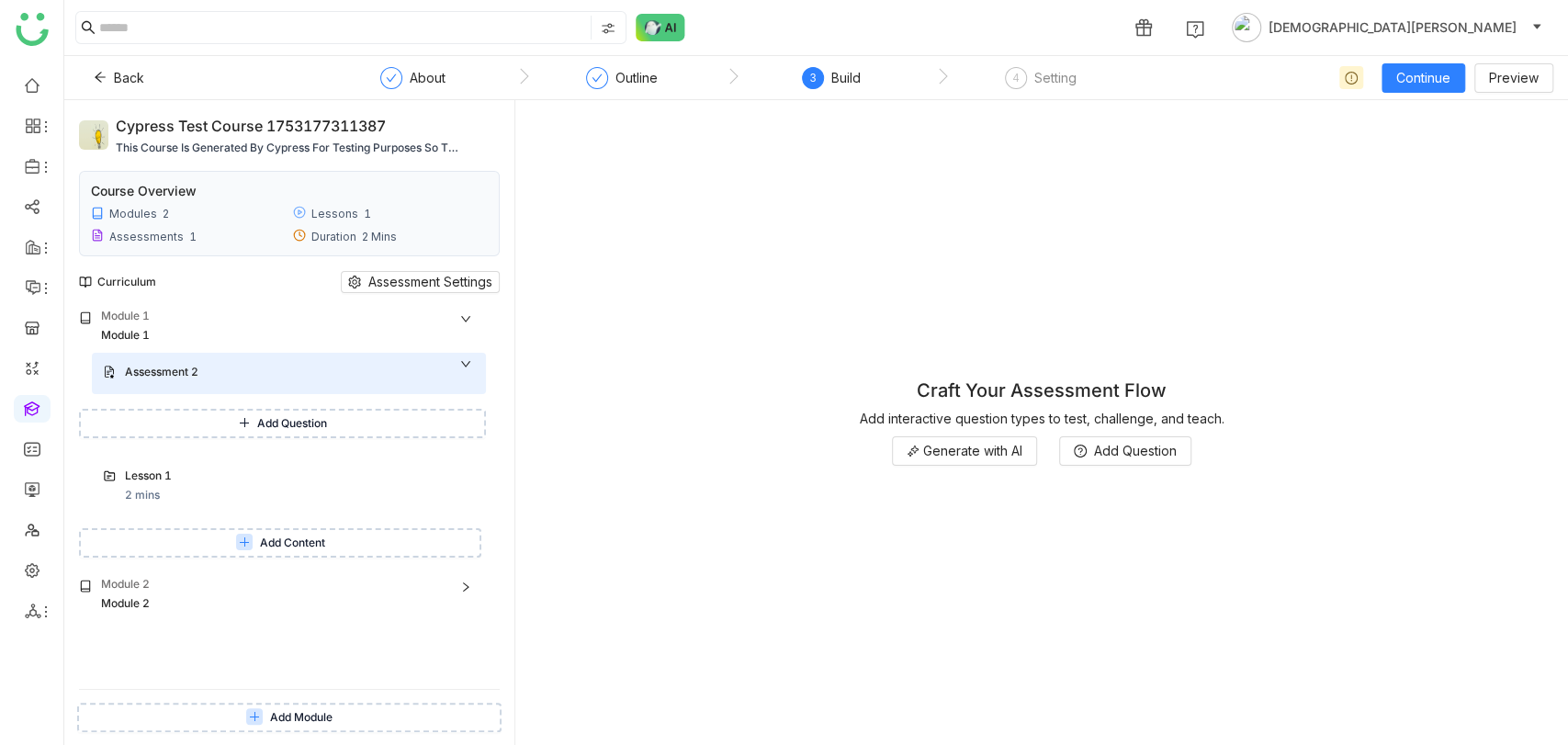 click on "Add Content" at bounding box center (292, 543) 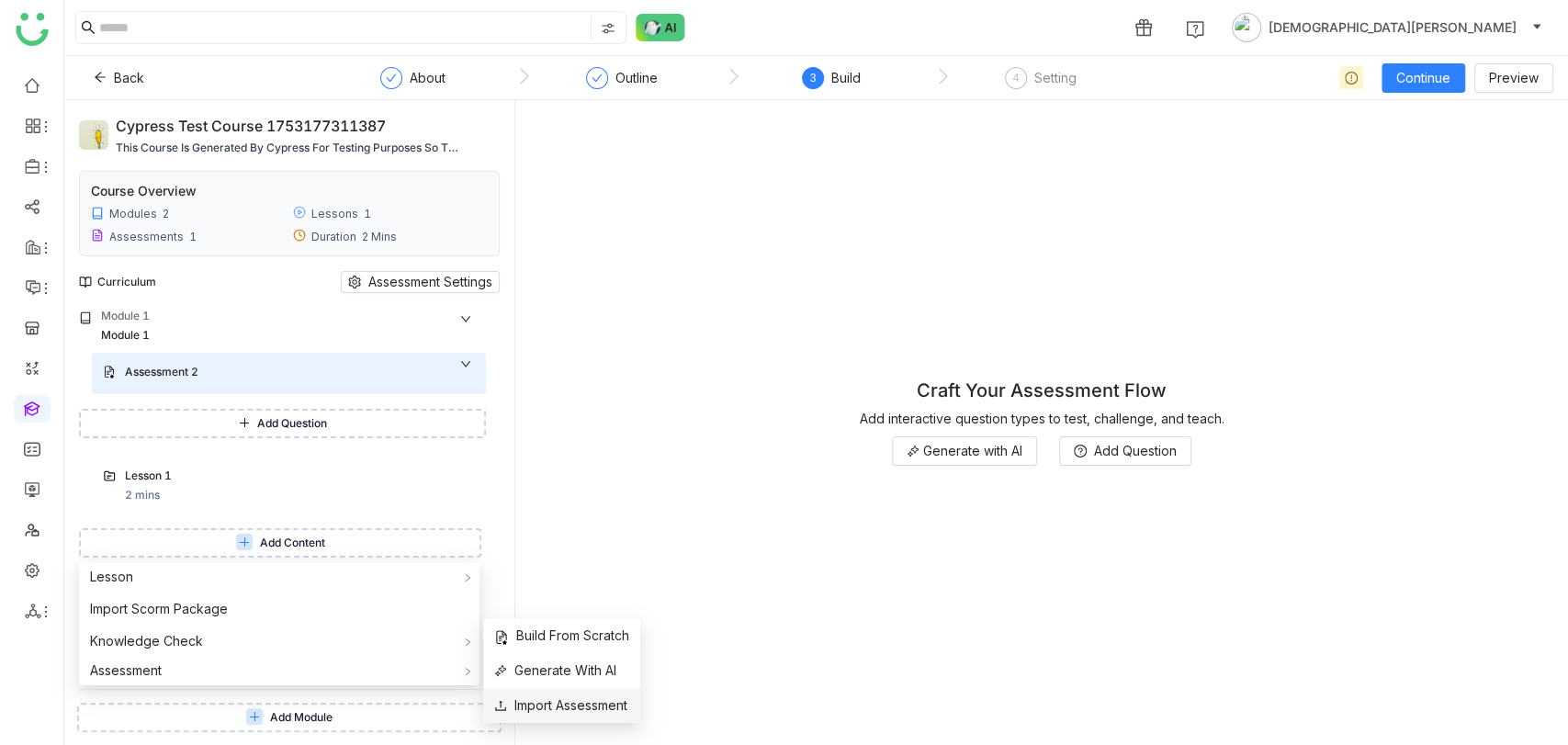 click on "Import Assessment" at bounding box center [560, 705] 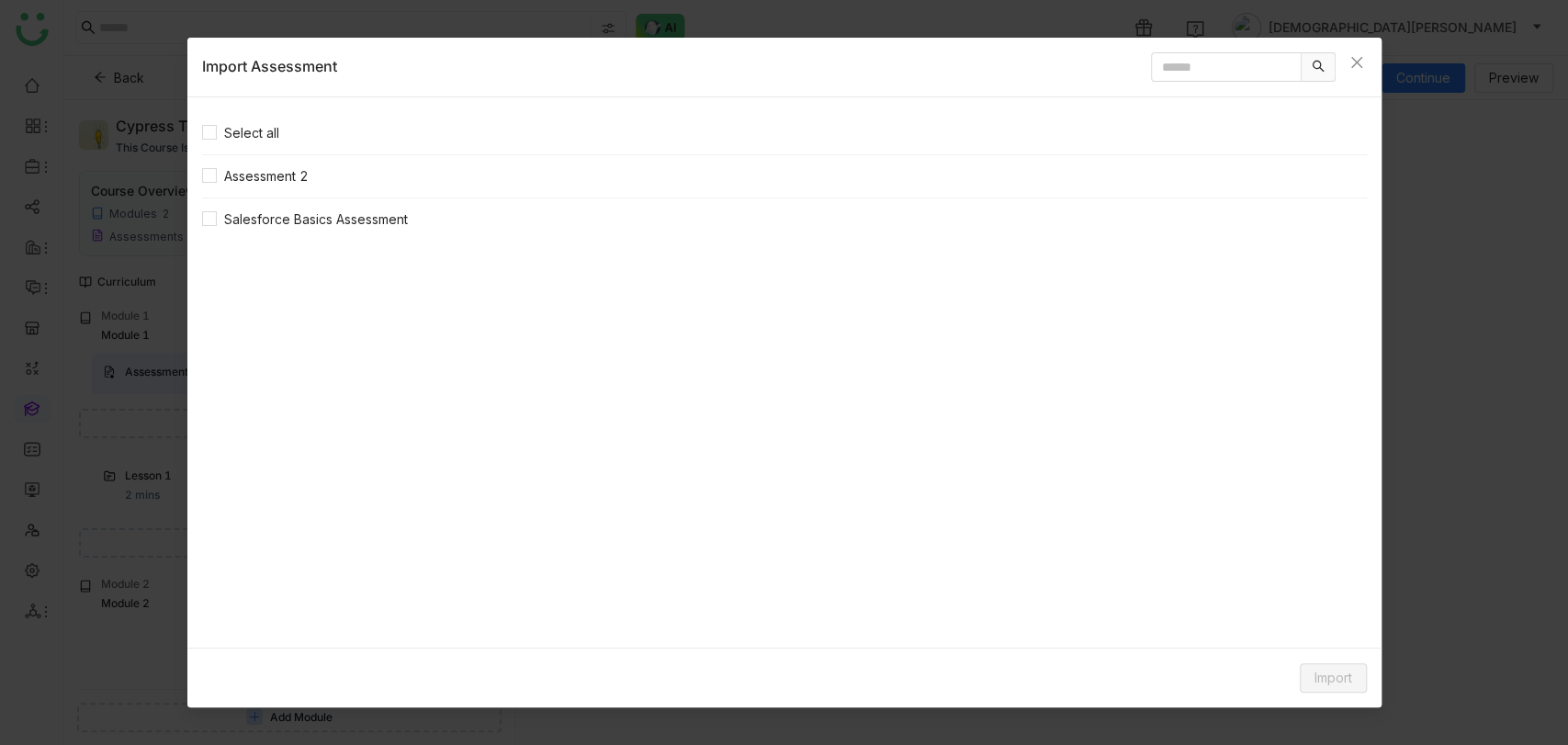 click on "Salesforce Basics Assessment" 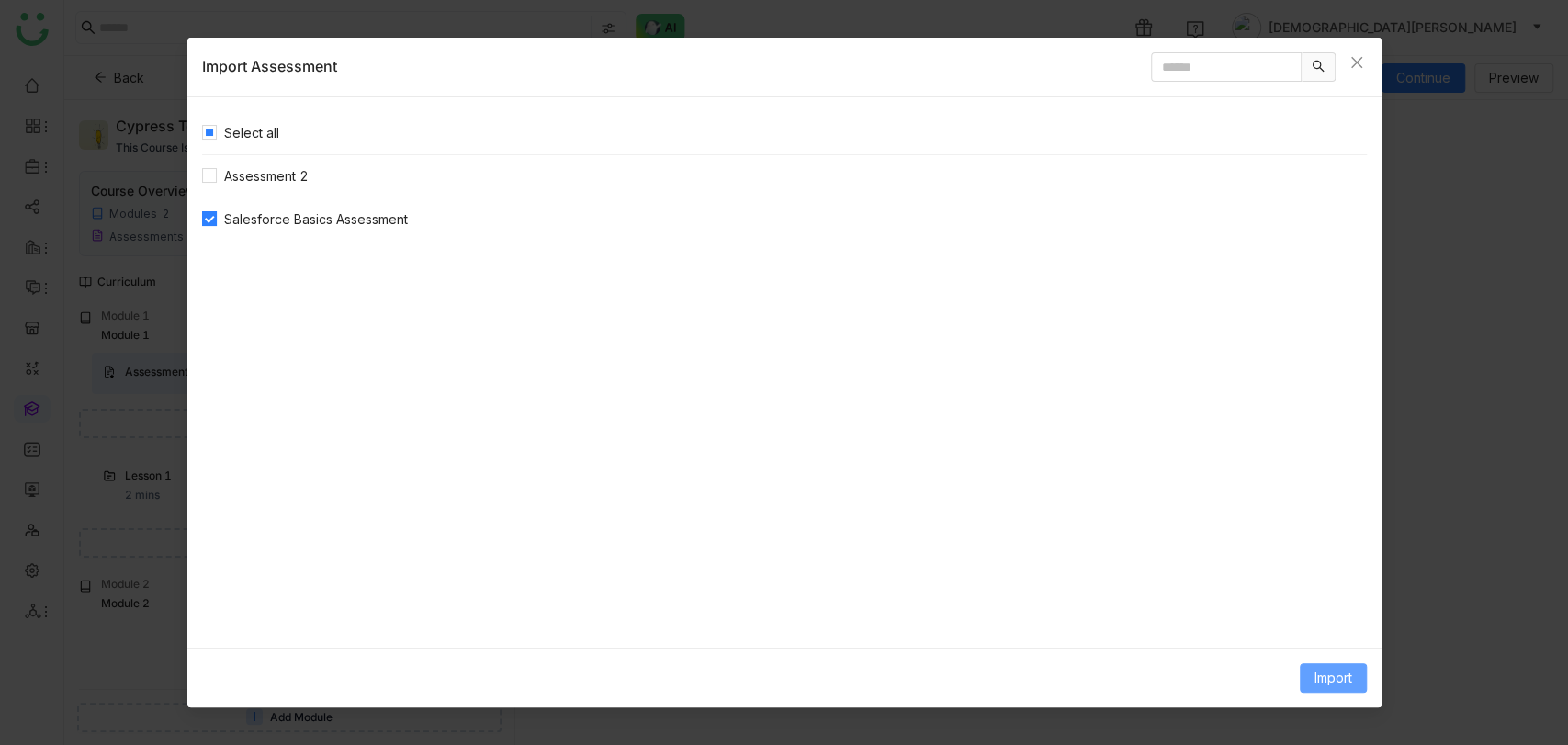click on "Import" at bounding box center [1333, 678] 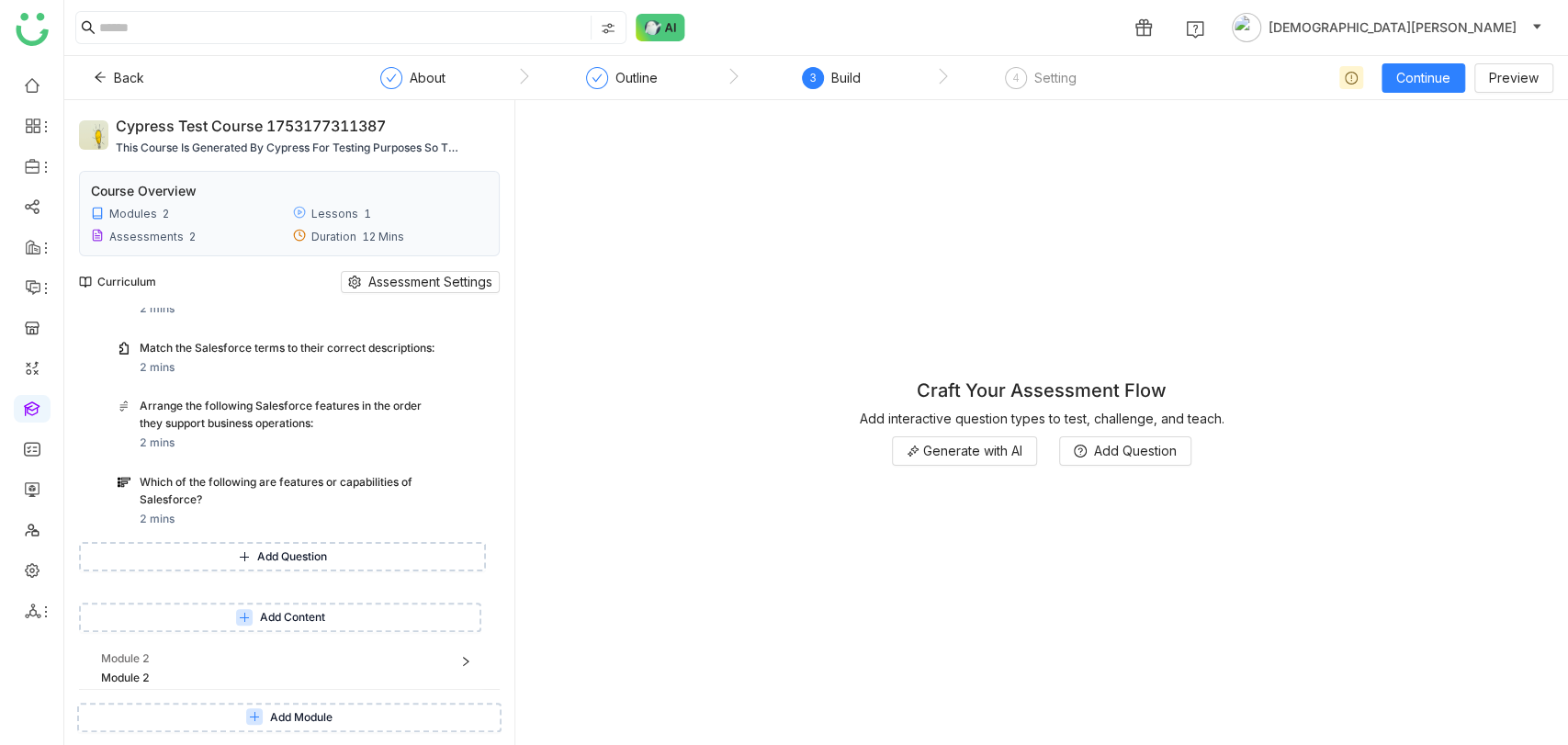 scroll, scrollTop: 411, scrollLeft: 0, axis: vertical 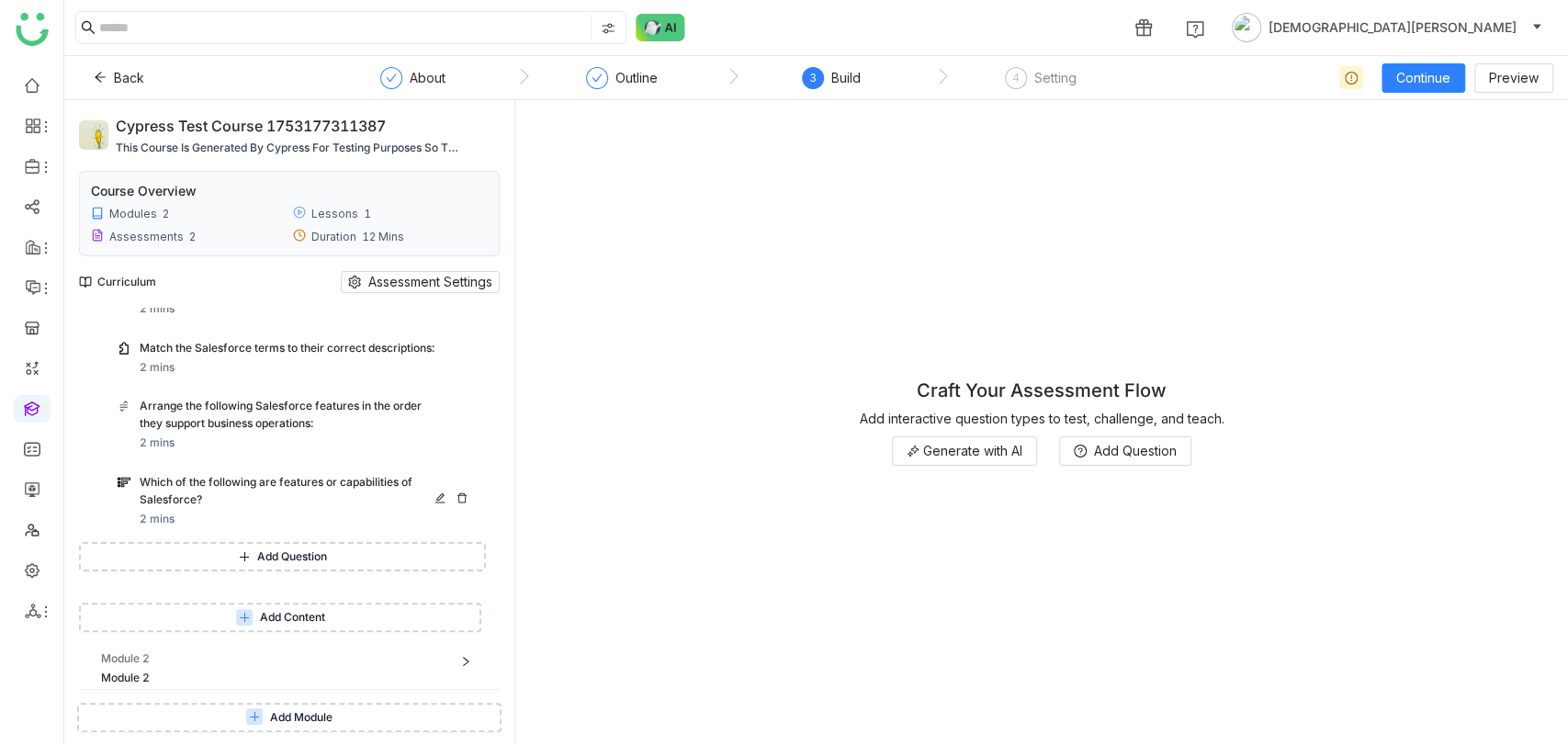 click on "Which of the following are features or capabilities of Salesforce?   2 mins" at bounding box center [307, 501] 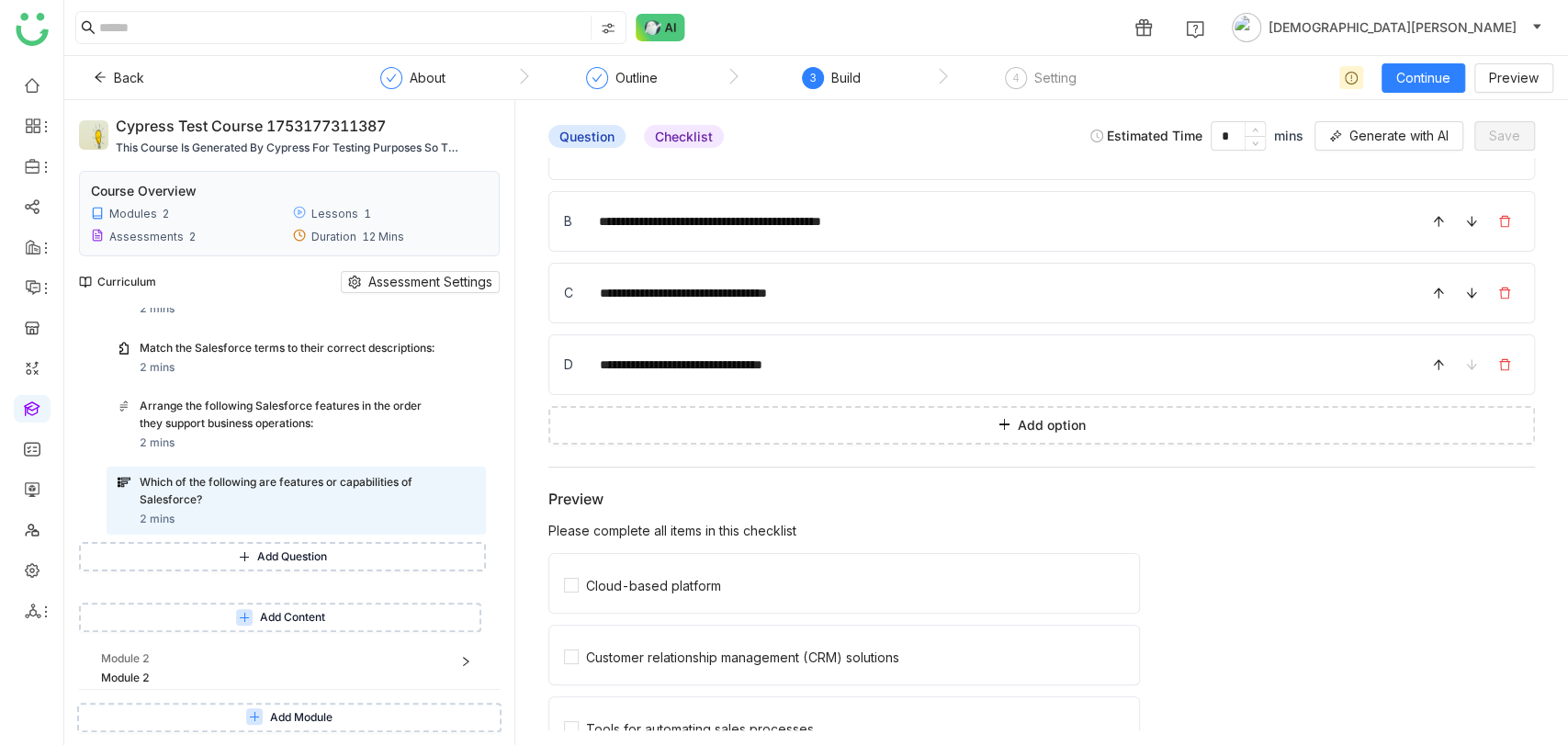 scroll, scrollTop: 310, scrollLeft: 0, axis: vertical 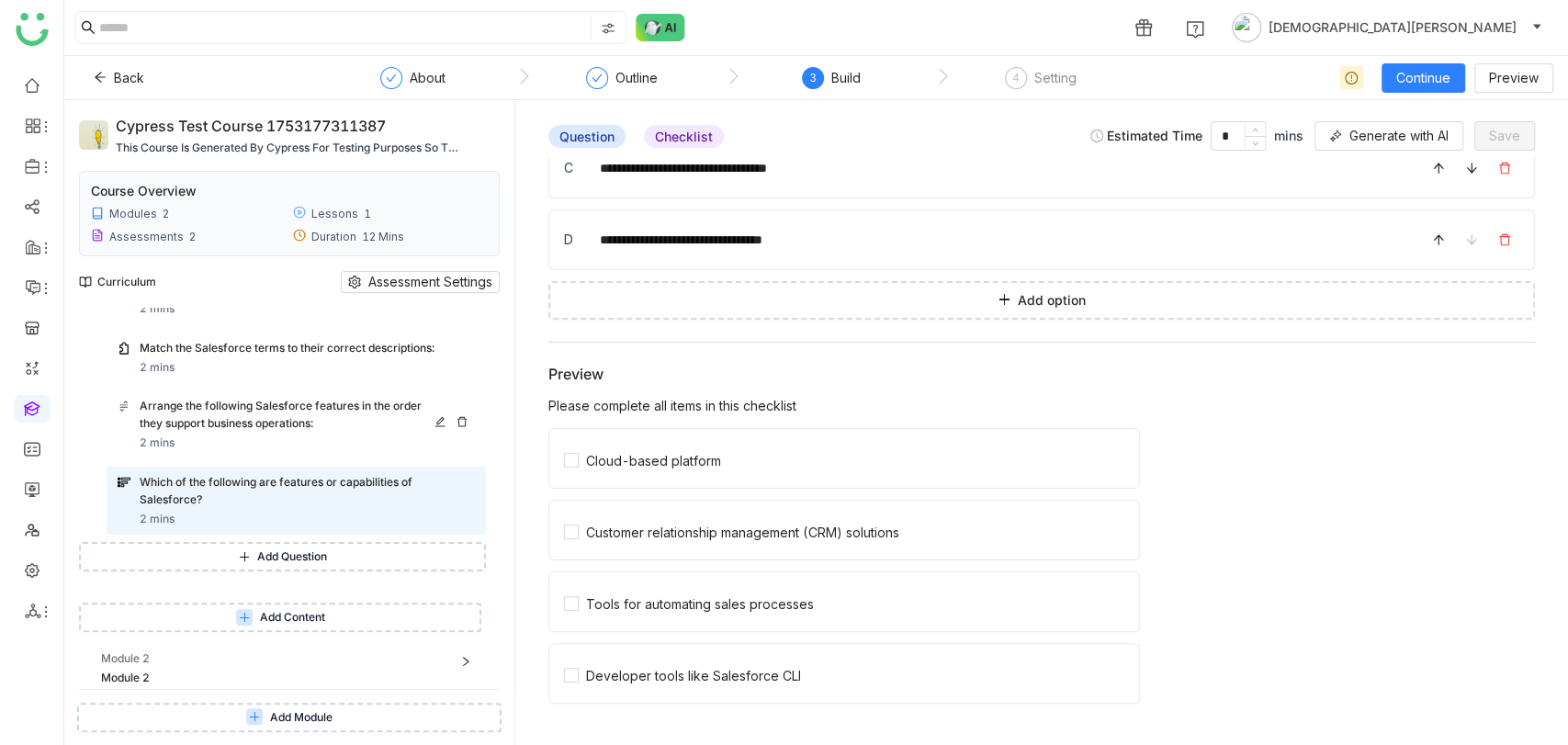 click on "Arrange the following Salesforce features in the order they support business operations:" at bounding box center (307, 416) 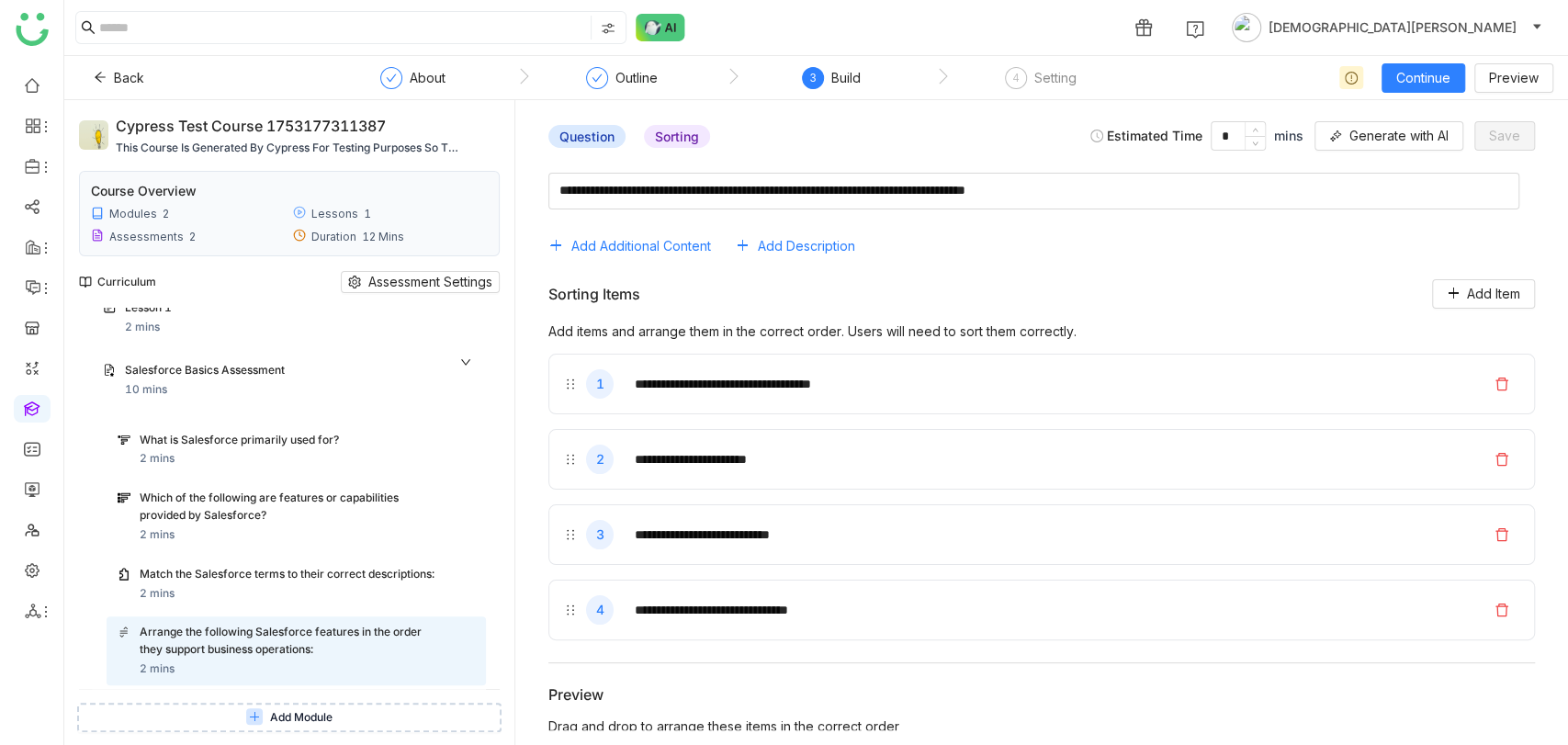 scroll, scrollTop: 104, scrollLeft: 0, axis: vertical 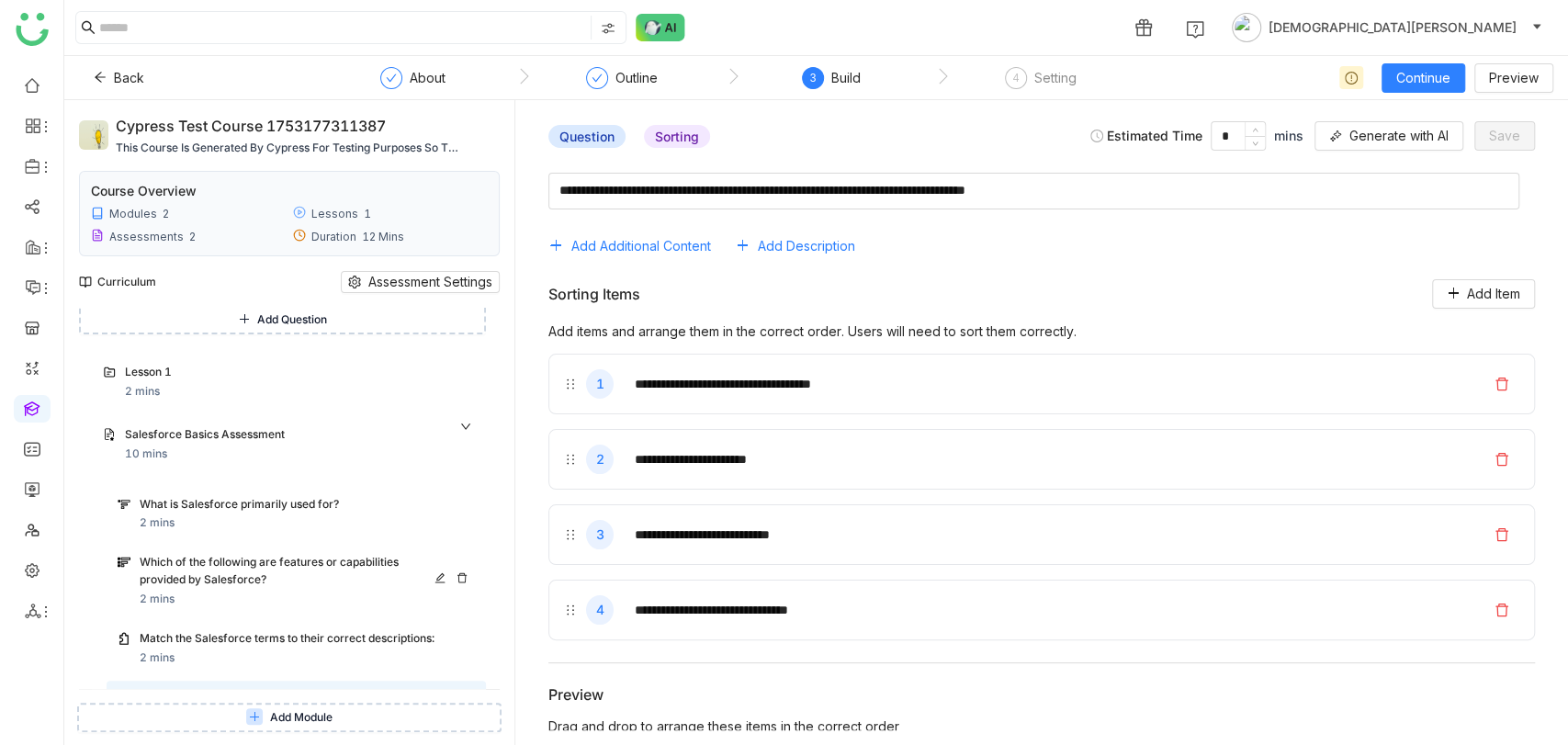 click on "Which of the following are features or capabilities provided by Salesforce?   2 mins" at bounding box center (307, 581) 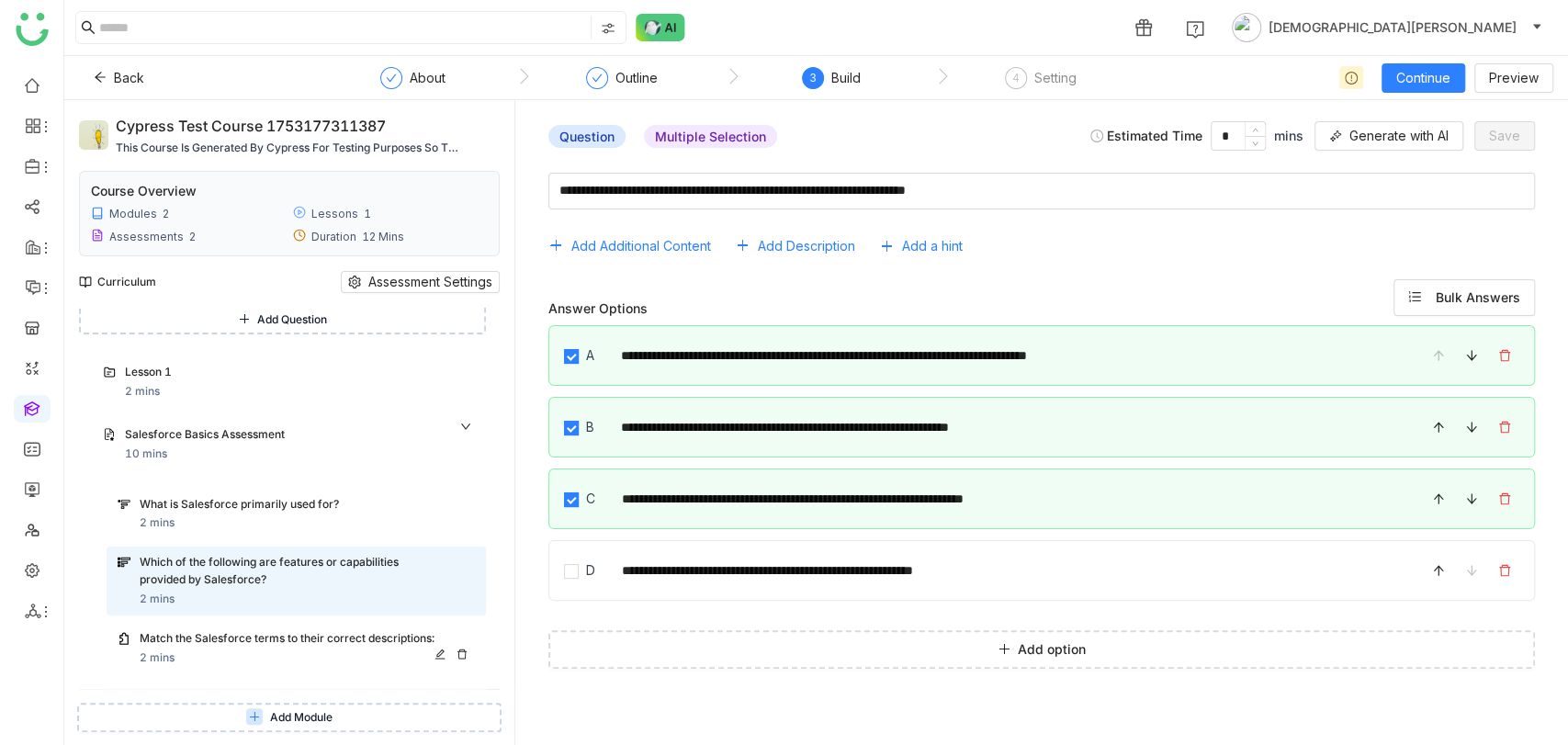 click on "Match the Salesforce terms to their correct descriptions:" at bounding box center [287, 638] 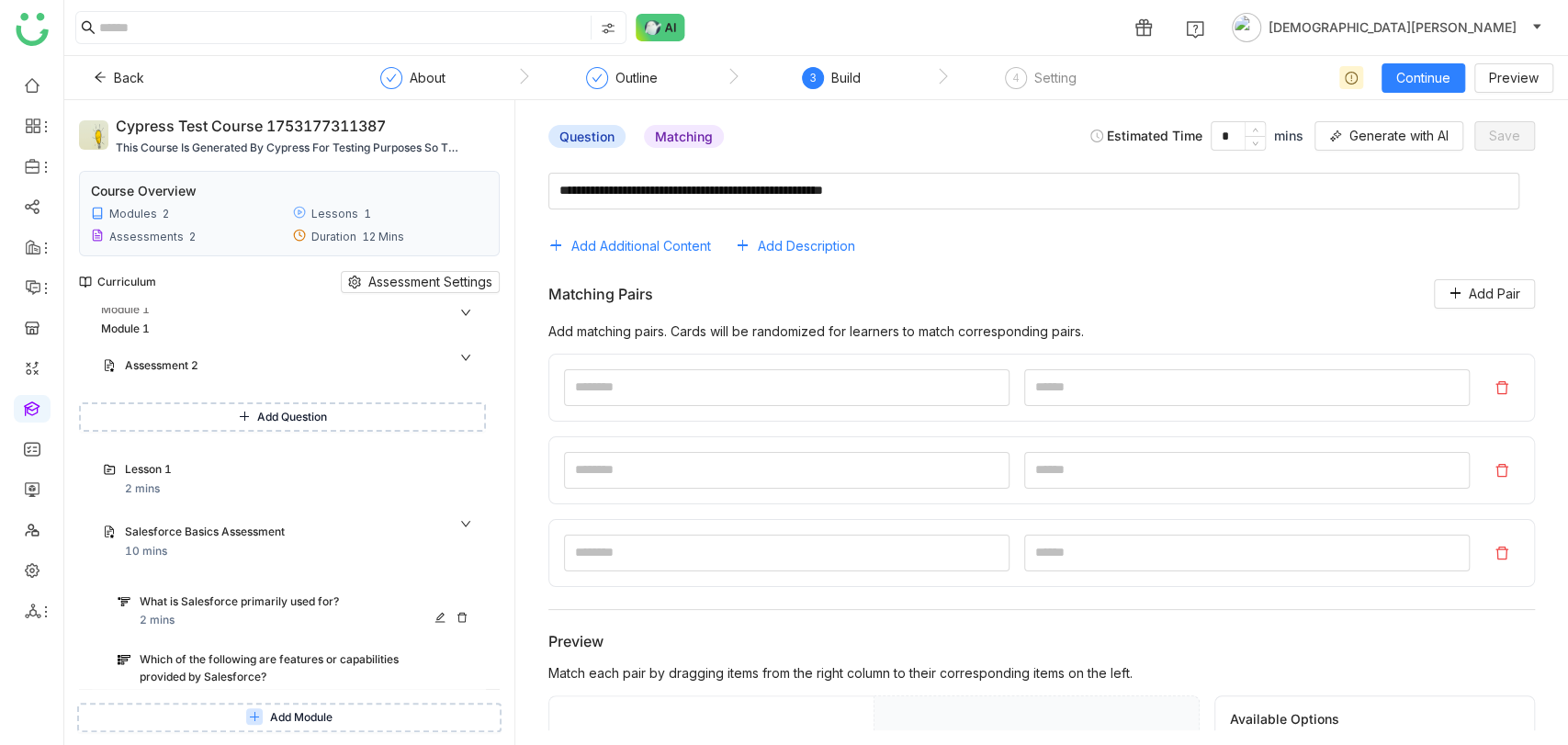 scroll, scrollTop: 0, scrollLeft: 0, axis: both 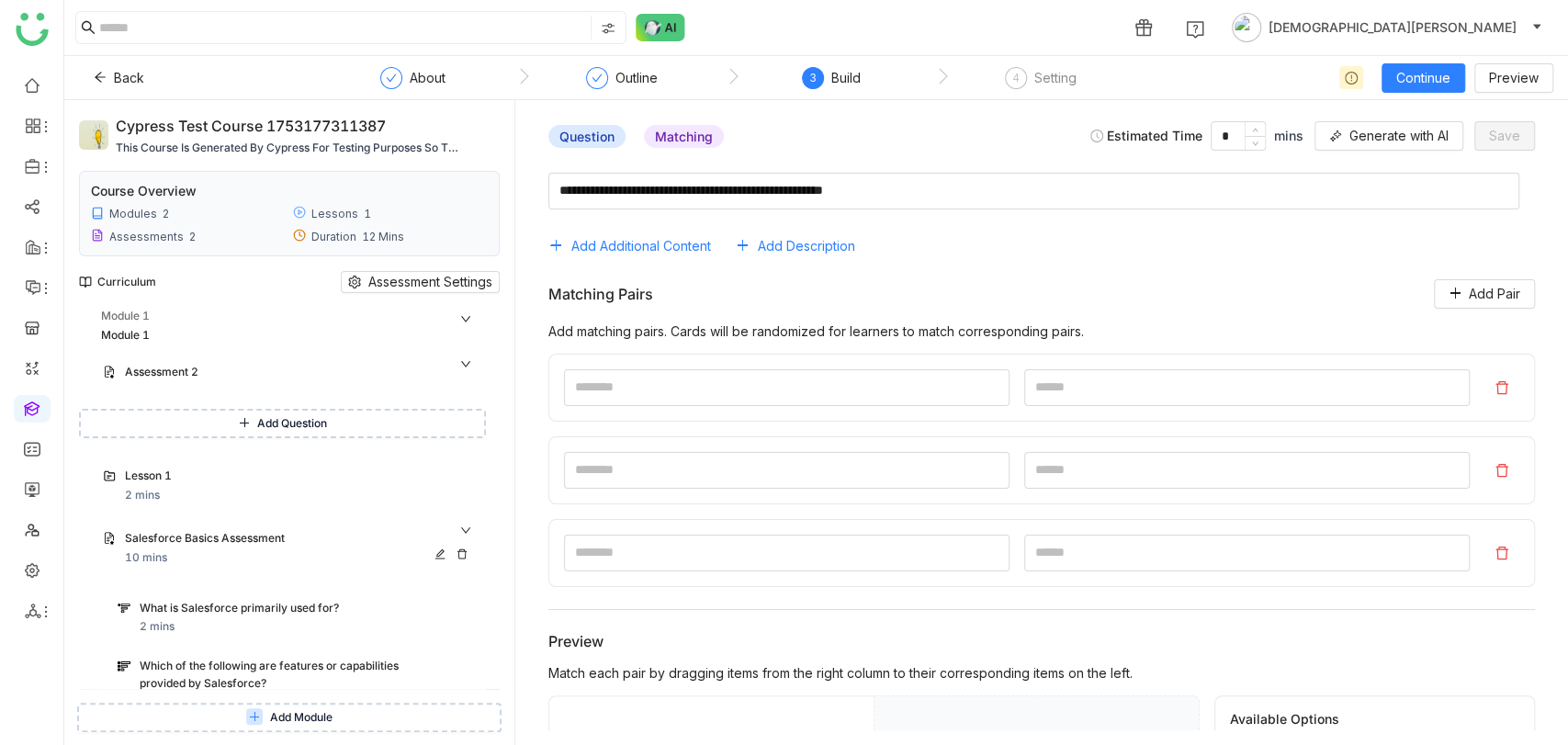 click 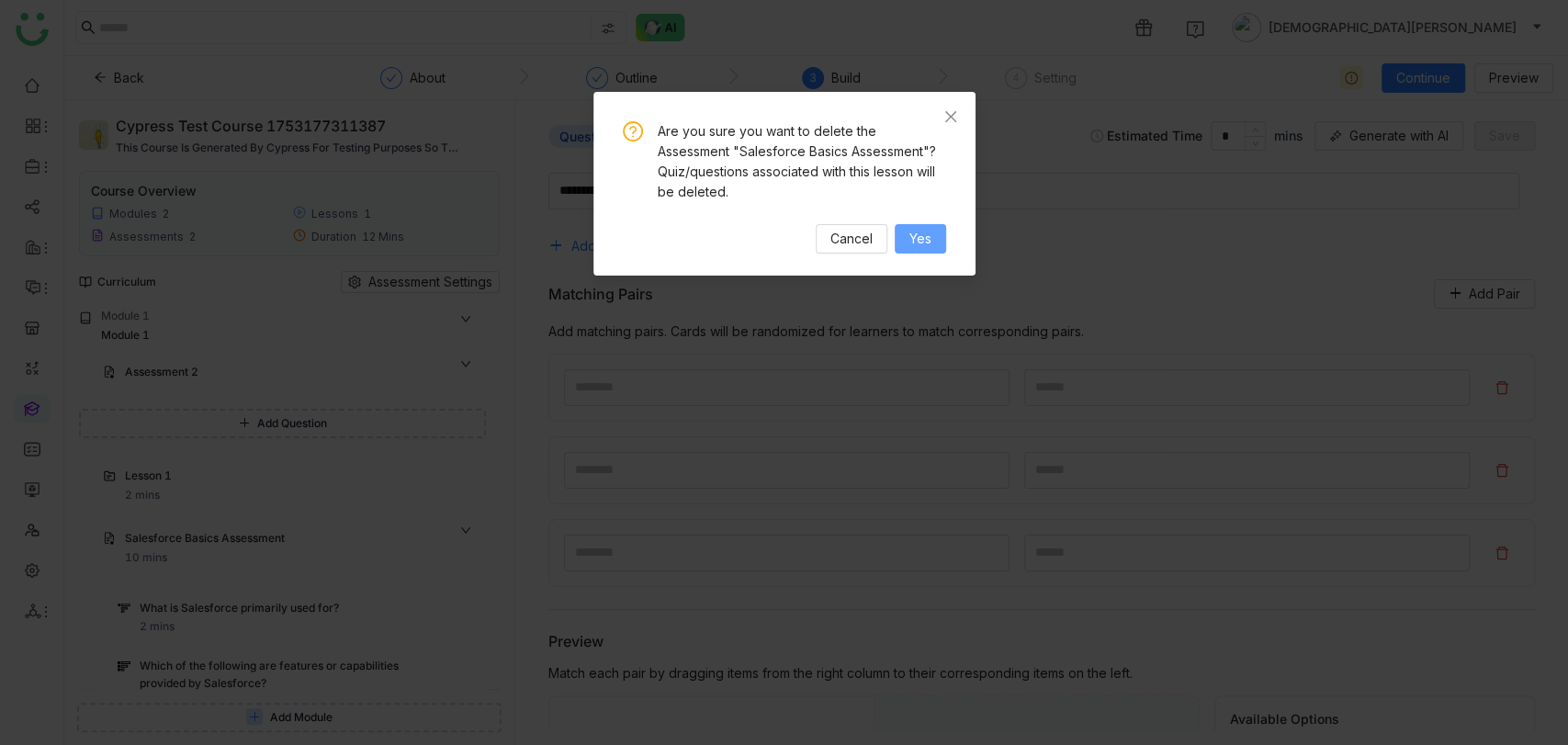 click on "Yes" at bounding box center (920, 239) 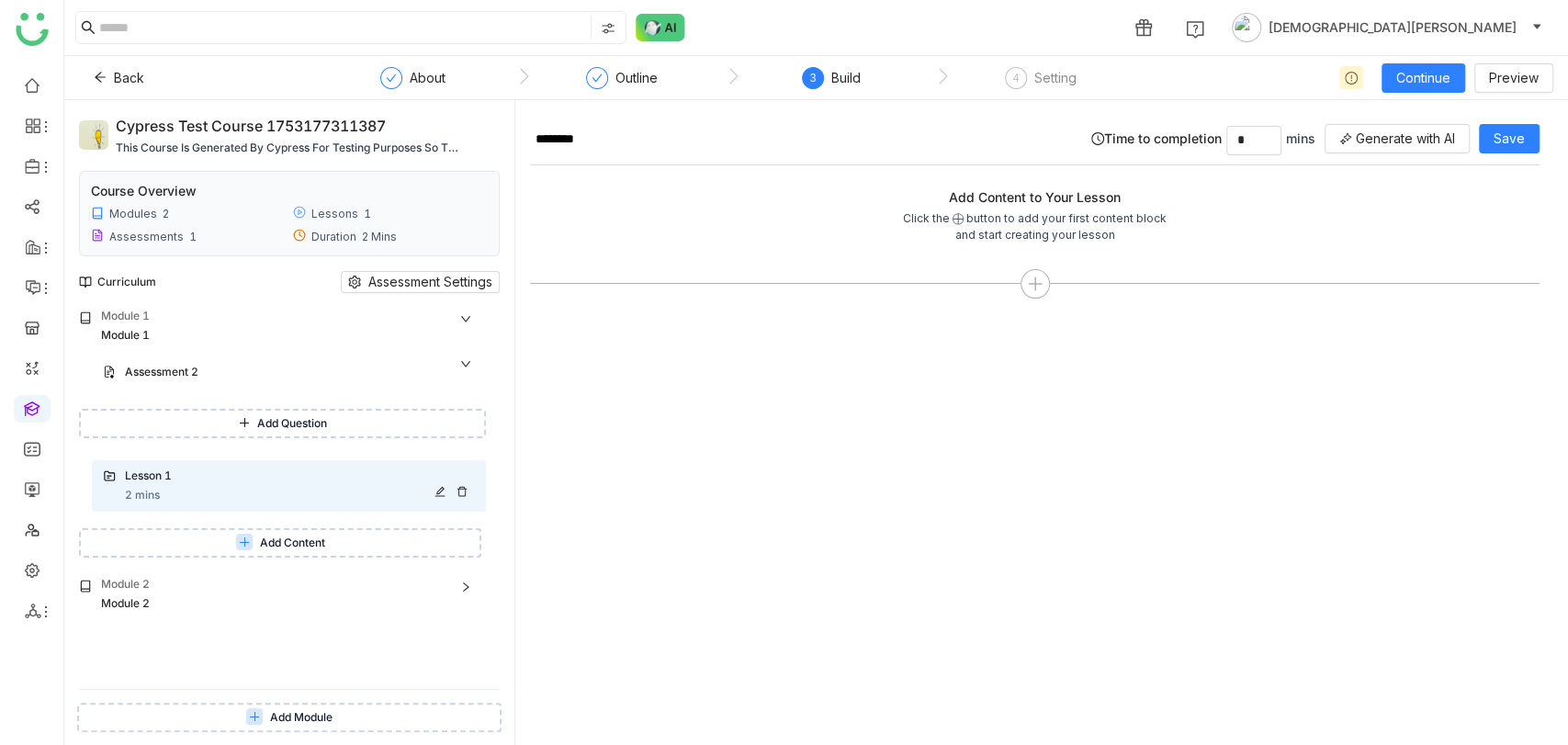 click on "Lesson 1" at bounding box center (278, 476) 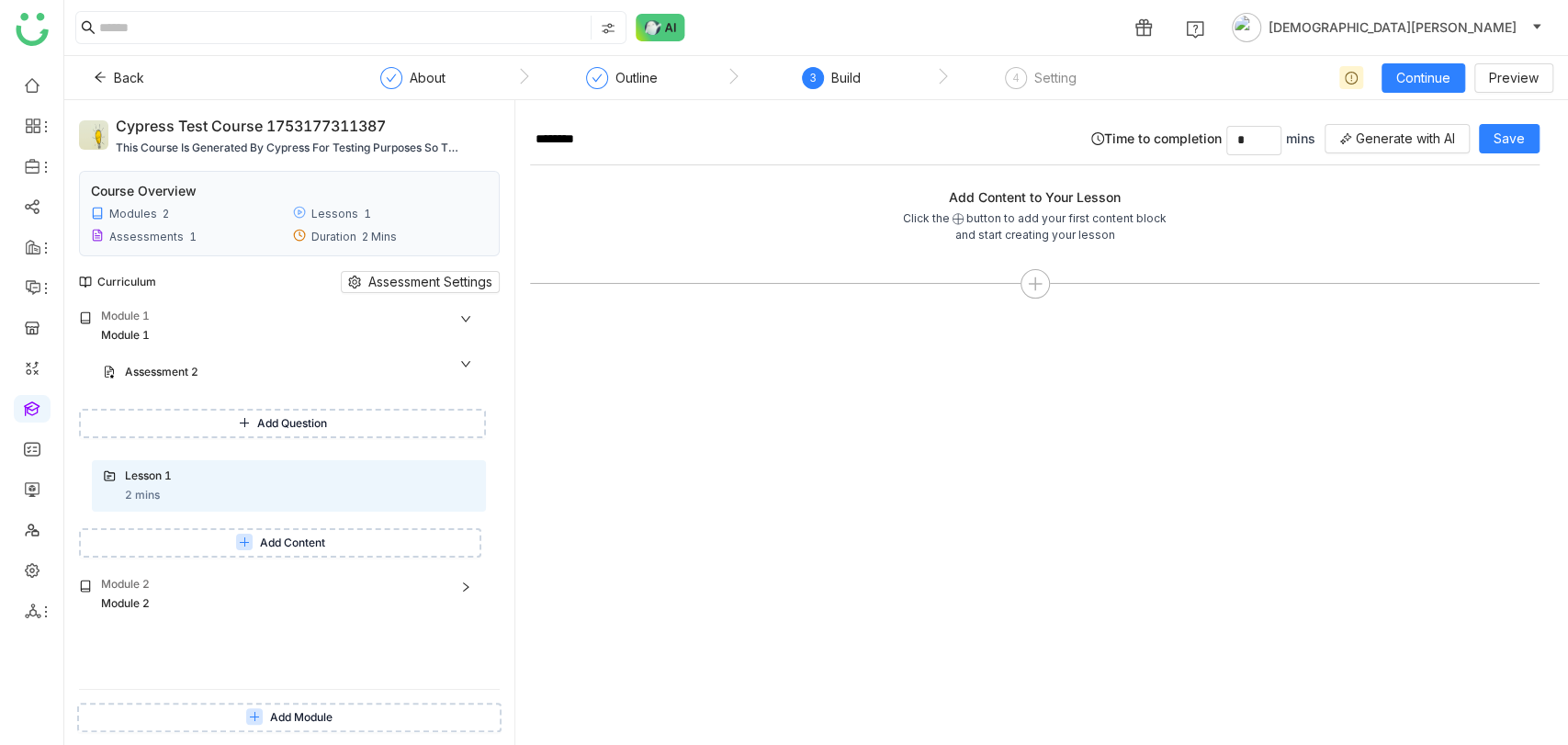 click on "Add Content" at bounding box center [292, 543] 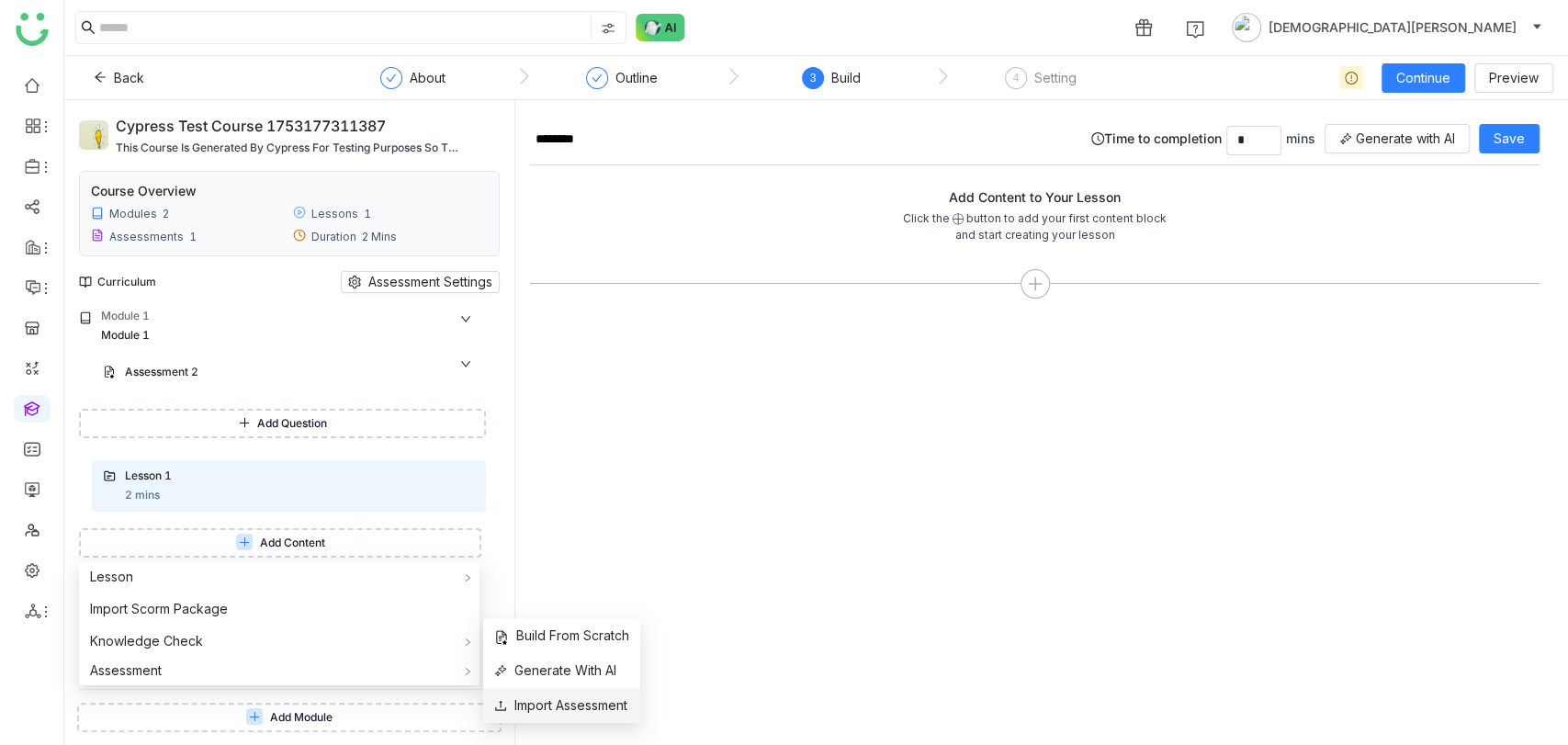 click on "Import Assessment" at bounding box center [560, 705] 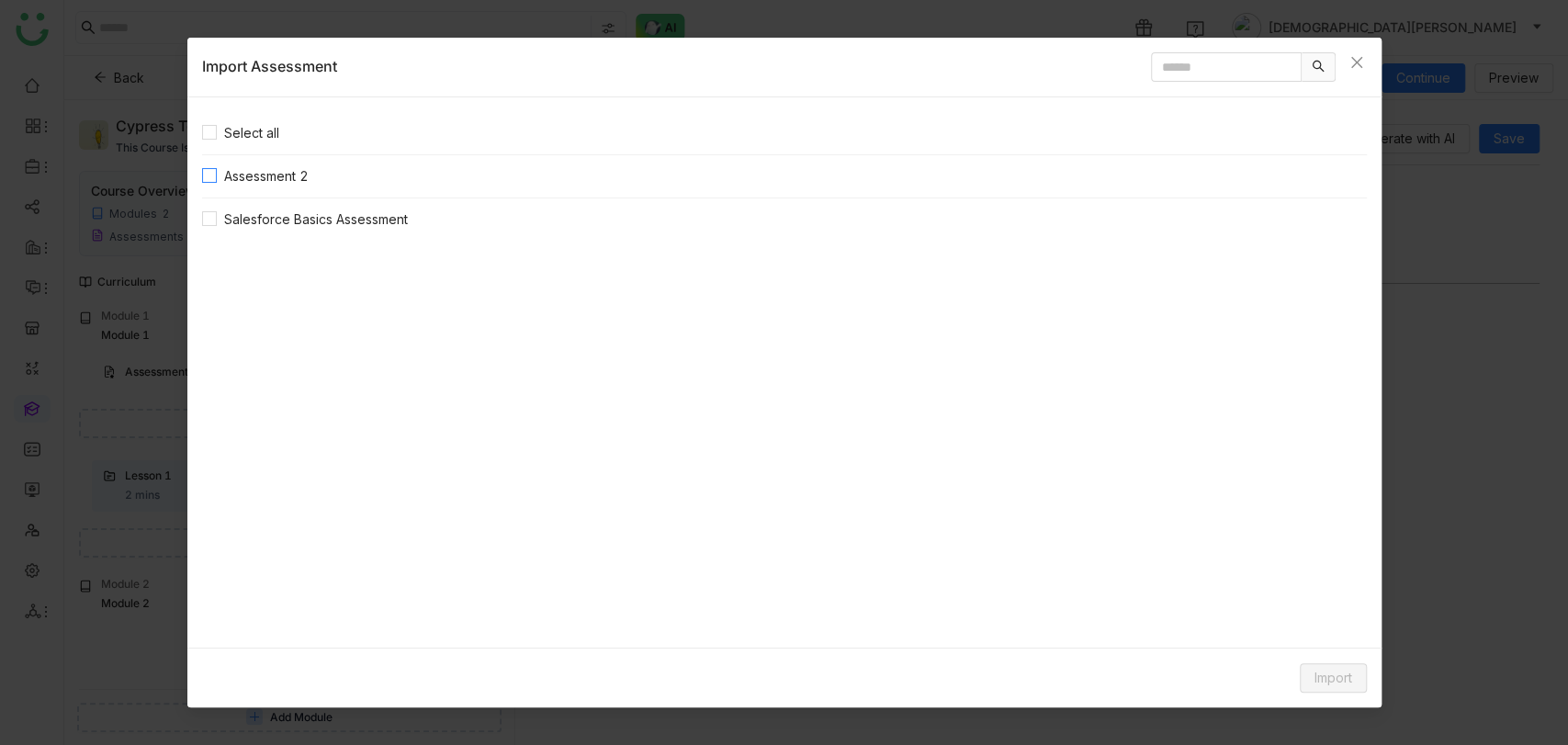 click on "Assessment 2" 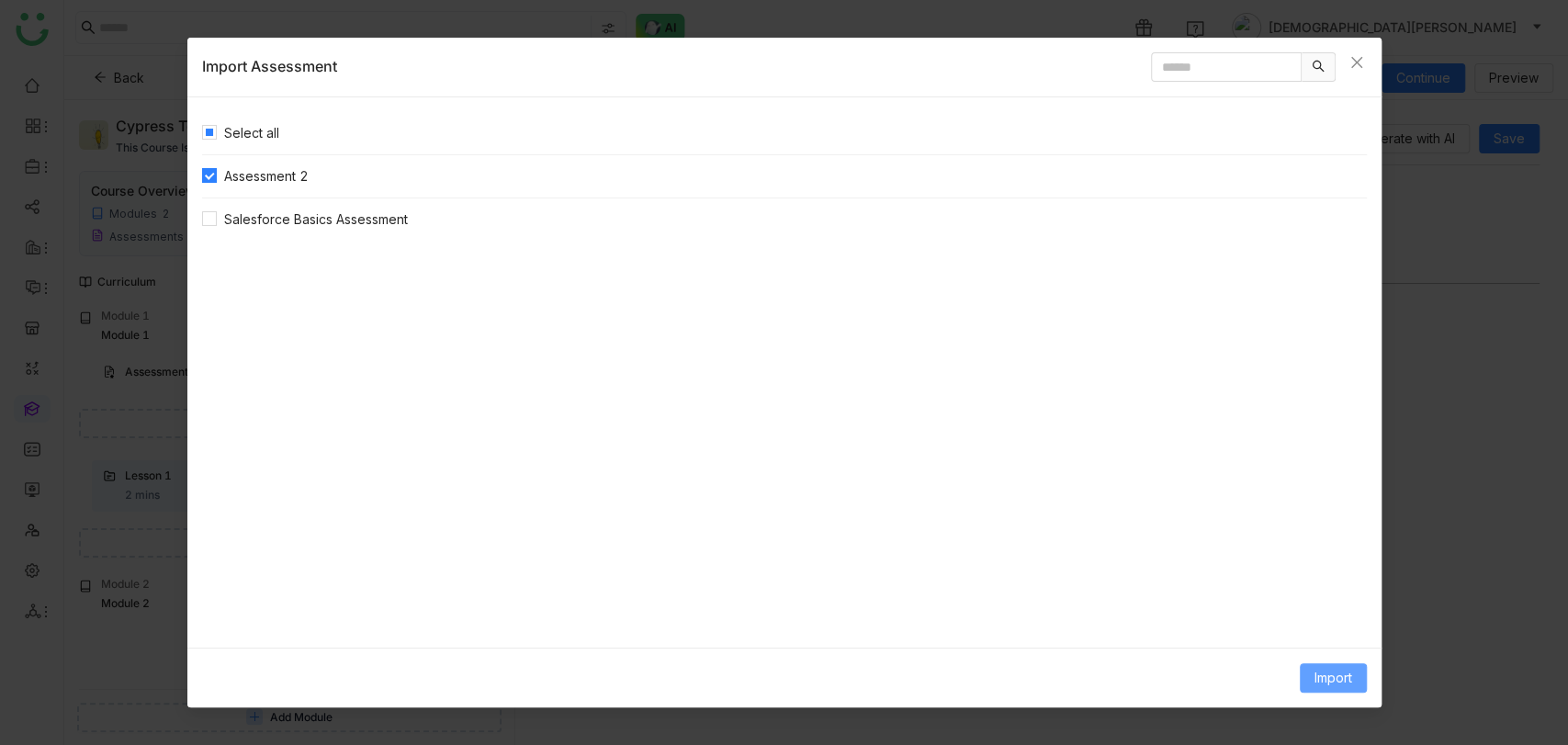 click on "Import" at bounding box center (1333, 678) 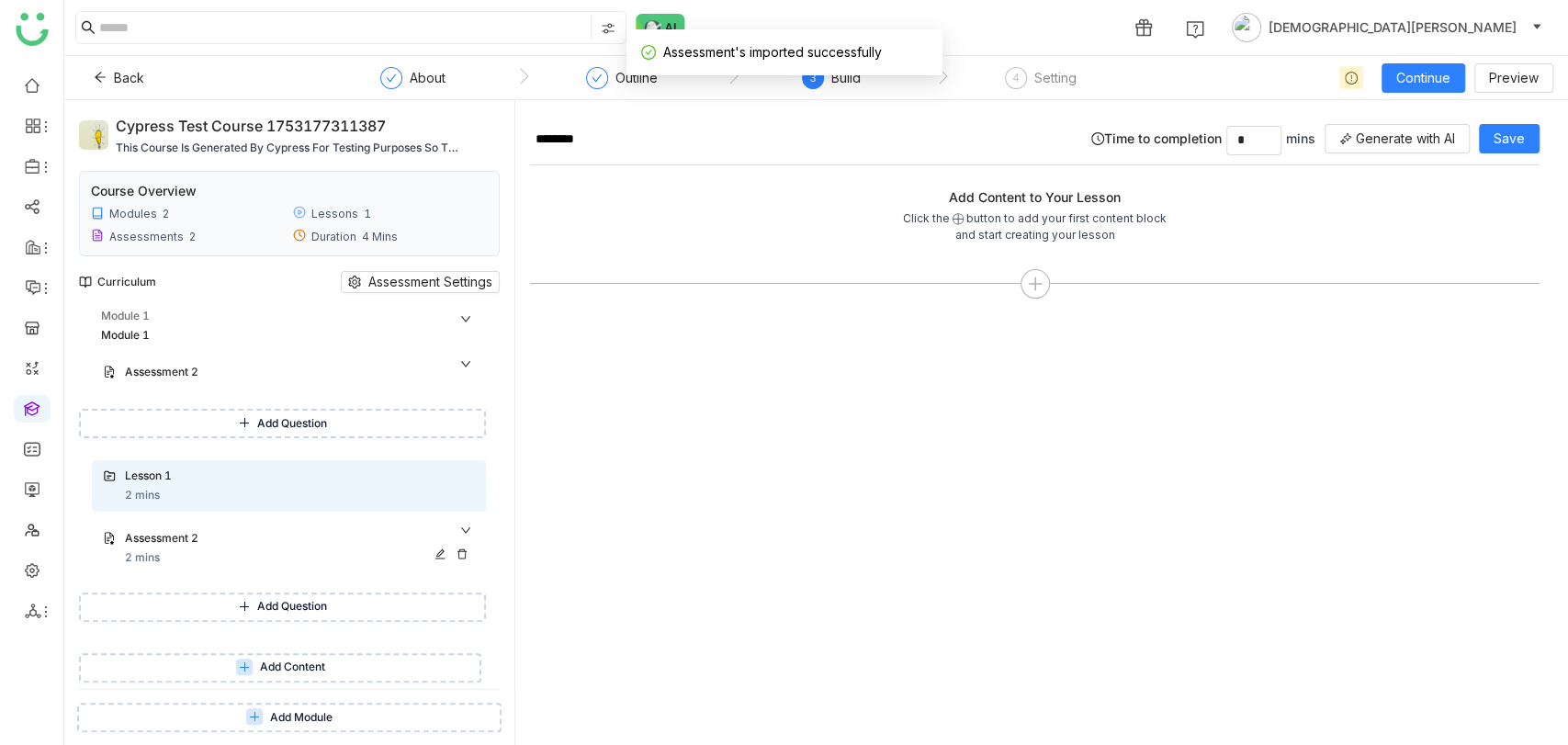 scroll, scrollTop: 49, scrollLeft: 0, axis: vertical 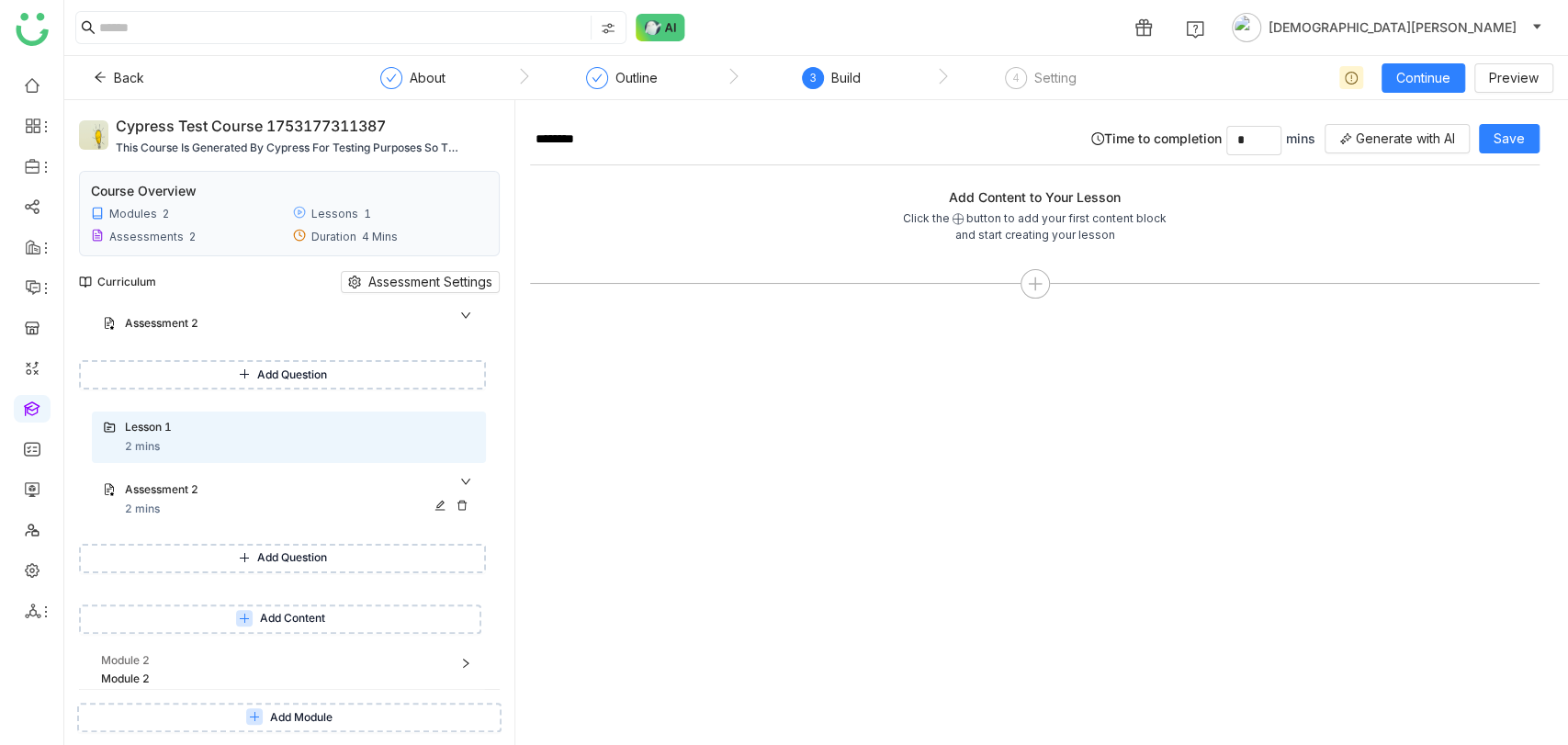 click on "Assessment 2" at bounding box center (299, 491) 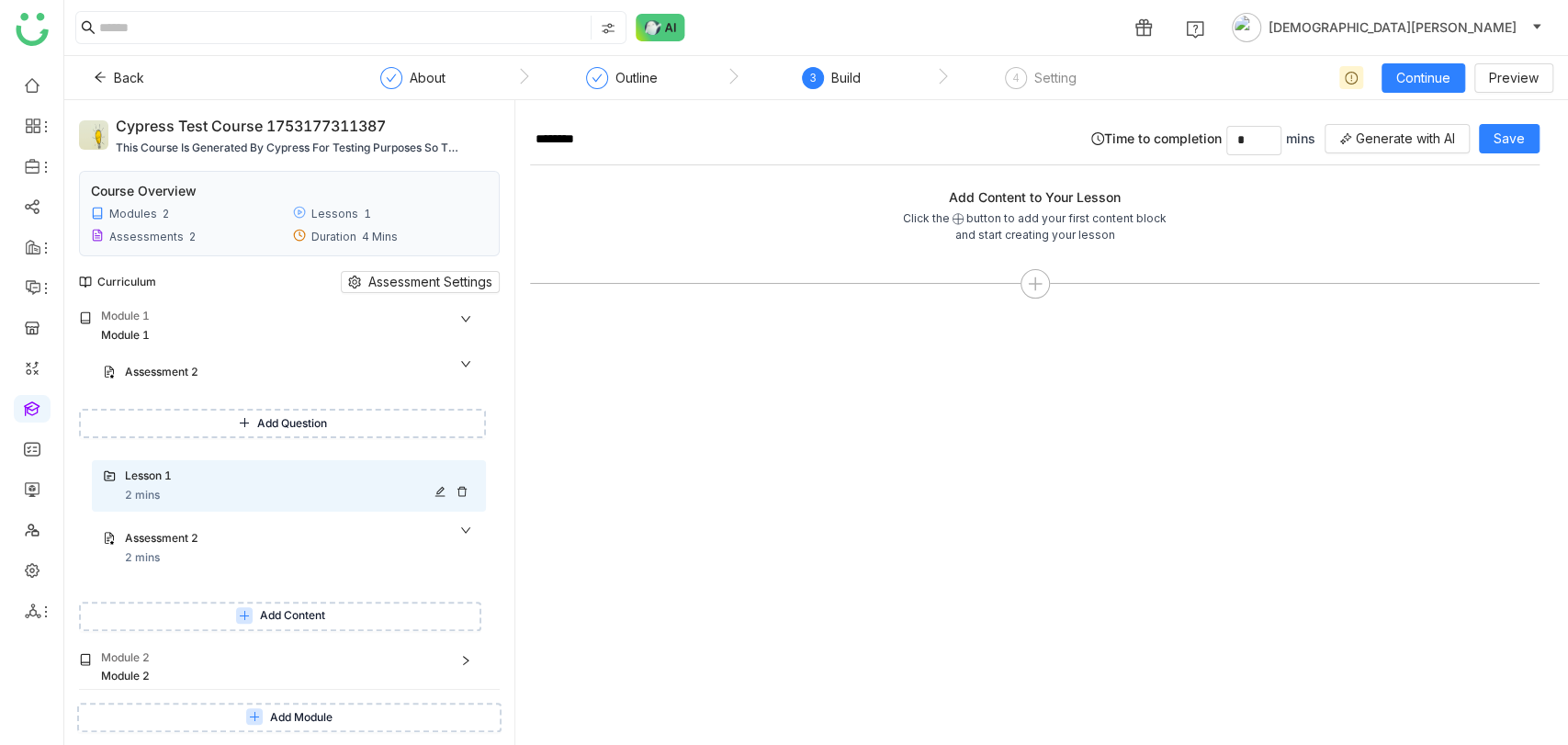 scroll, scrollTop: 0, scrollLeft: 0, axis: both 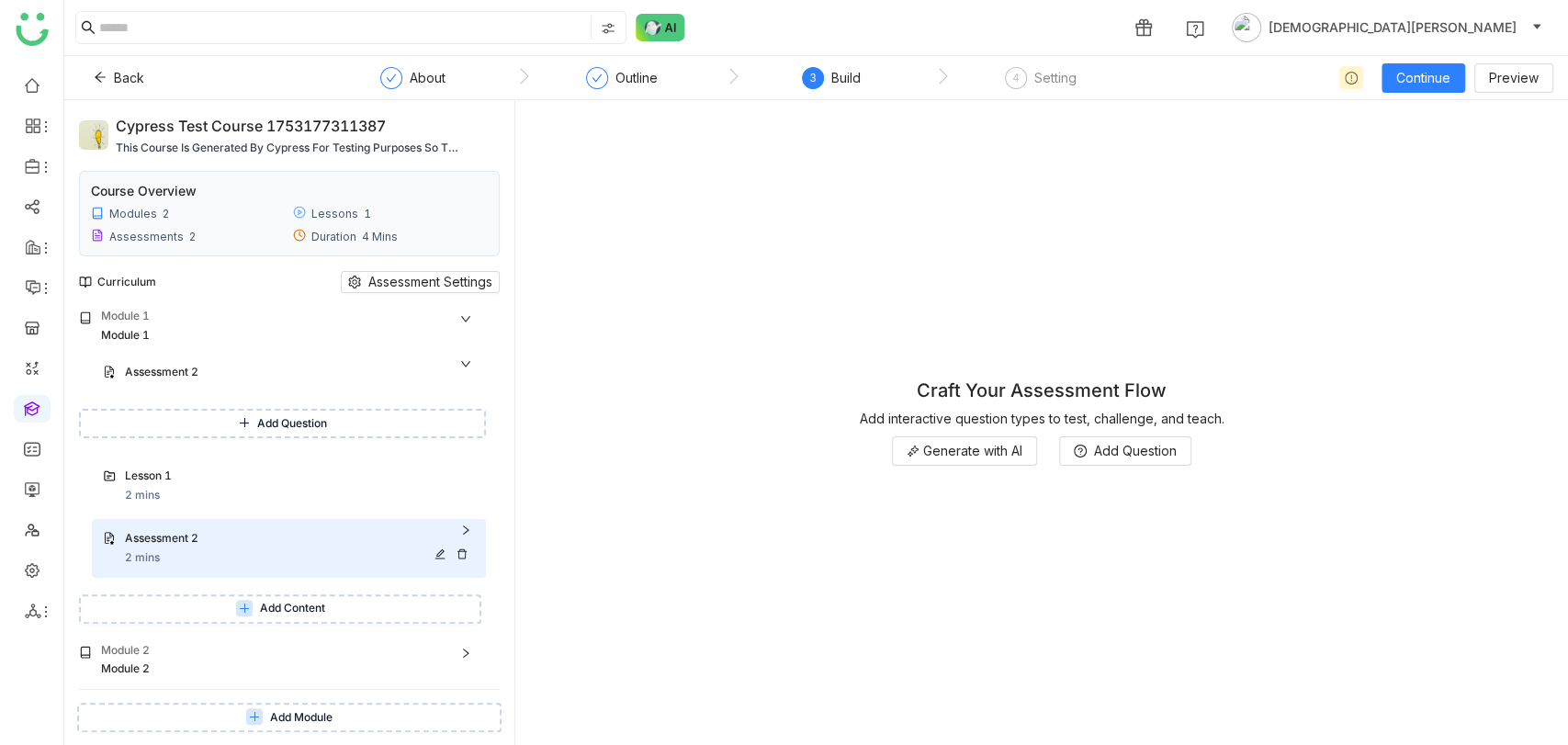click on "Assessment 2" at bounding box center [278, 538] 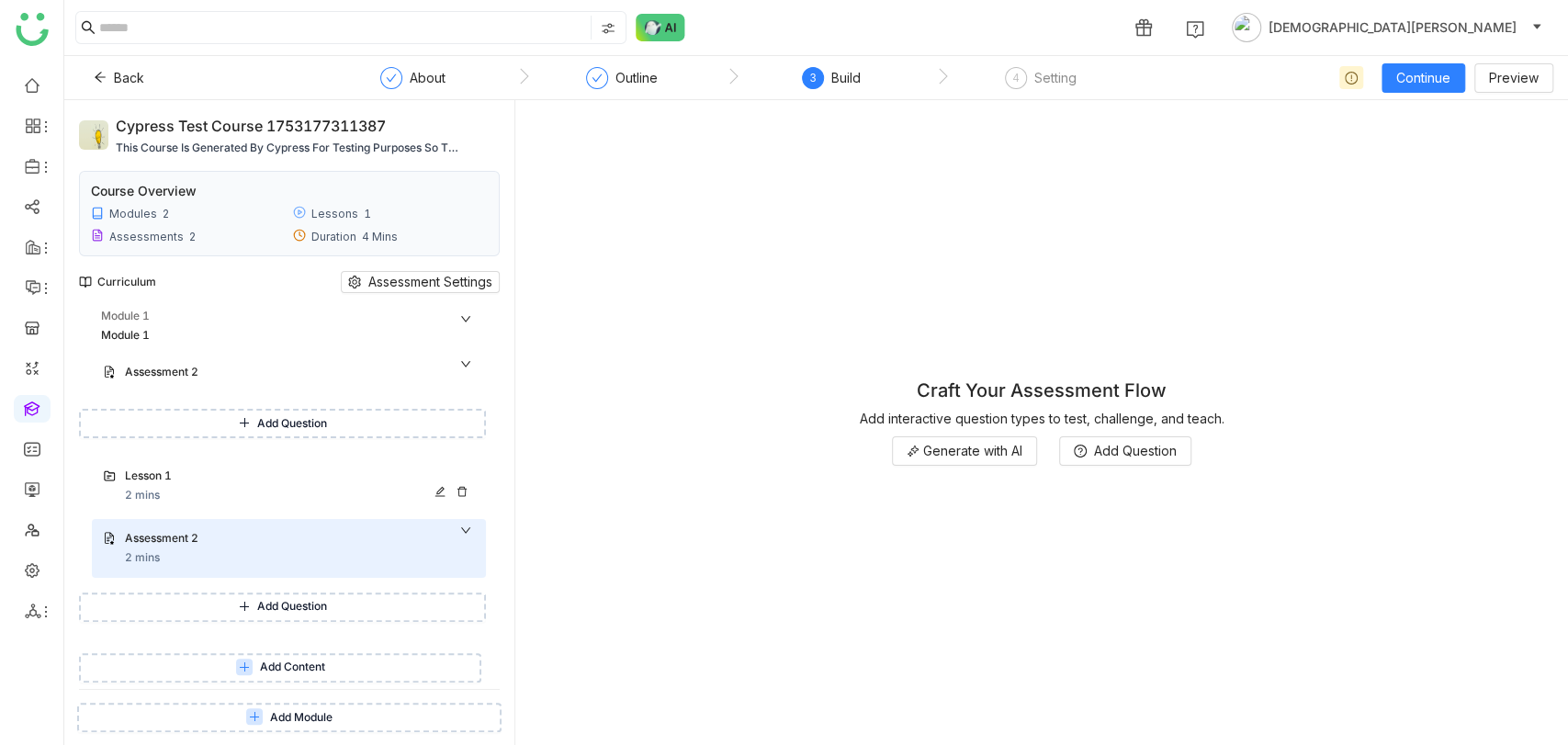 click on "Lesson 1   2 mins" at bounding box center [299, 486] 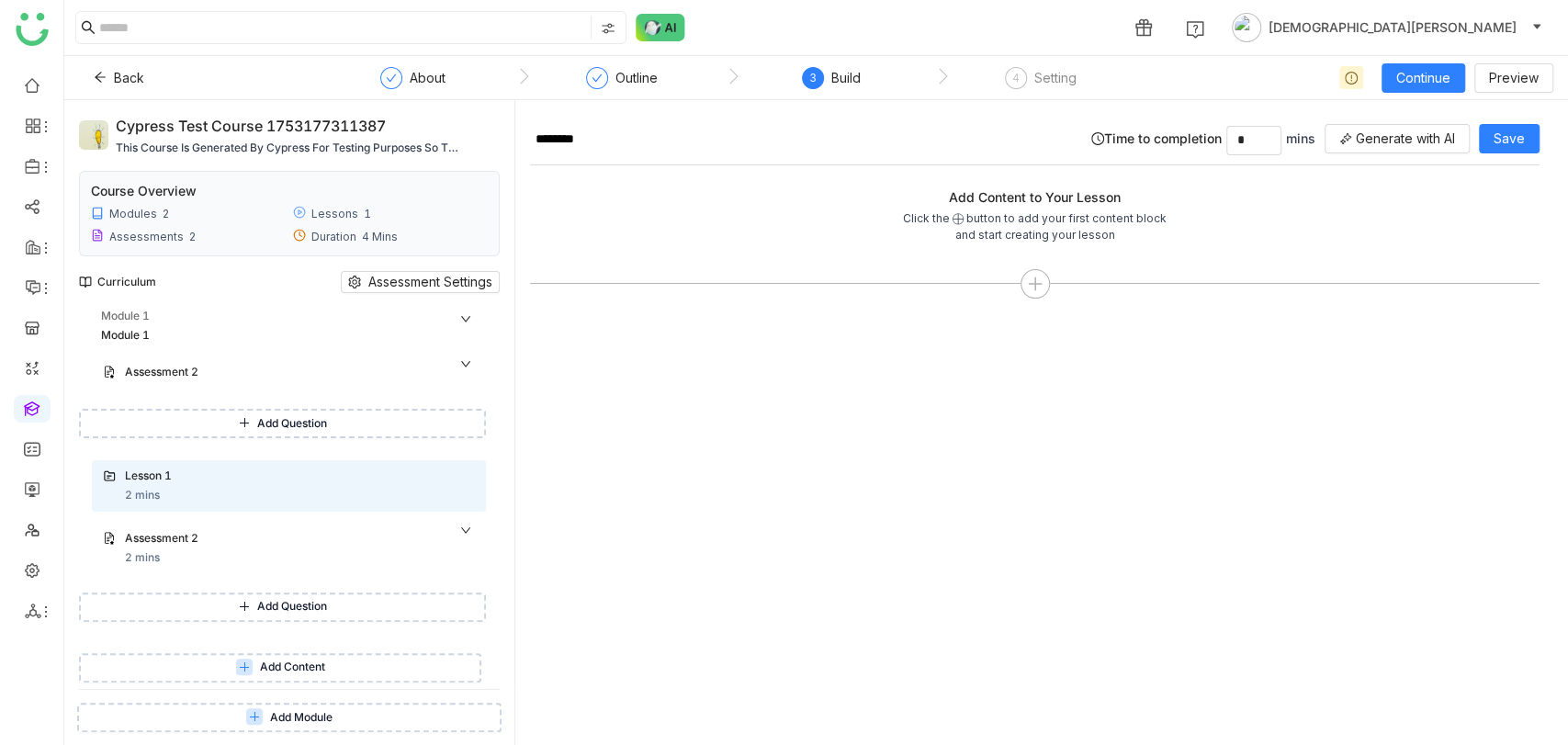 click on "Add Question" at bounding box center [292, 606] 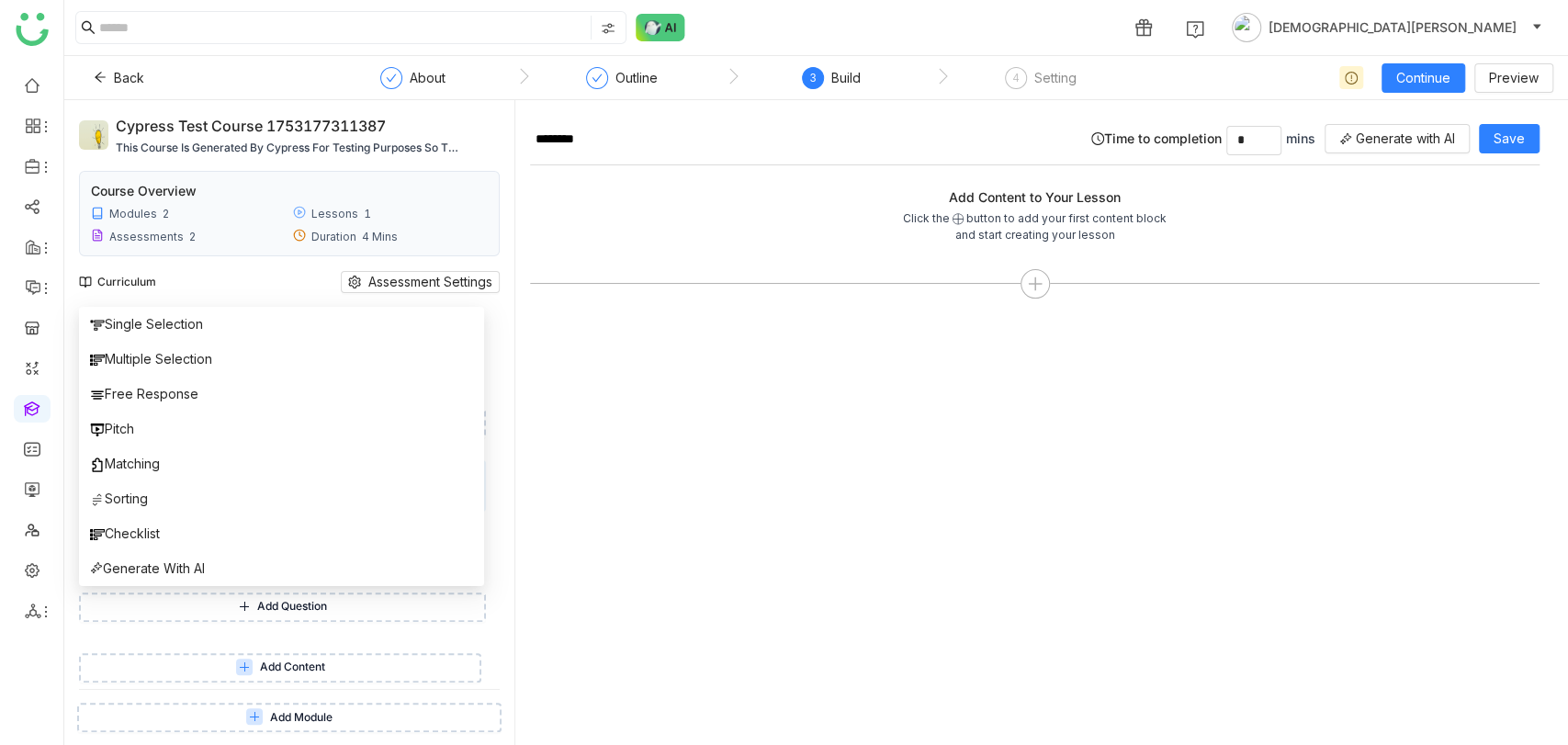 click on "Add Content" at bounding box center (292, 667) 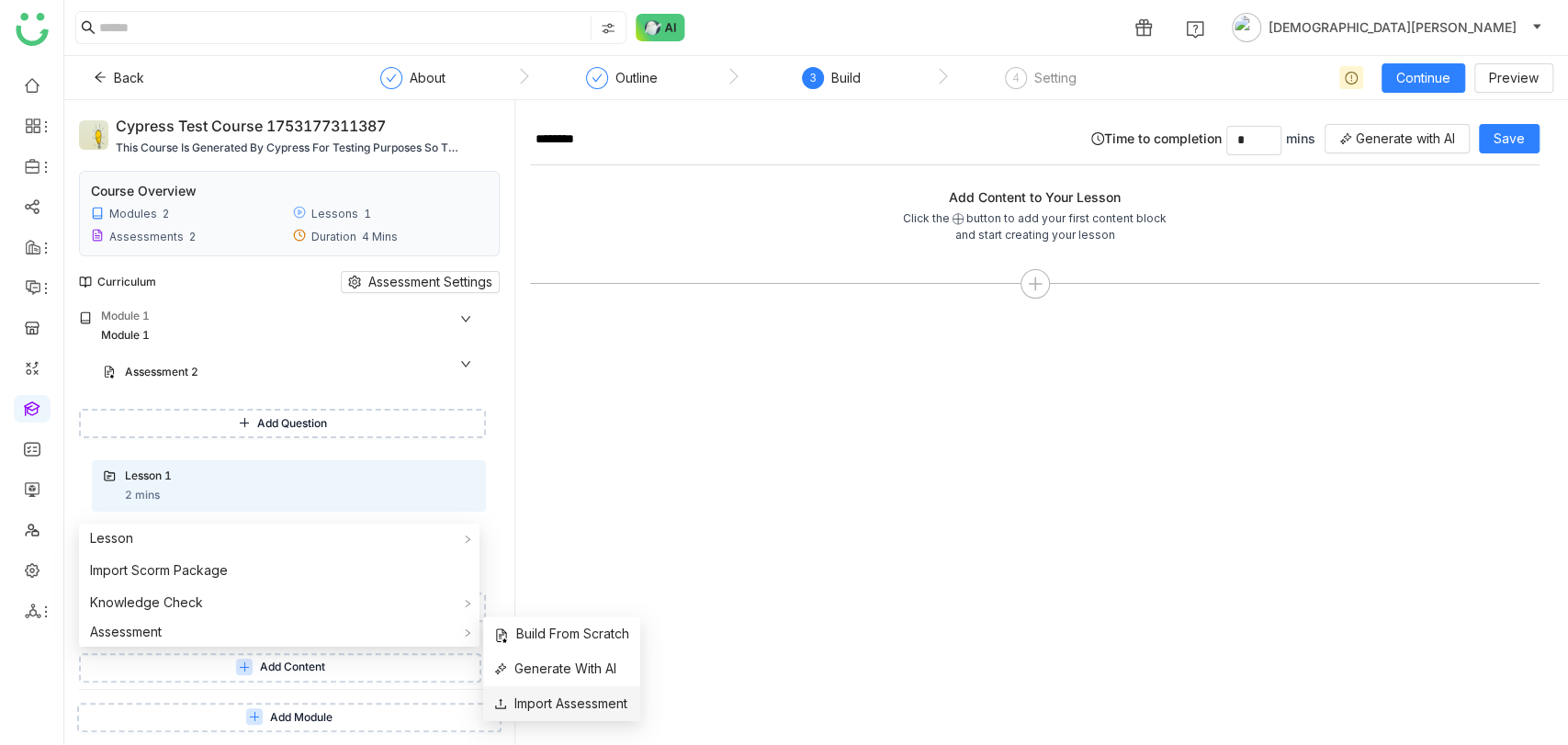 click on "Import Assessment" at bounding box center [560, 704] 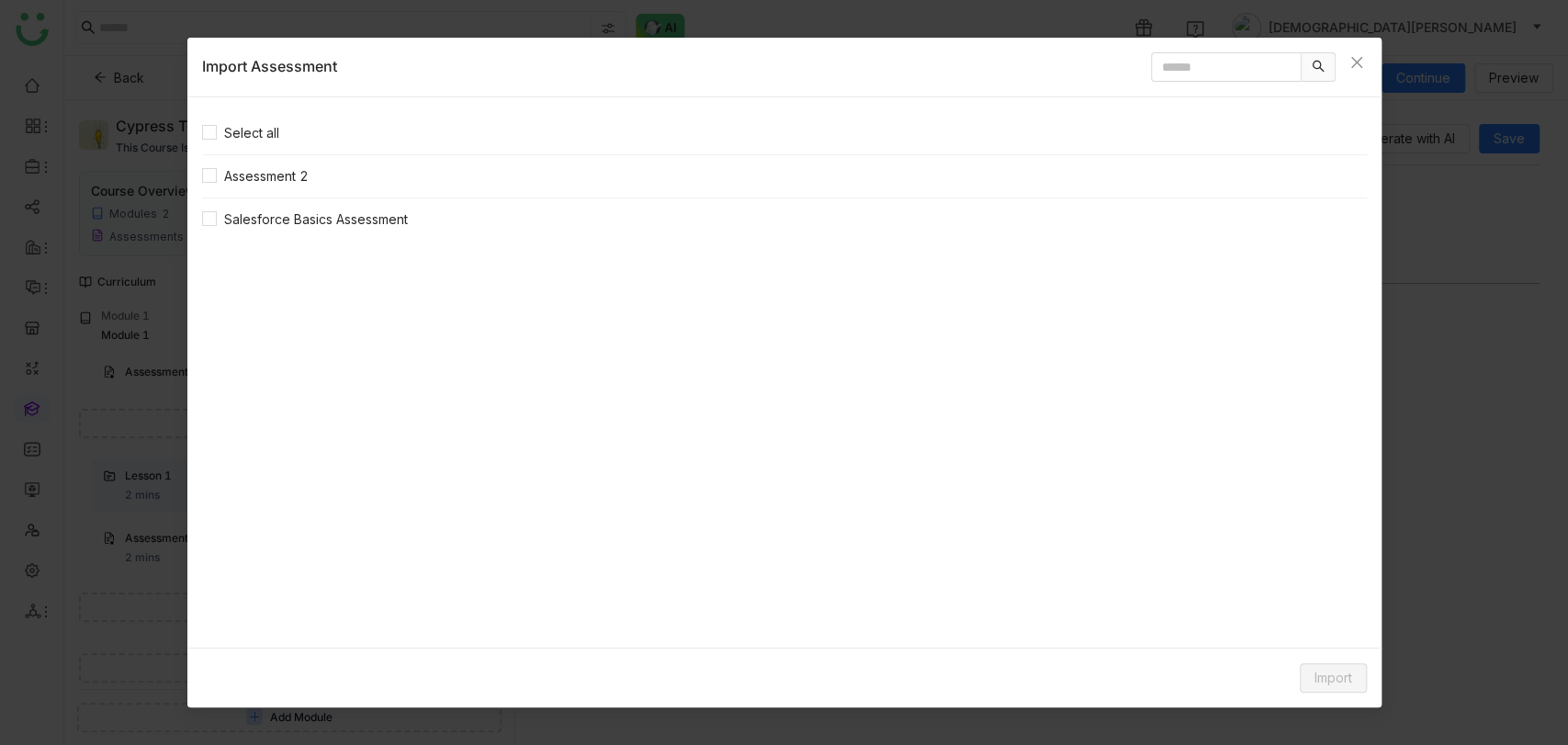 click on "Salesforce Basics Assessment" 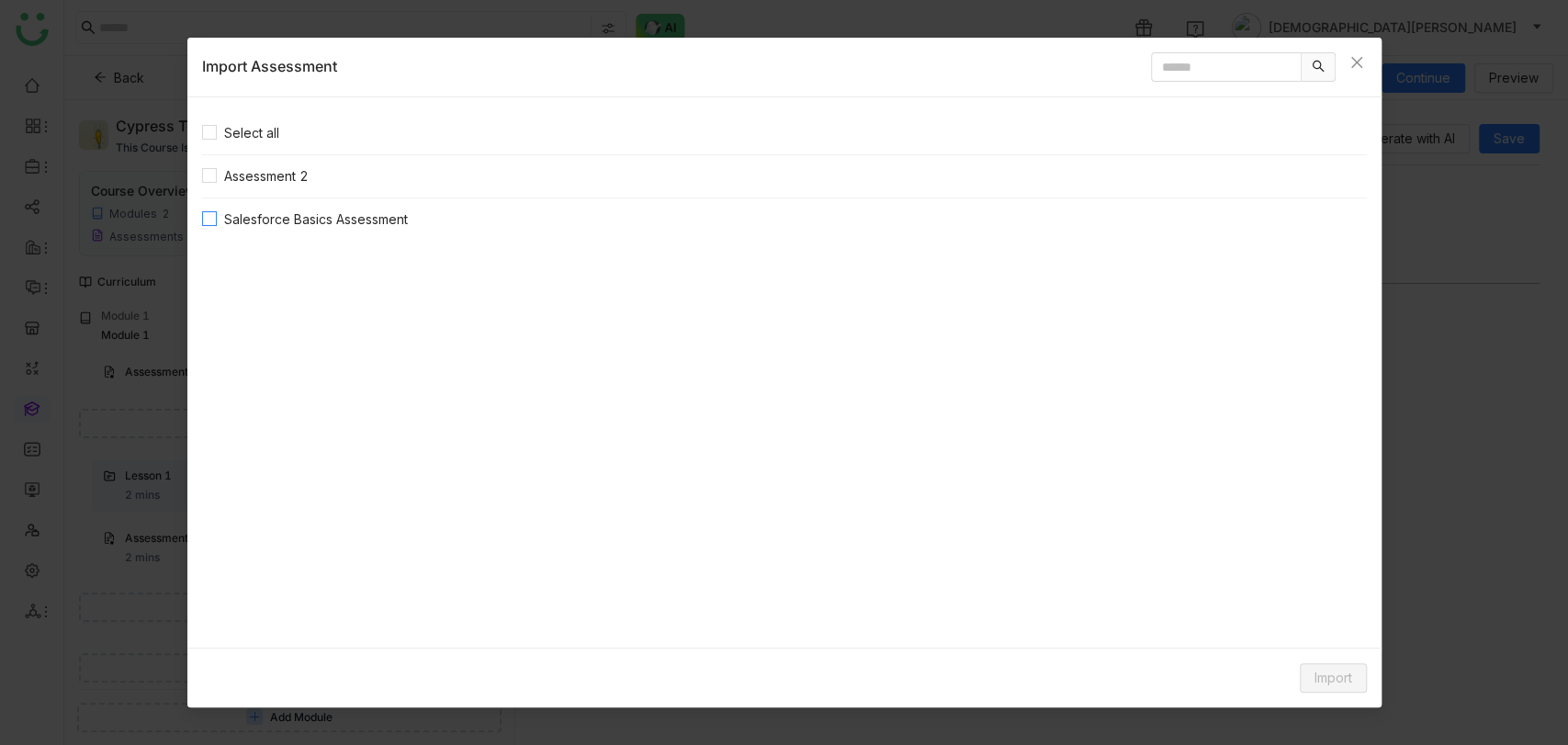 click on "Salesforce Basics Assessment" 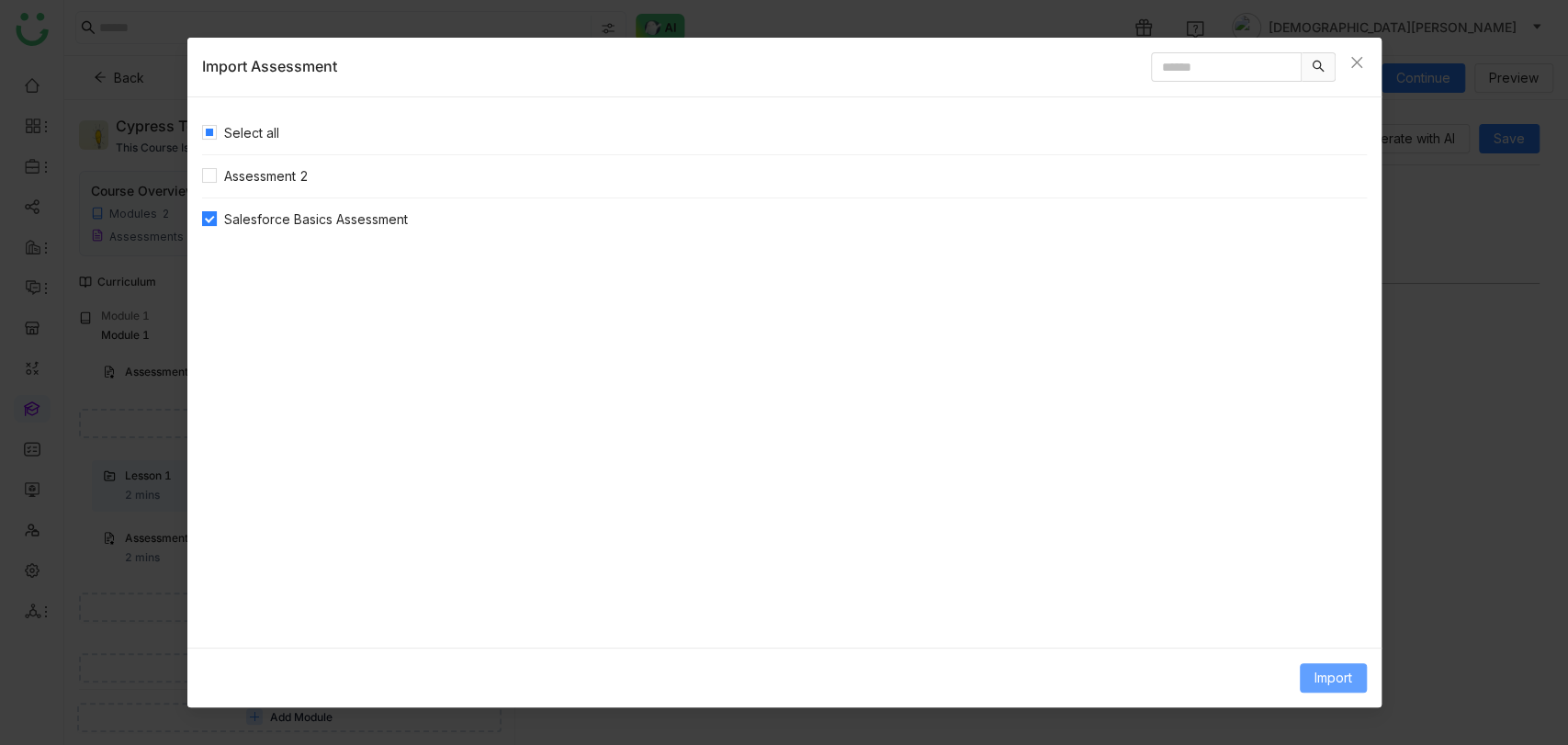click on "Import" at bounding box center (1333, 678) 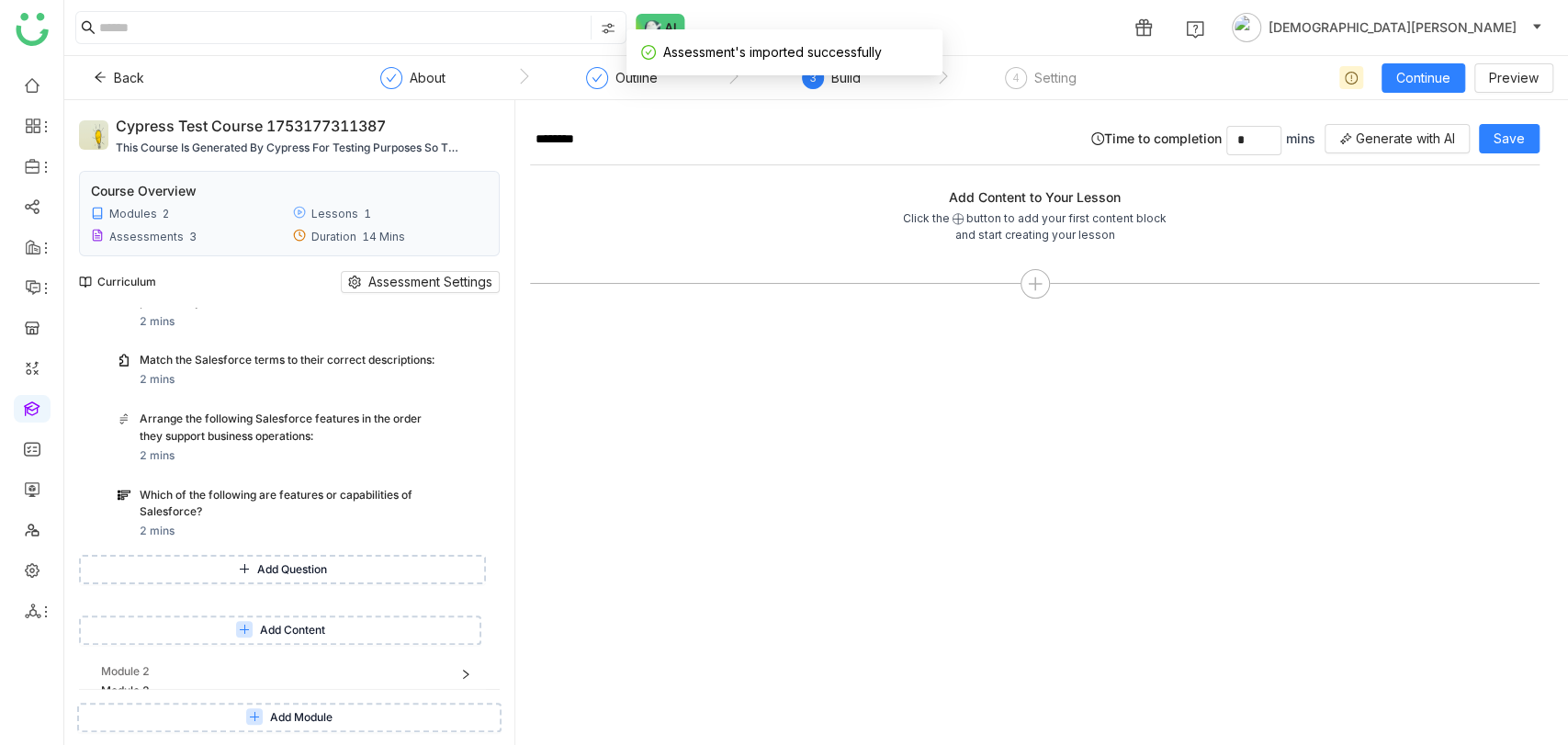 scroll, scrollTop: 510, scrollLeft: 0, axis: vertical 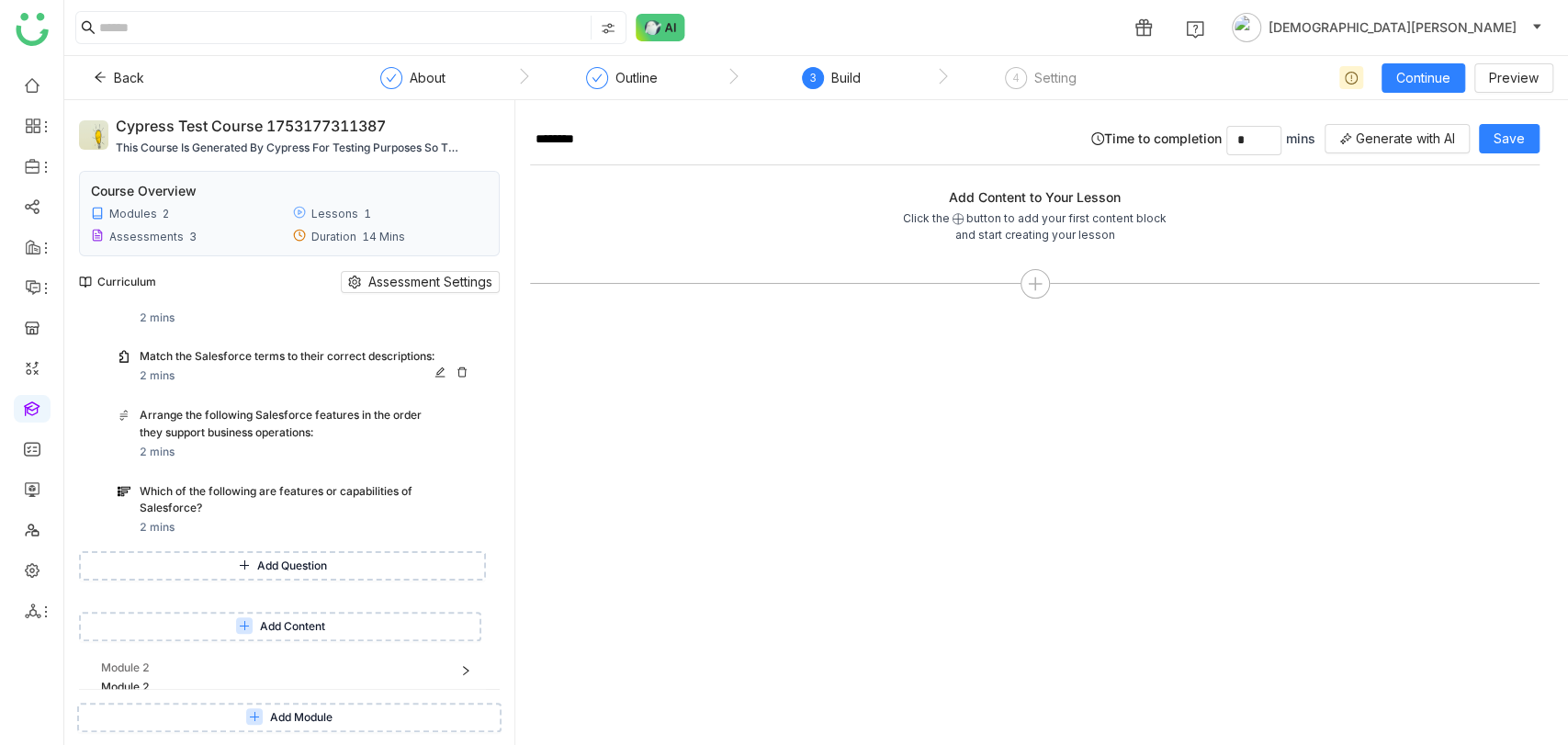 click on "Match the Salesforce terms to their correct descriptions:" at bounding box center (287, 356) 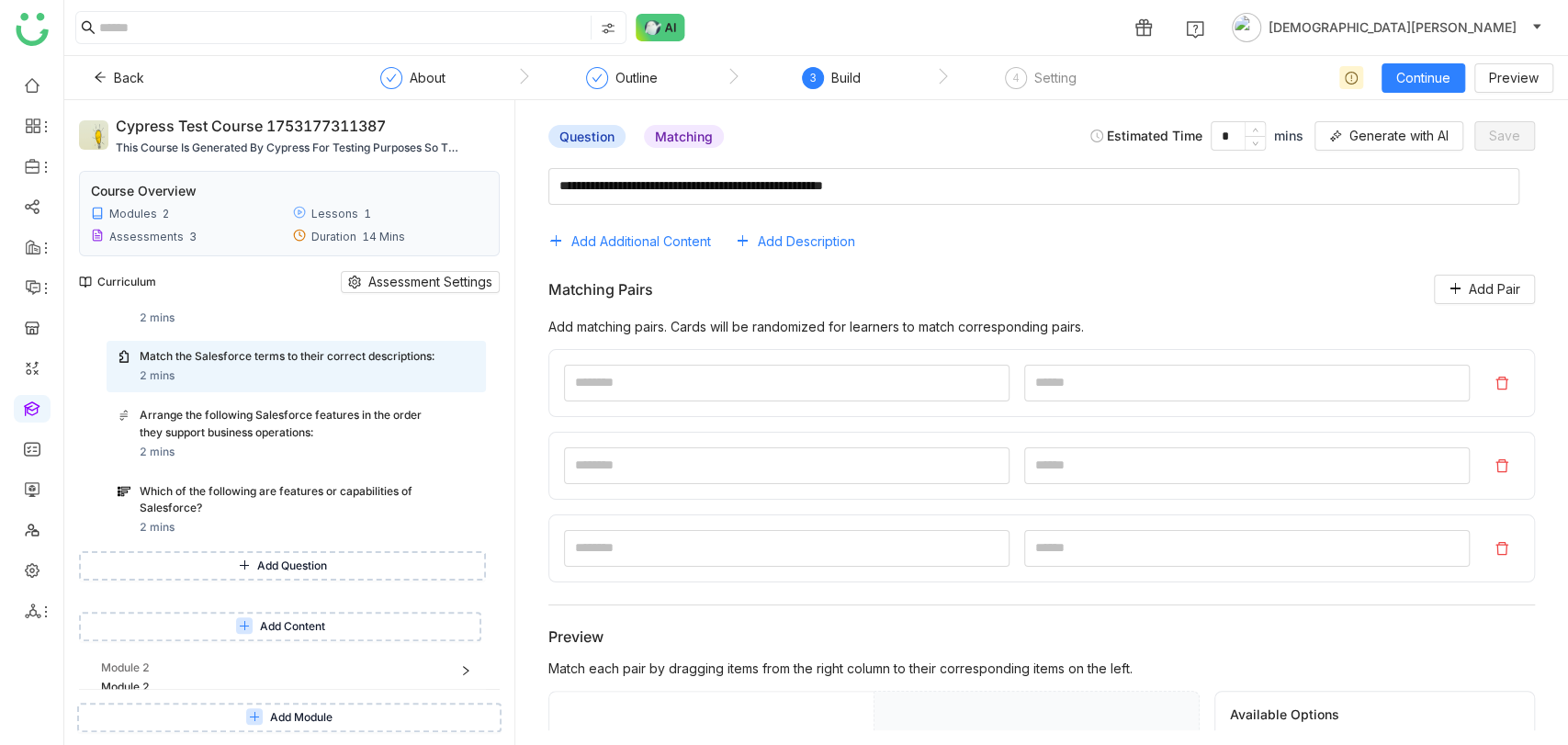 scroll, scrollTop: 0, scrollLeft: 0, axis: both 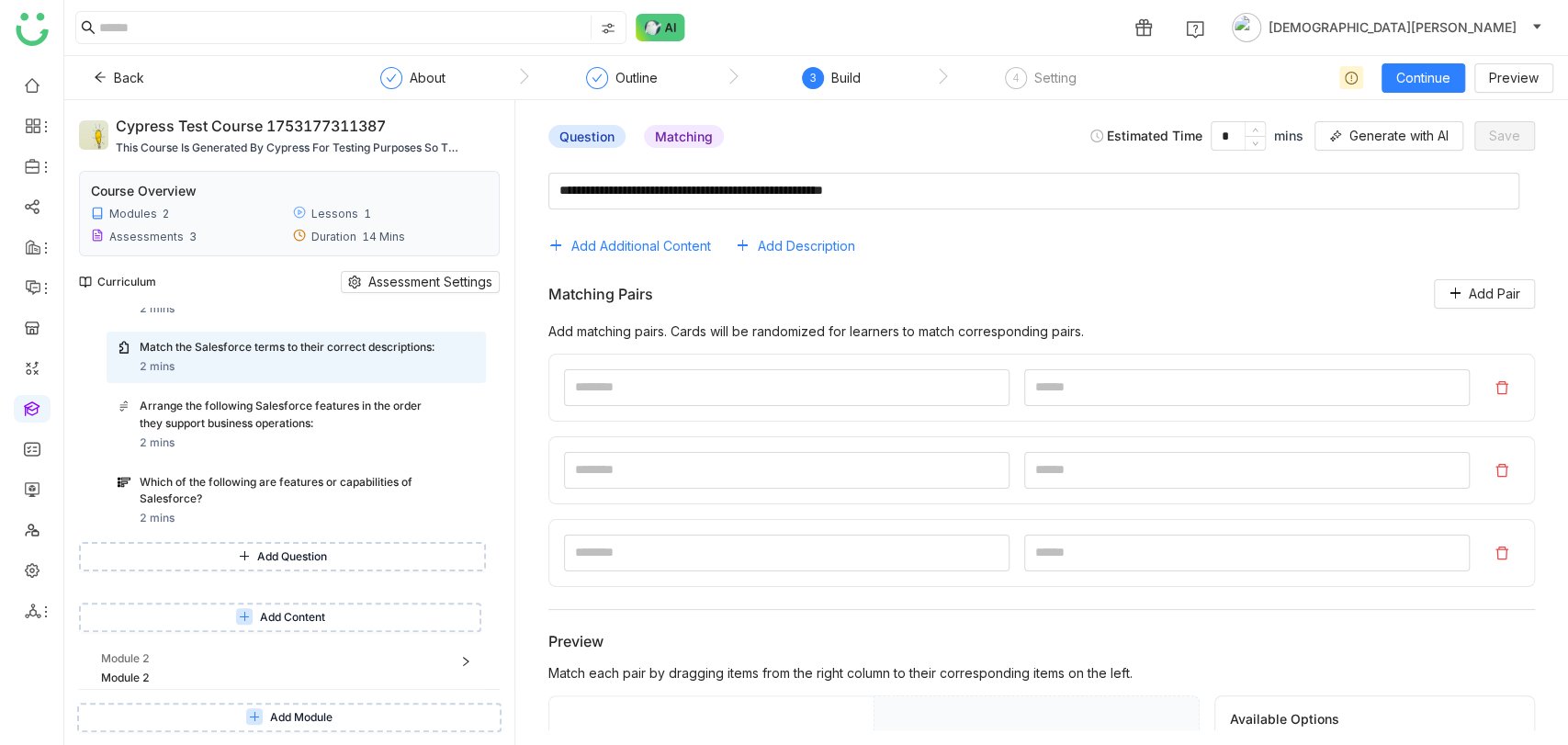click on "Add Content" at bounding box center [280, 617] 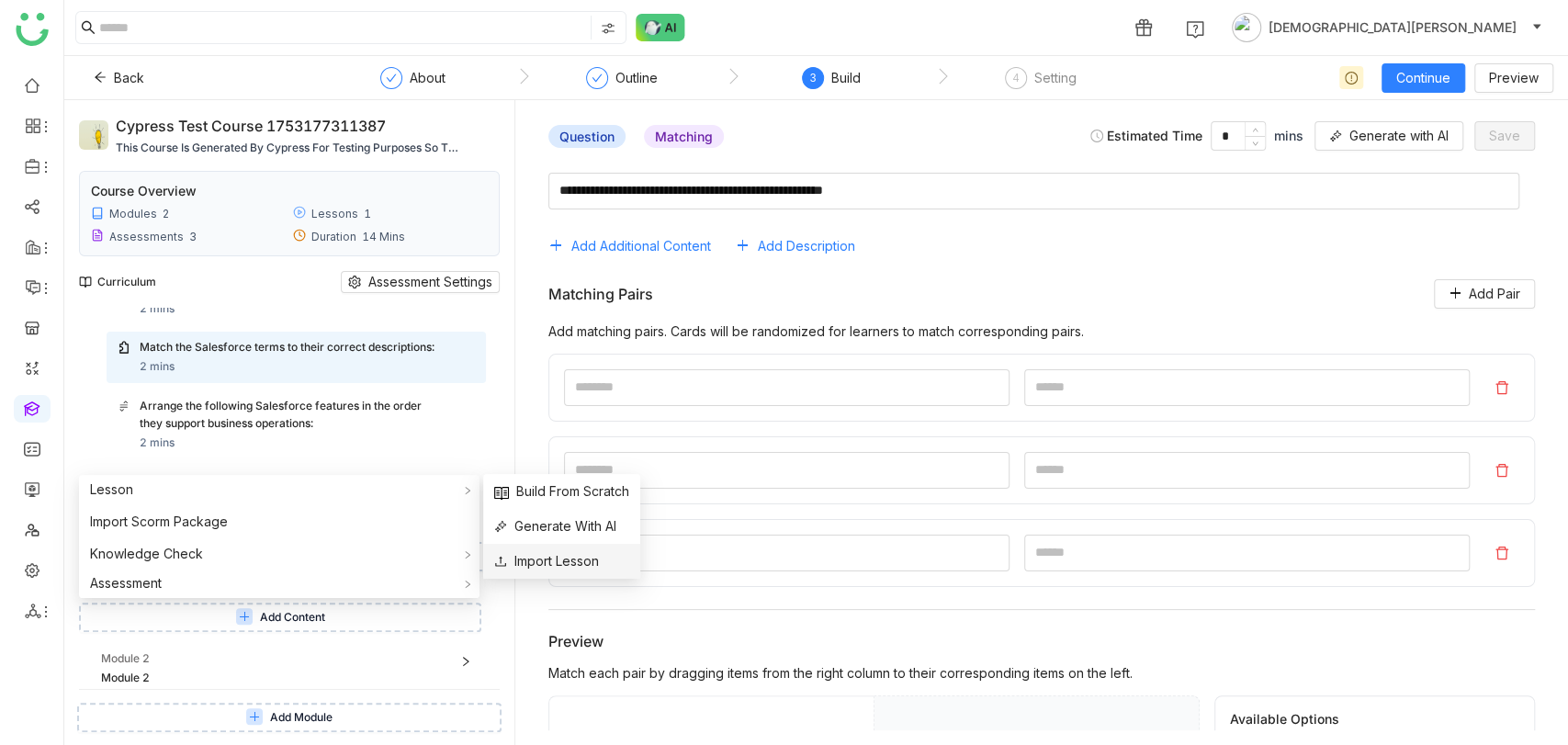 click on "Import Lesson" at bounding box center [547, 561] 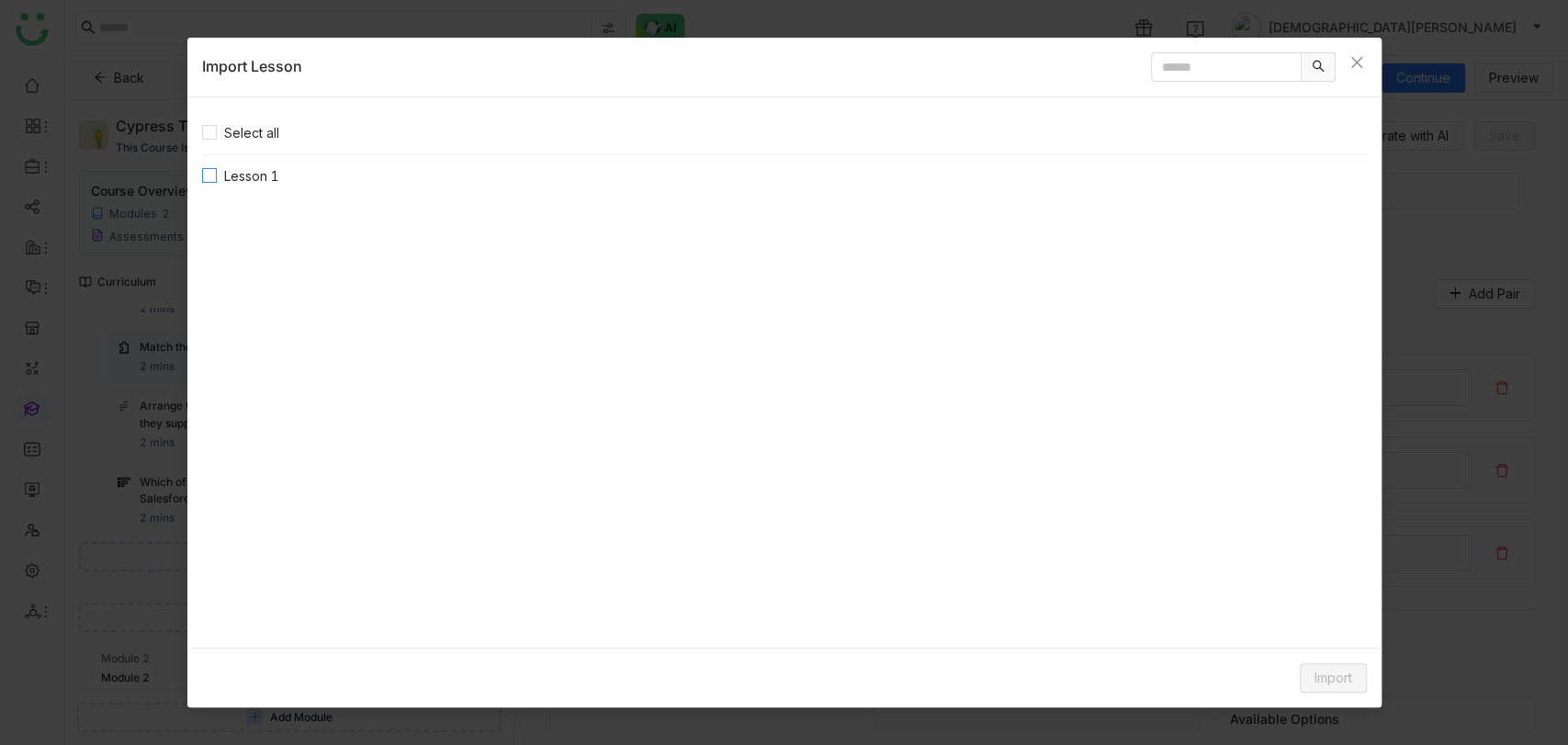 click on "Lesson 1" 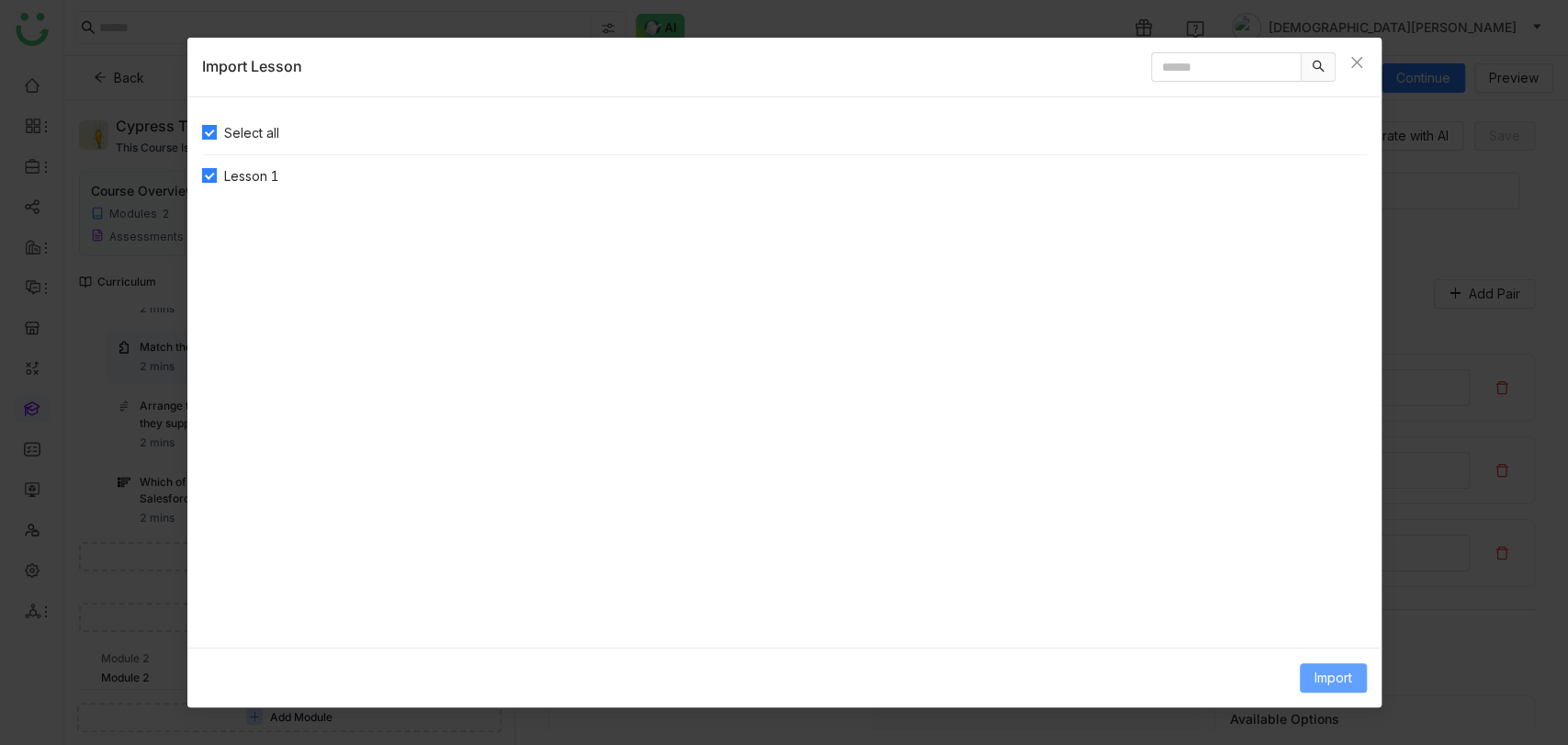 click on "Import" at bounding box center (1333, 678) 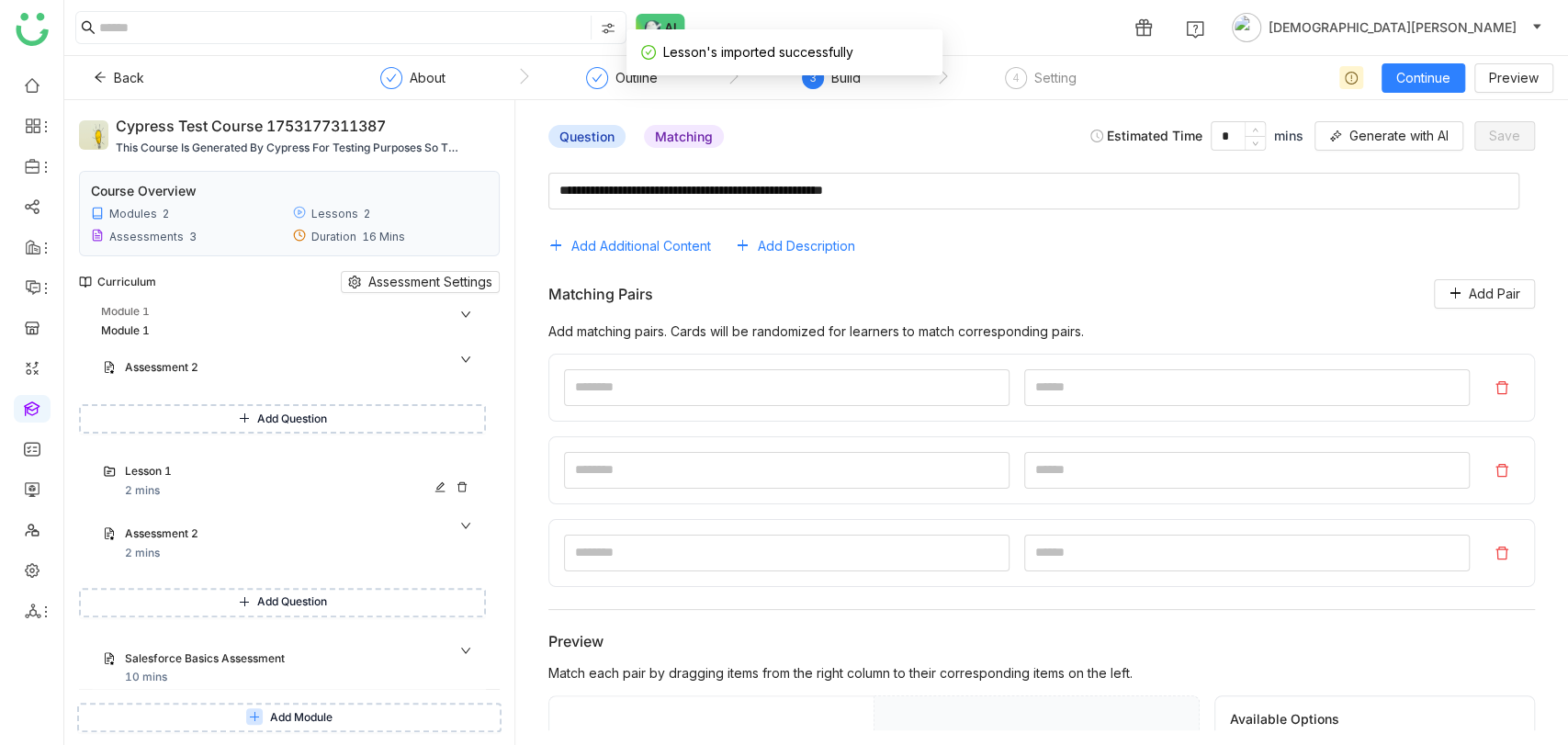 scroll, scrollTop: 0, scrollLeft: 0, axis: both 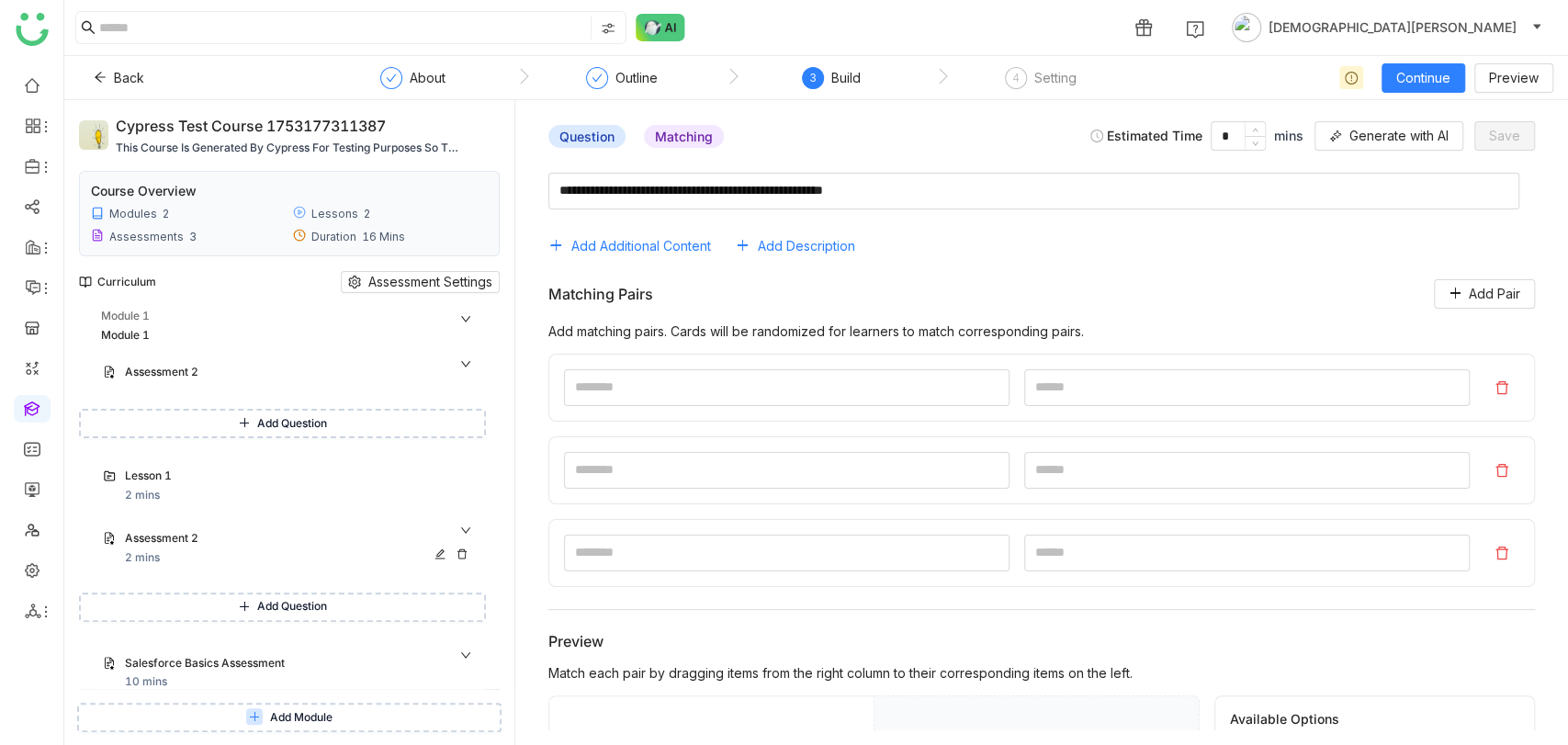 click on "Assessment 2" at bounding box center [278, 538] 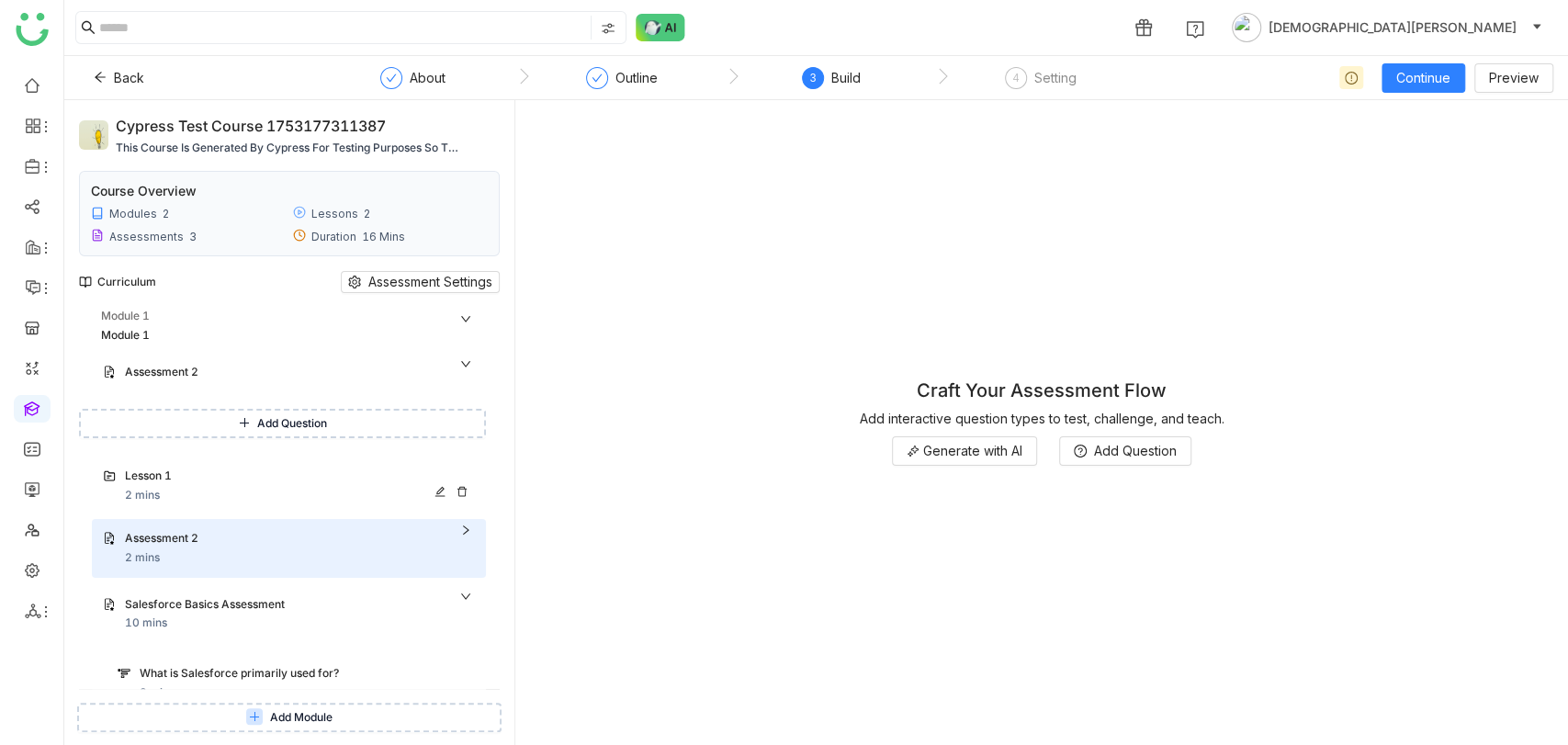 click on "Lesson 1   2 mins" at bounding box center [299, 486] 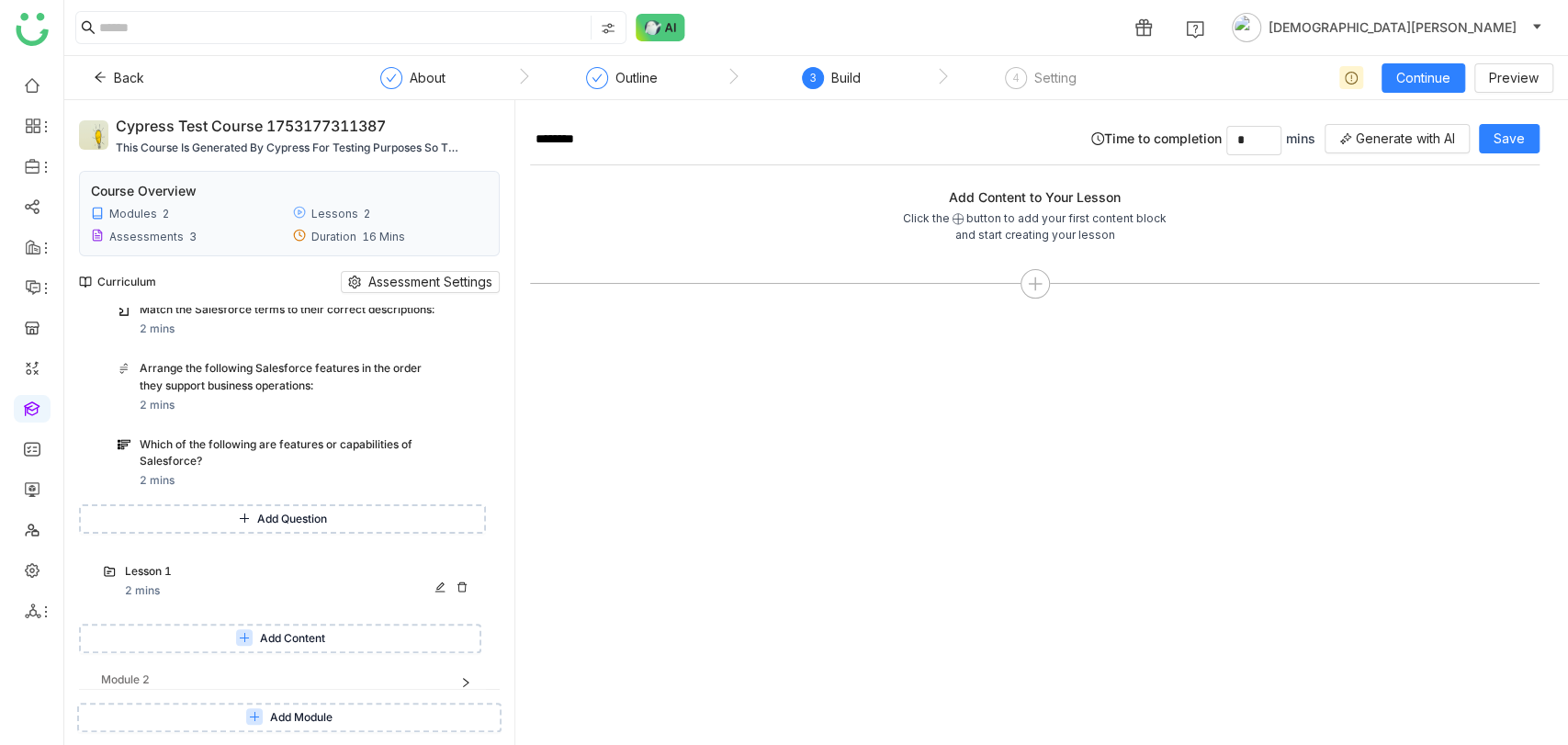 scroll, scrollTop: 535, scrollLeft: 0, axis: vertical 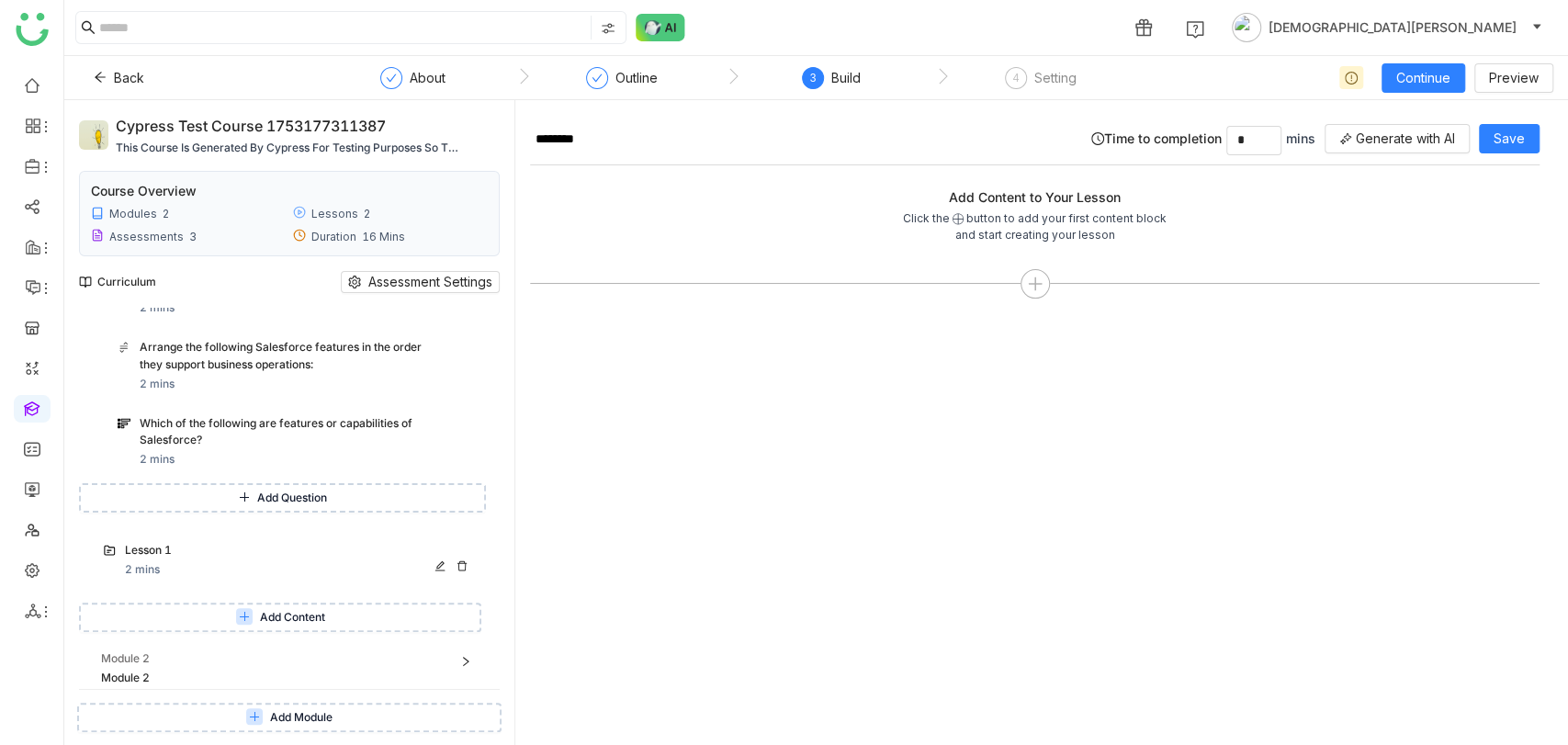 click on "Lesson 1   2 mins" at bounding box center [299, 560] 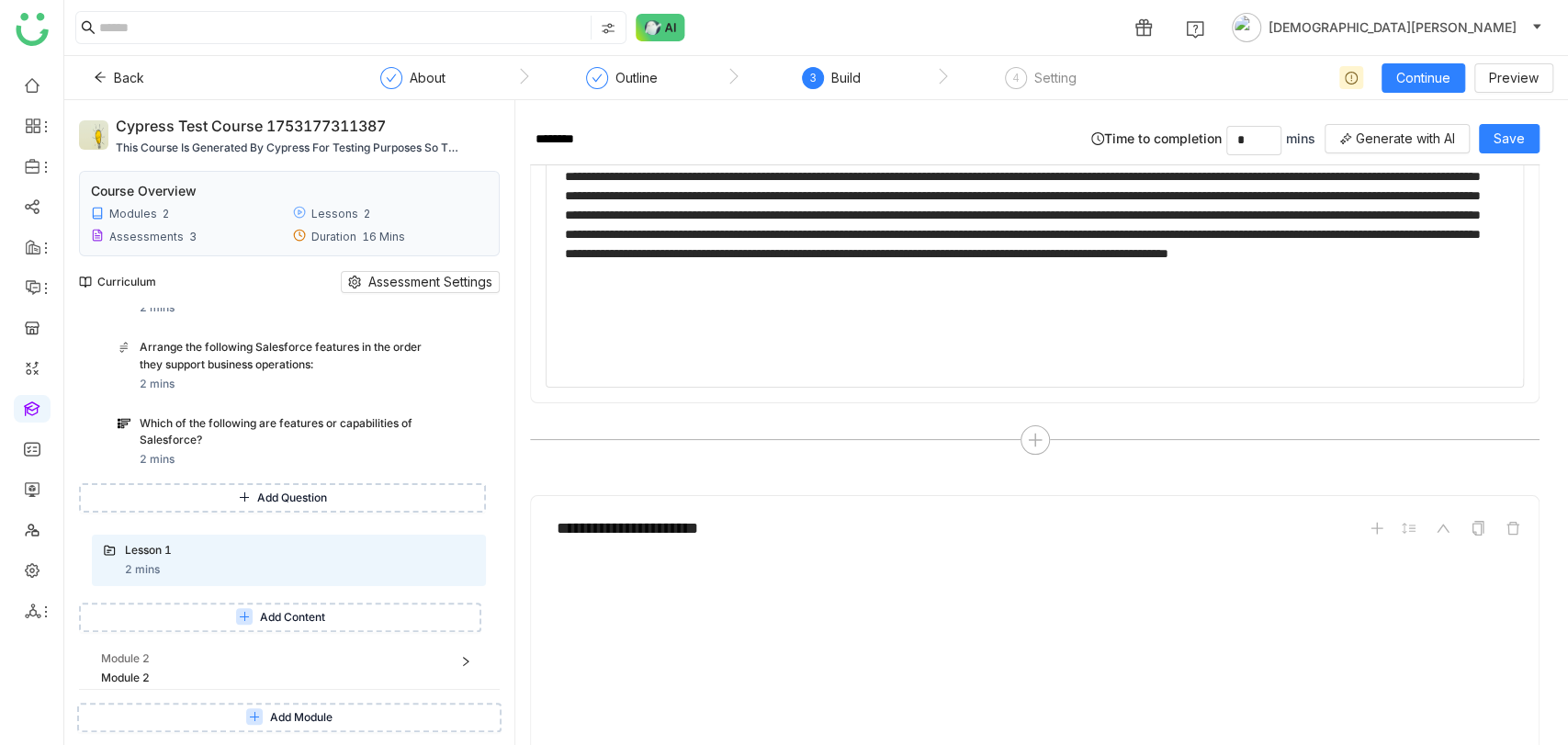 scroll, scrollTop: 453, scrollLeft: 0, axis: vertical 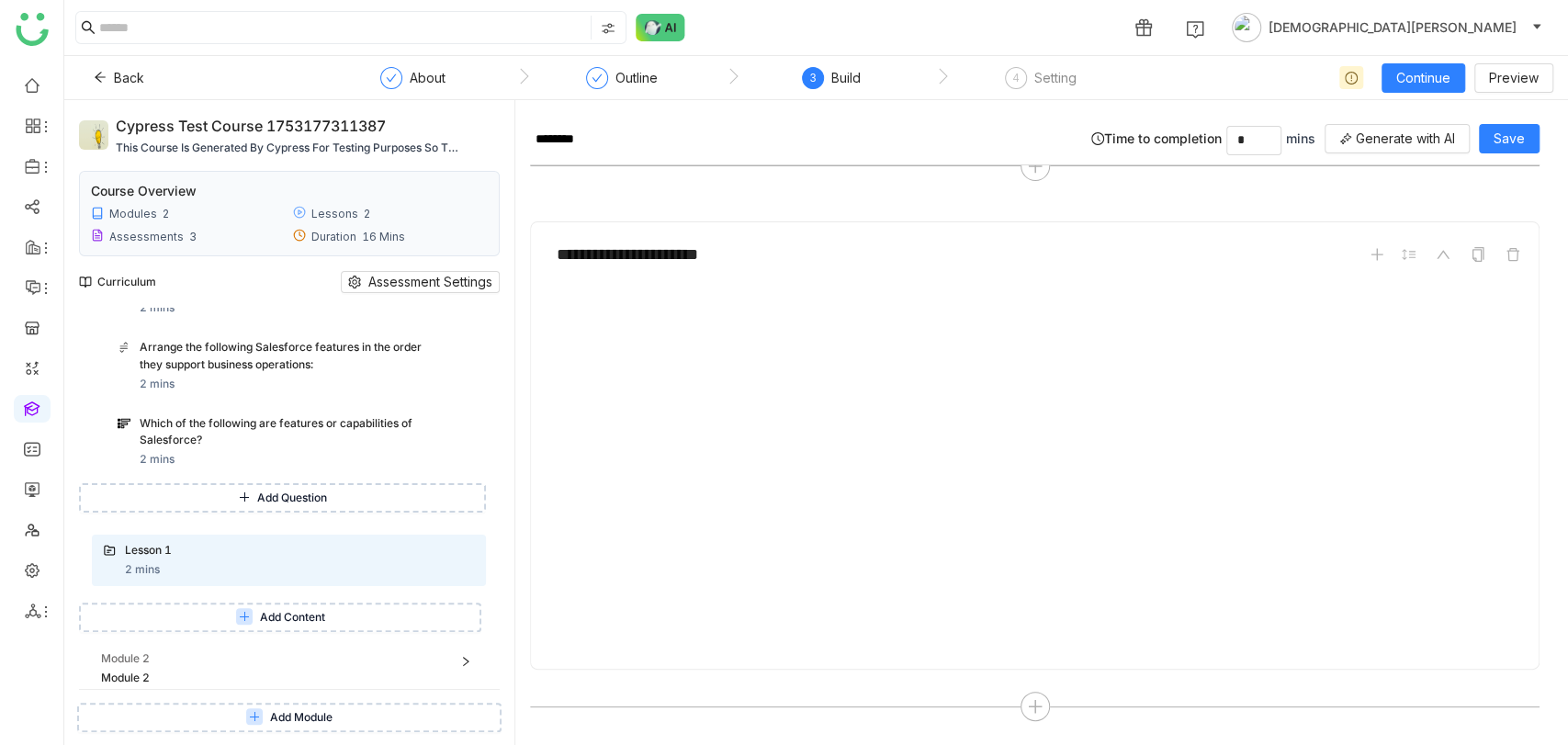 type on "*" 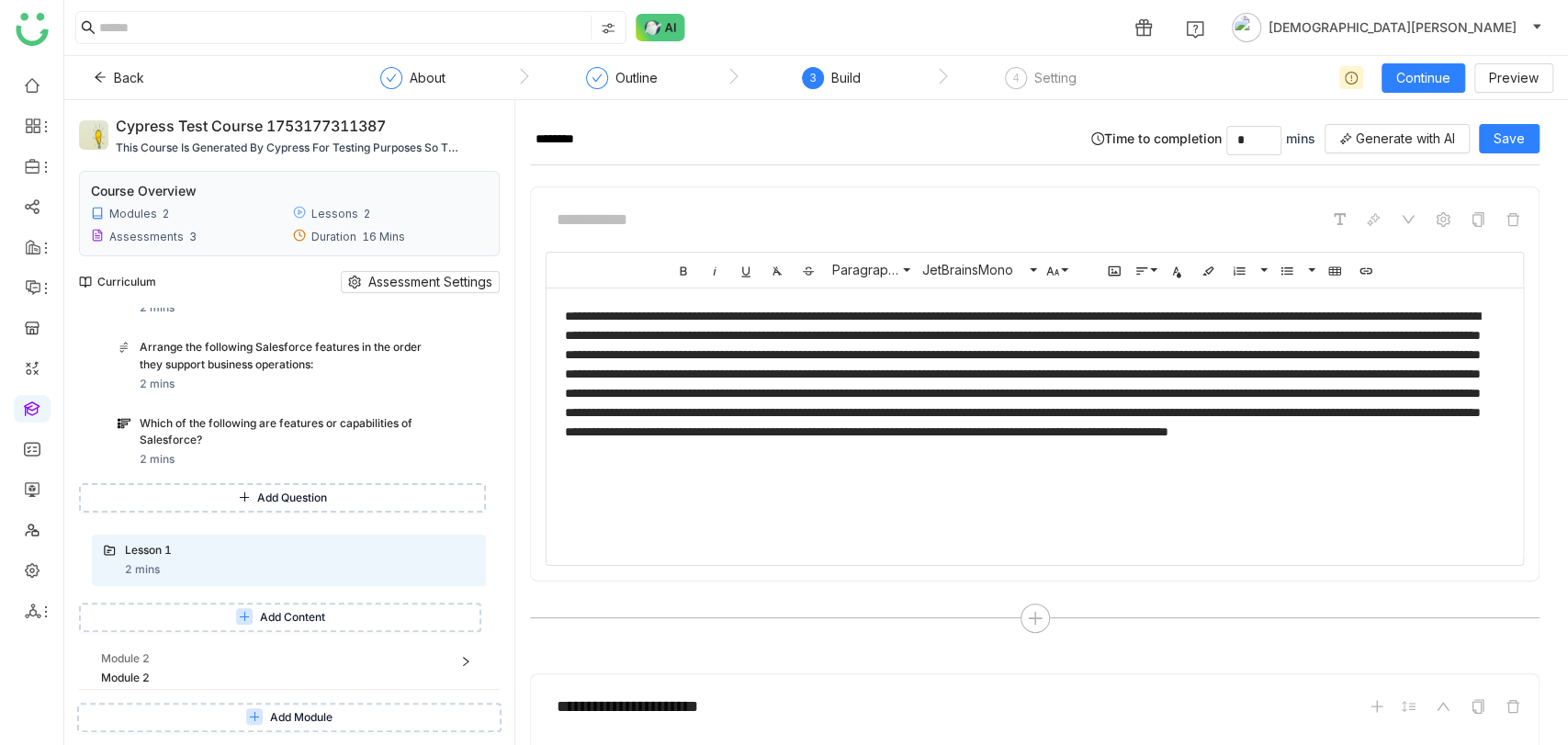 scroll, scrollTop: 0, scrollLeft: 0, axis: both 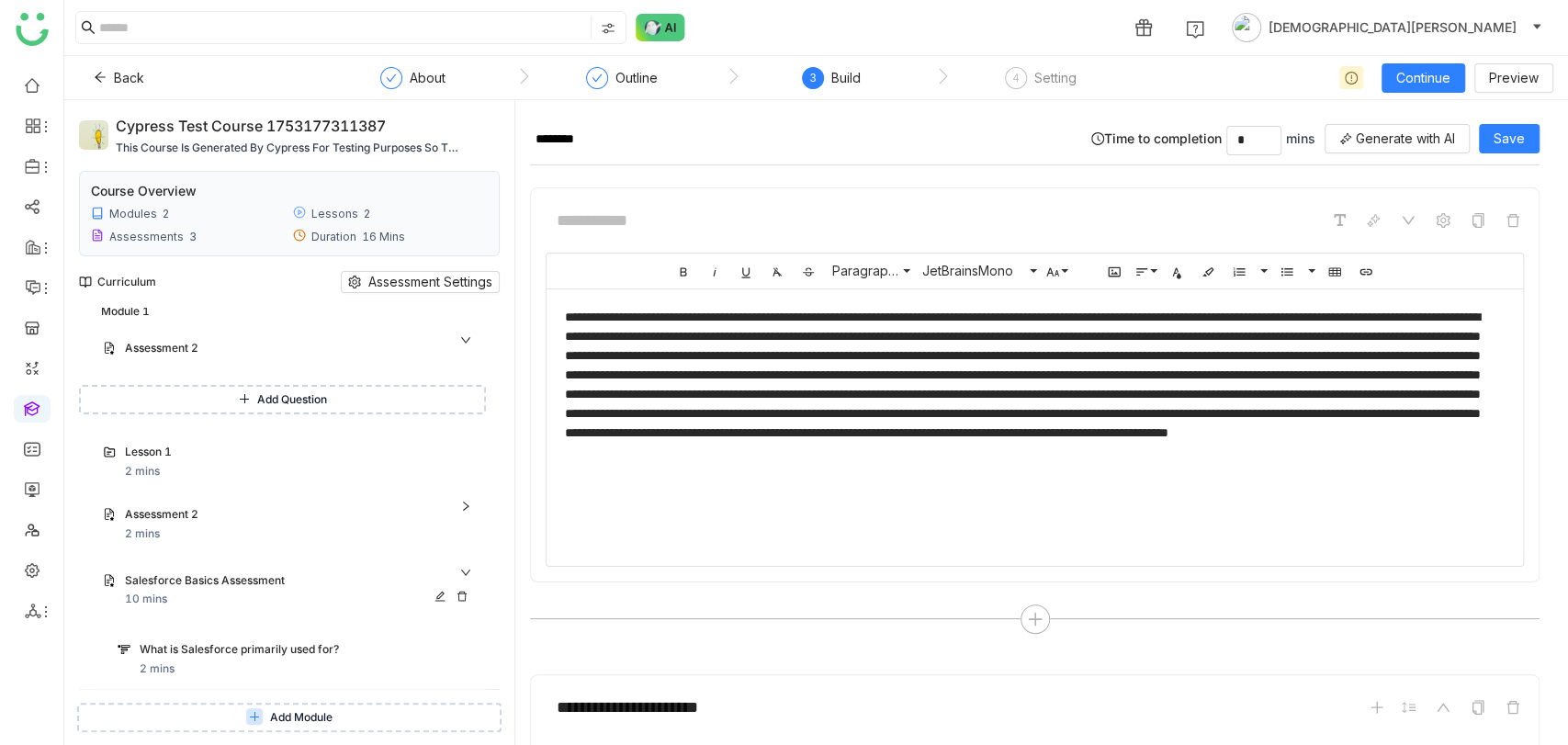 click 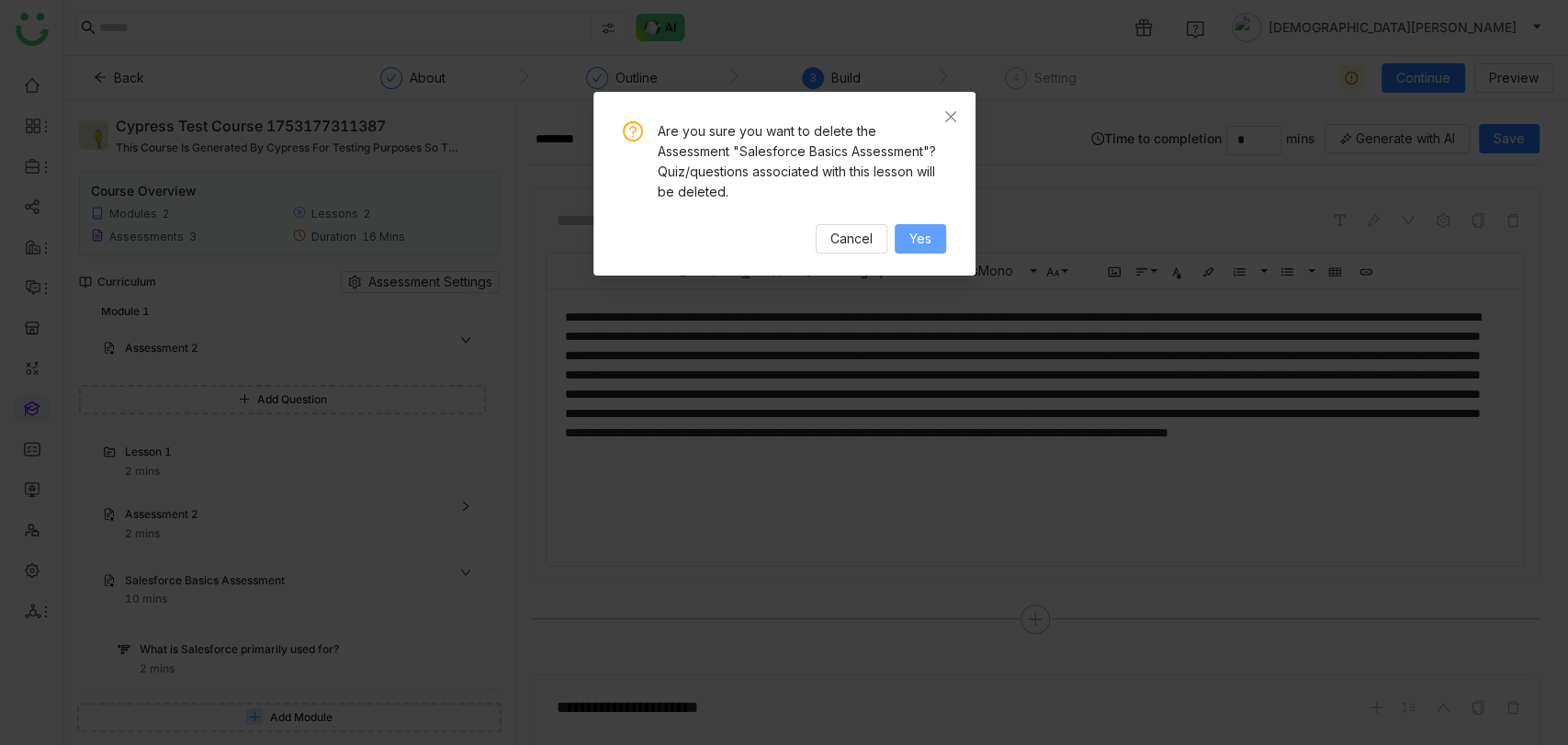 click on "Yes" at bounding box center (920, 239) 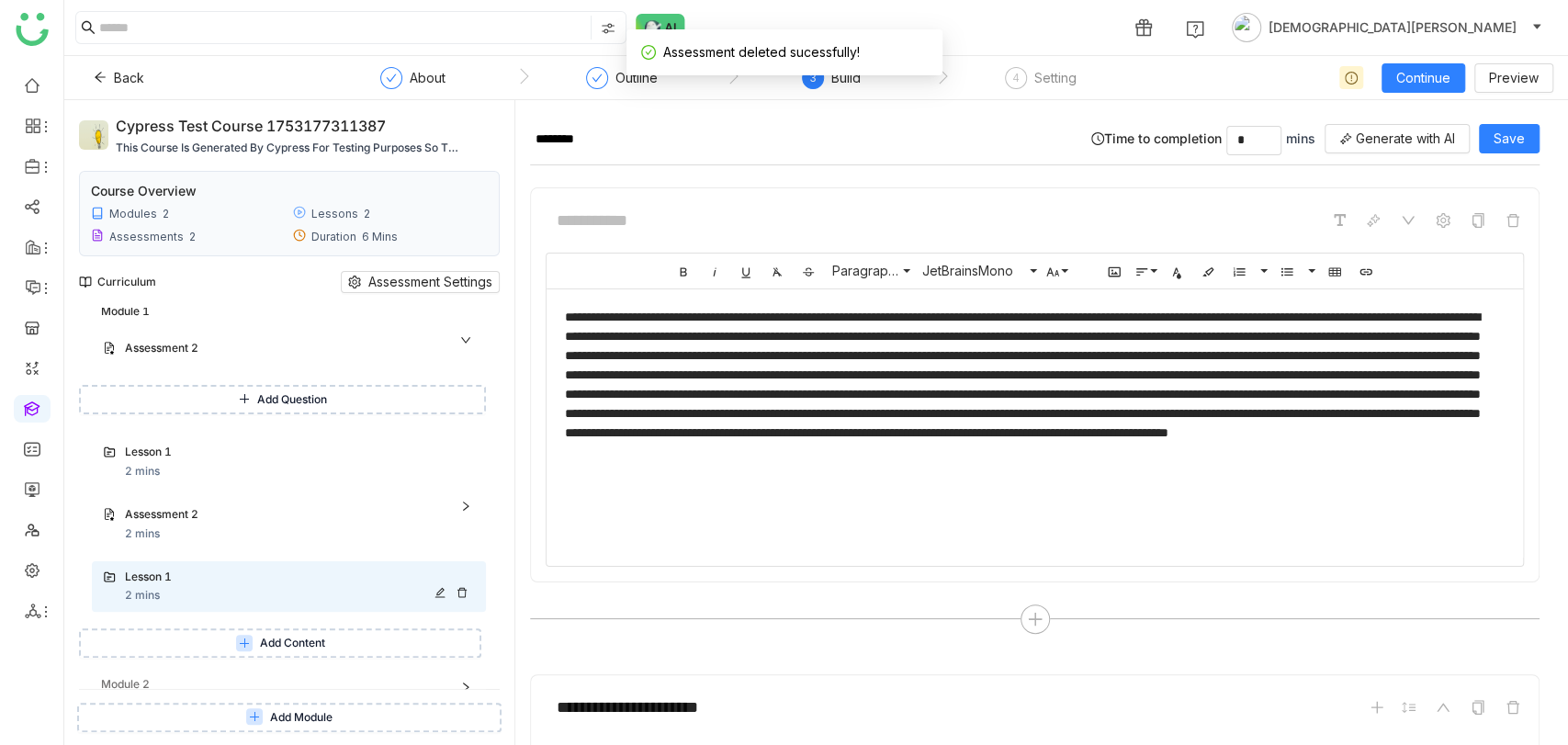 click 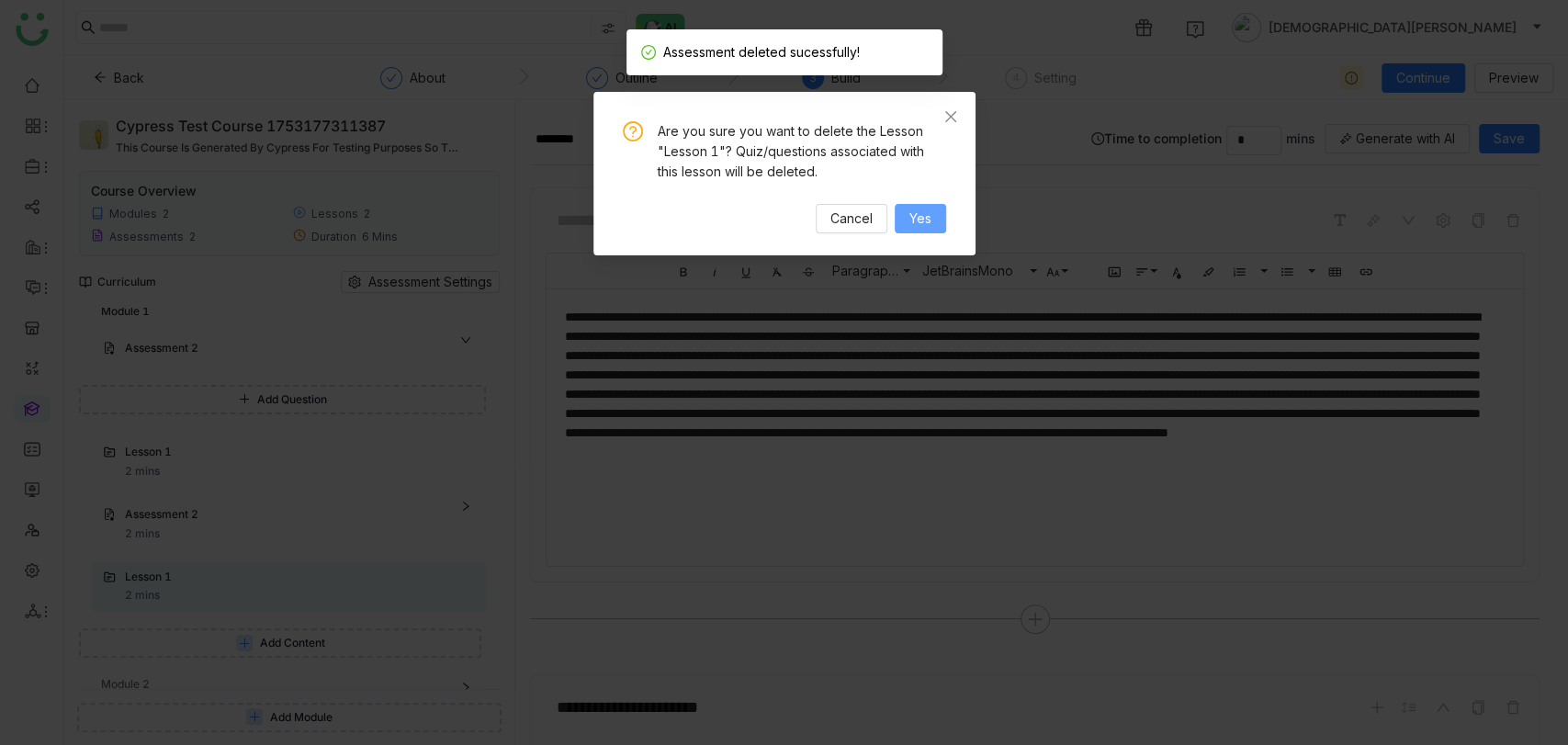 click on "Yes" at bounding box center [920, 219] 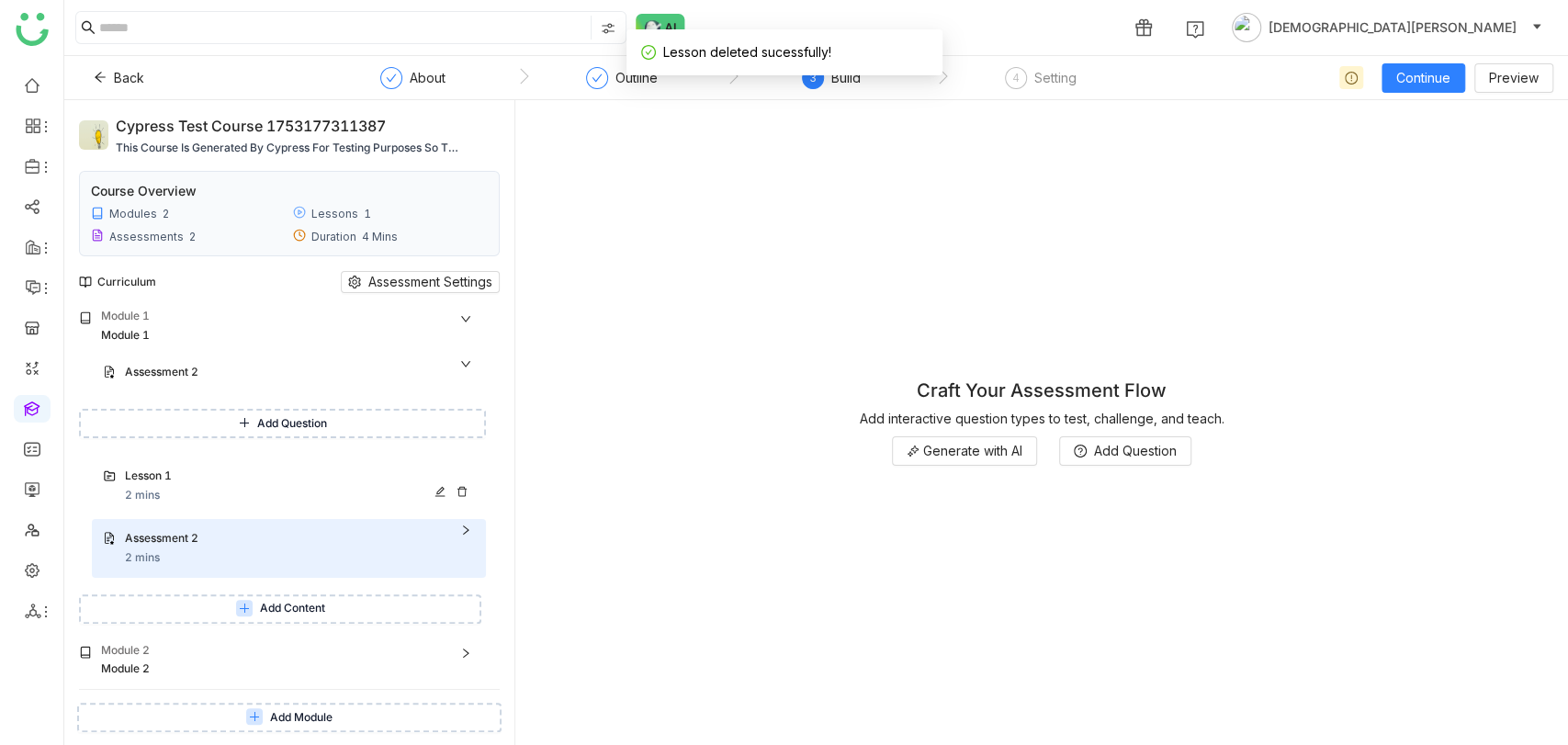 scroll, scrollTop: 0, scrollLeft: 0, axis: both 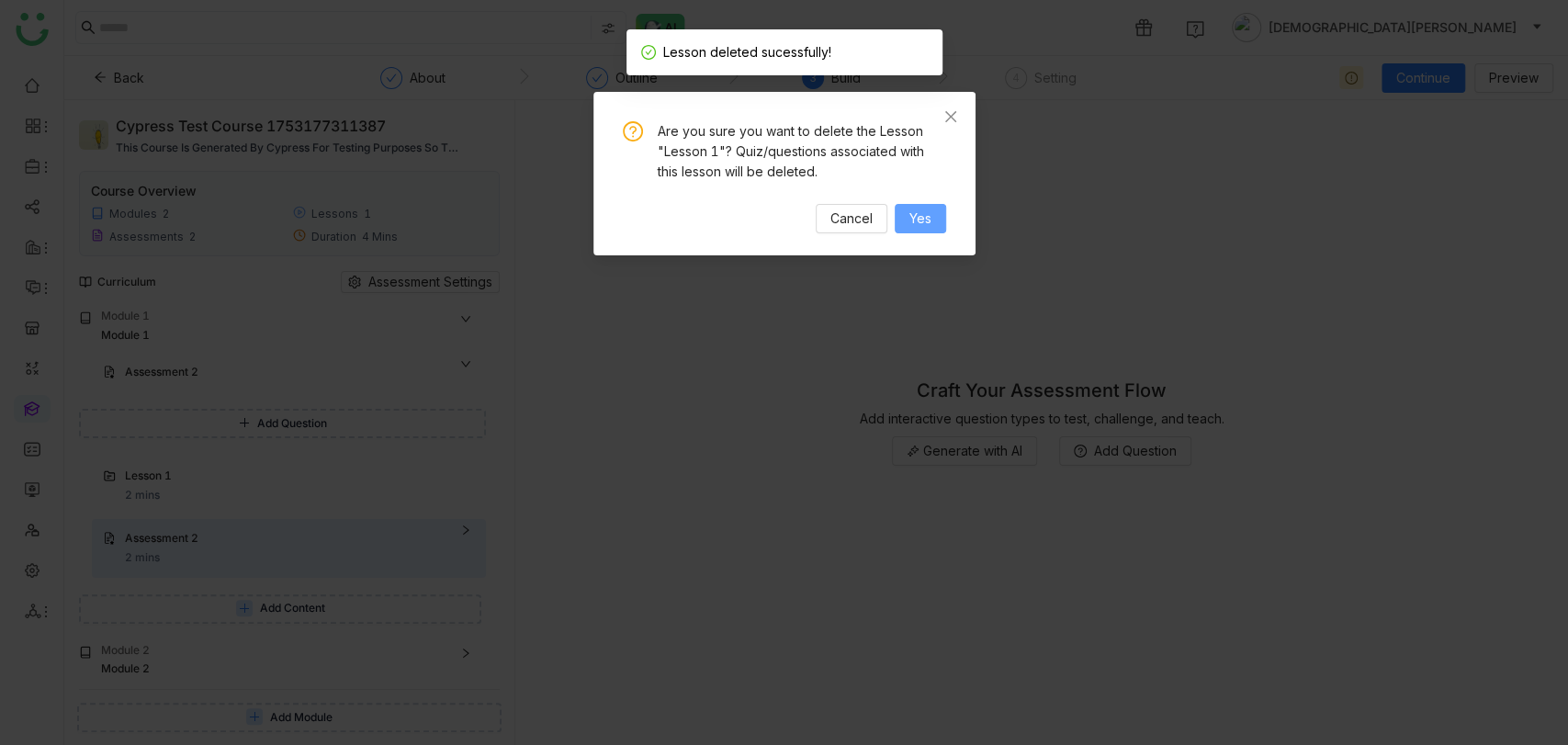 click on "Yes" at bounding box center (920, 219) 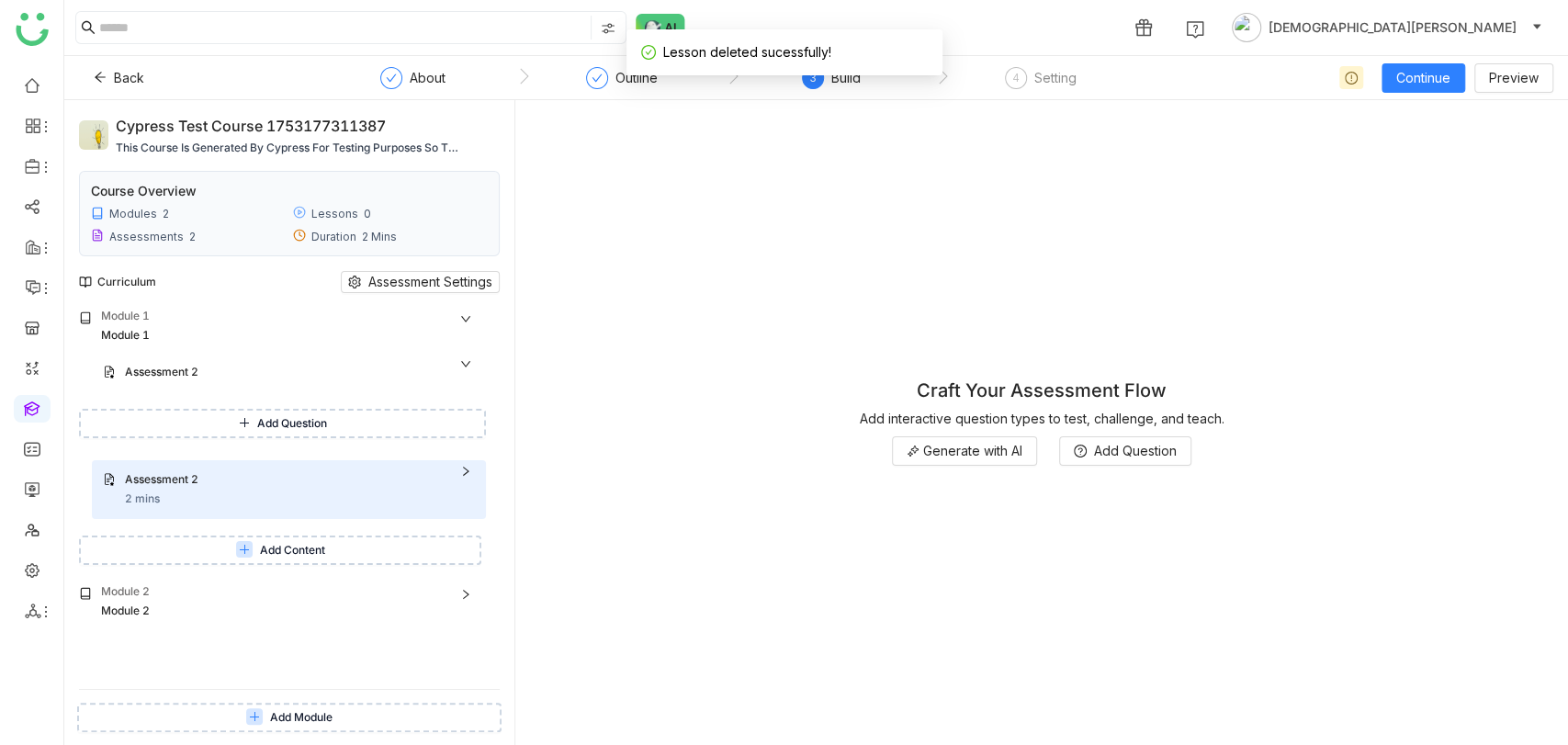 click on "Add Content" at bounding box center [280, 550] 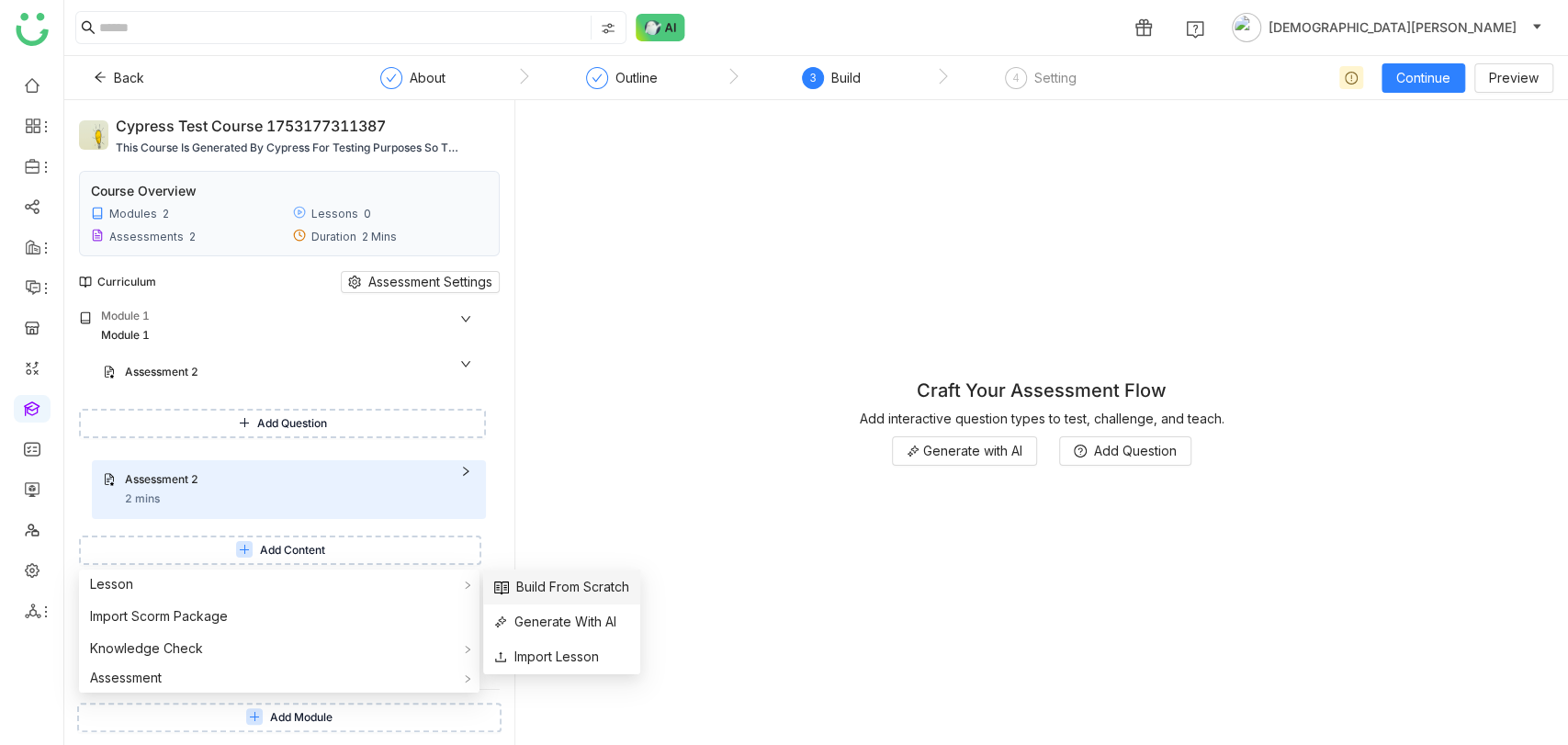 click on "Build From Scratch" at bounding box center (561, 587) 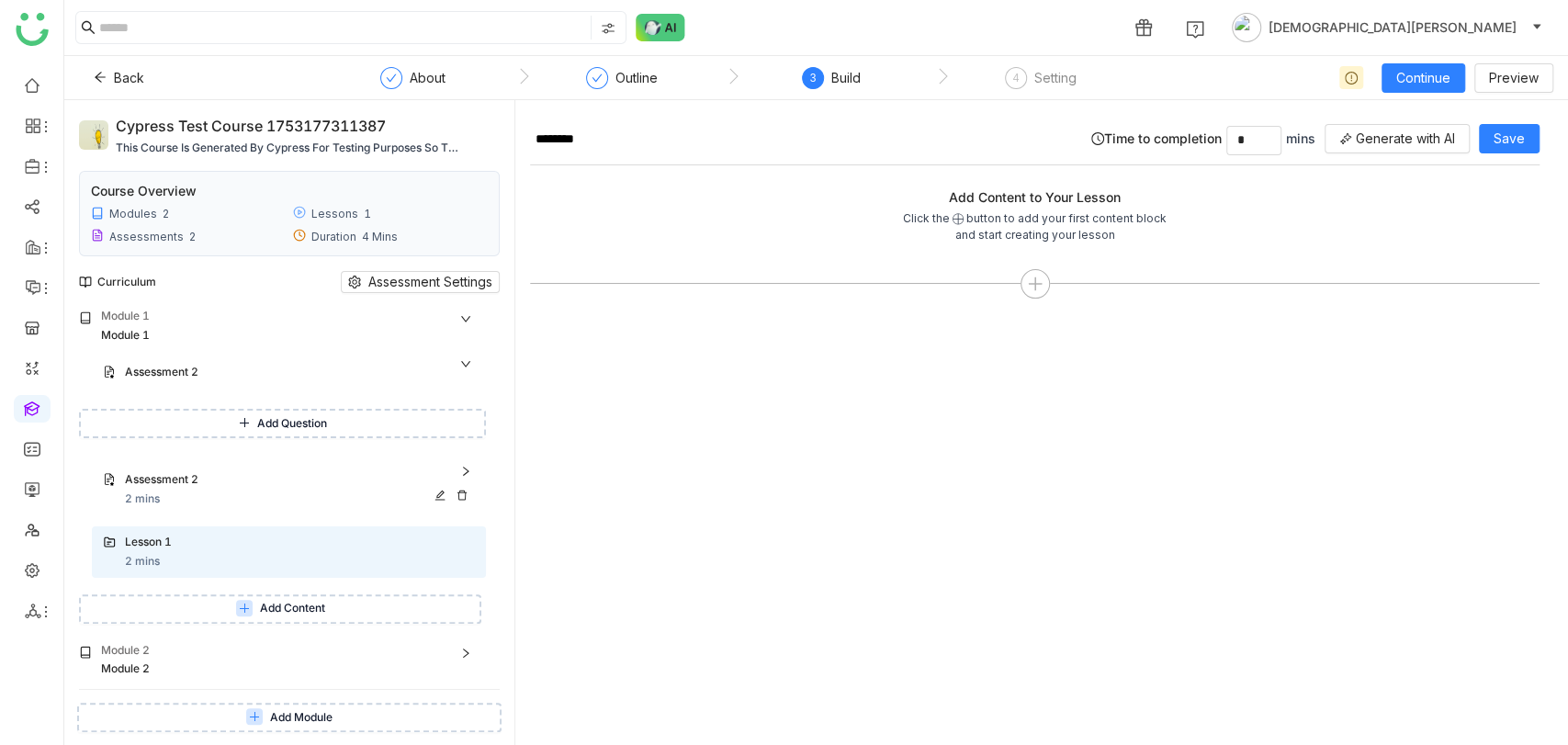 click 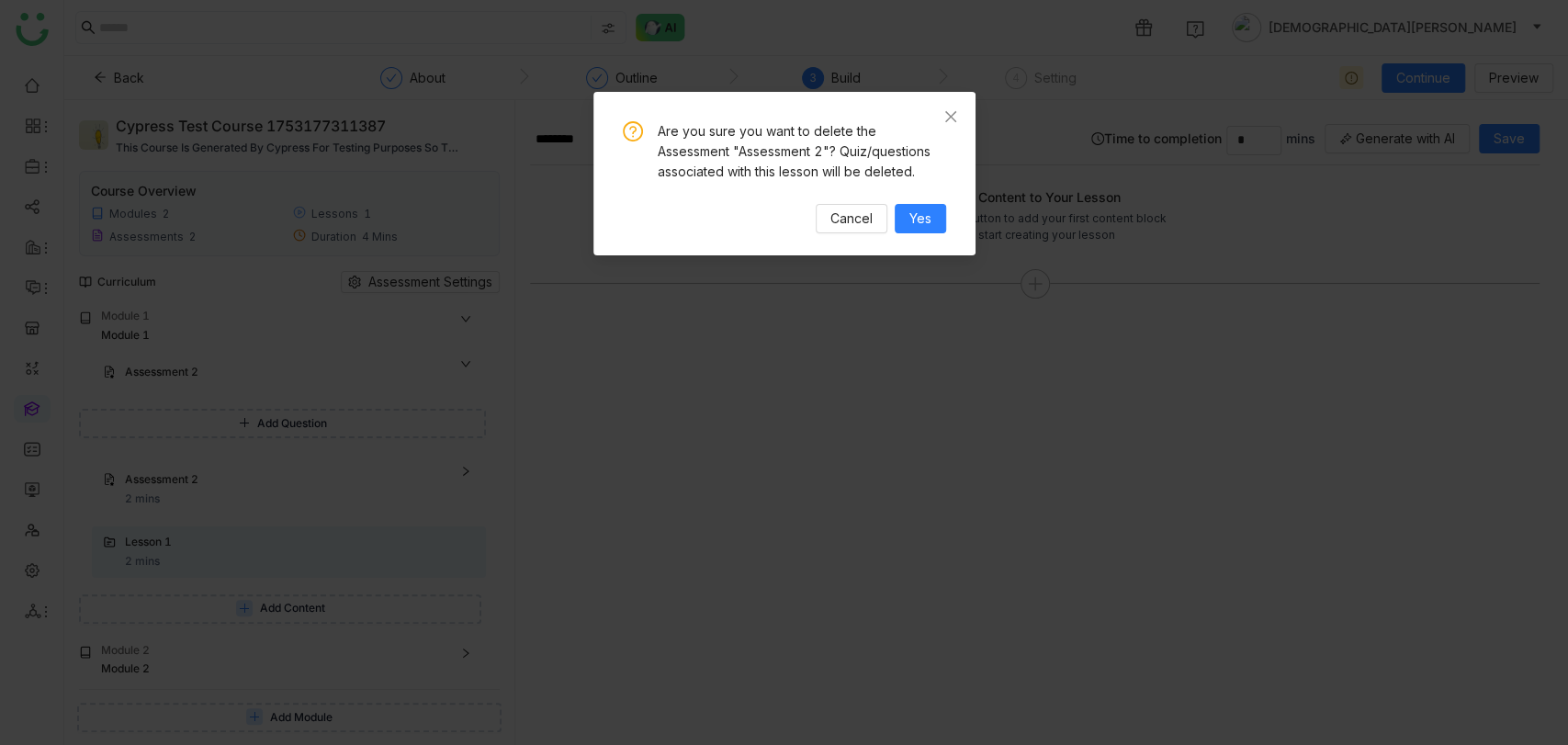 click on "Are you sure you want to delete the Assessment "Assessment 2"?
Quiz/questions associated with this lesson will be deleted.
Cancel   Yes" at bounding box center [784, 174] 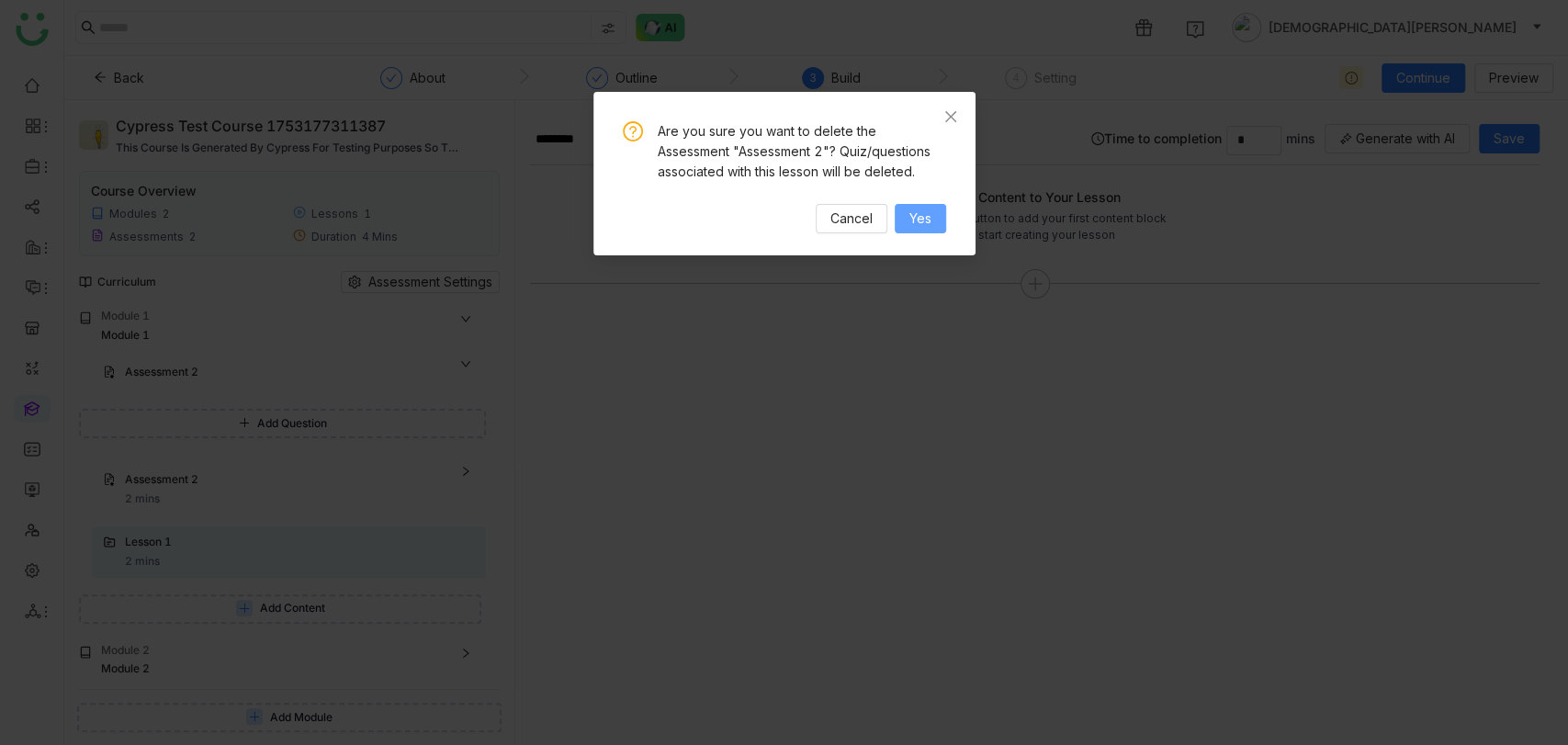 click on "Yes" at bounding box center [920, 219] 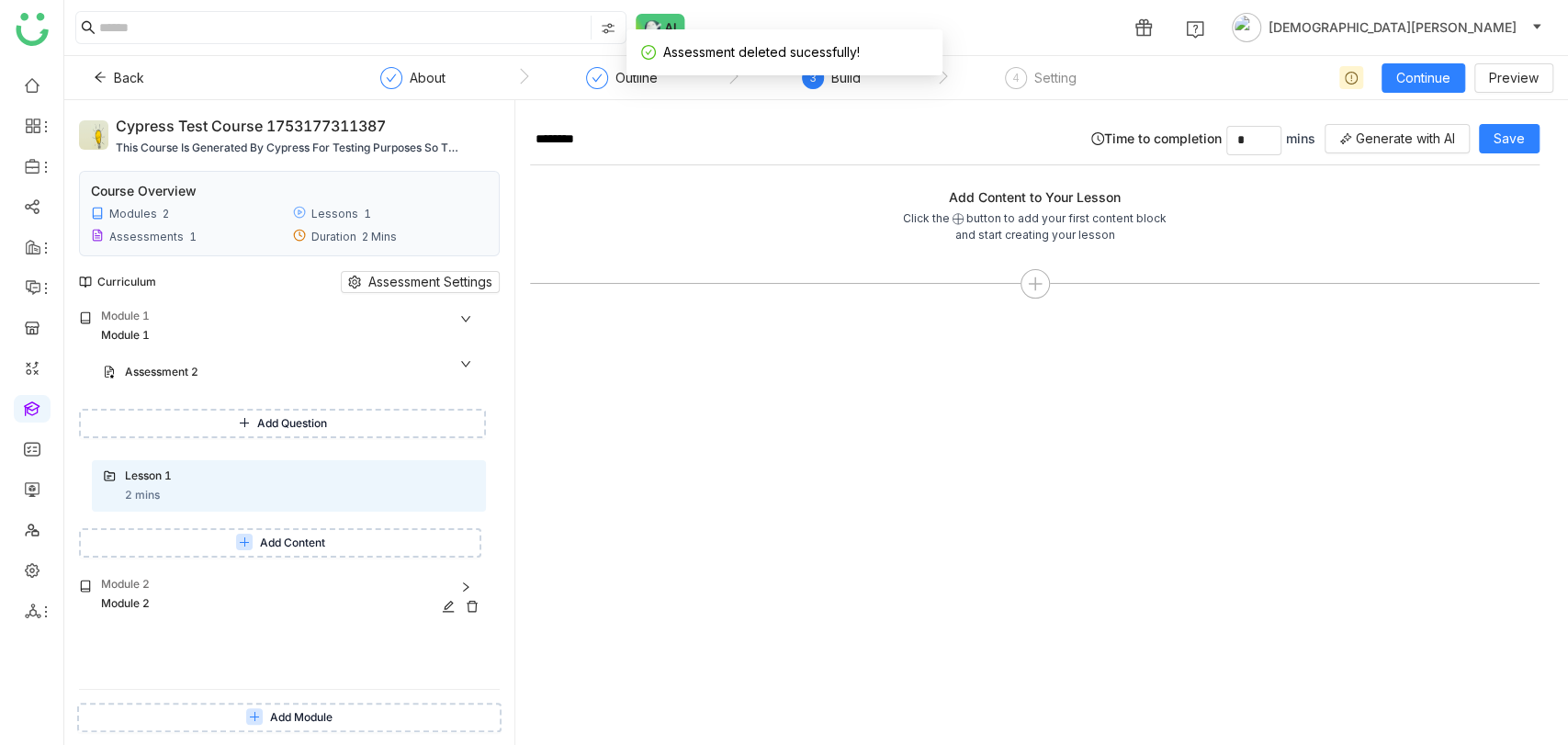 click on "Module 2" at bounding box center (293, 584) 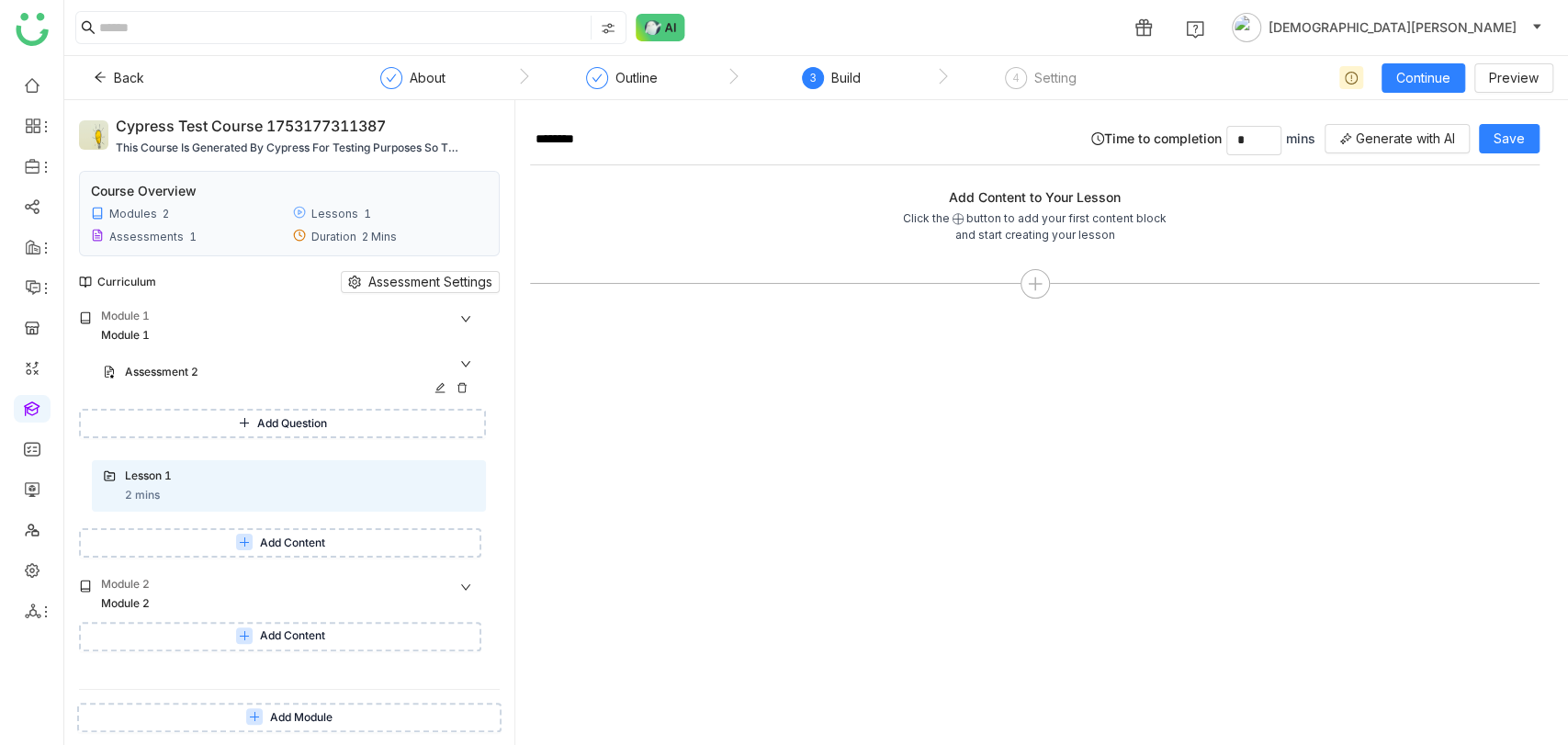 click on "Assessment 2" at bounding box center [288, 373] 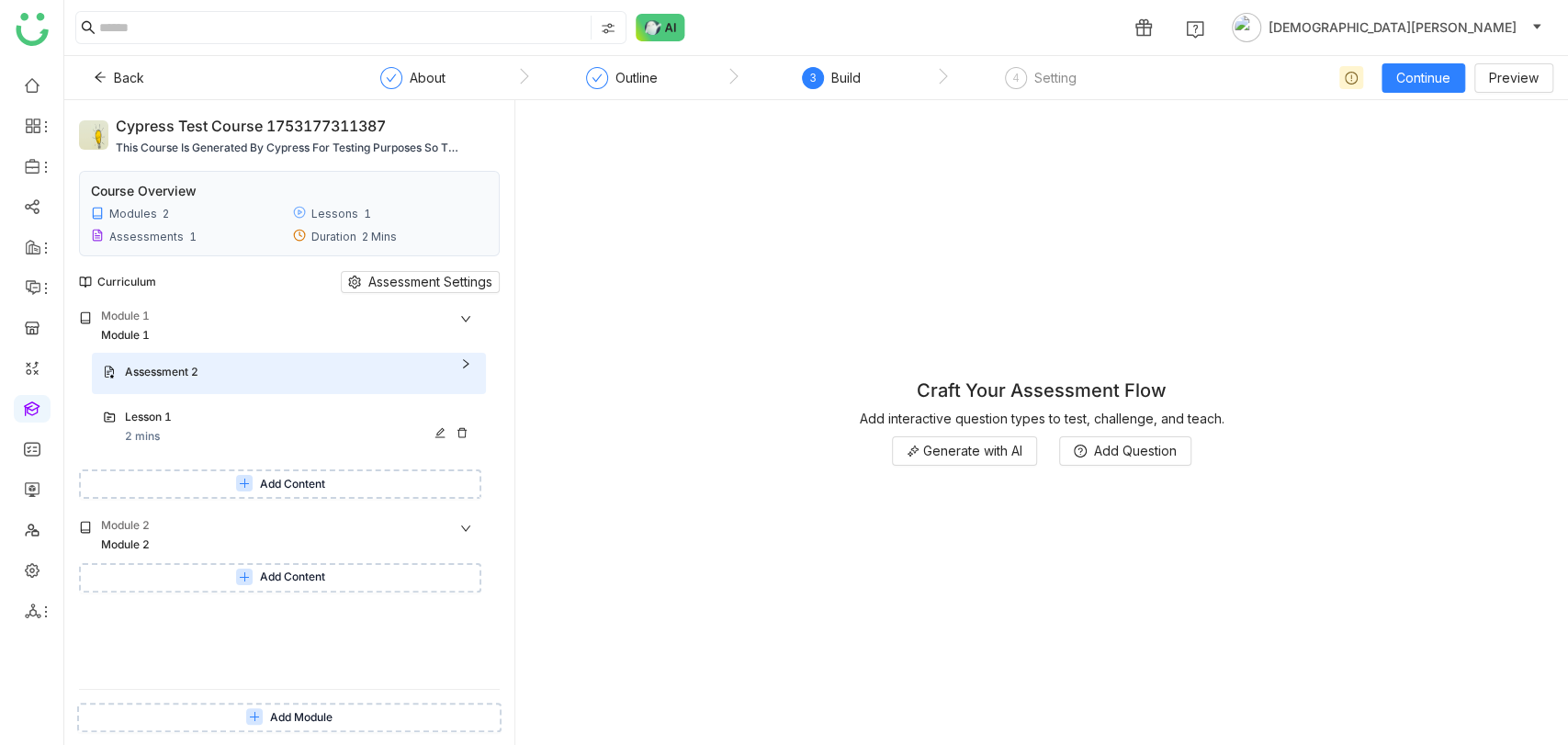 click on "Lesson 1" at bounding box center (278, 417) 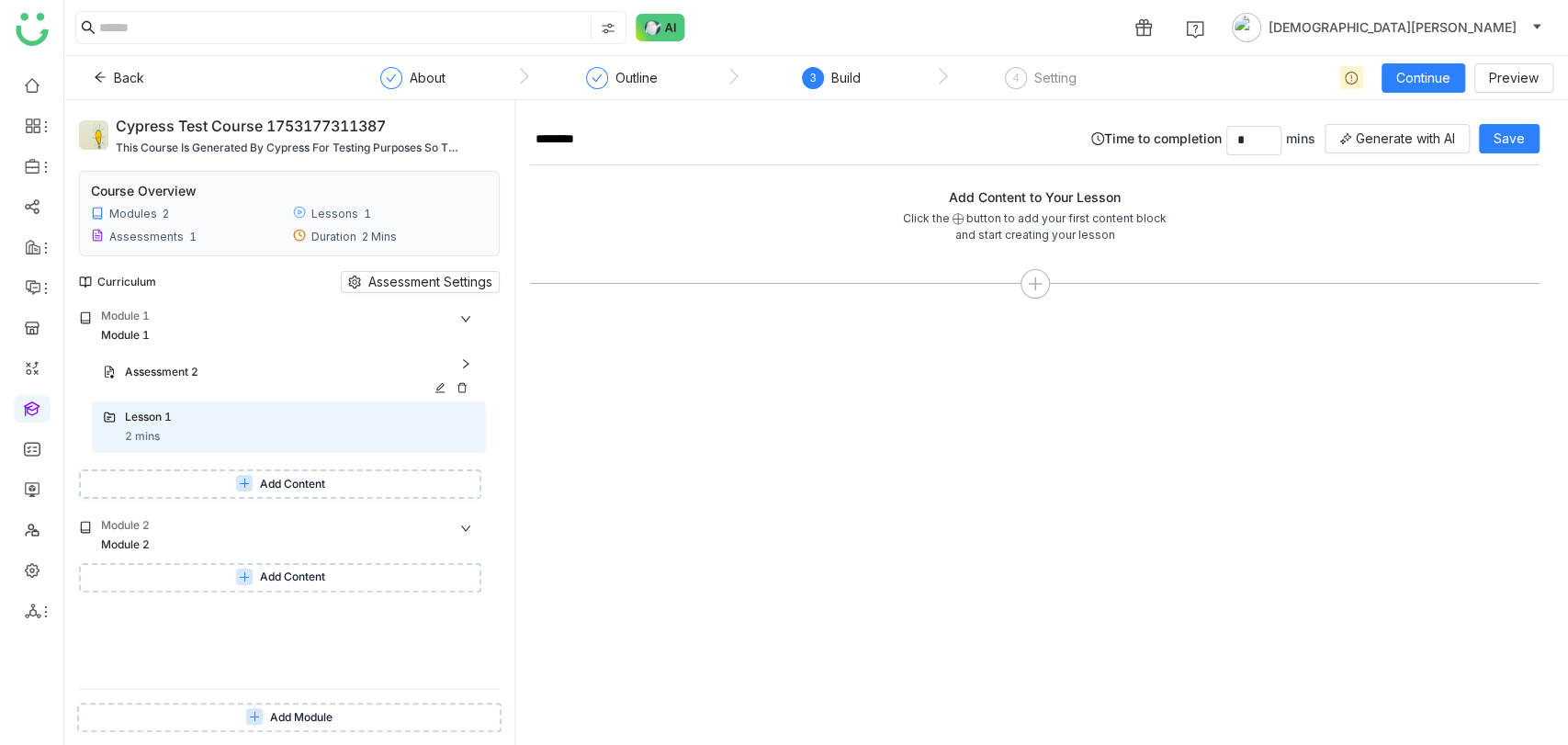 click on "Assessment 2" at bounding box center [278, 372] 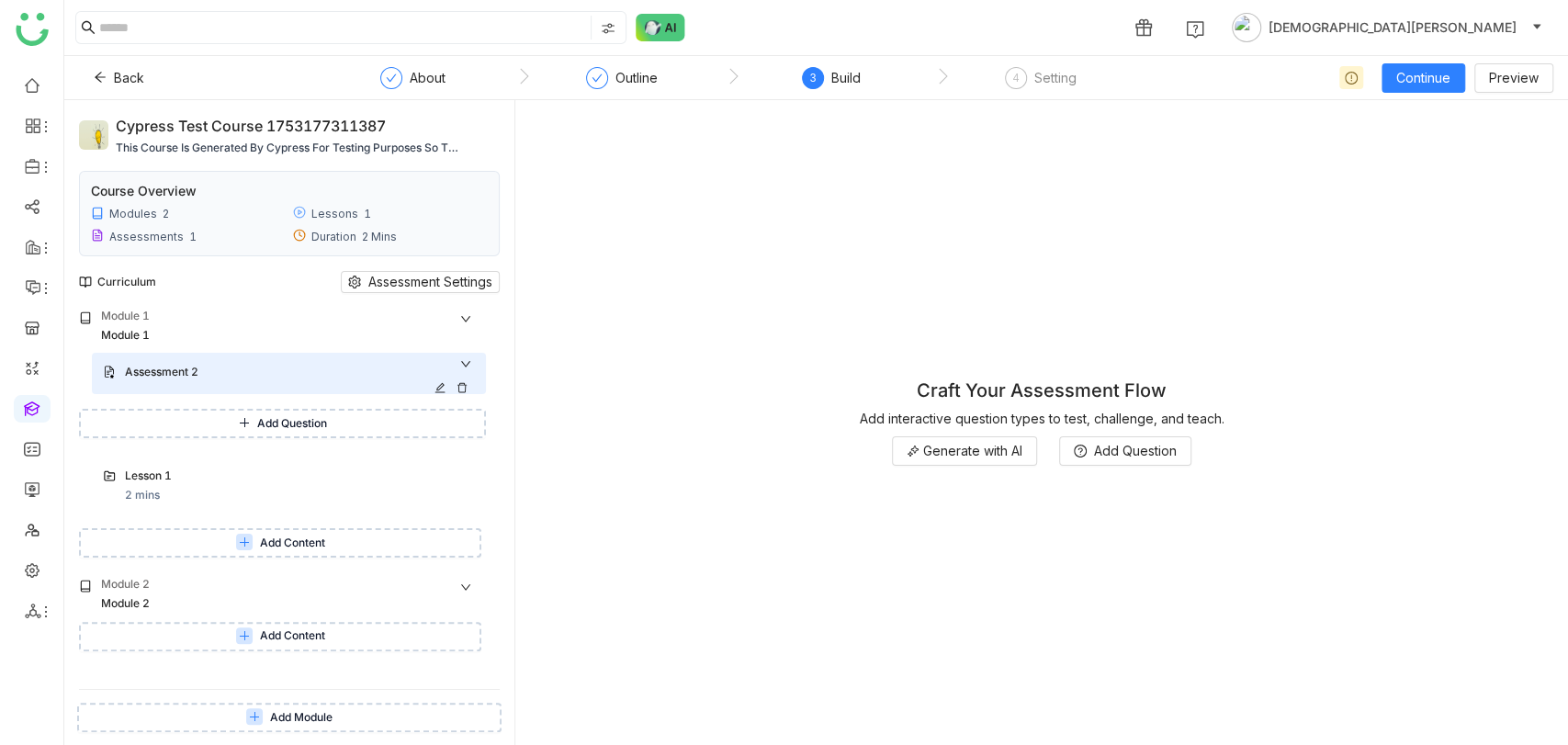 click on "Assessment 2" at bounding box center [278, 372] 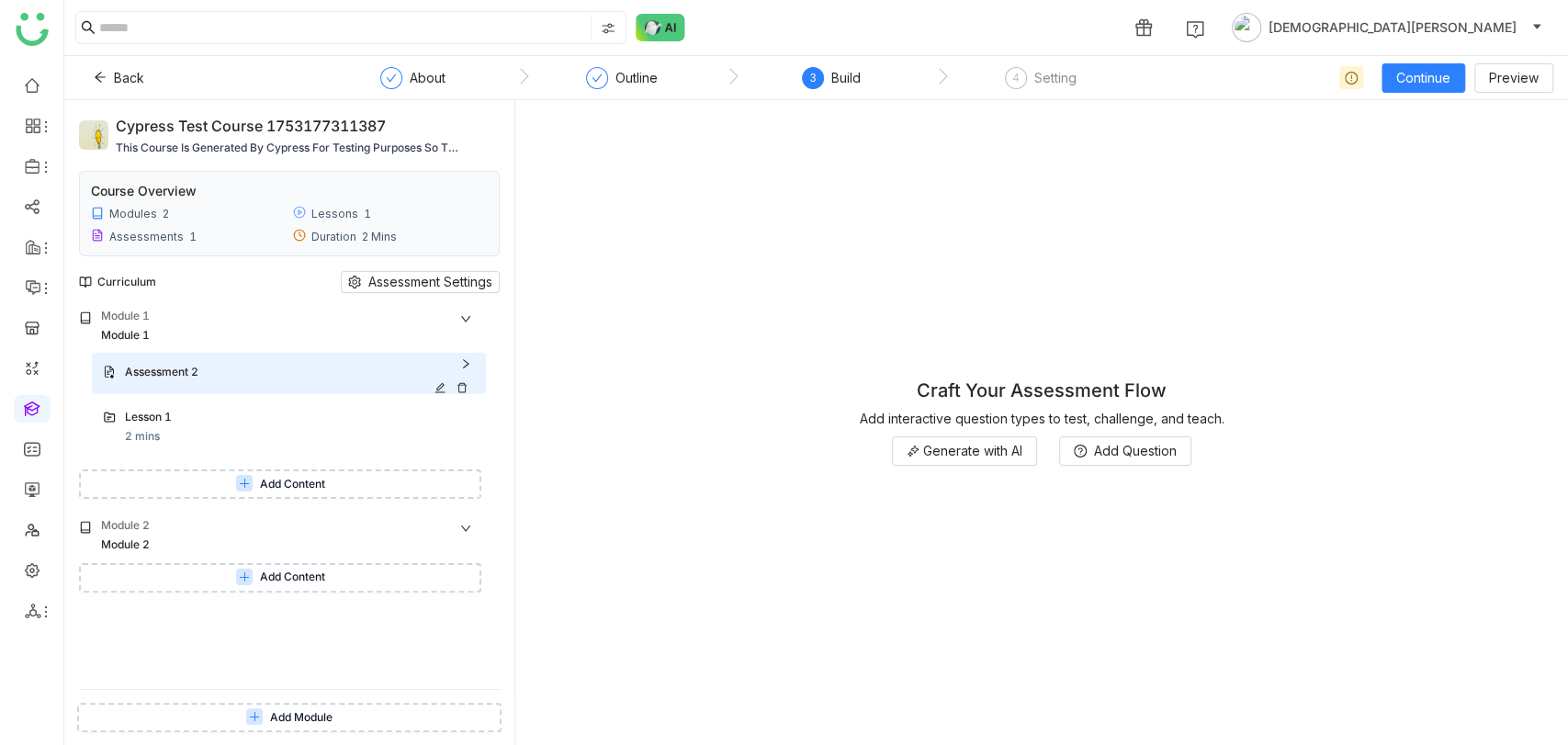 click on "Assessment 2" at bounding box center [278, 372] 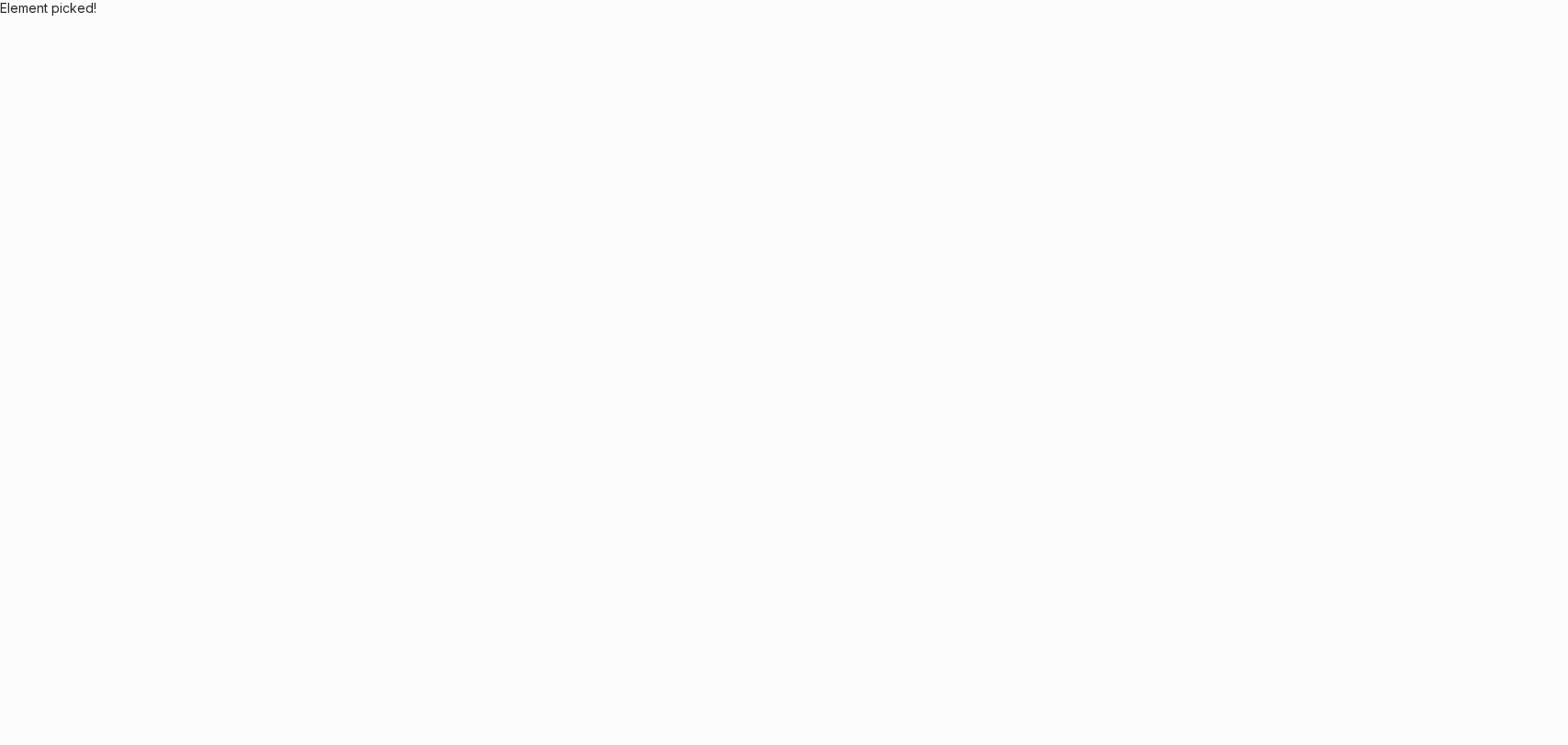 scroll, scrollTop: 0, scrollLeft: 0, axis: both 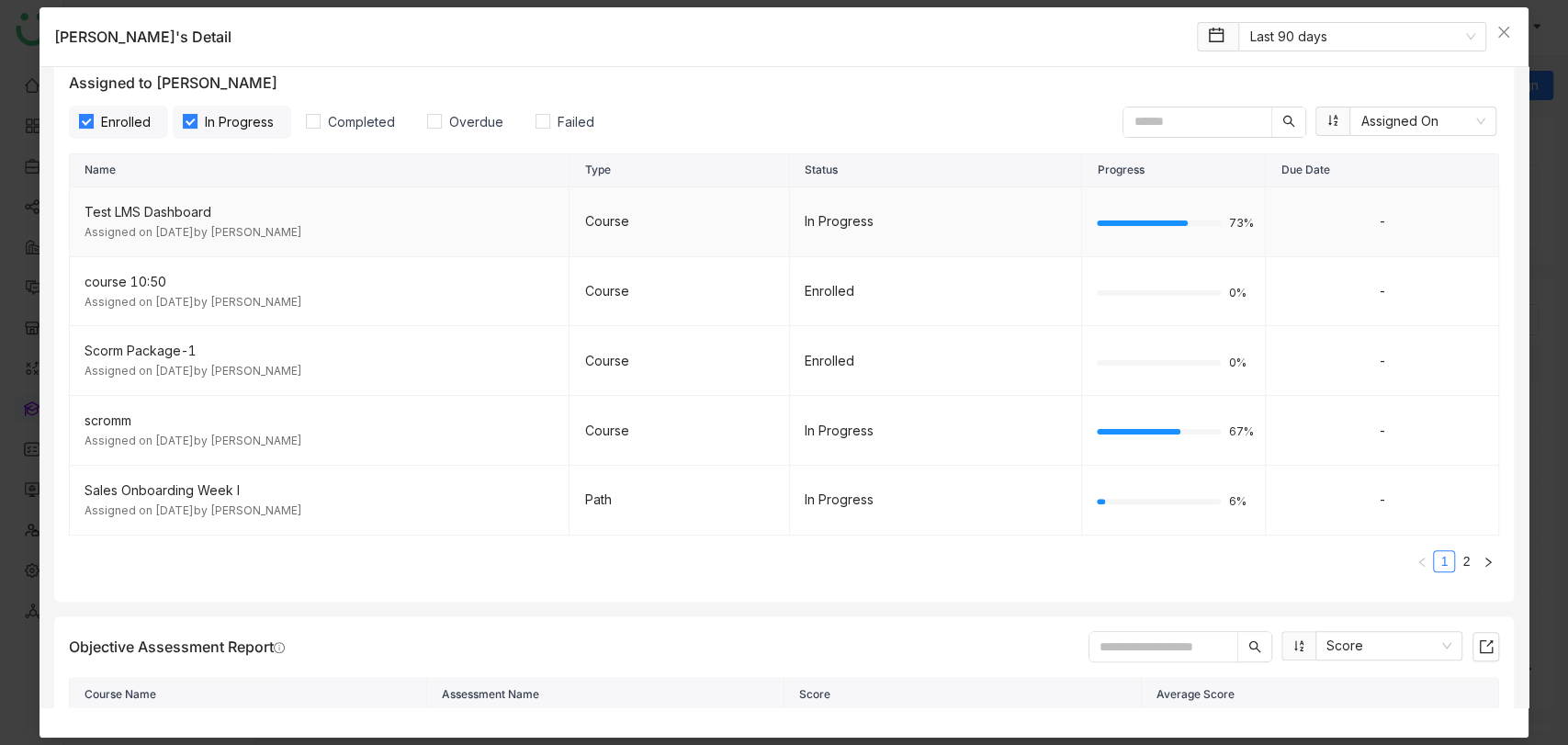 click on "Test LMS Dashboard" at bounding box center [320, 212] 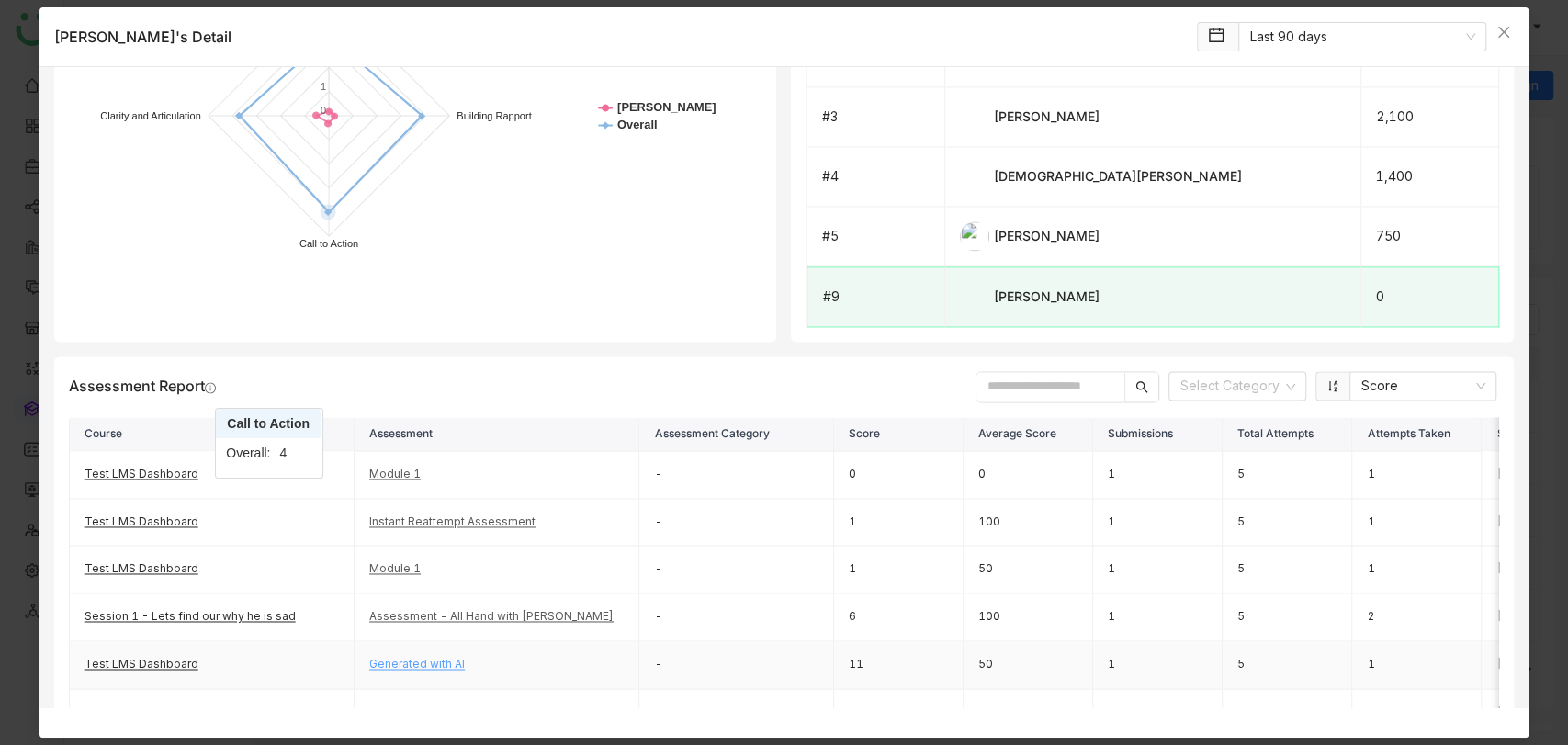scroll, scrollTop: 1867, scrollLeft: 0, axis: vertical 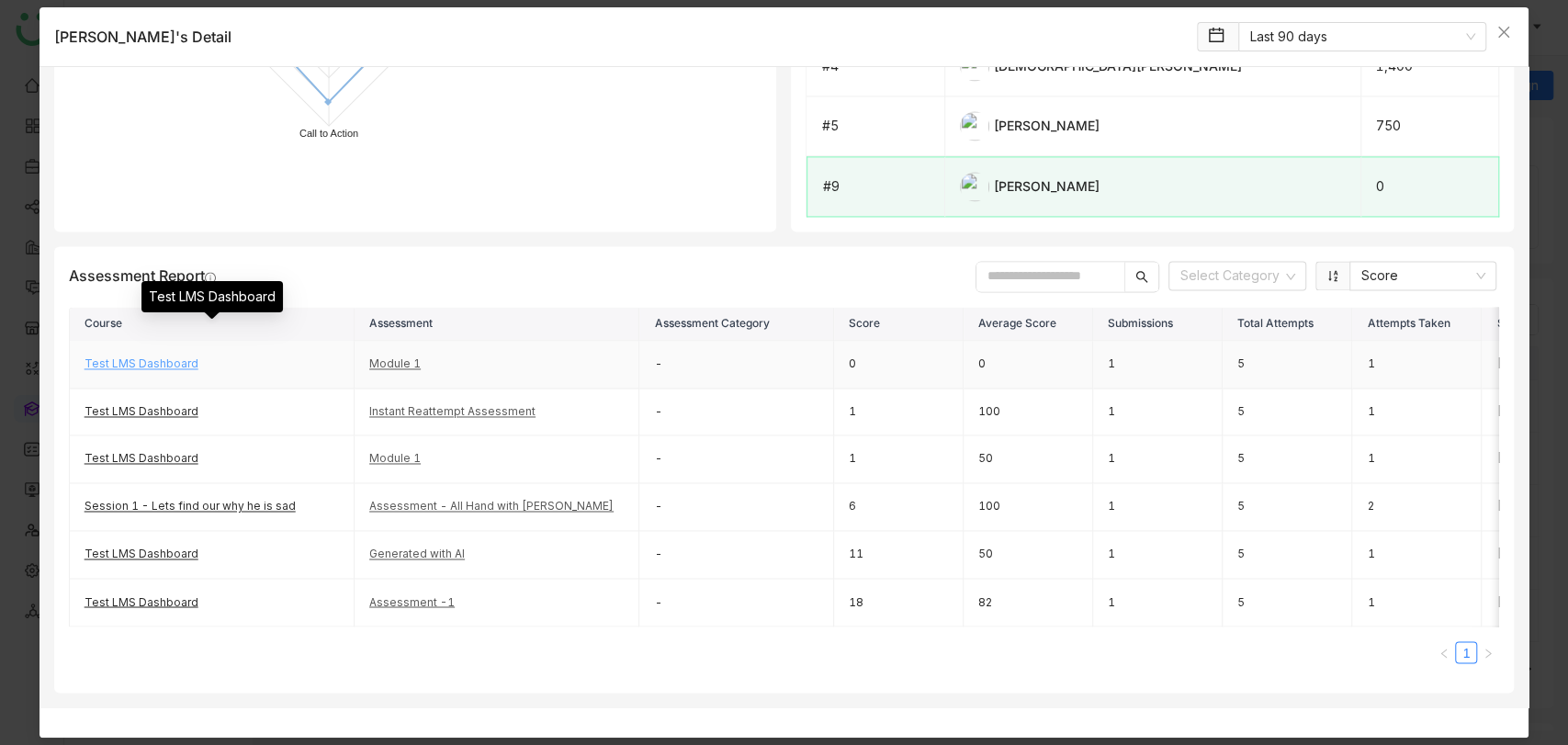 click on "Test LMS Dashboard" 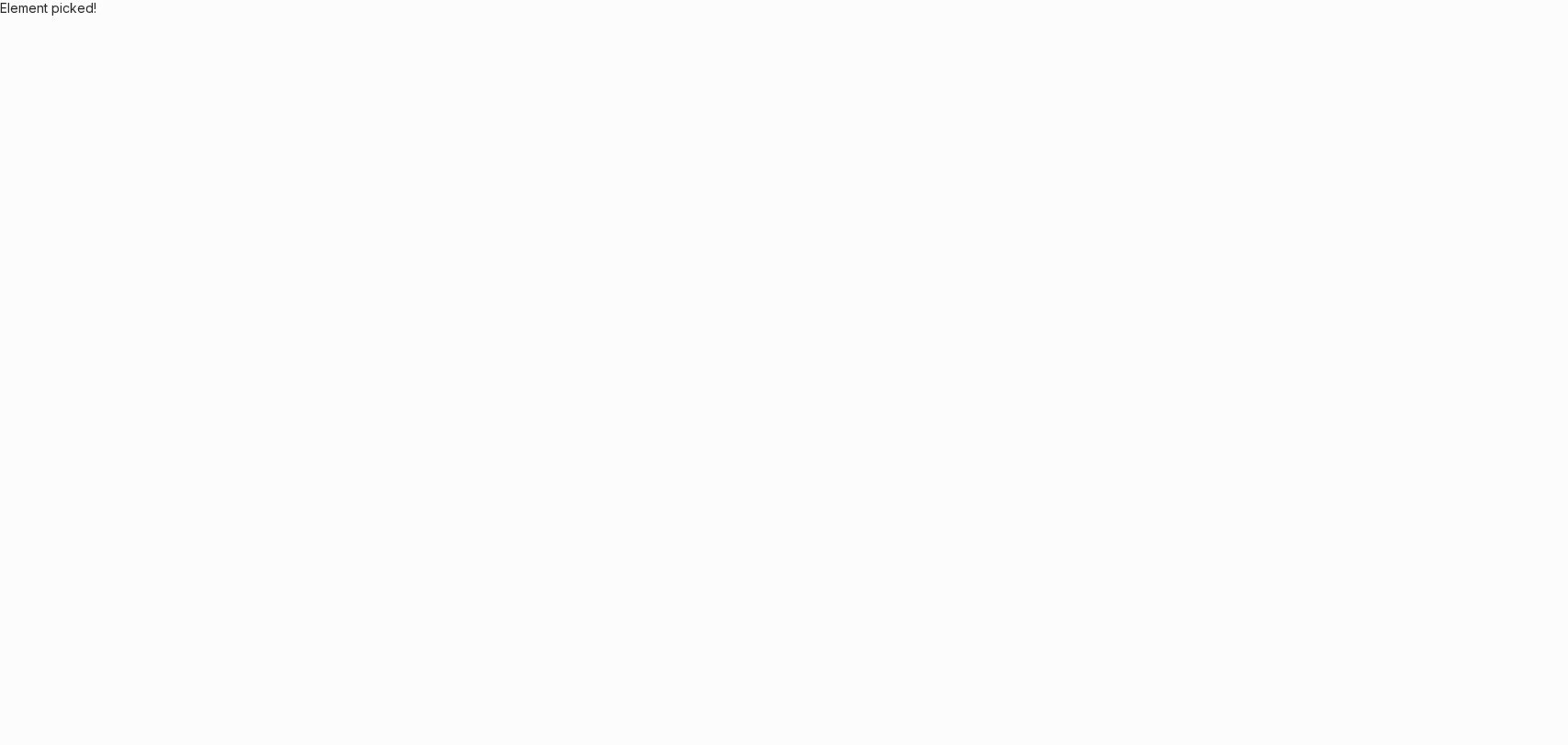 scroll, scrollTop: 0, scrollLeft: 0, axis: both 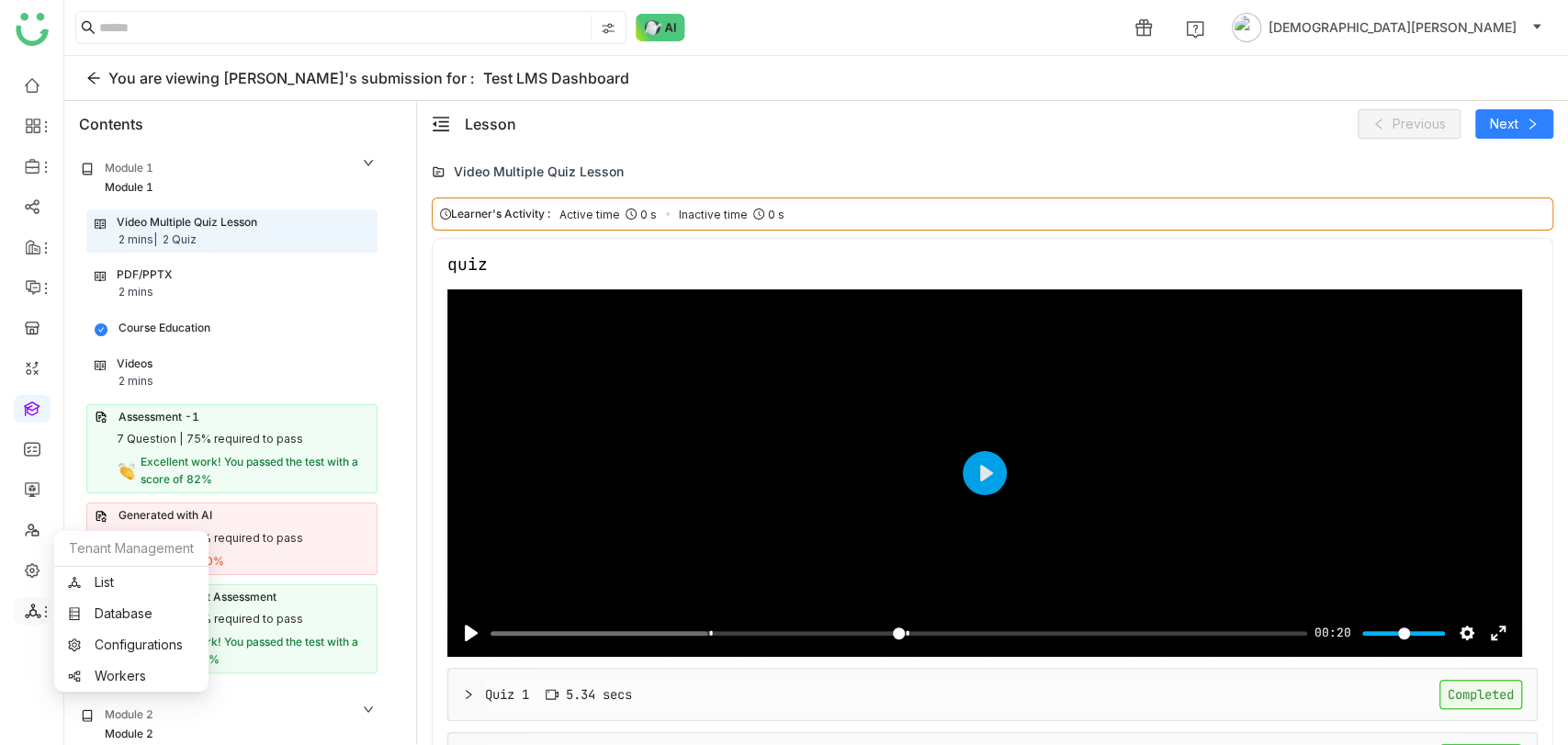 click at bounding box center [31, 611] 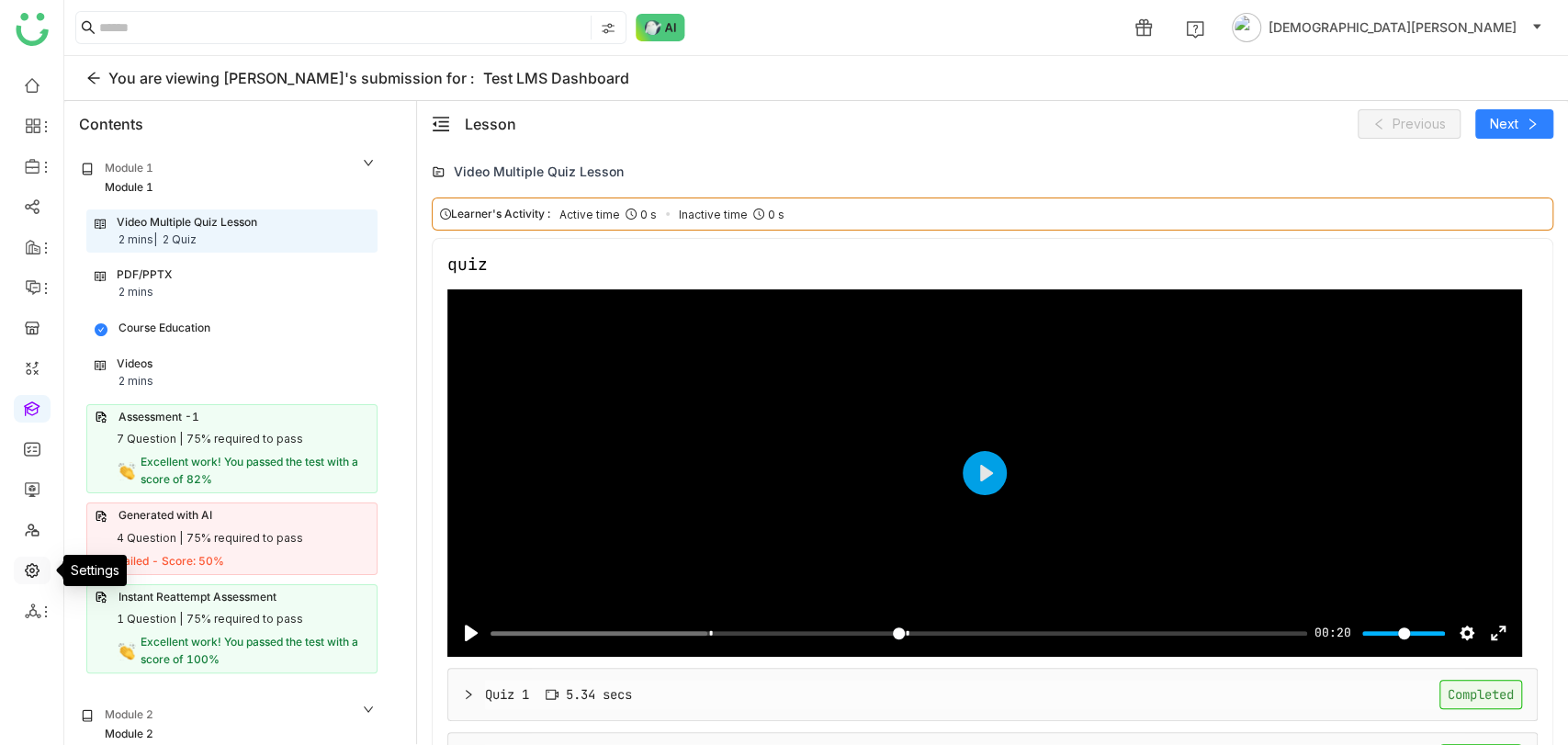 click at bounding box center (32, 569) 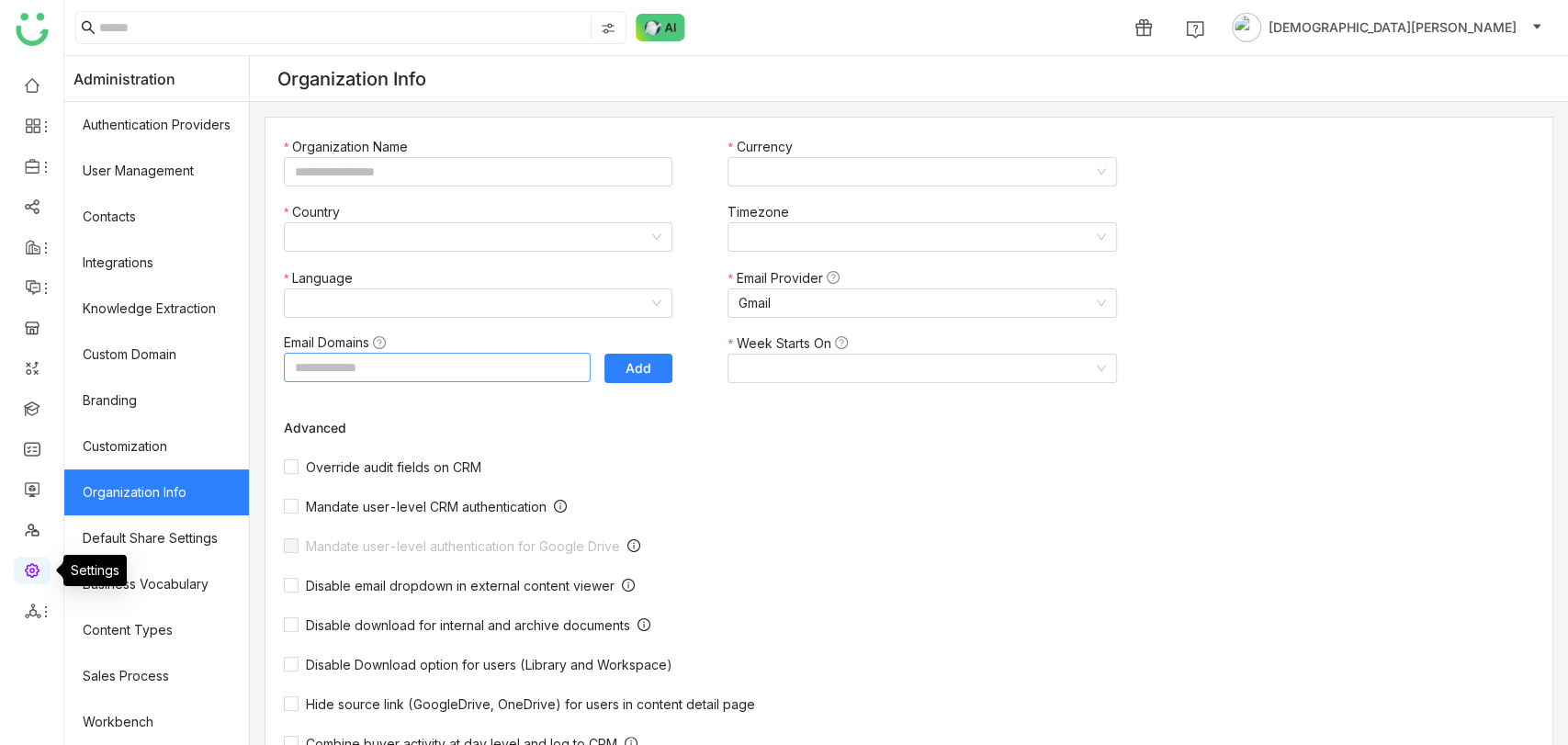 type on "*******" 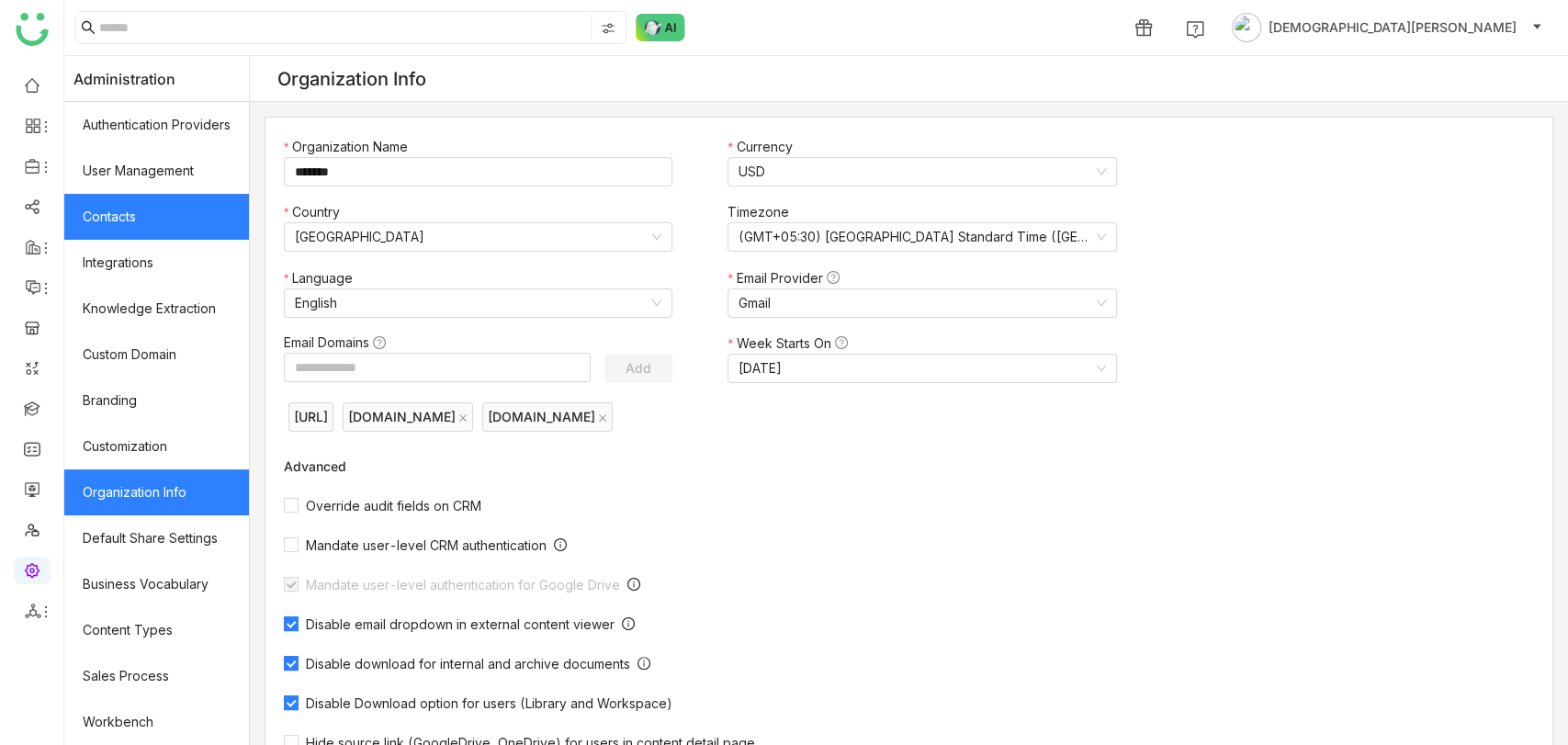 click on "Contacts" 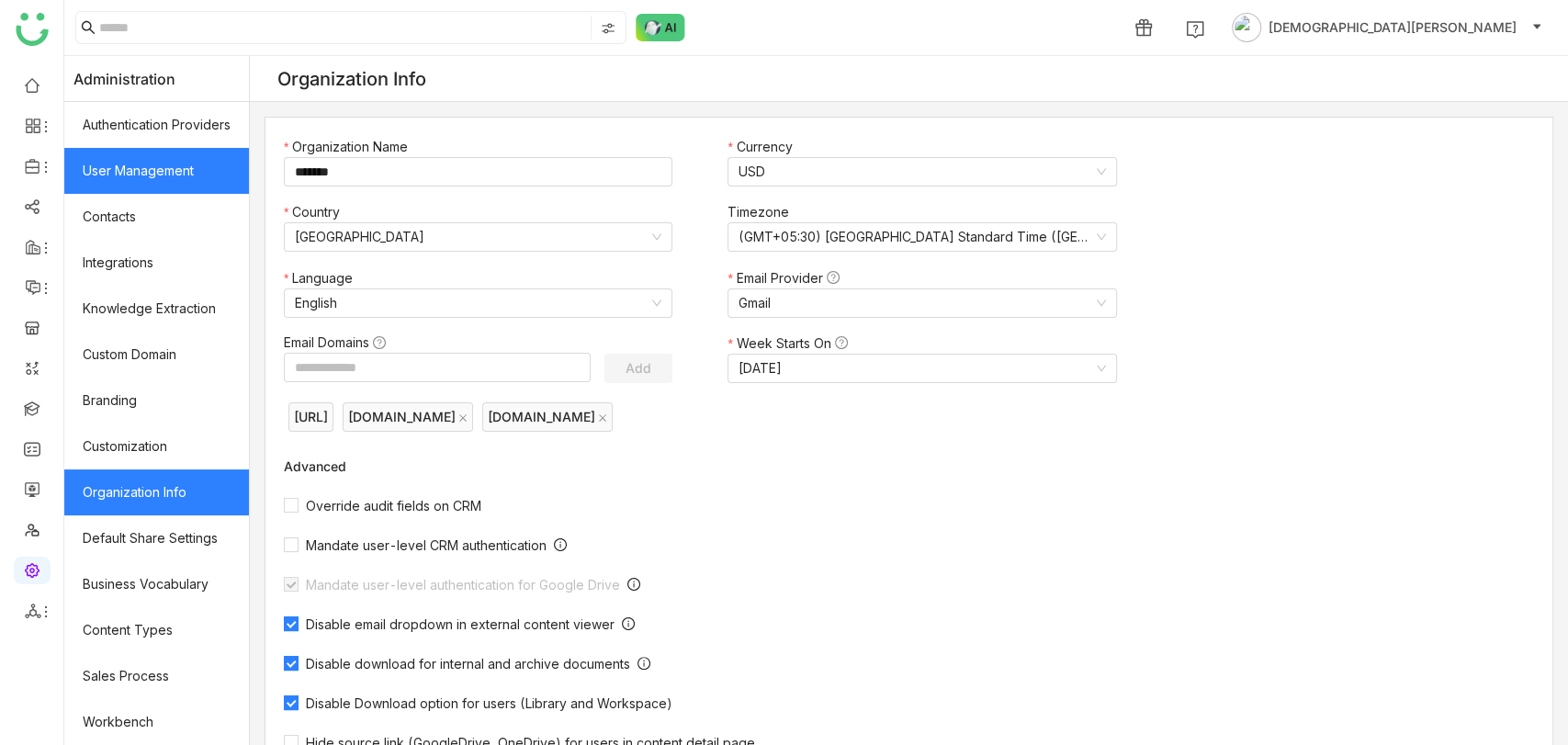 click on "User Management" 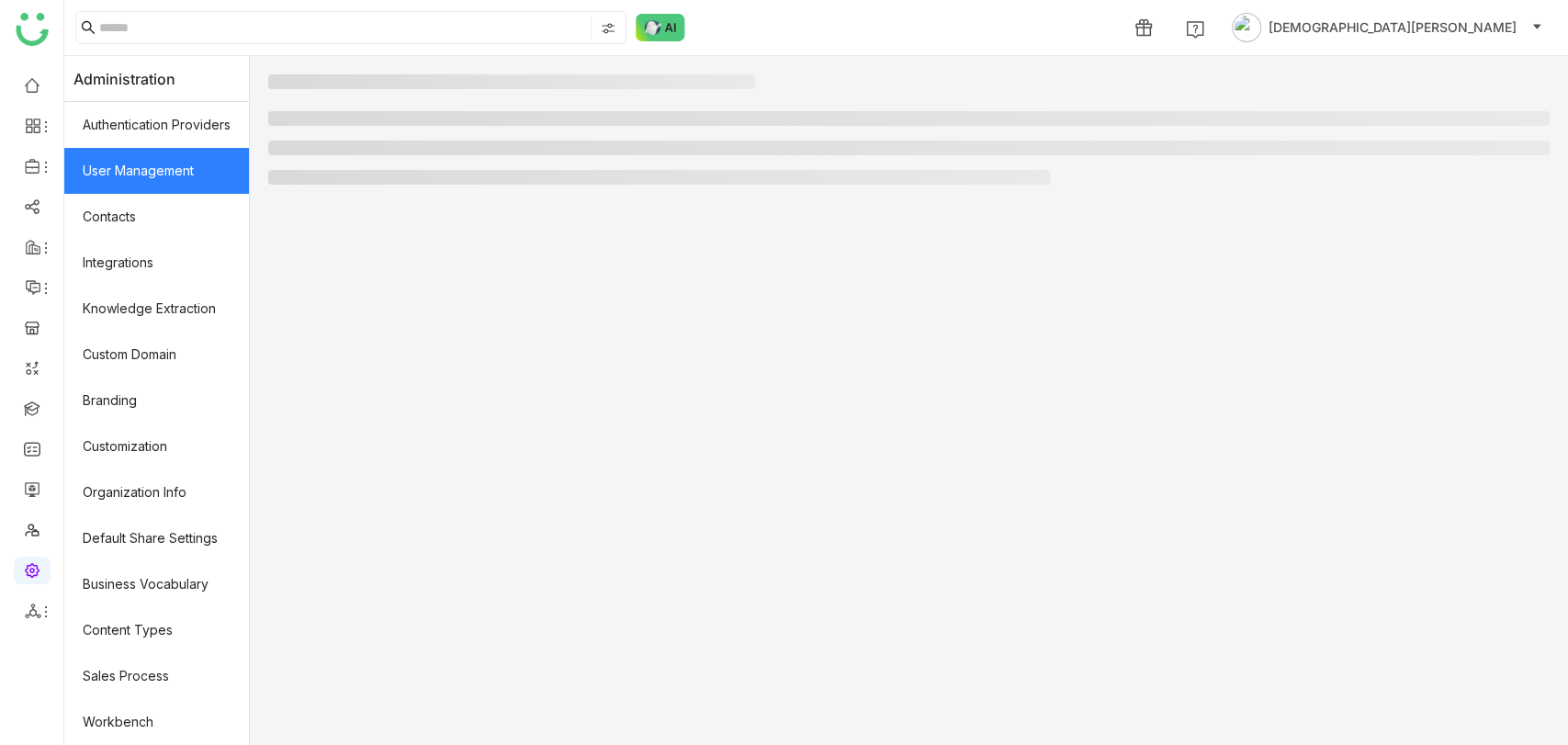 click on "User Management" 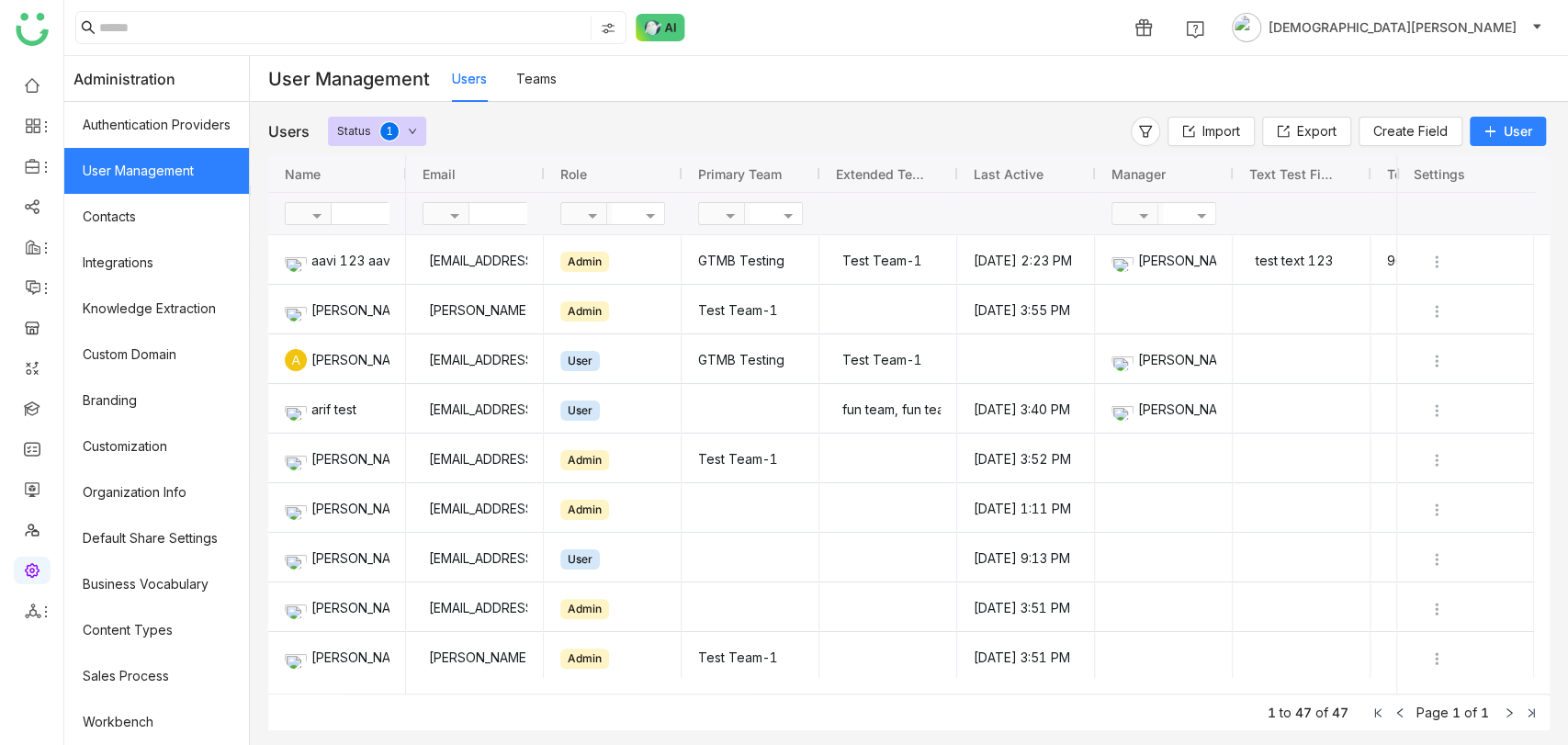 click 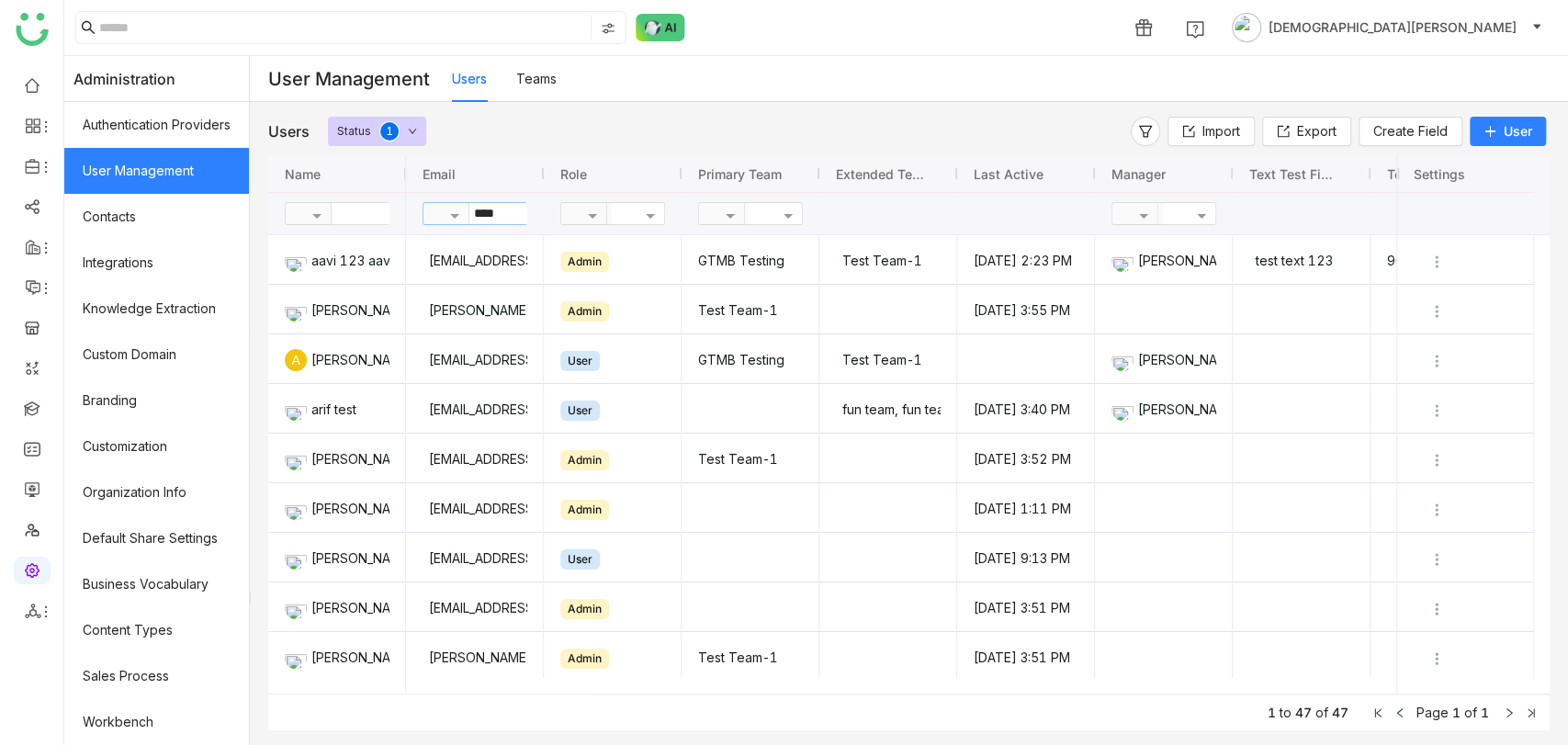 type on "****" 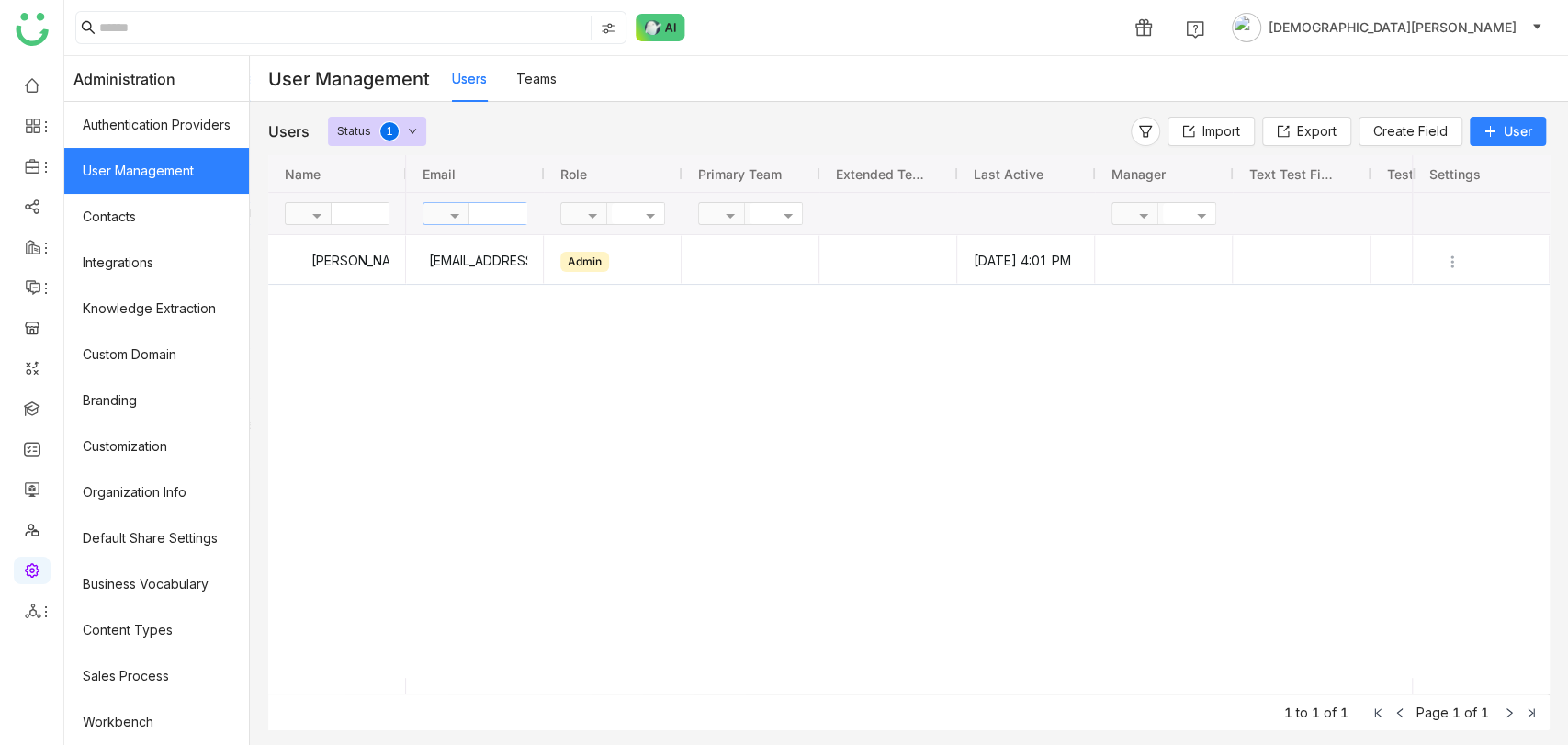 type 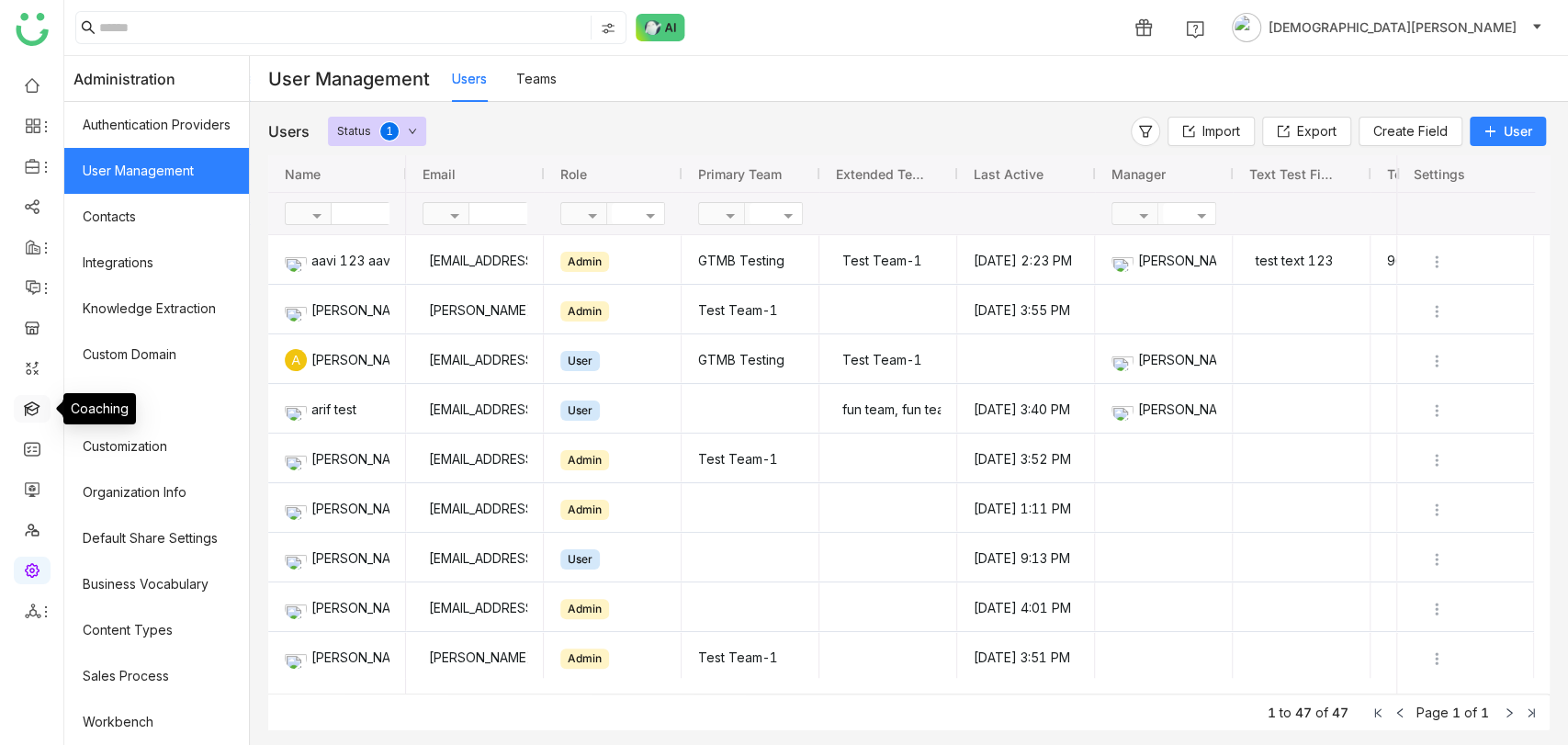 click at bounding box center (32, 407) 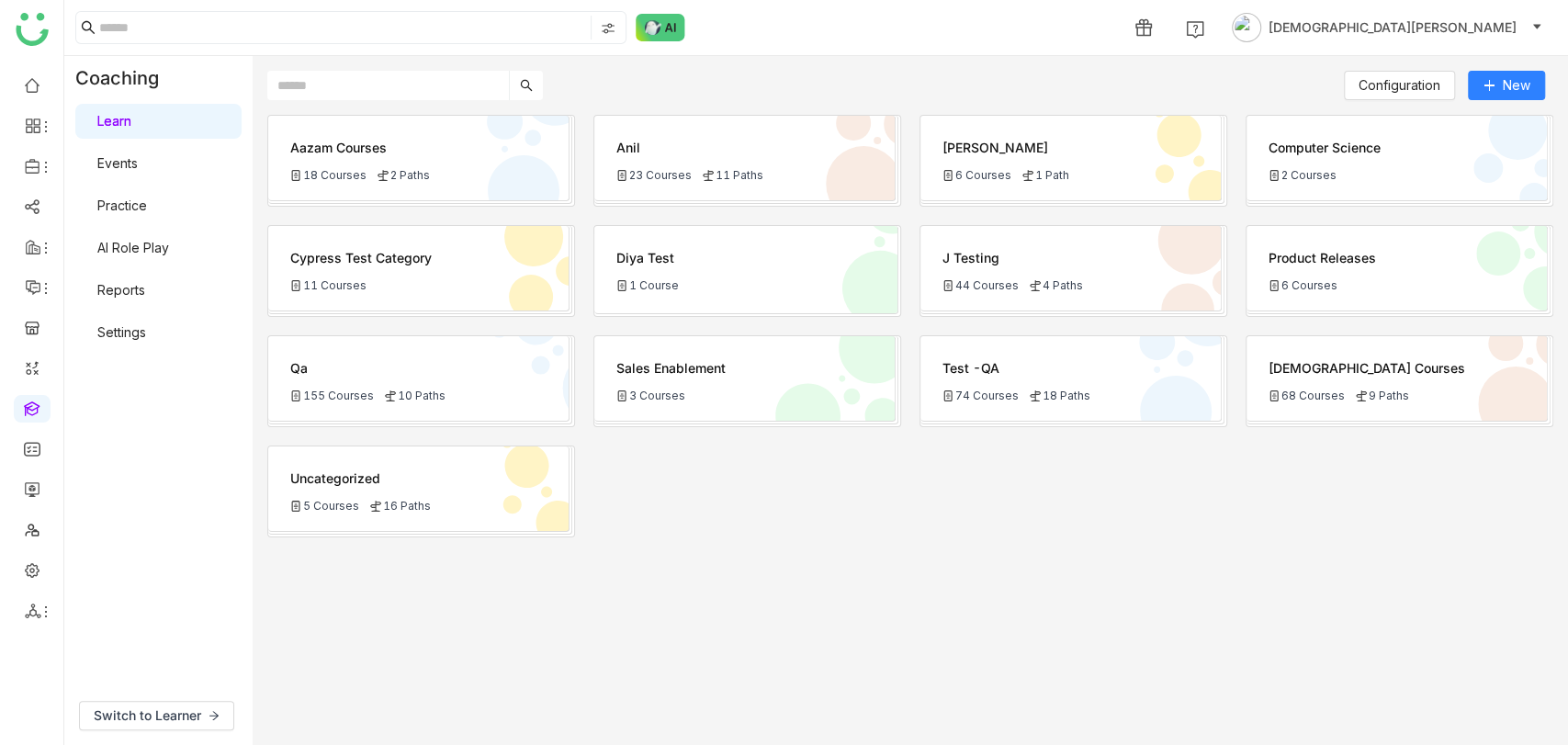 click on "Settings" at bounding box center [121, 332] 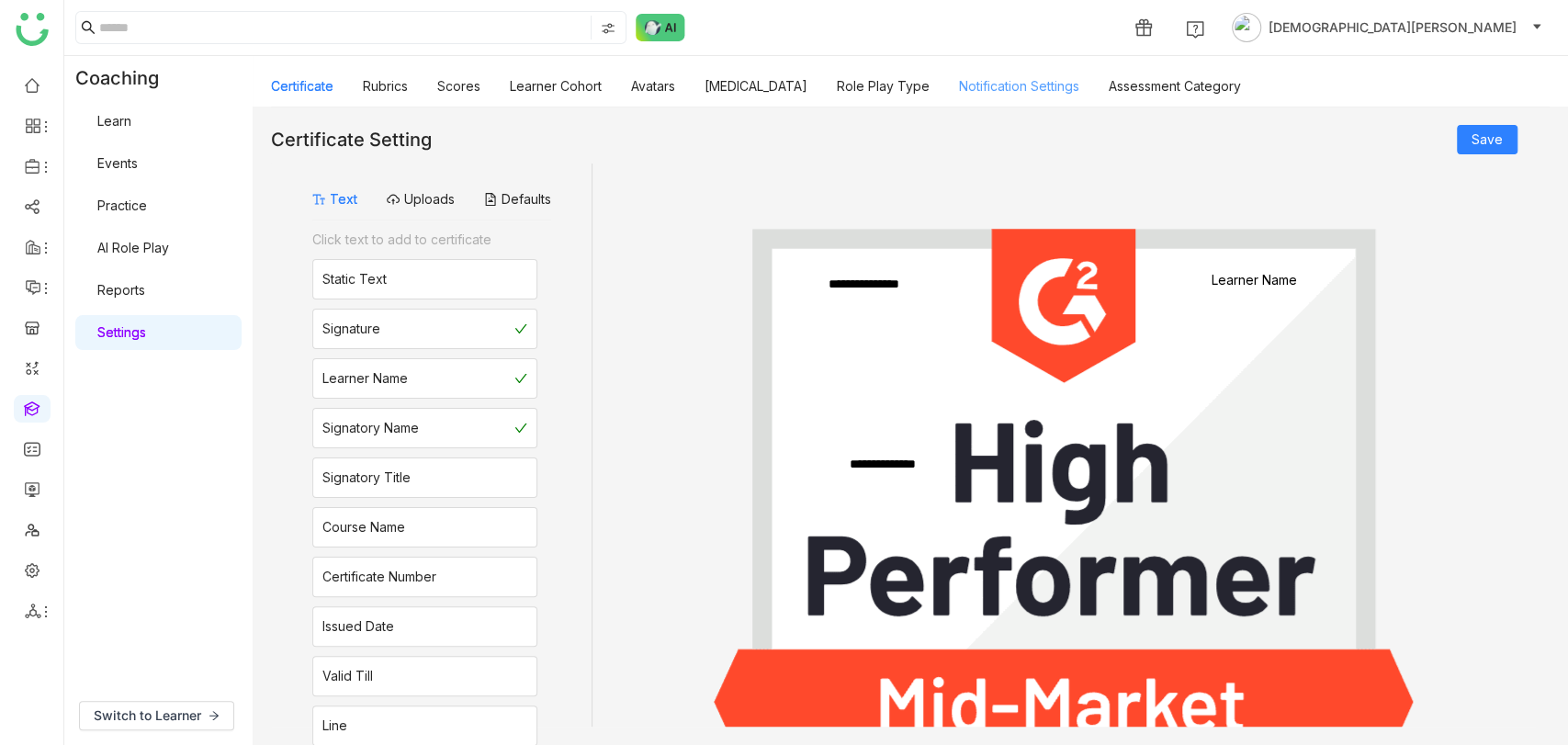 click on "Notification Settings" at bounding box center (1019, 85) 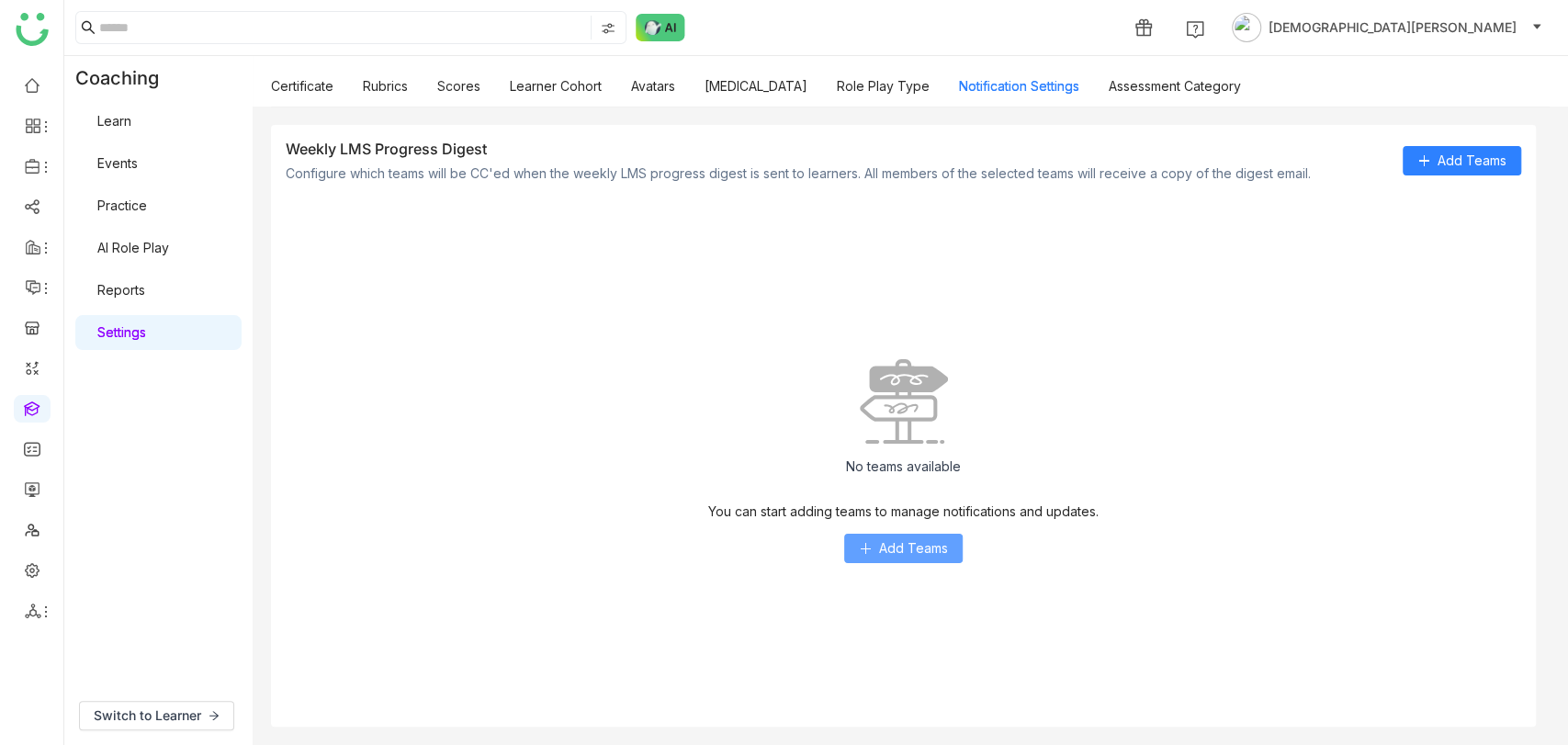 click on "Add Teams" 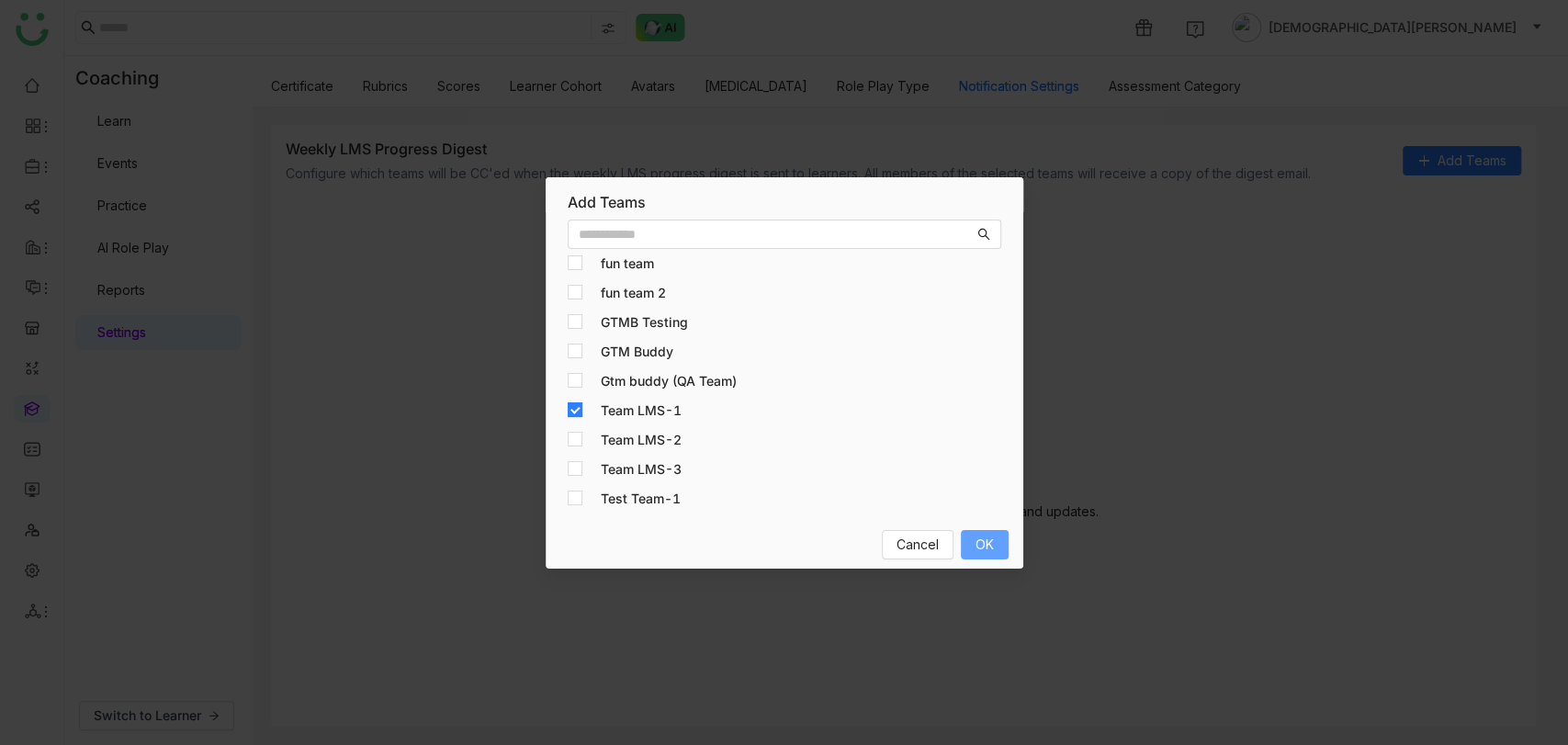 click on "OK" at bounding box center (985, 545) 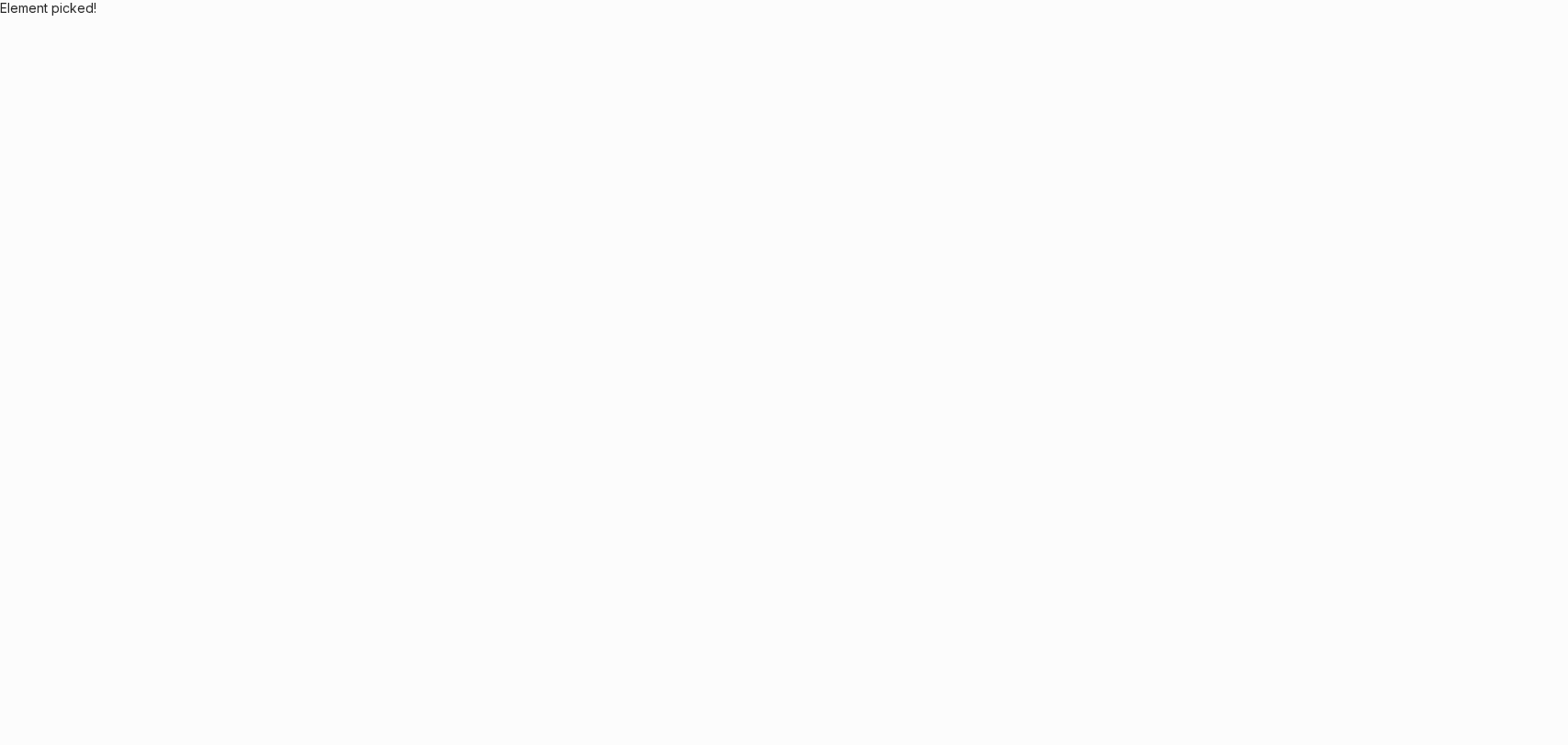 scroll, scrollTop: 0, scrollLeft: 0, axis: both 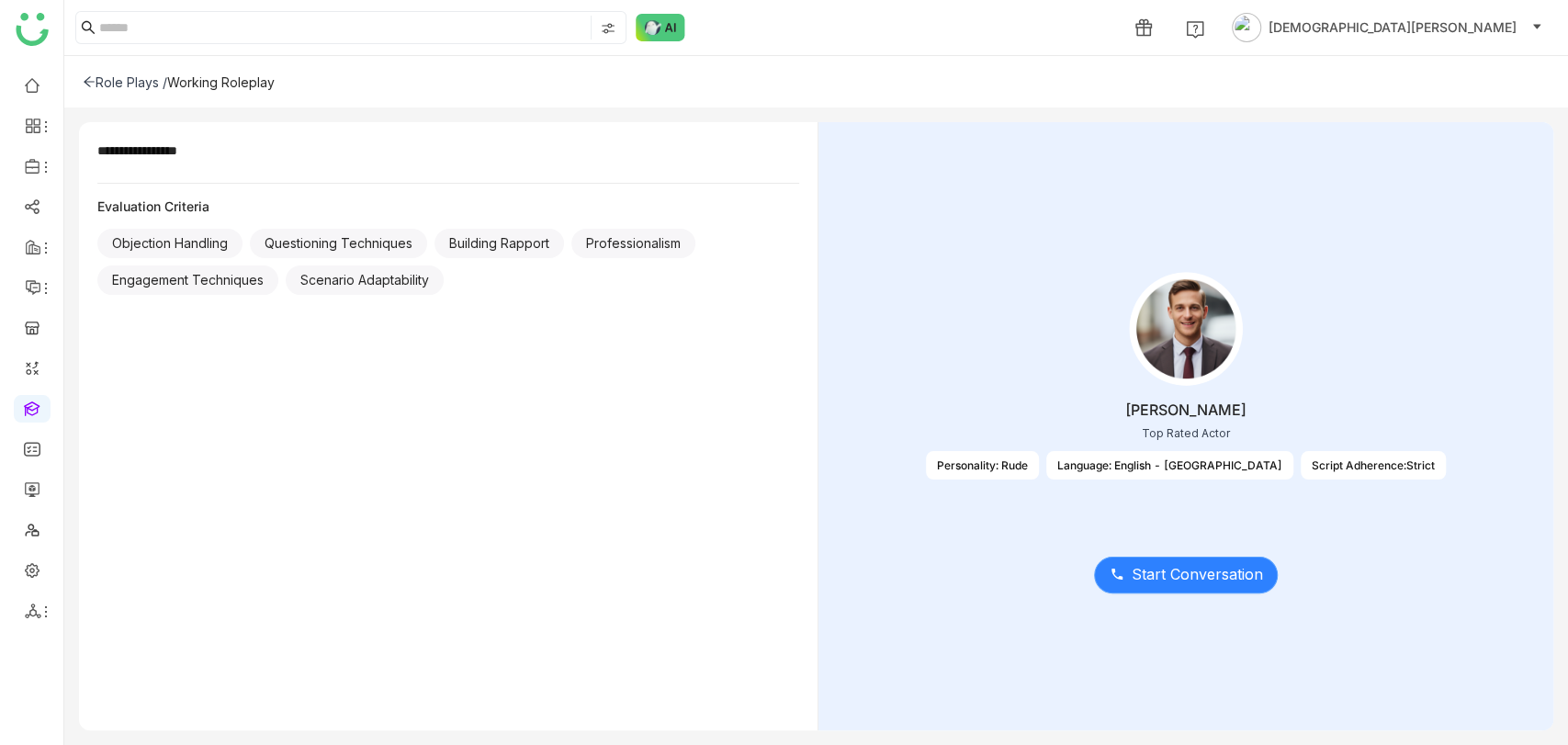 click on "Start Conversation" 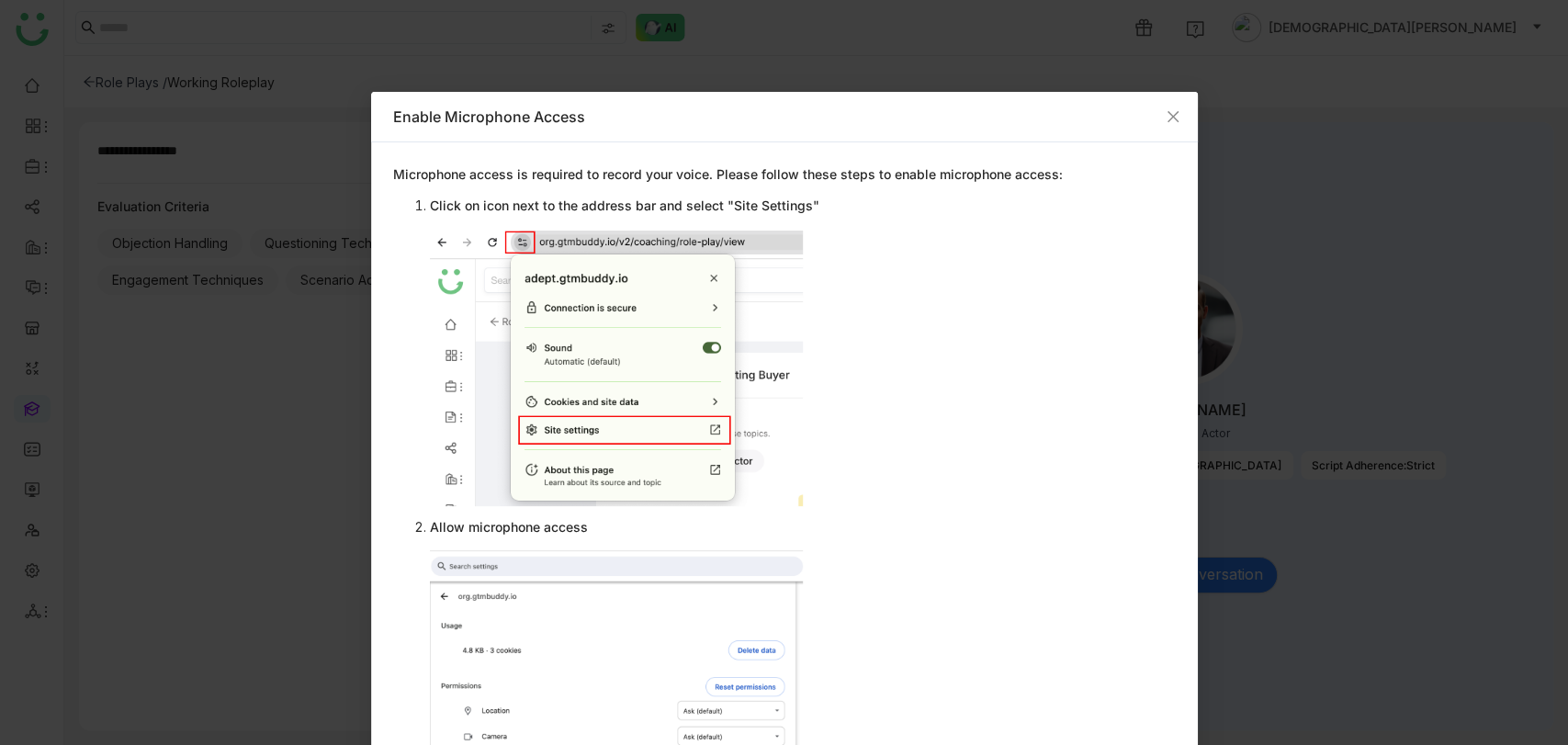 click on "Microphone access is required to record your voice. Please follow these steps to enable microphone access:" at bounding box center [784, 175] 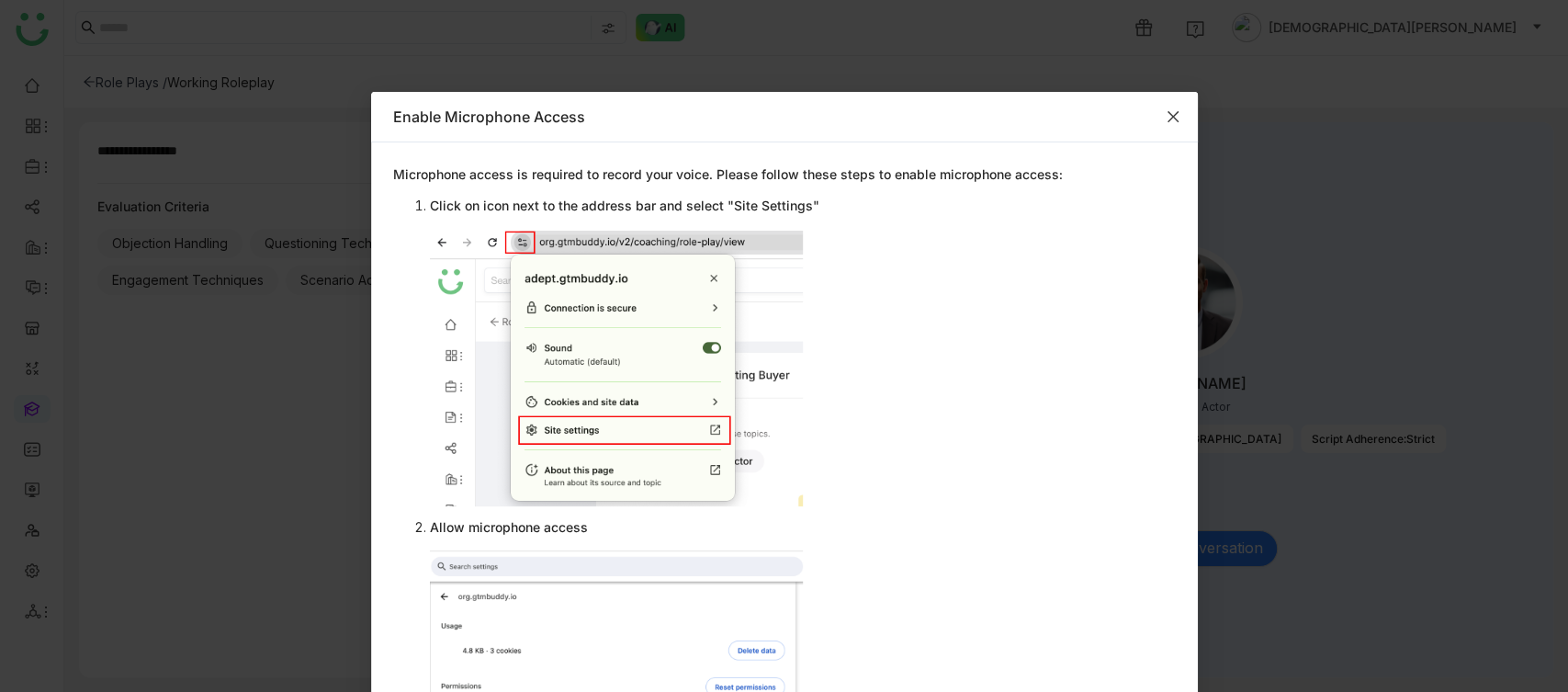 click 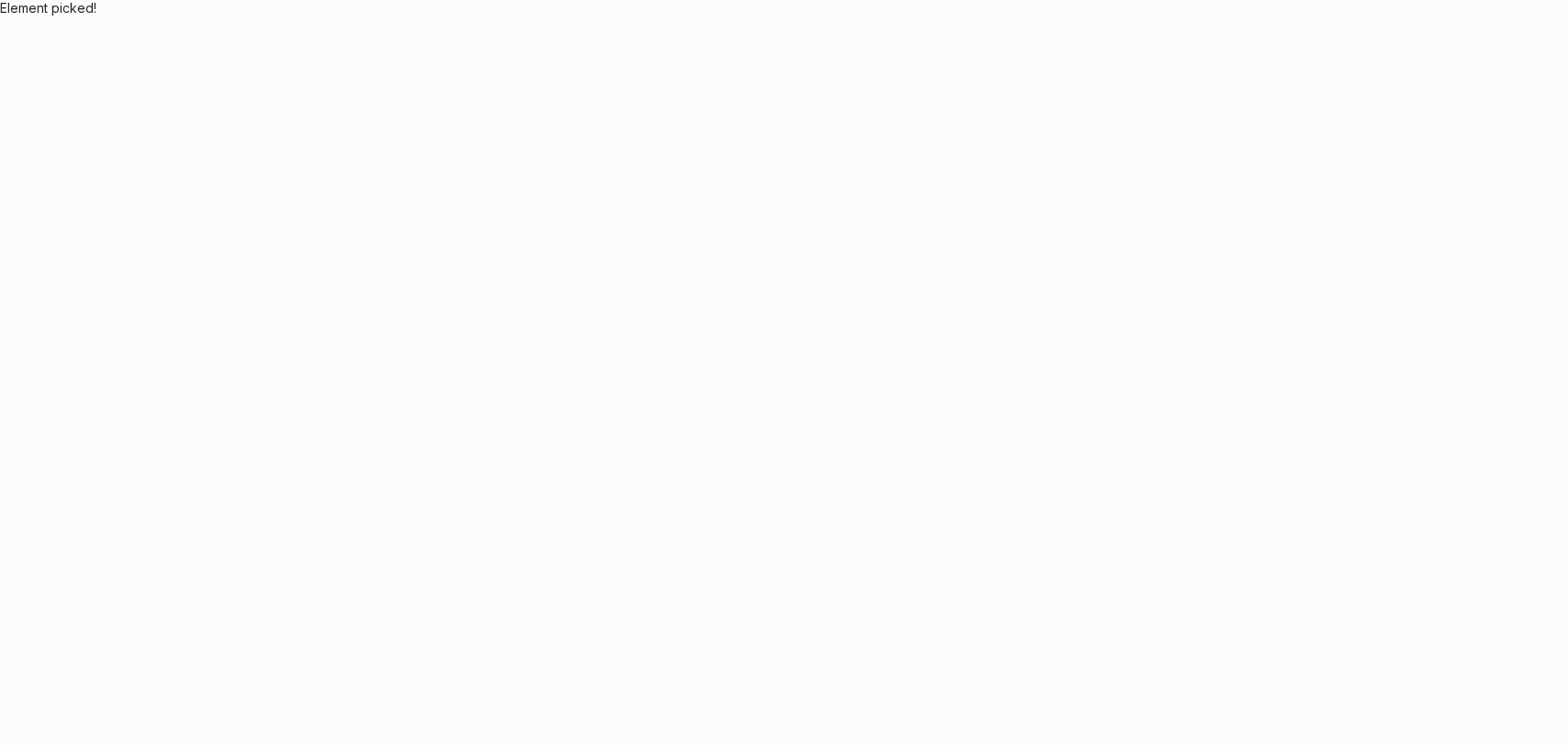 scroll, scrollTop: 0, scrollLeft: 0, axis: both 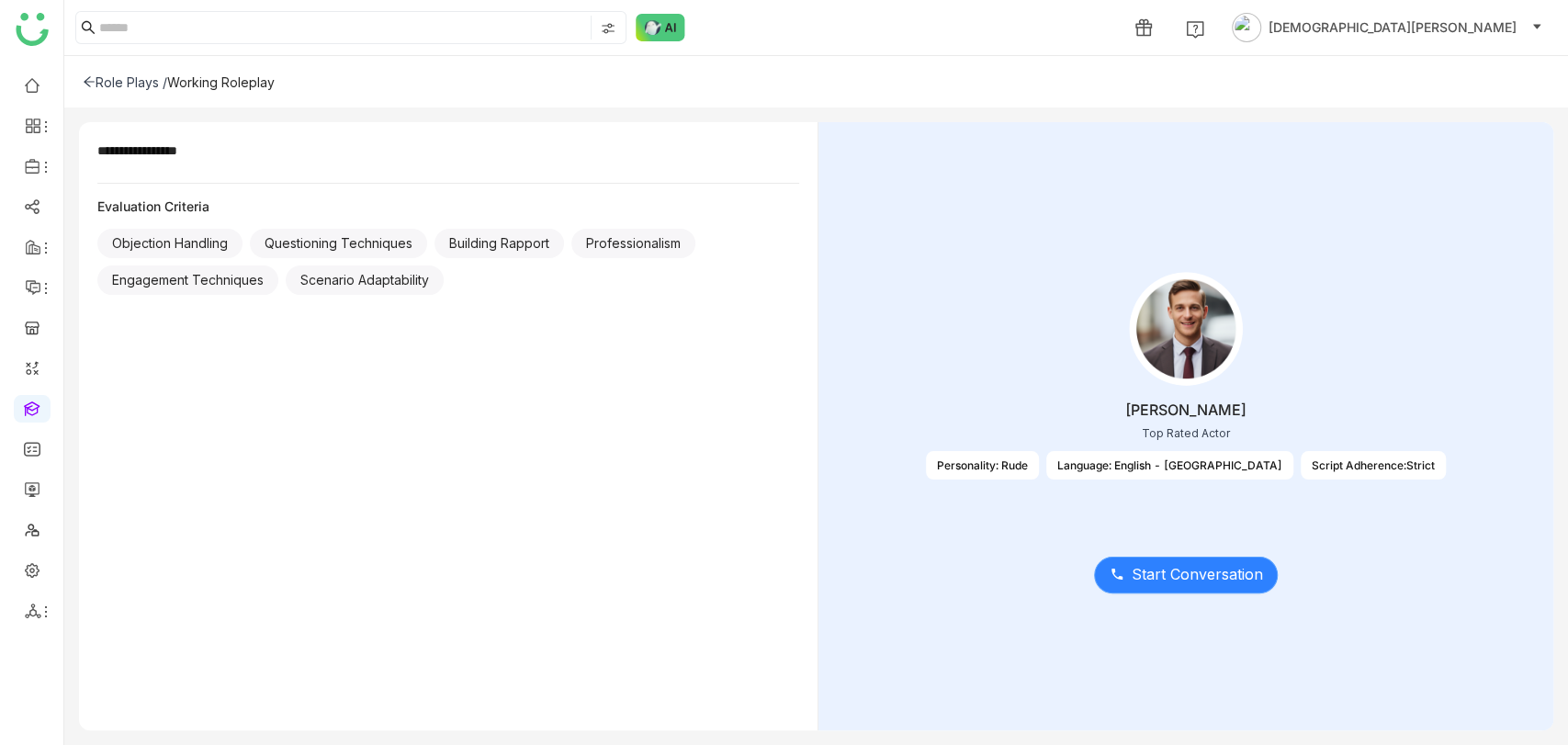 click on "Start Conversation" 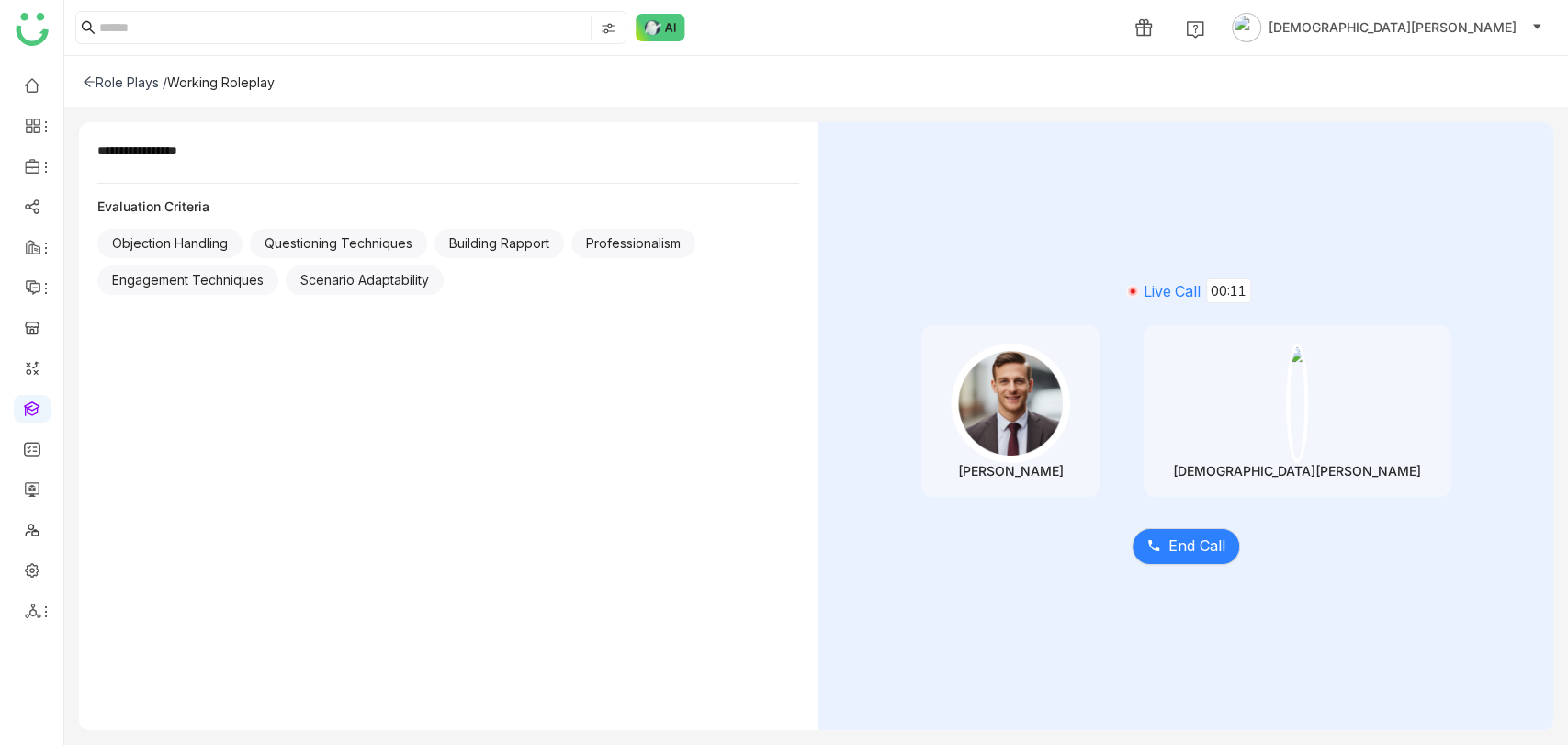 click on "Role Plays /" 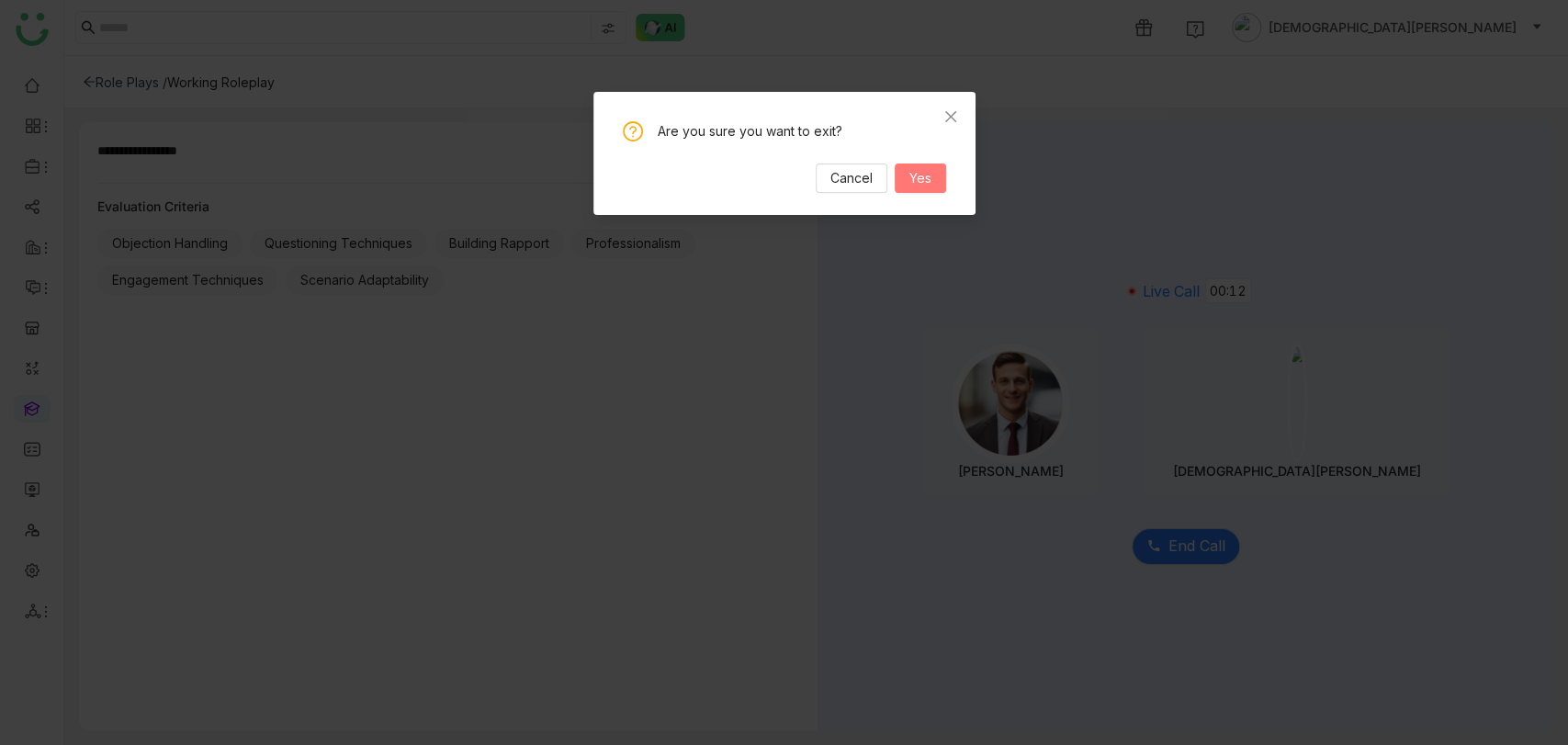 click on "Yes" at bounding box center (920, 178) 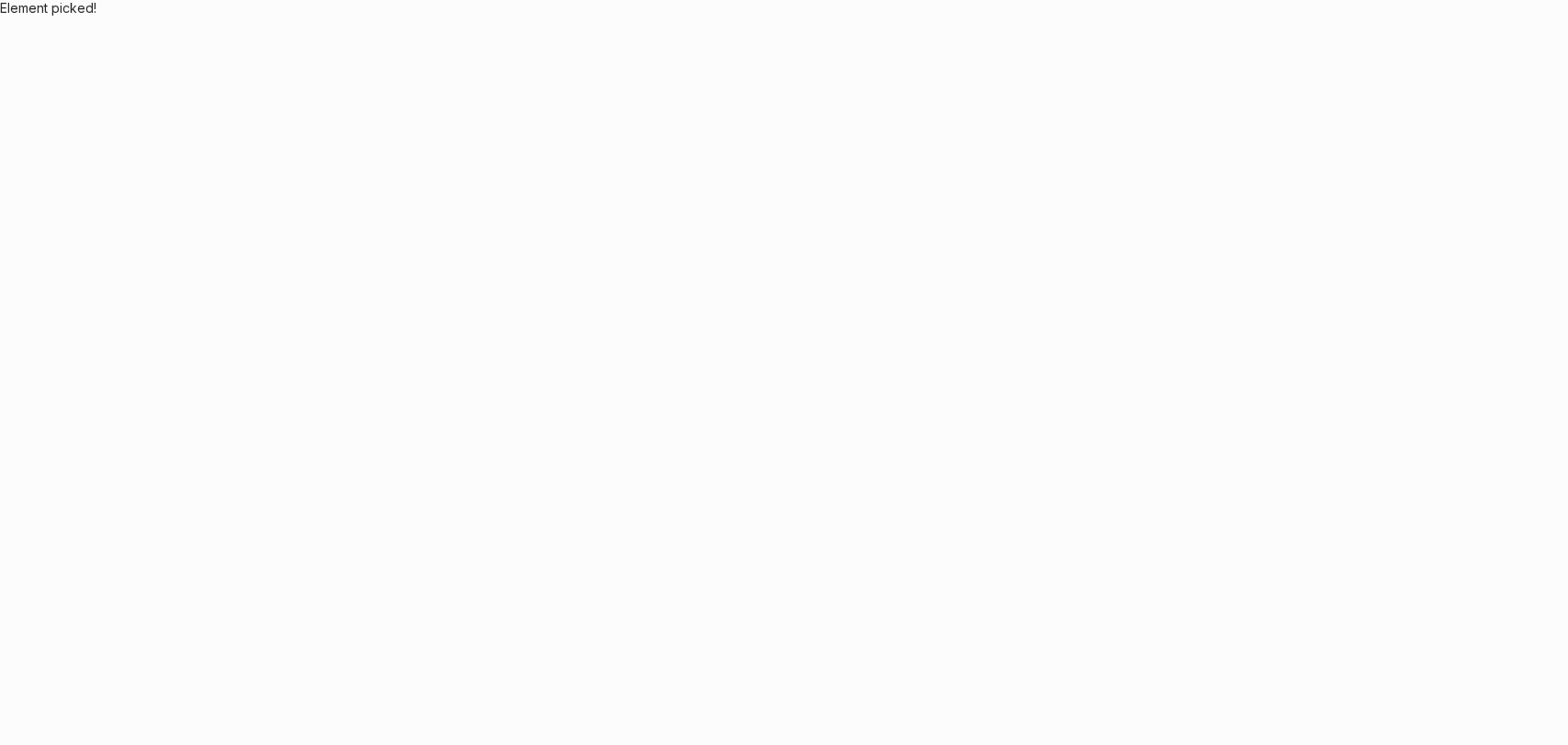 scroll, scrollTop: 0, scrollLeft: 0, axis: both 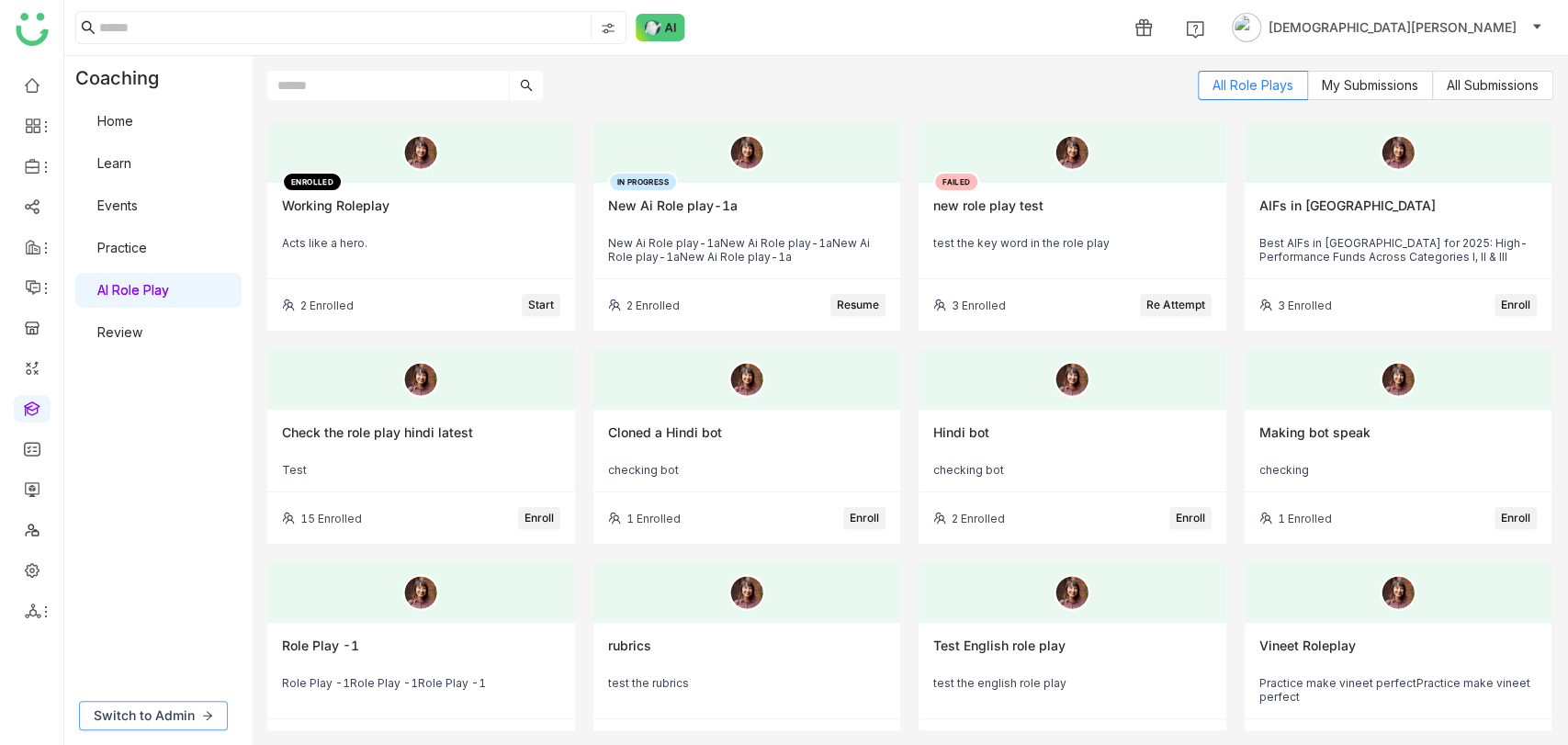 click on "Switch to Admin" 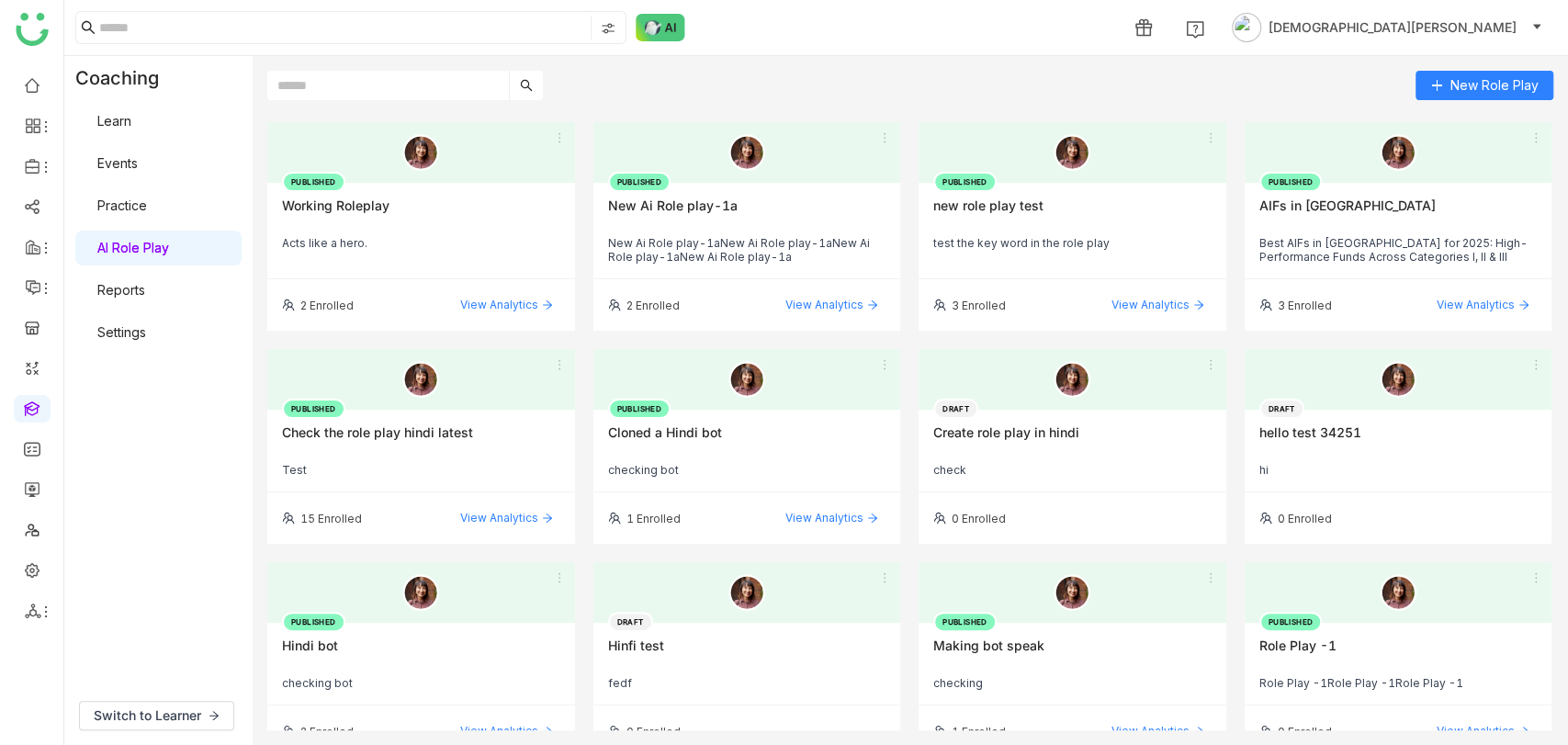 click on "Working Roleplay" 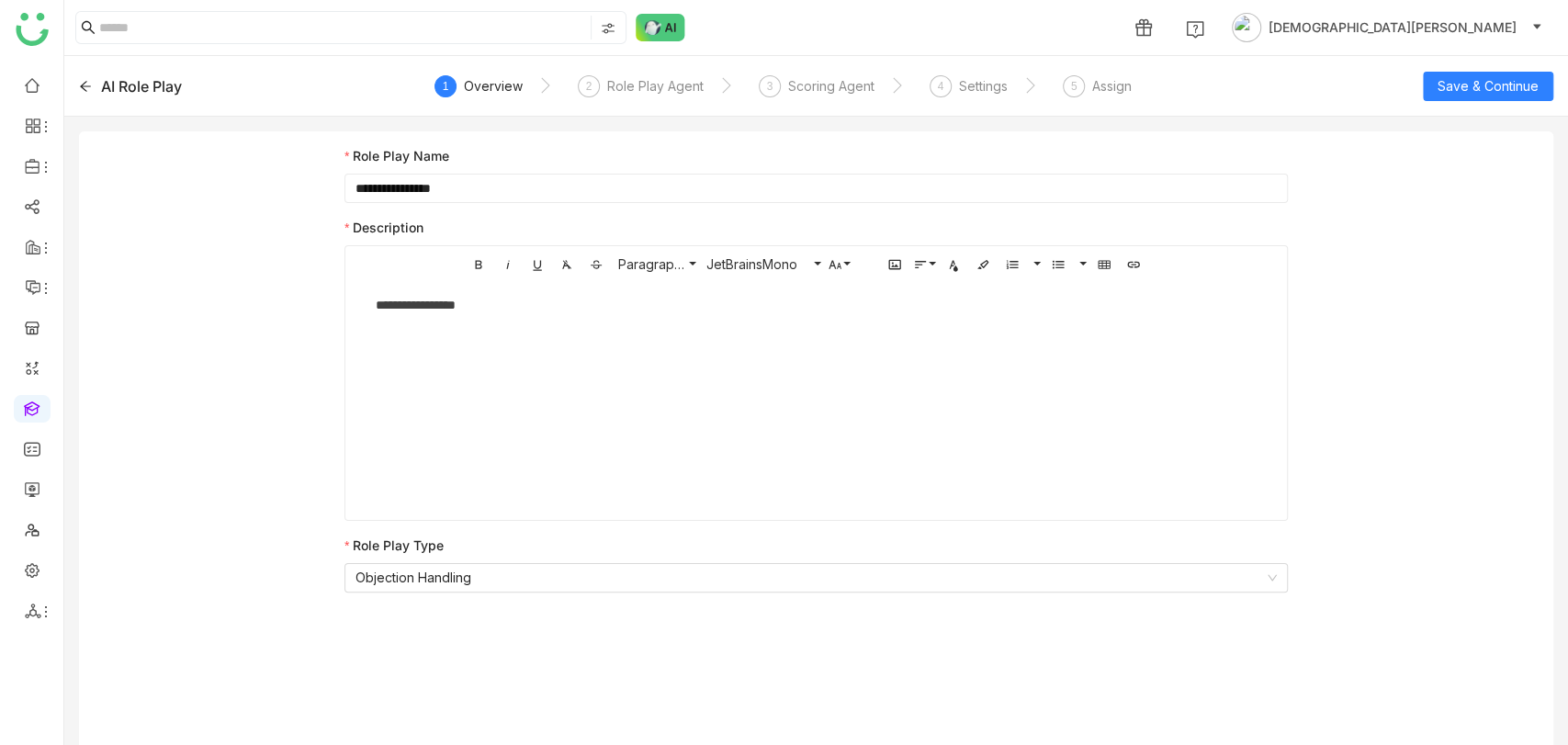 click on "1  Overview  2  Role Play Agent  3  Scoring Agent  4  Settings  5  Assign" 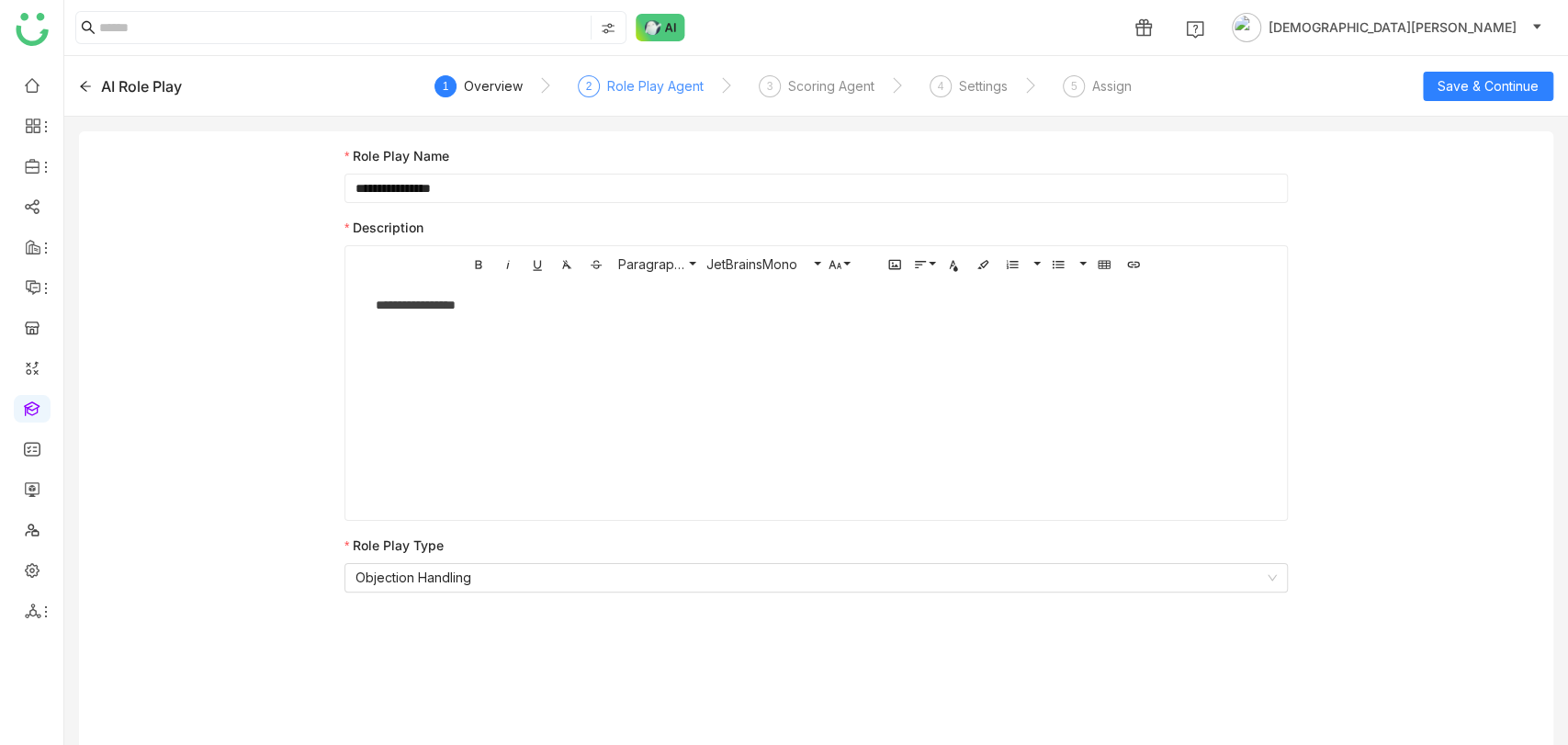click on "Role Play Agent" 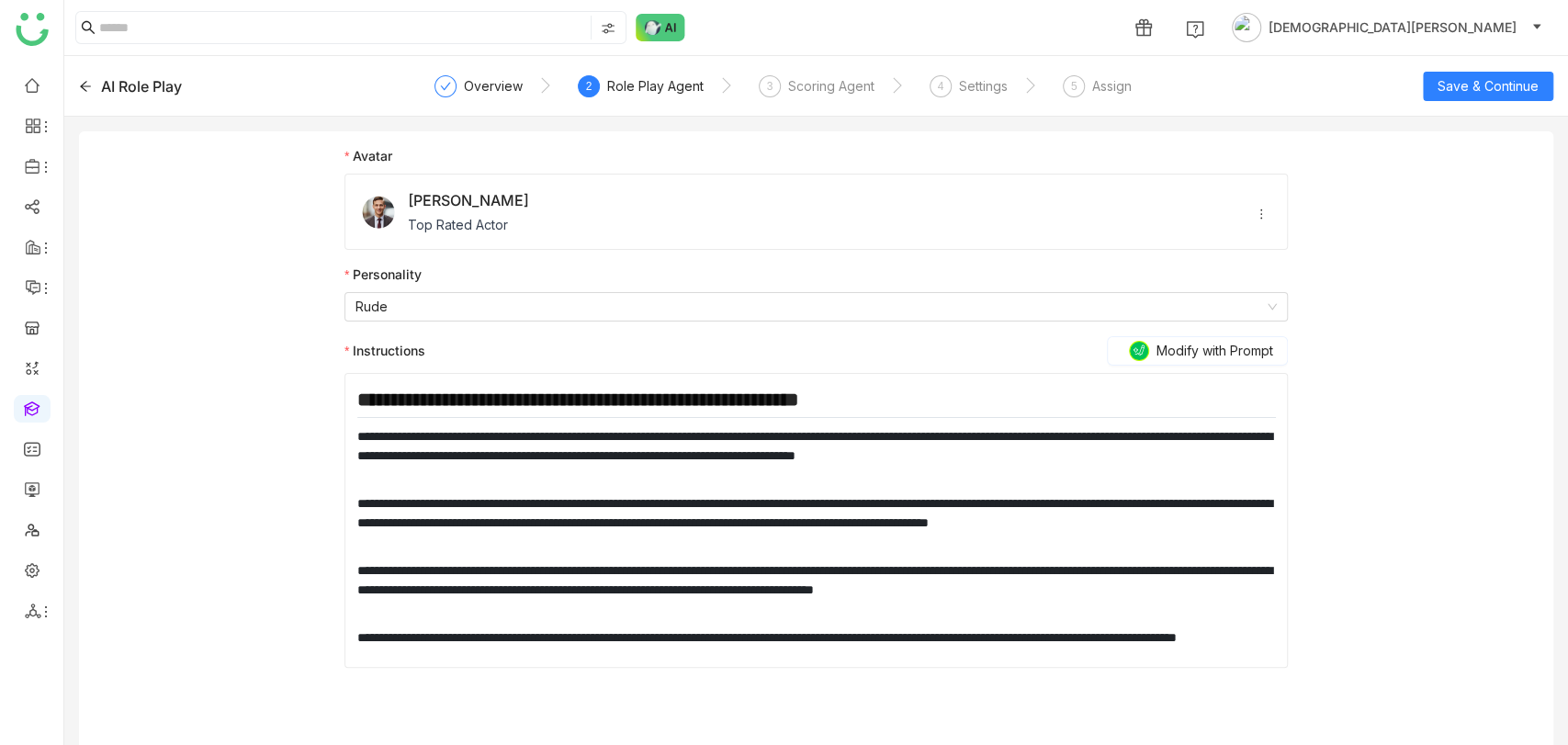 click on "AI Role Play" 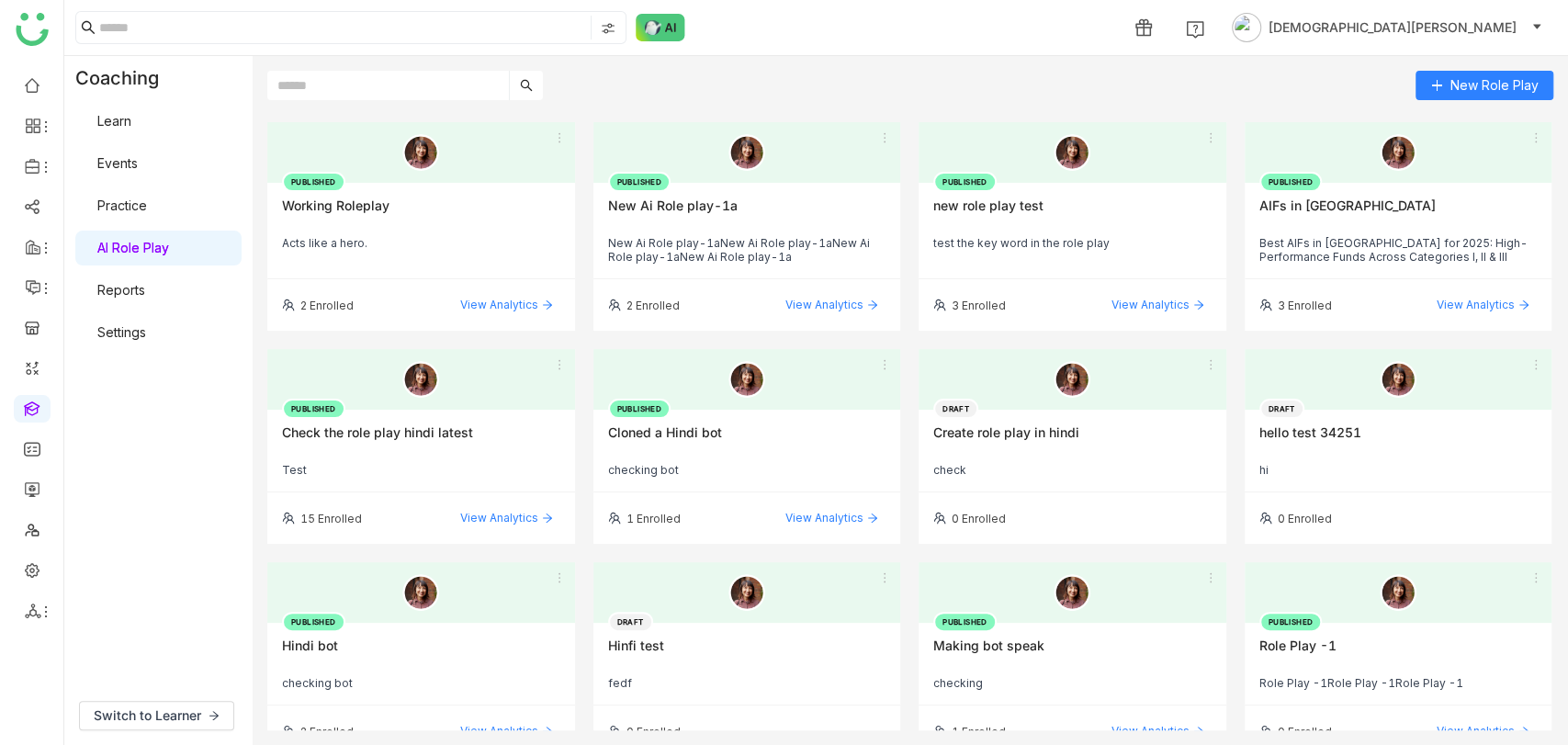 click on "2 Enrolled" 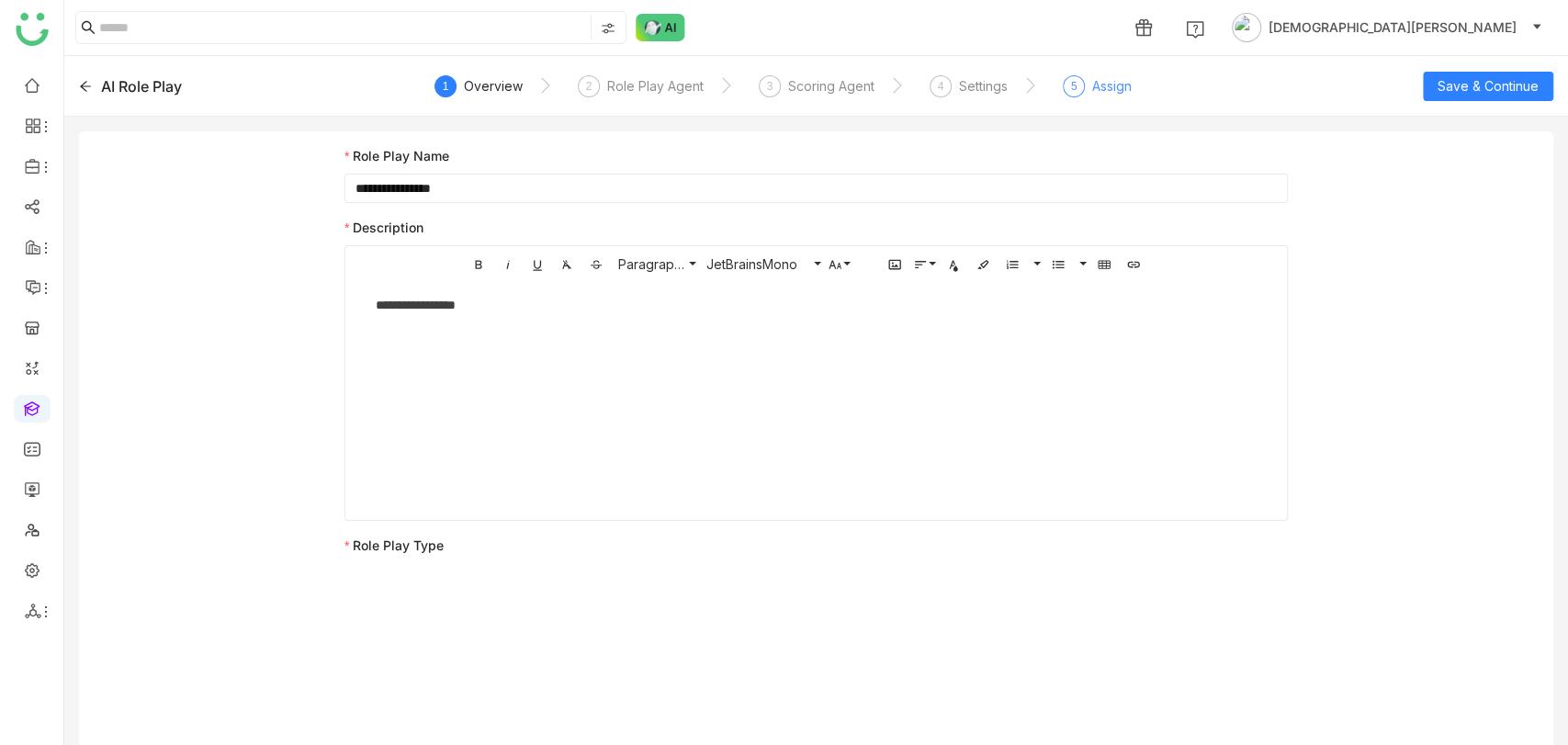 click on "5  Assign" 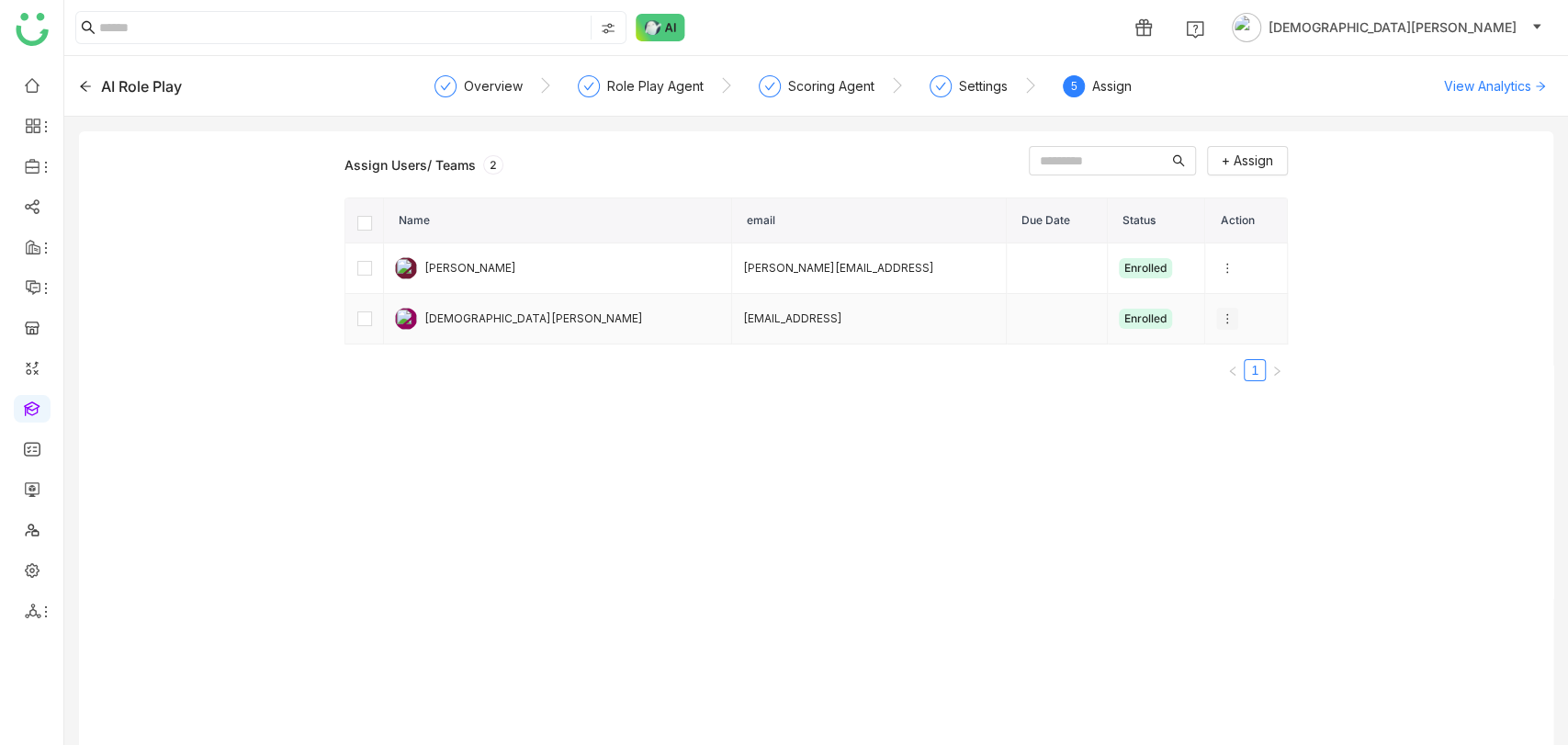 click 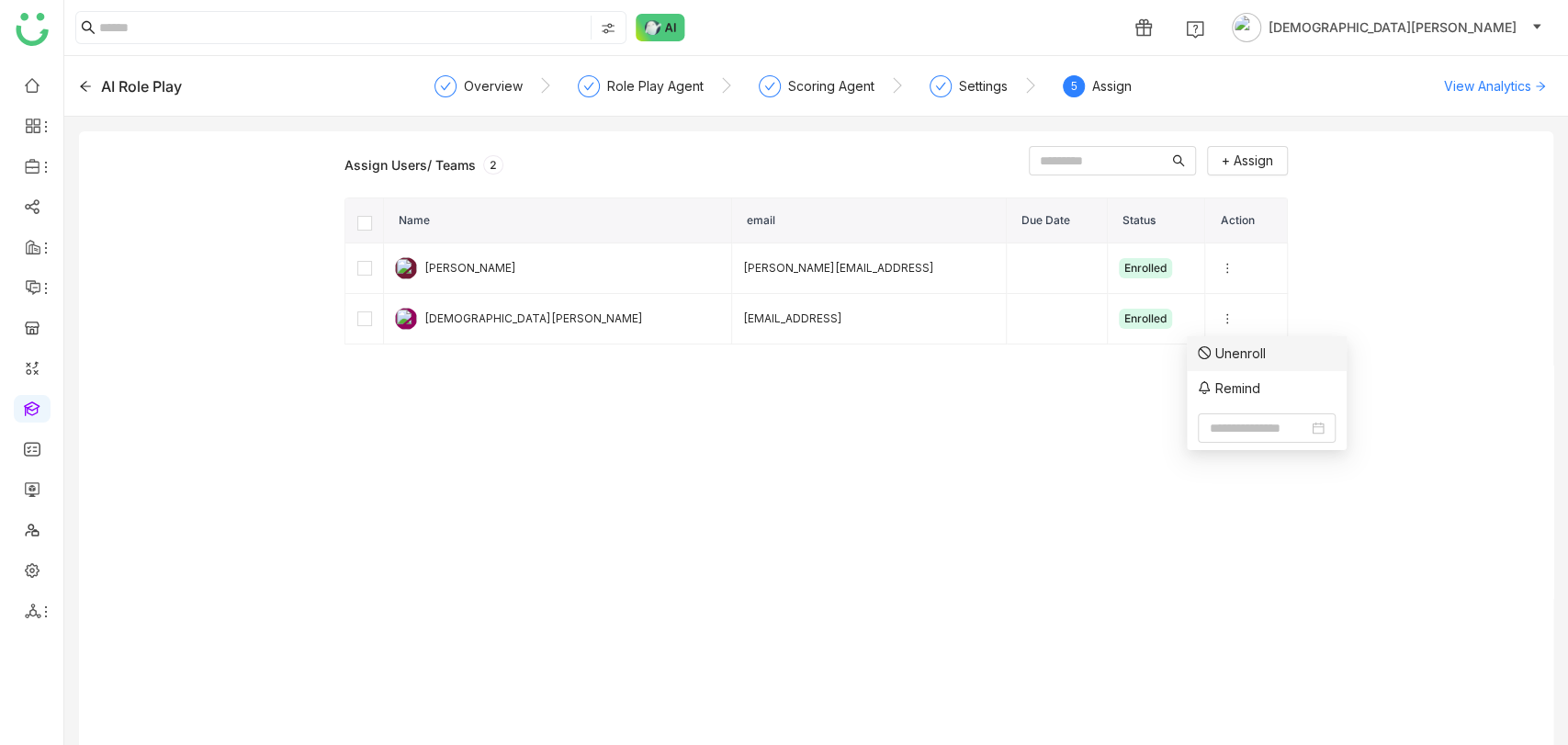 click on "Unenroll" at bounding box center [1231, 354] 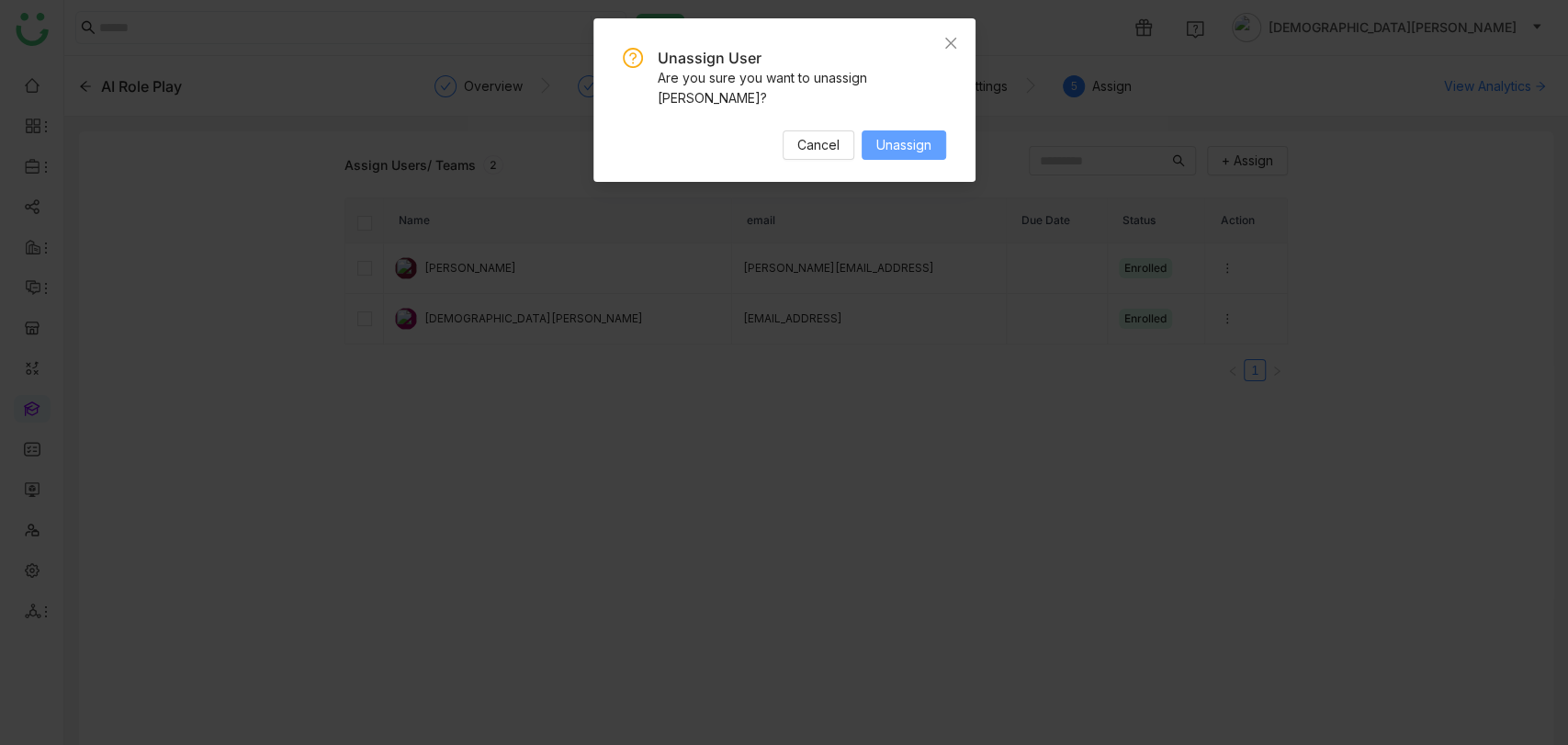 click on "Unassign" at bounding box center (904, 145) 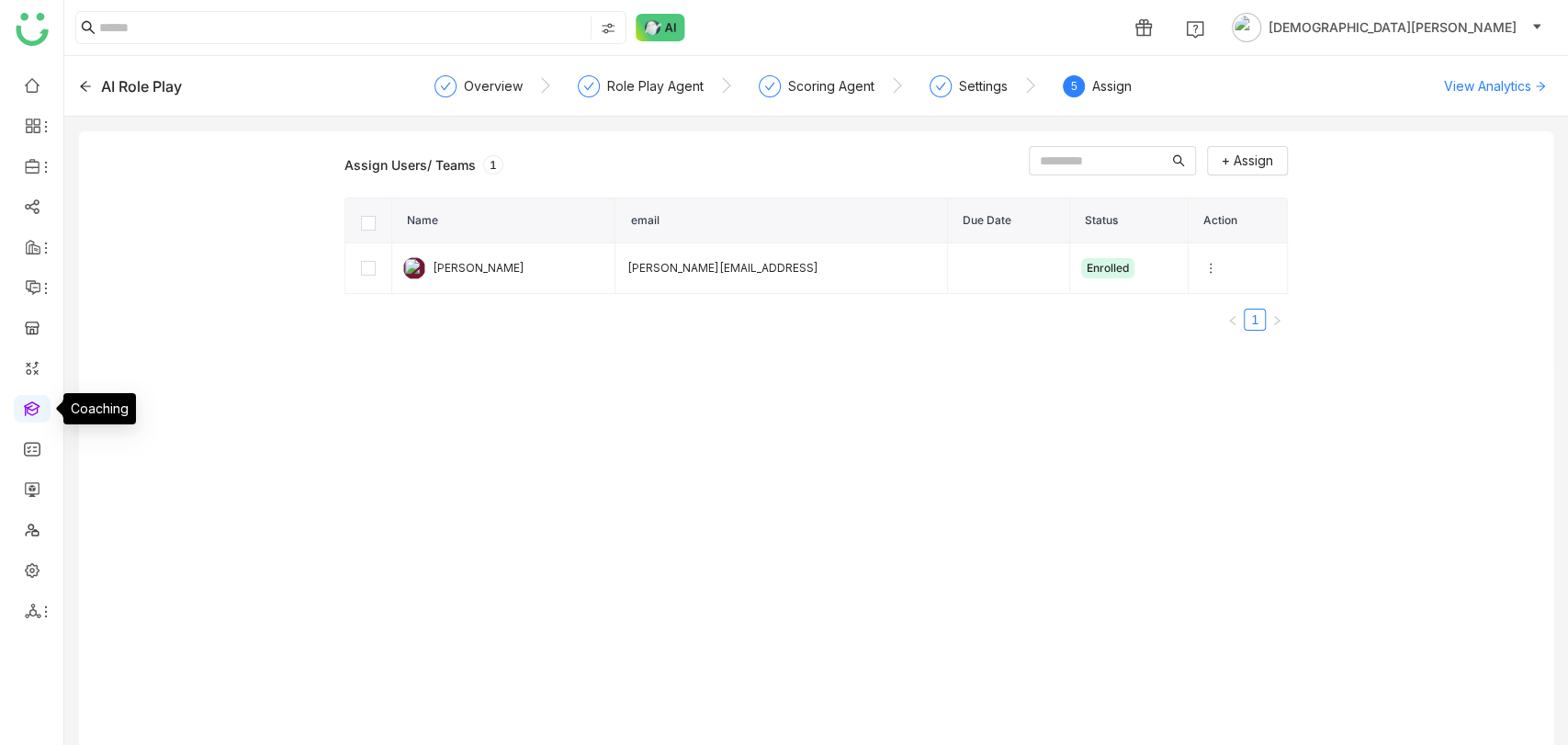 click at bounding box center (32, 407) 